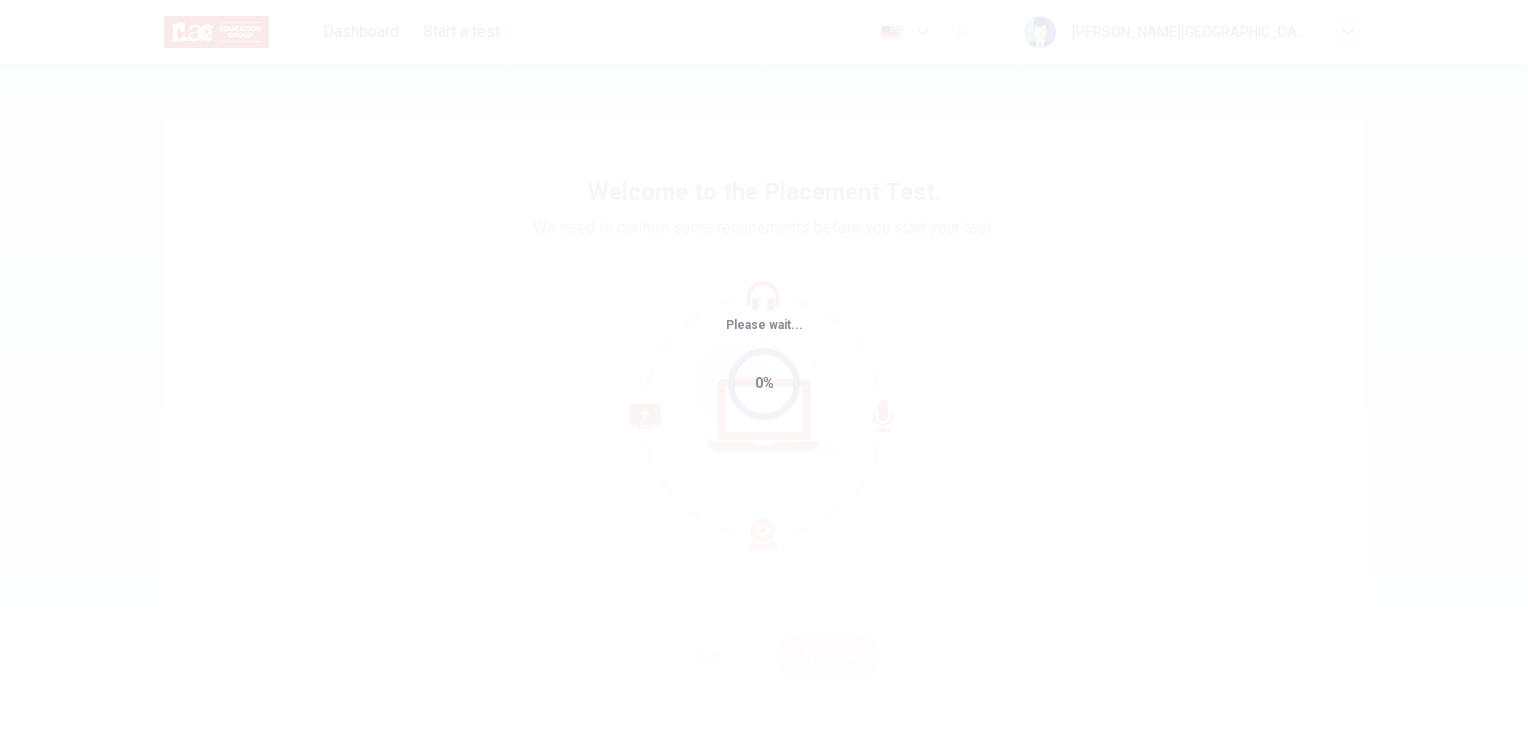 scroll, scrollTop: 0, scrollLeft: 0, axis: both 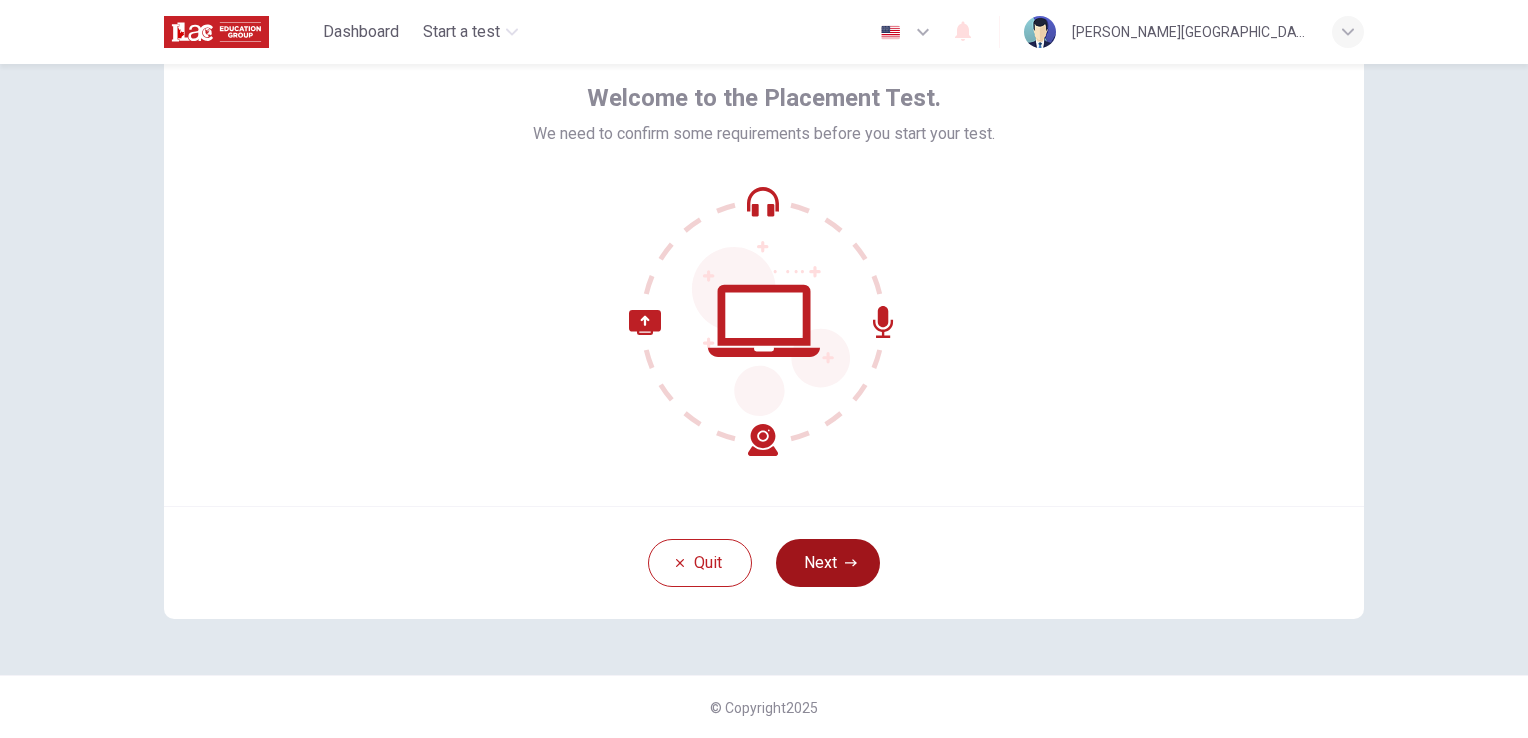 click on "Next" at bounding box center [828, 563] 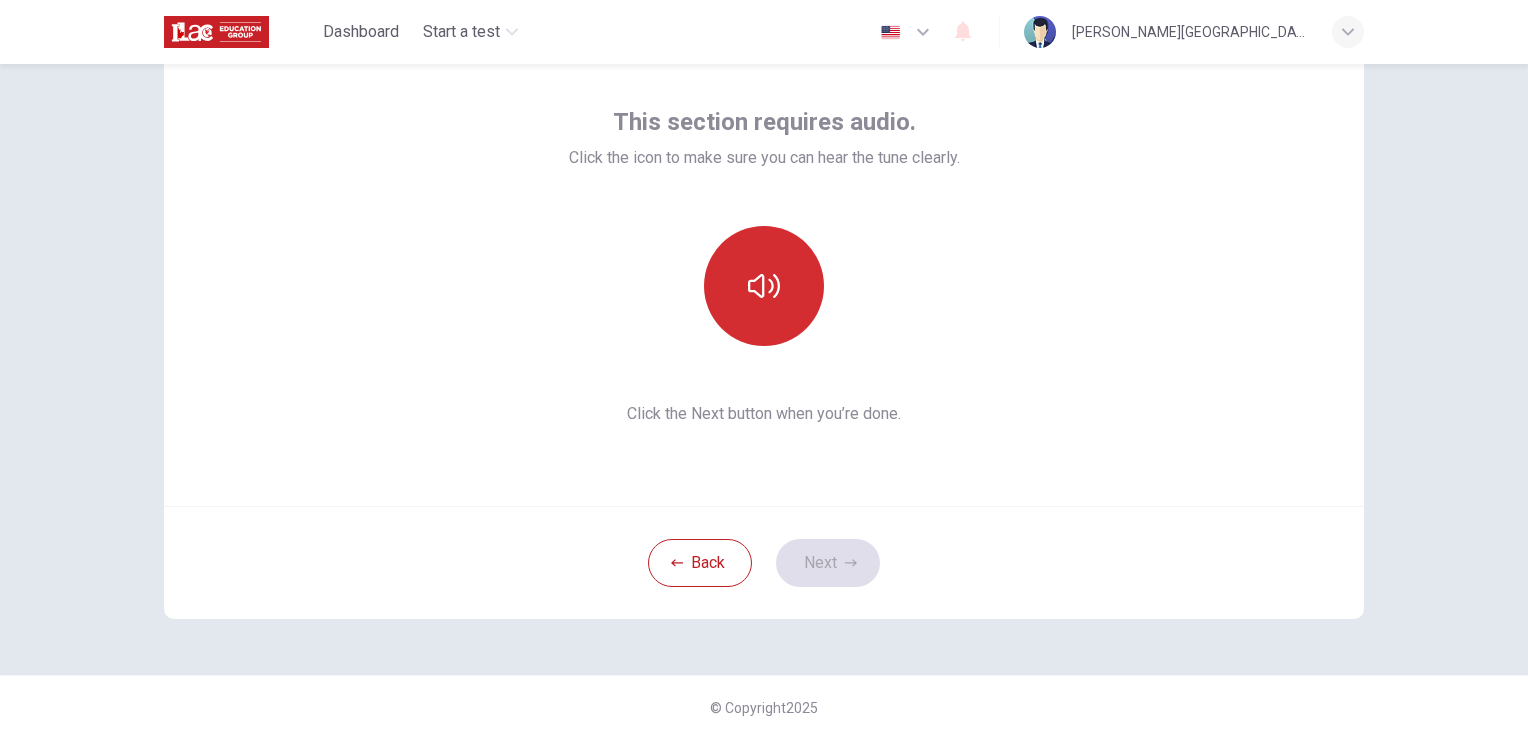 click 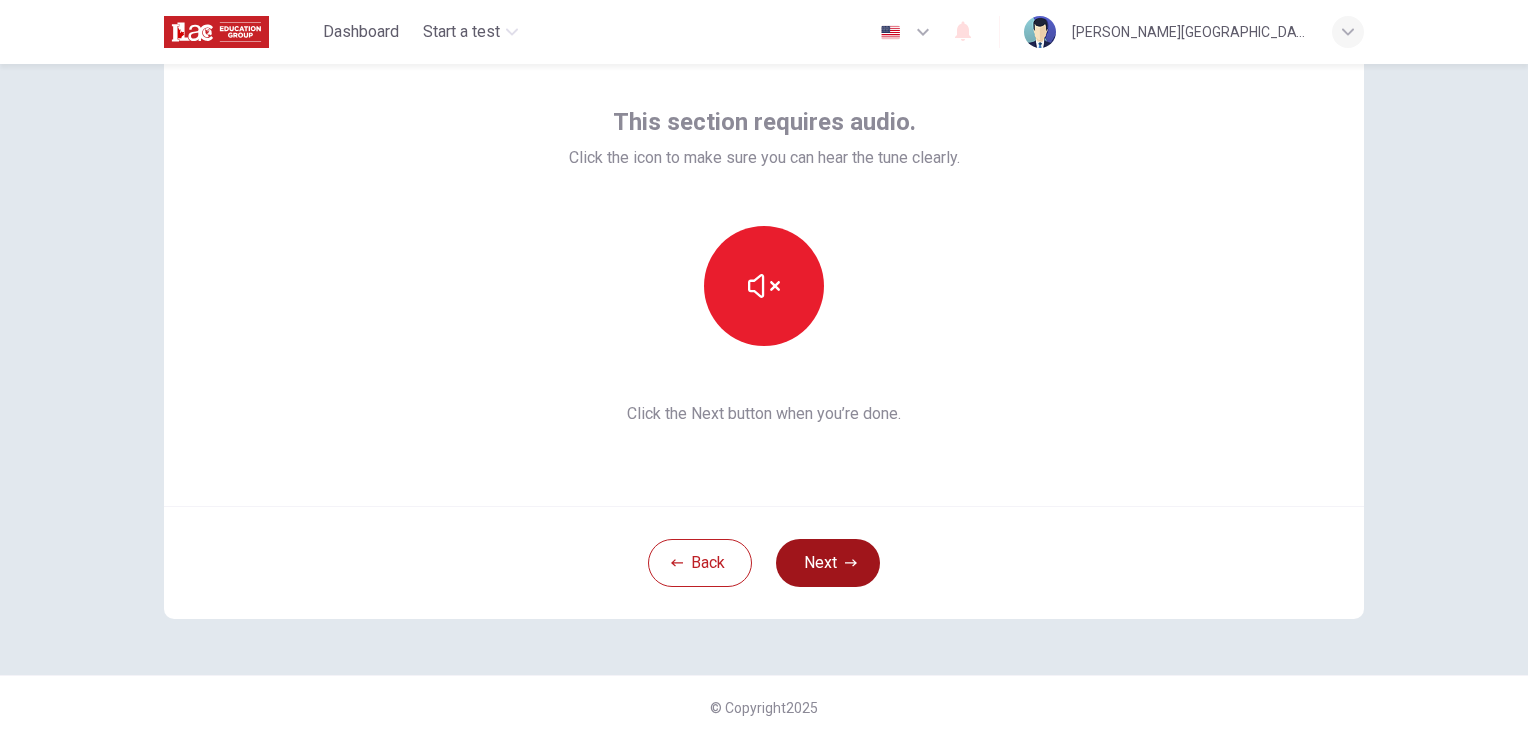 click on "Next" at bounding box center [828, 563] 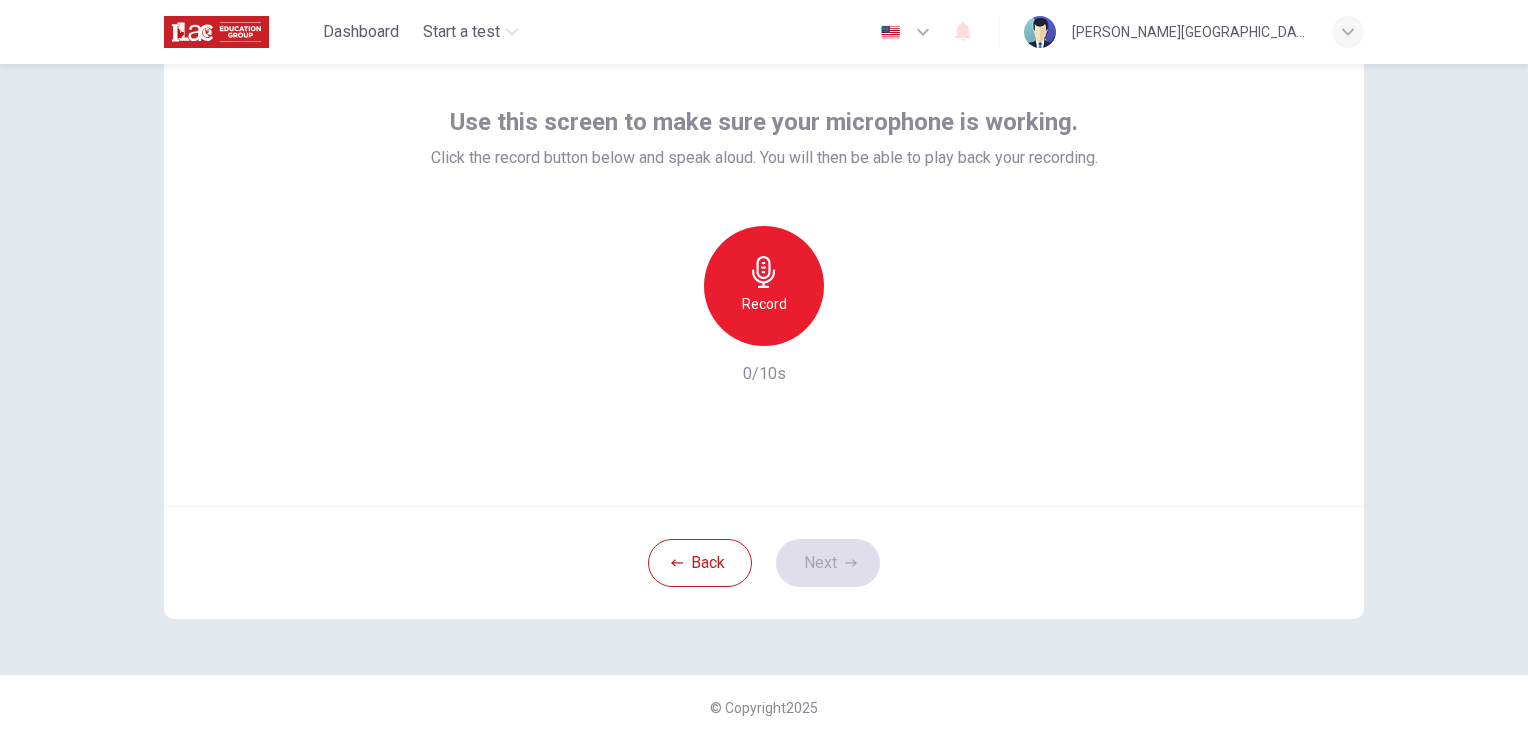 click on "Record" at bounding box center (764, 304) 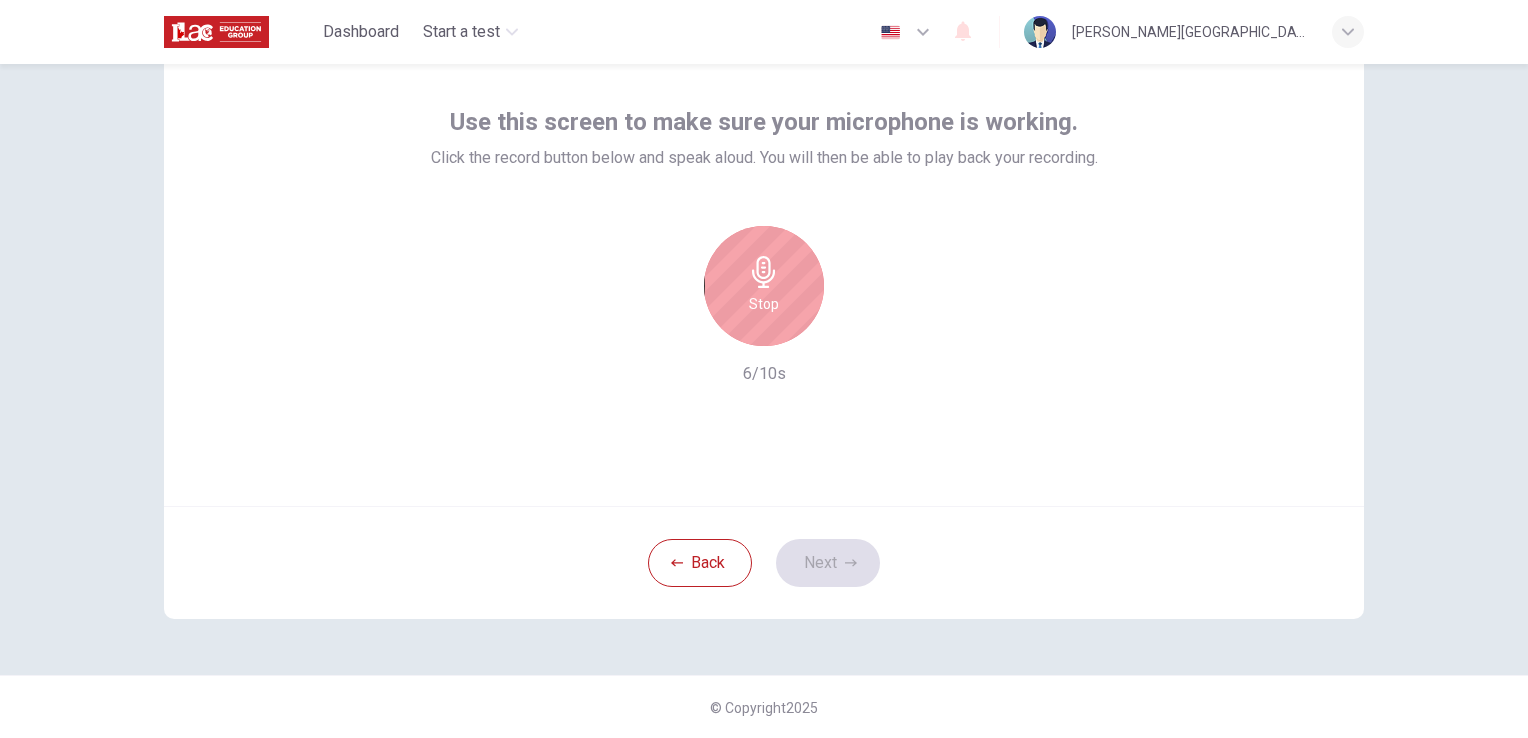 click 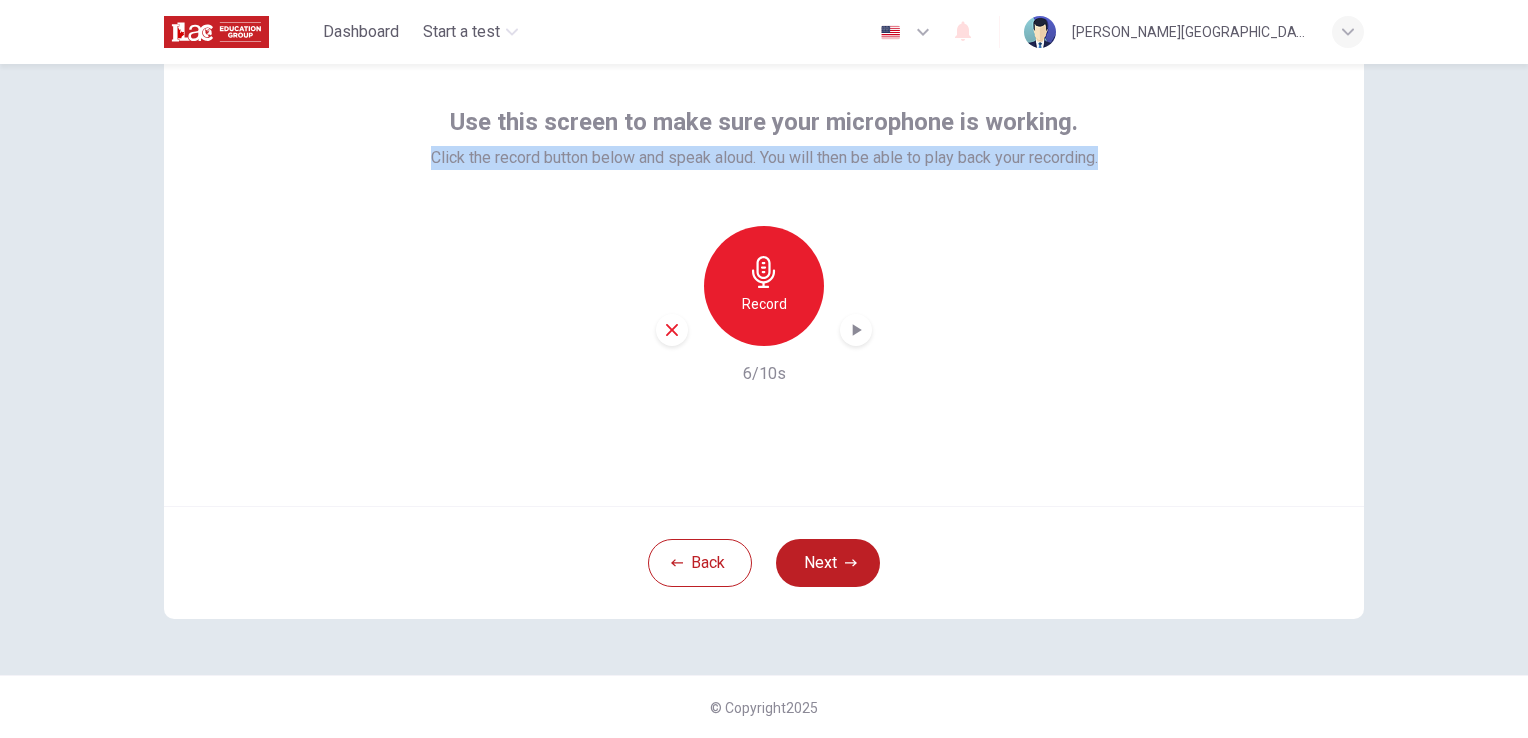 drag, startPoint x: 1142, startPoint y: 170, endPoint x: 371, endPoint y: 146, distance: 771.3735 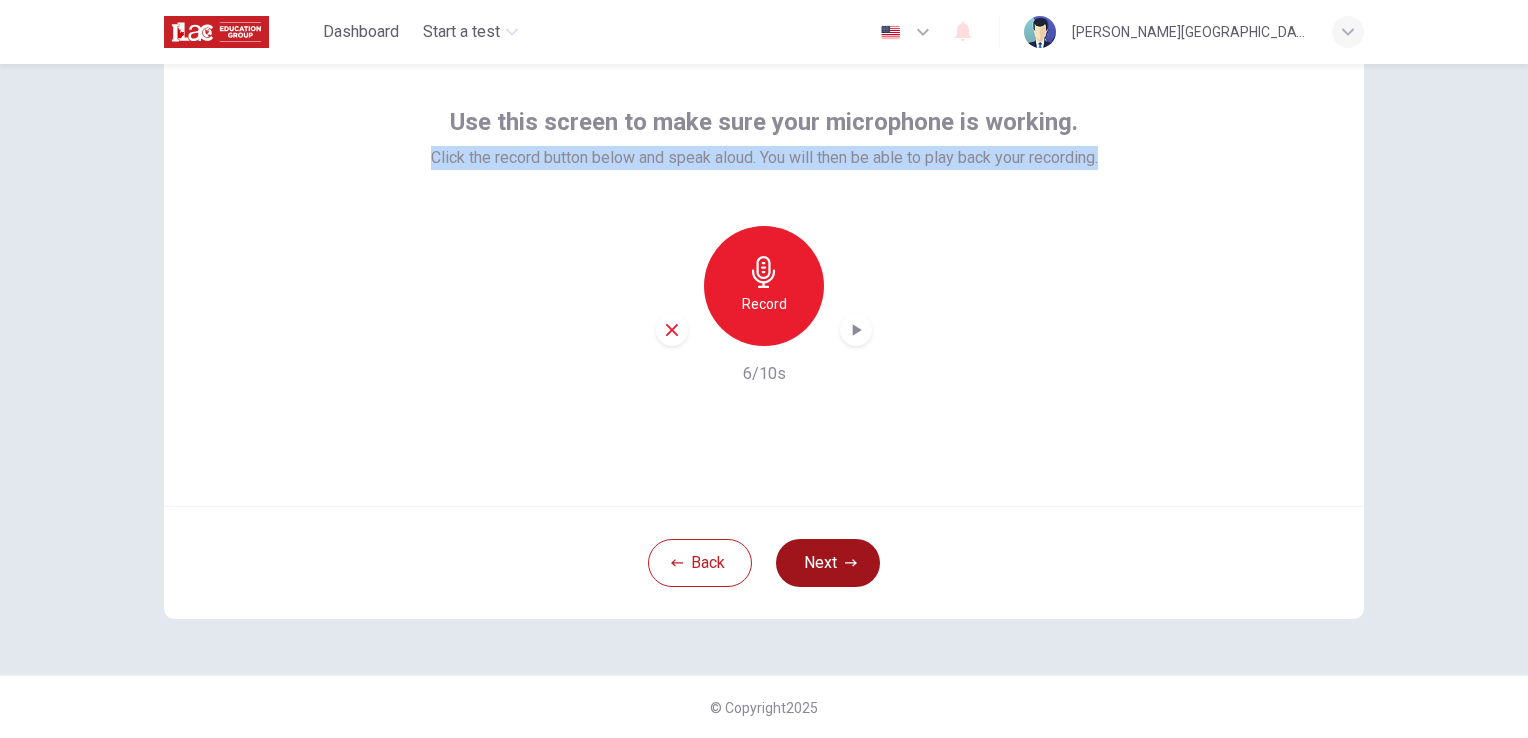 click on "Next" at bounding box center (828, 563) 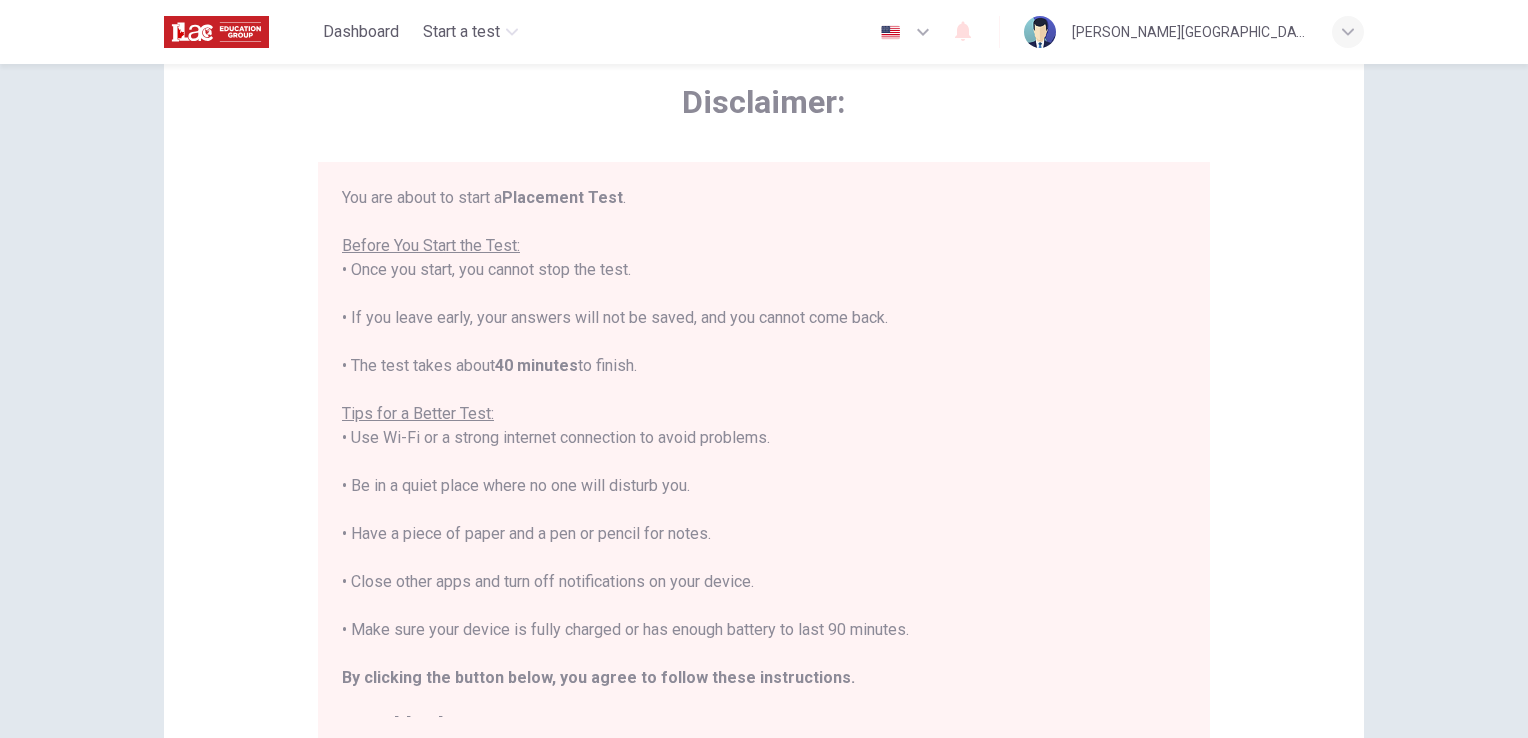 scroll, scrollTop: 23, scrollLeft: 0, axis: vertical 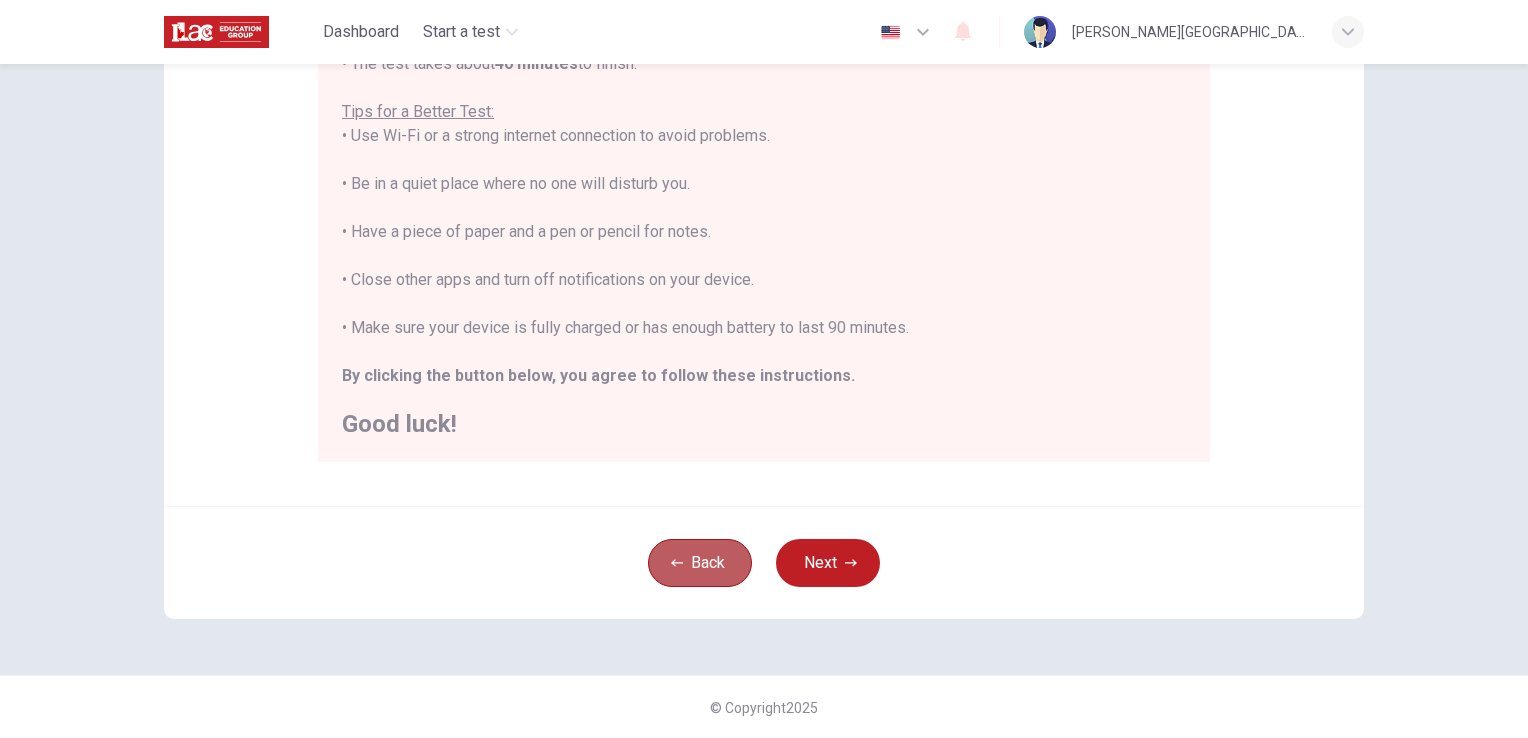 click on "Back" at bounding box center [700, 563] 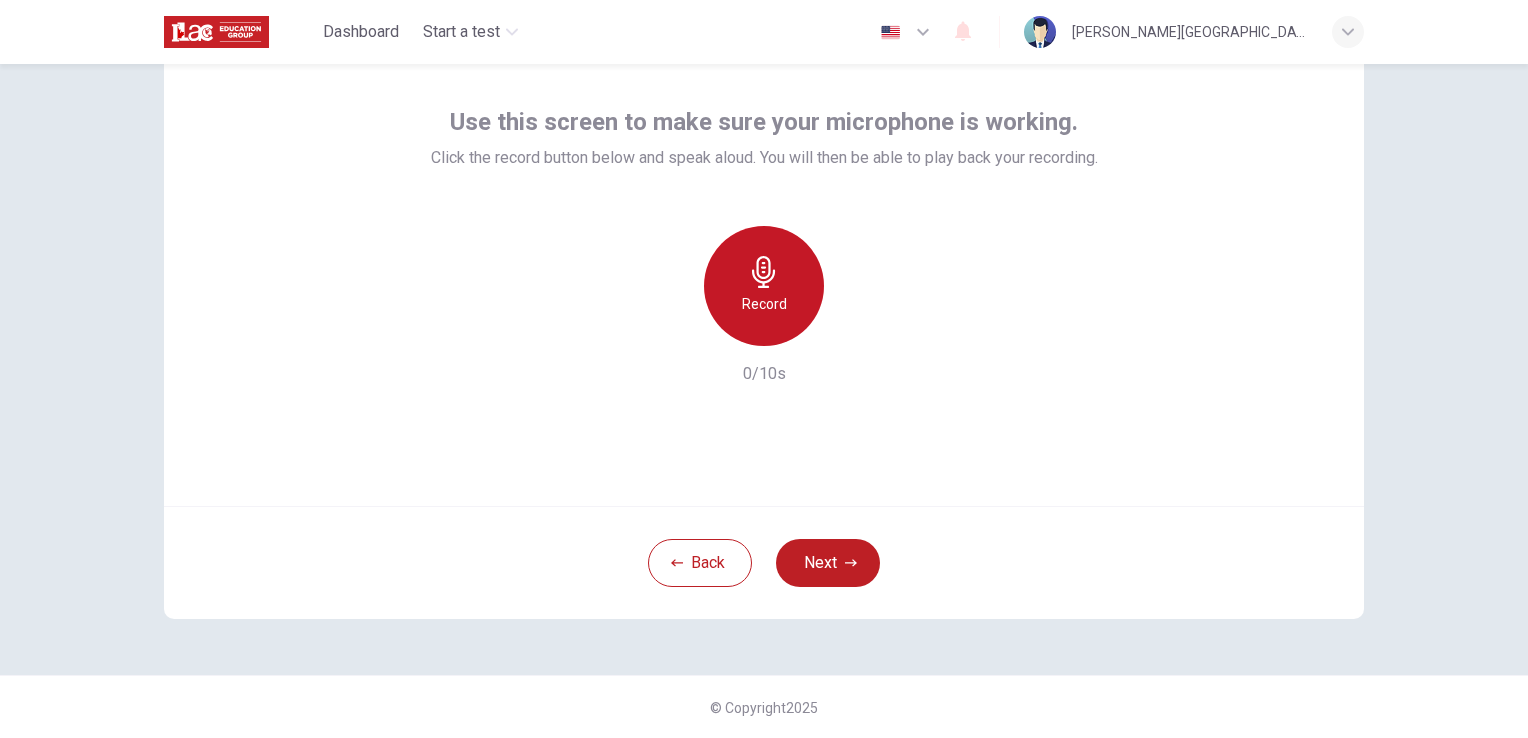 click on "Record" at bounding box center (764, 304) 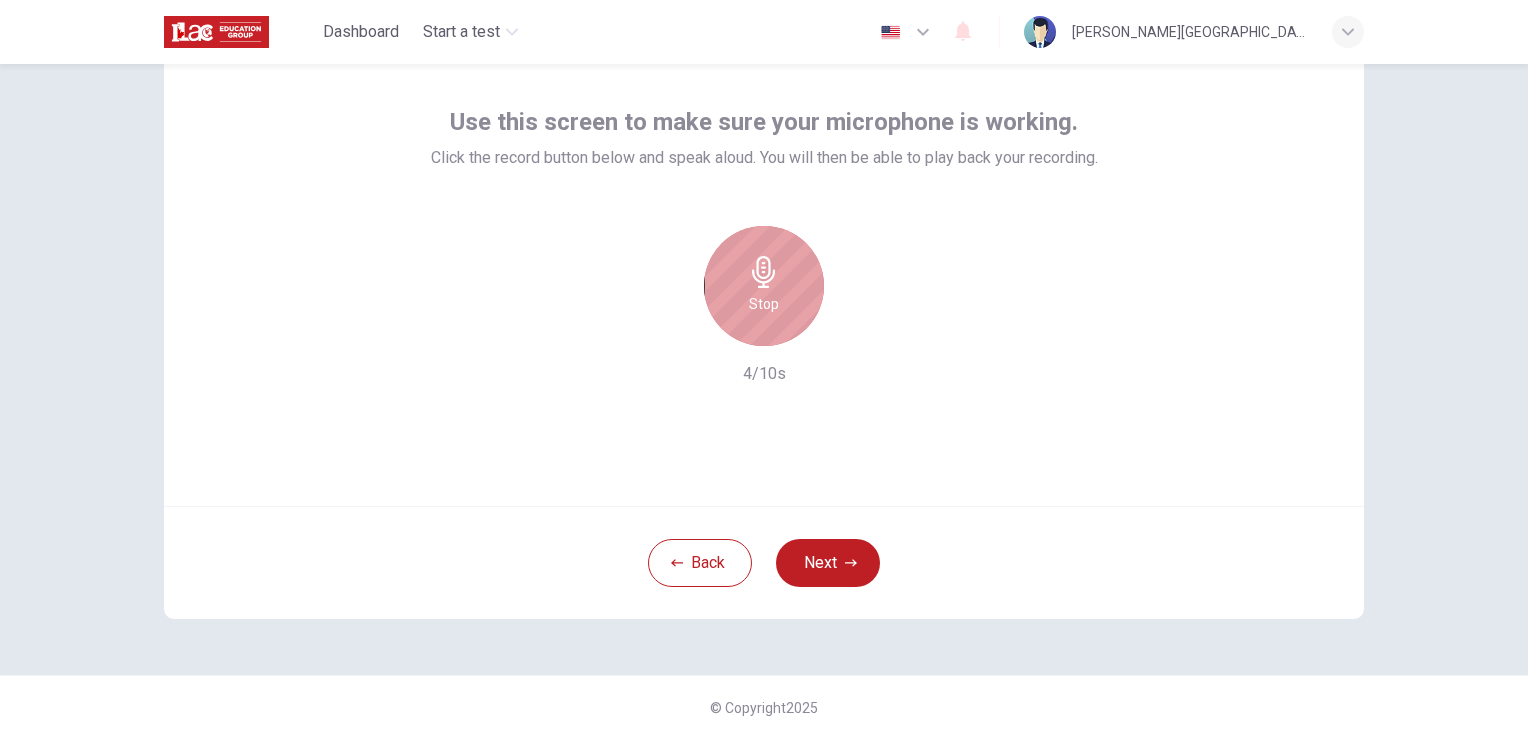 click on "Stop" at bounding box center (764, 286) 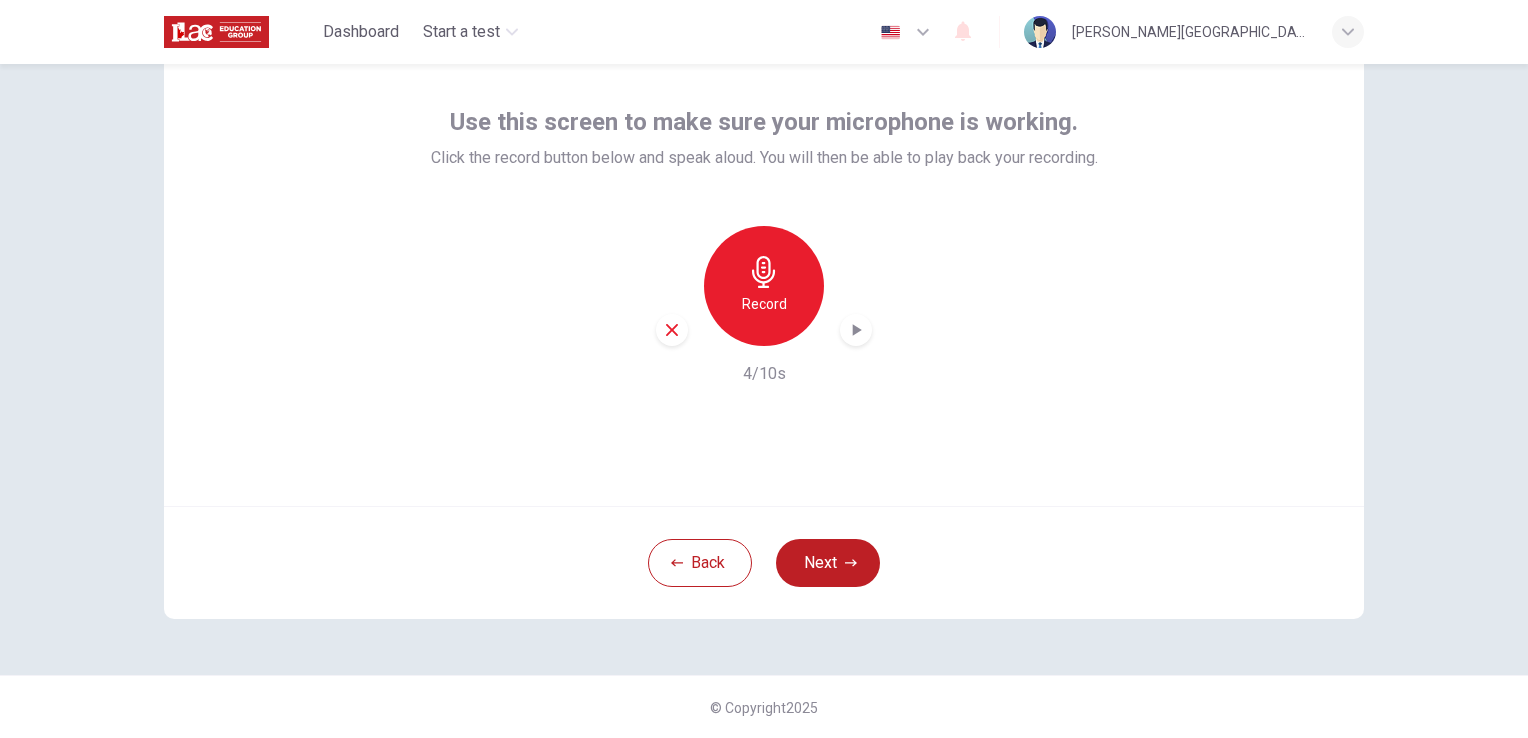 click 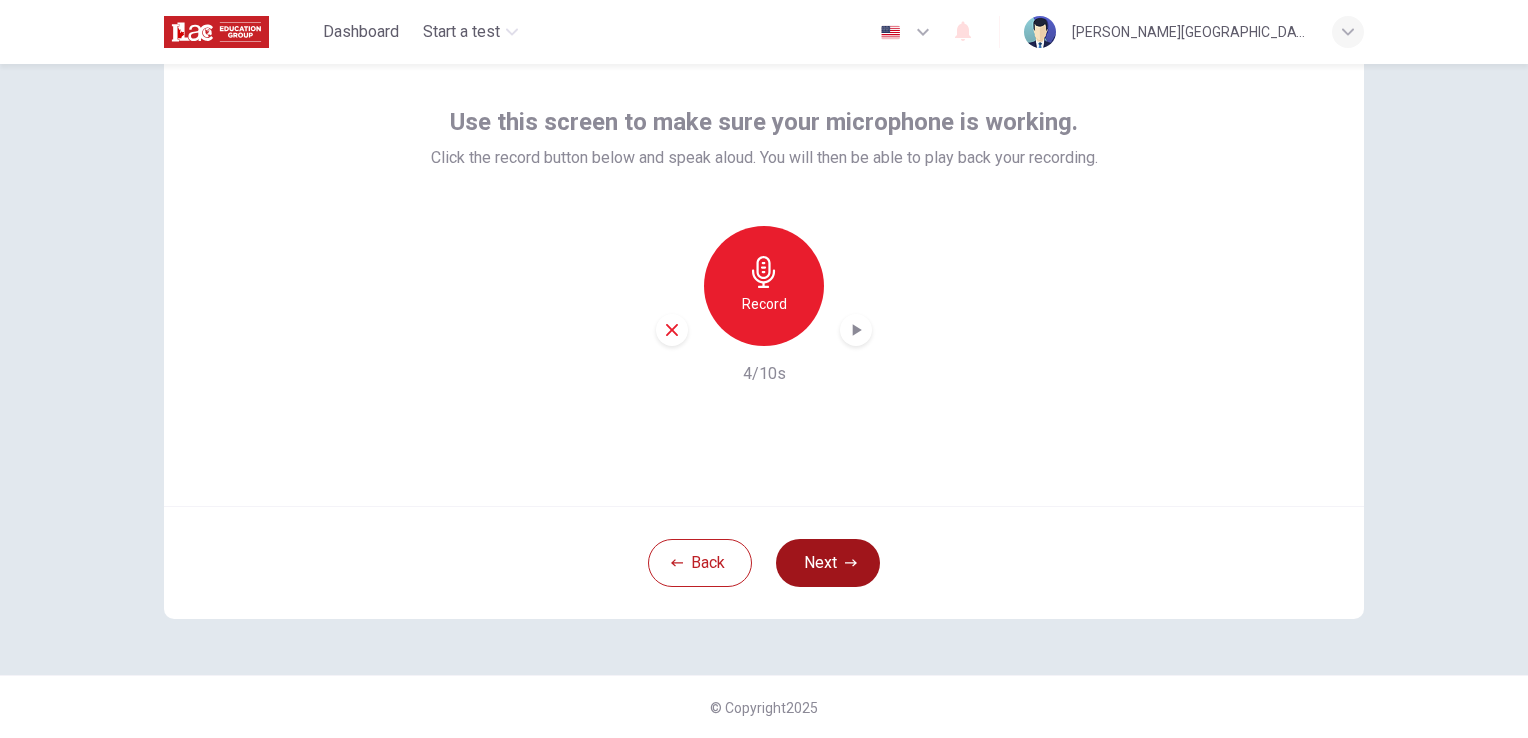 click on "Next" at bounding box center [828, 563] 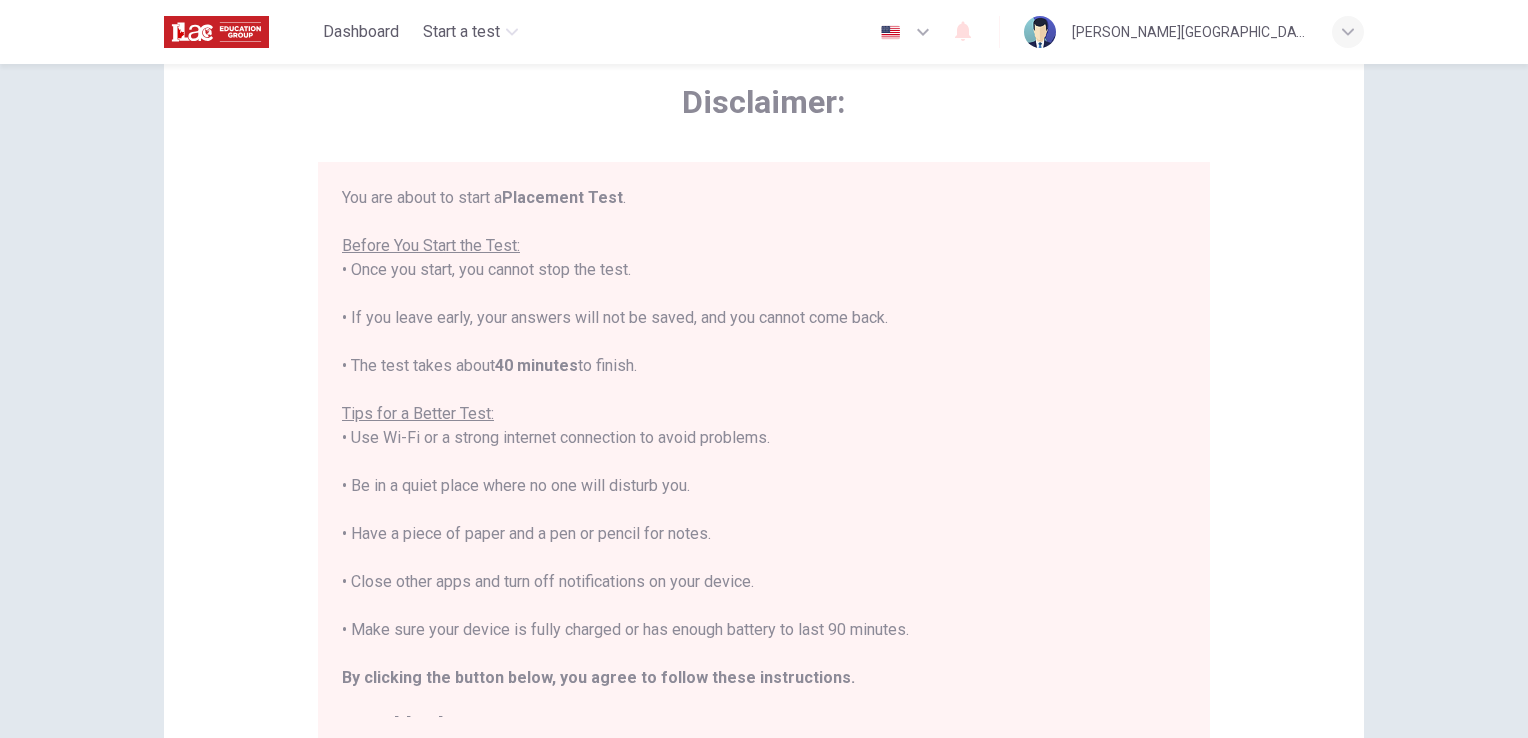 scroll, scrollTop: 23, scrollLeft: 0, axis: vertical 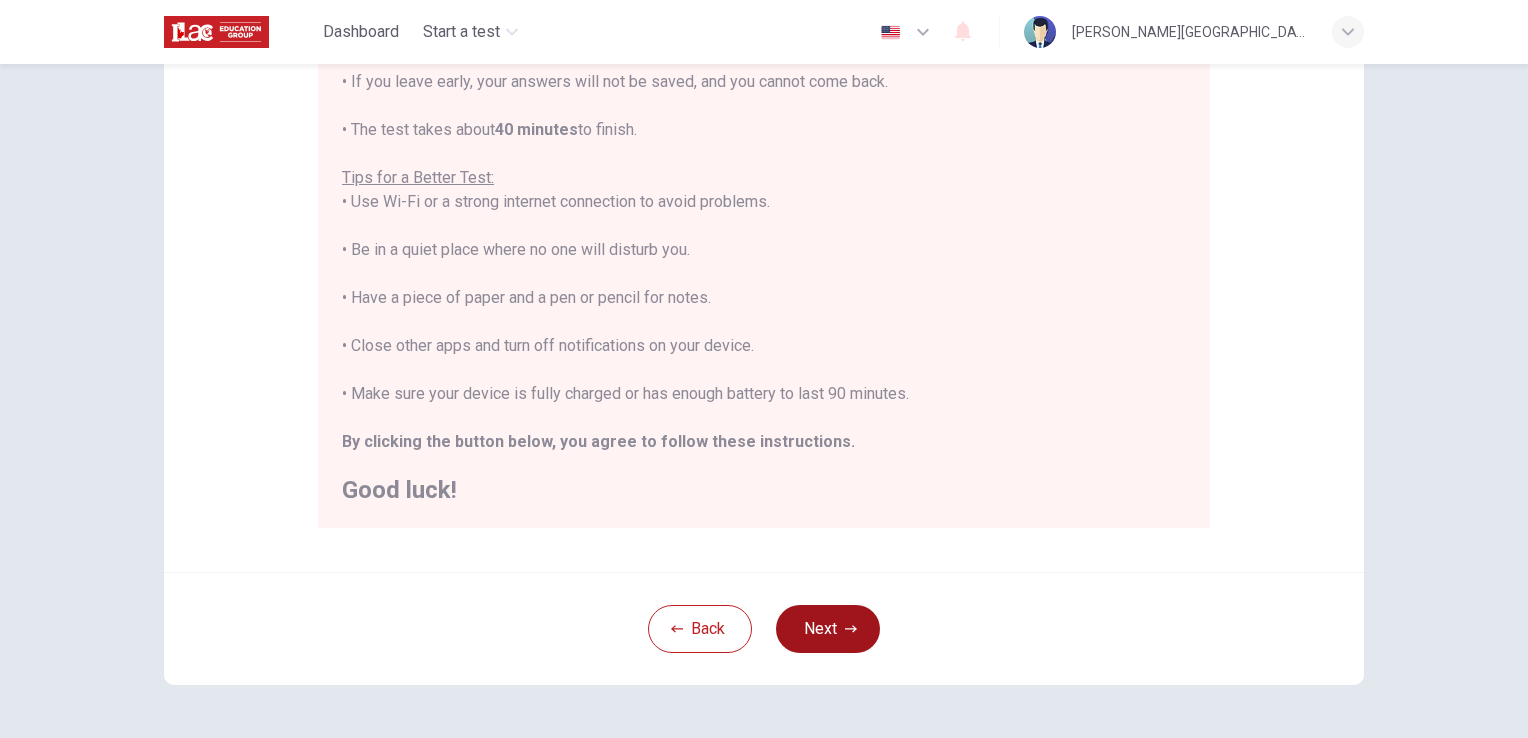 click on "Next" at bounding box center (828, 629) 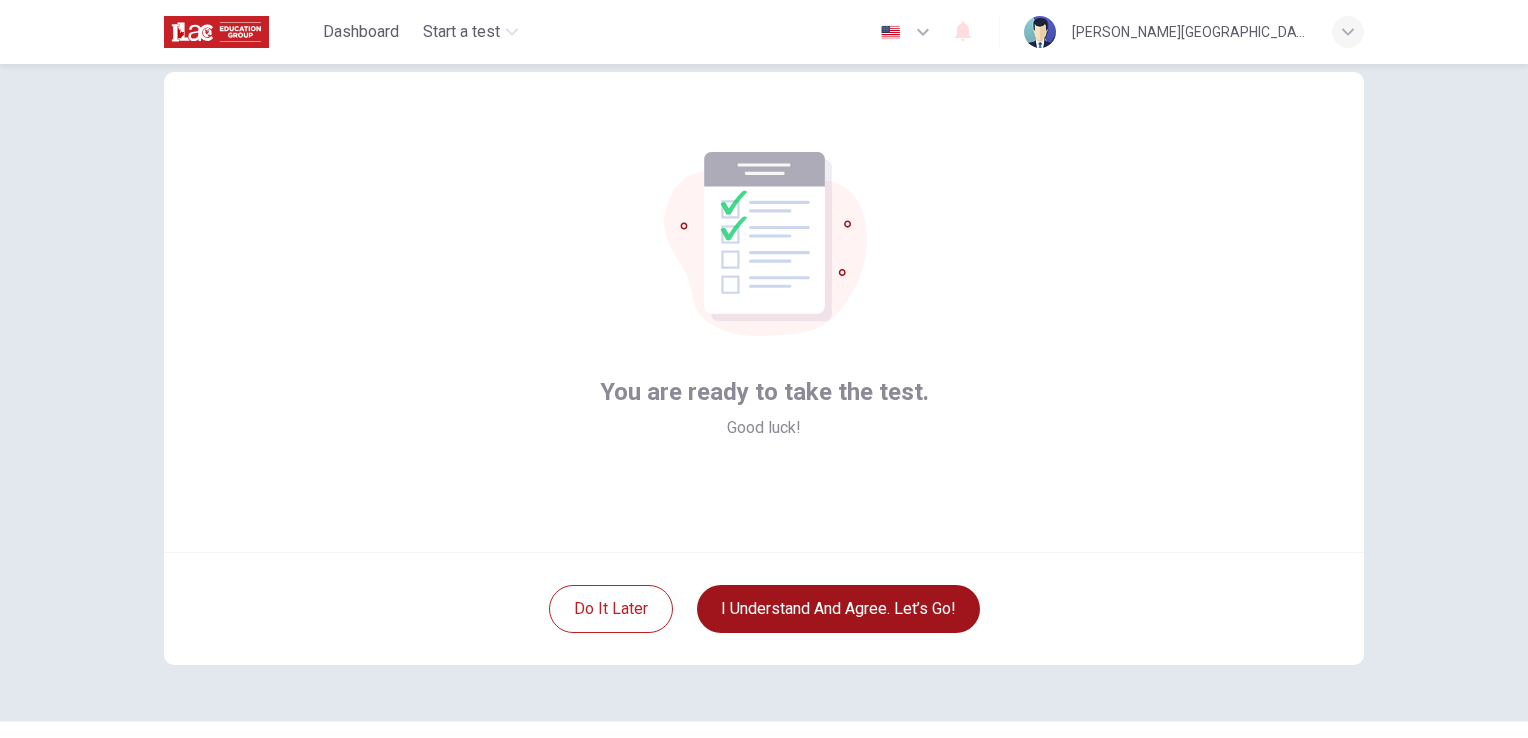 scroll, scrollTop: 46, scrollLeft: 0, axis: vertical 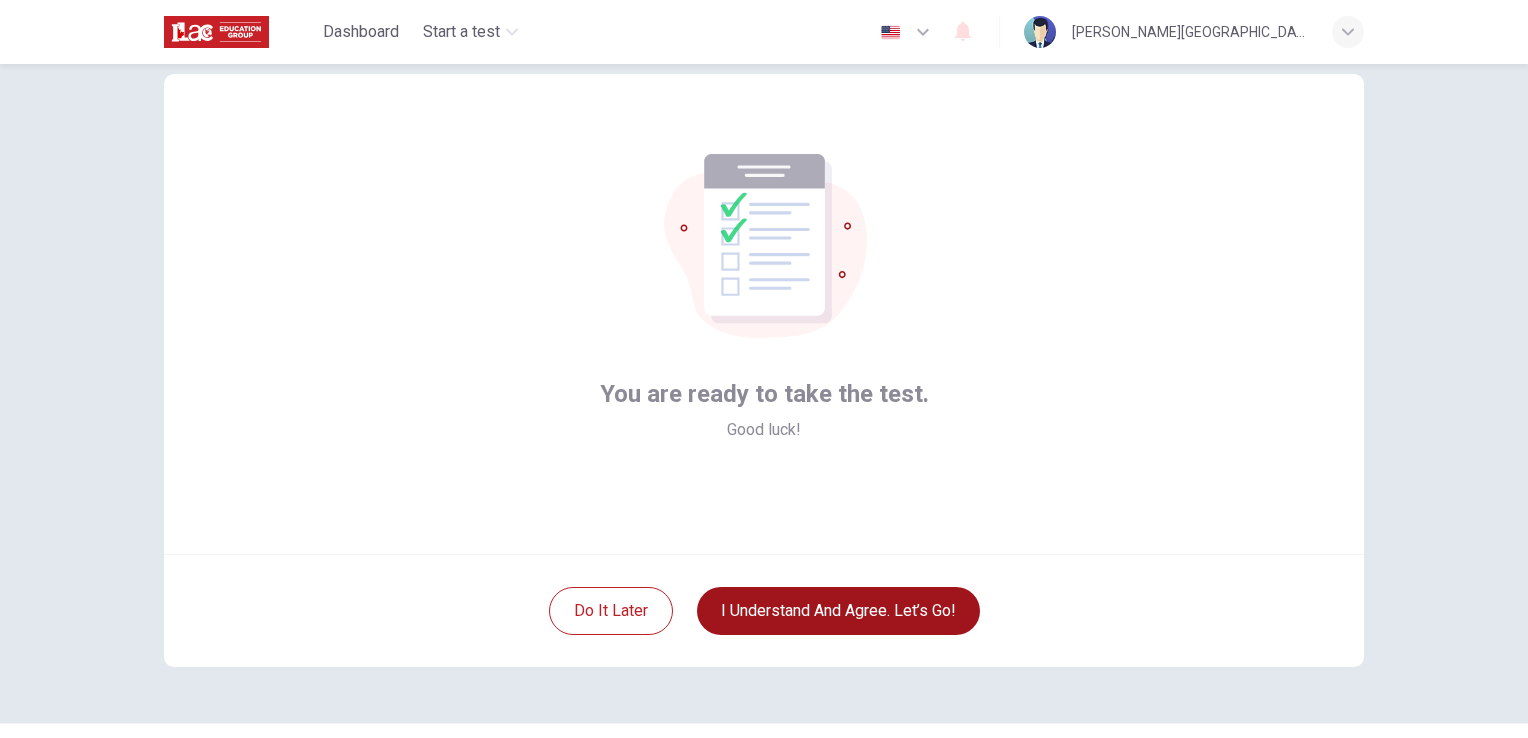 click on "I understand and agree. Let’s go!" at bounding box center [838, 611] 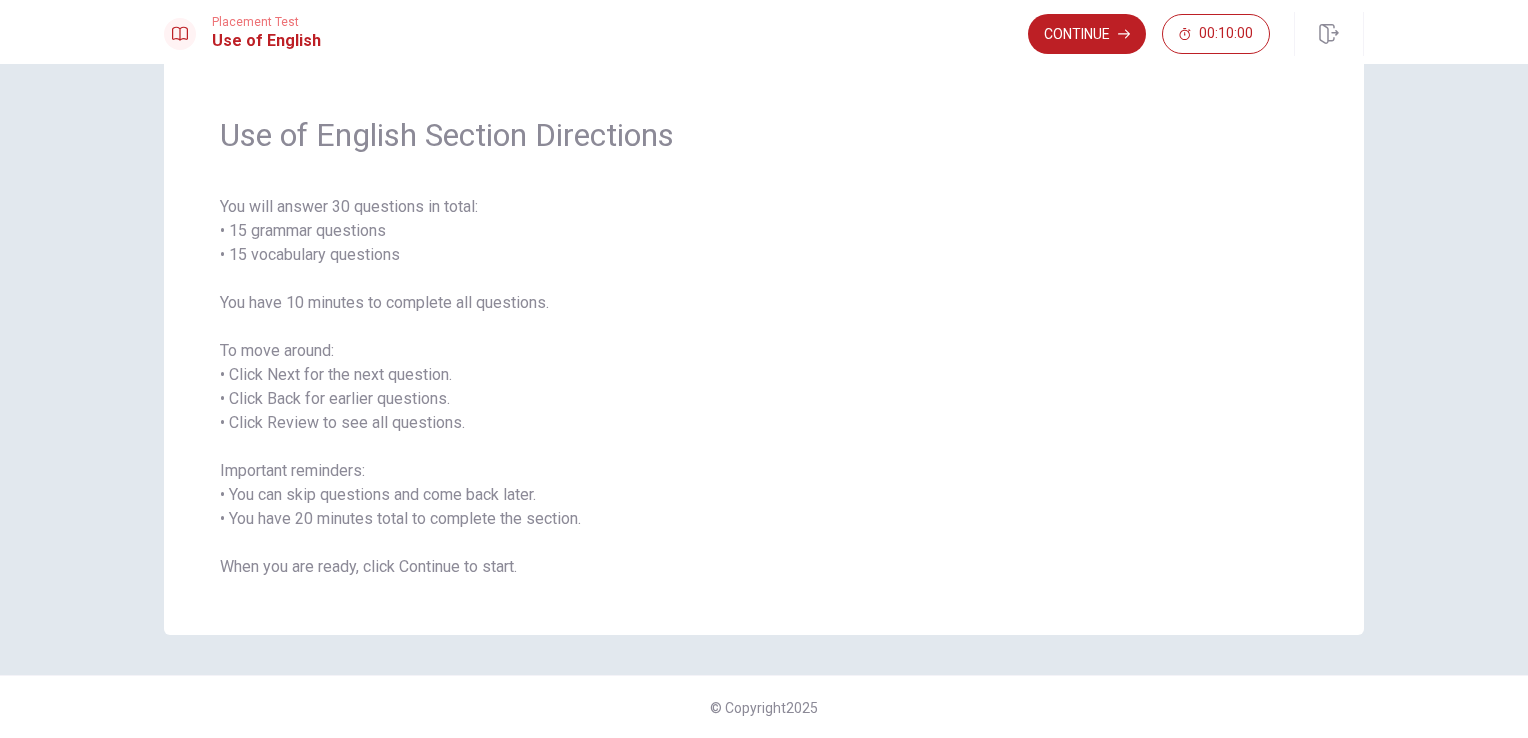 scroll, scrollTop: 0, scrollLeft: 0, axis: both 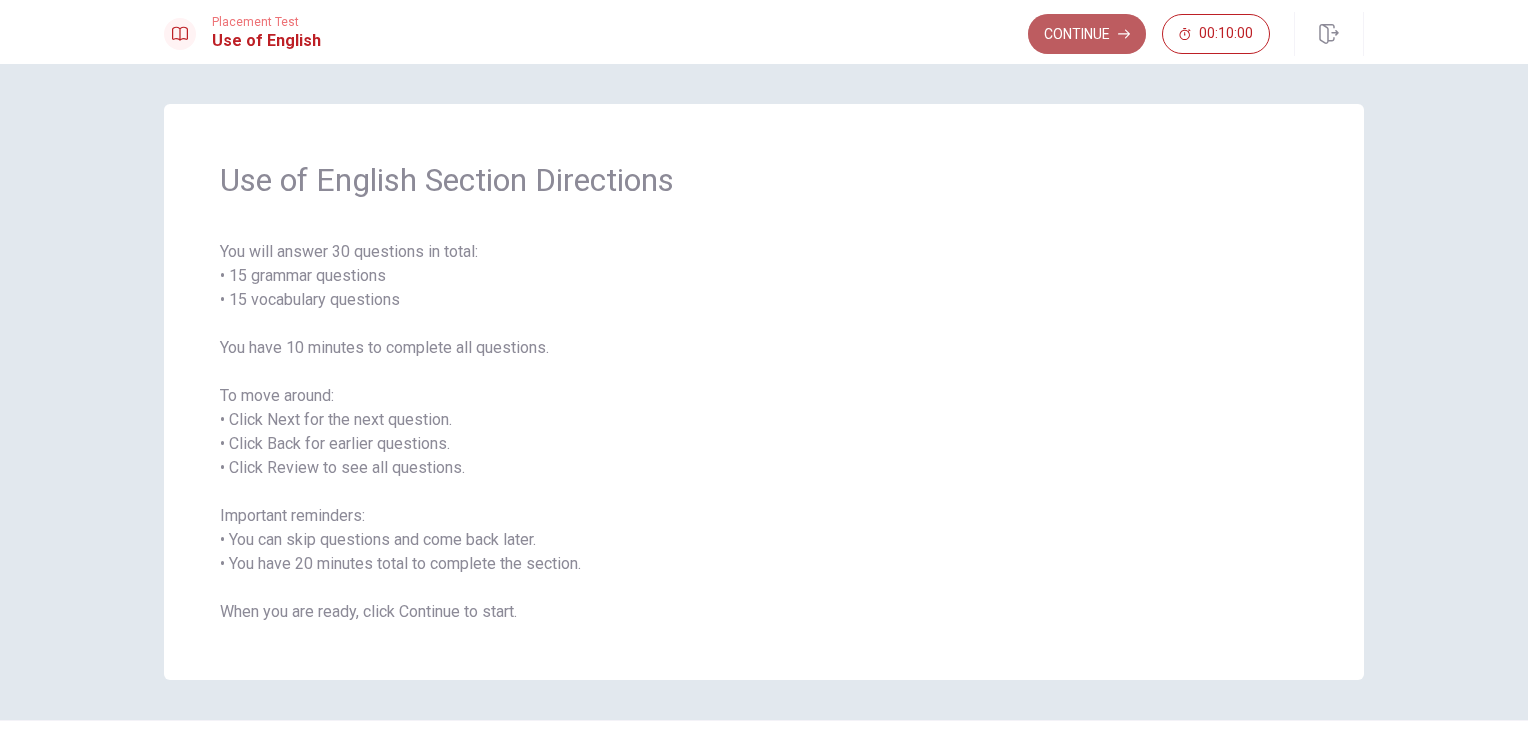 click on "Continue" at bounding box center [1087, 34] 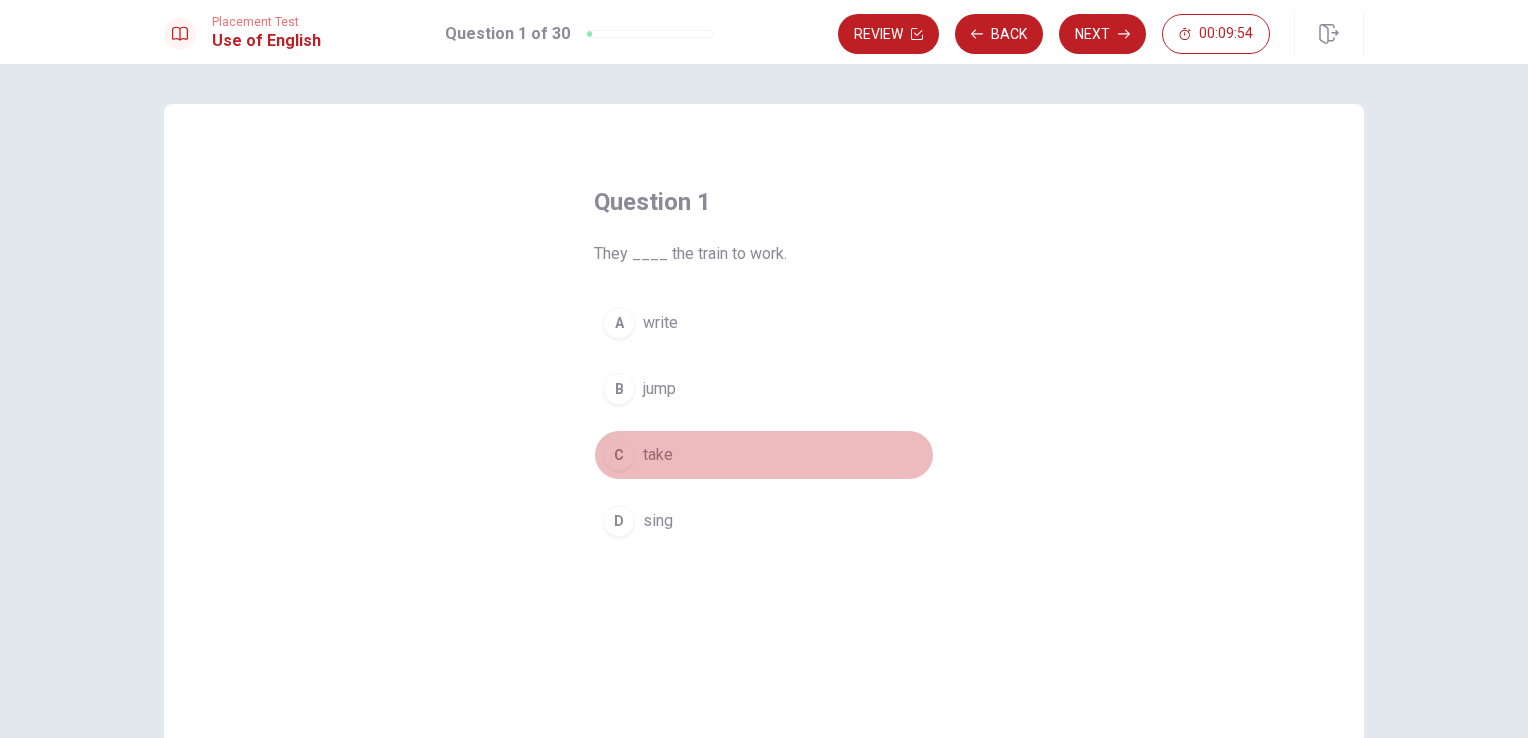 click on "take" at bounding box center (658, 455) 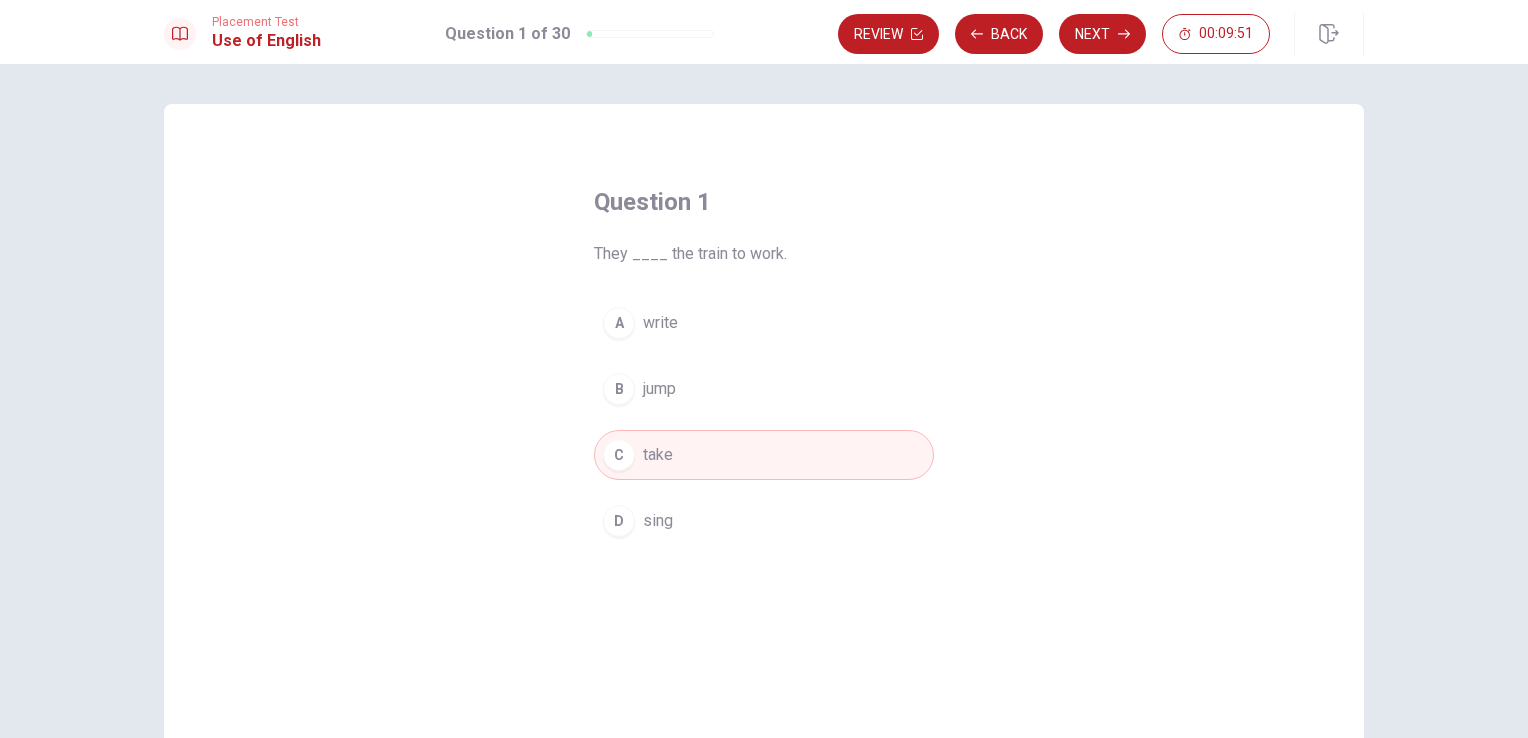 scroll, scrollTop: 164, scrollLeft: 0, axis: vertical 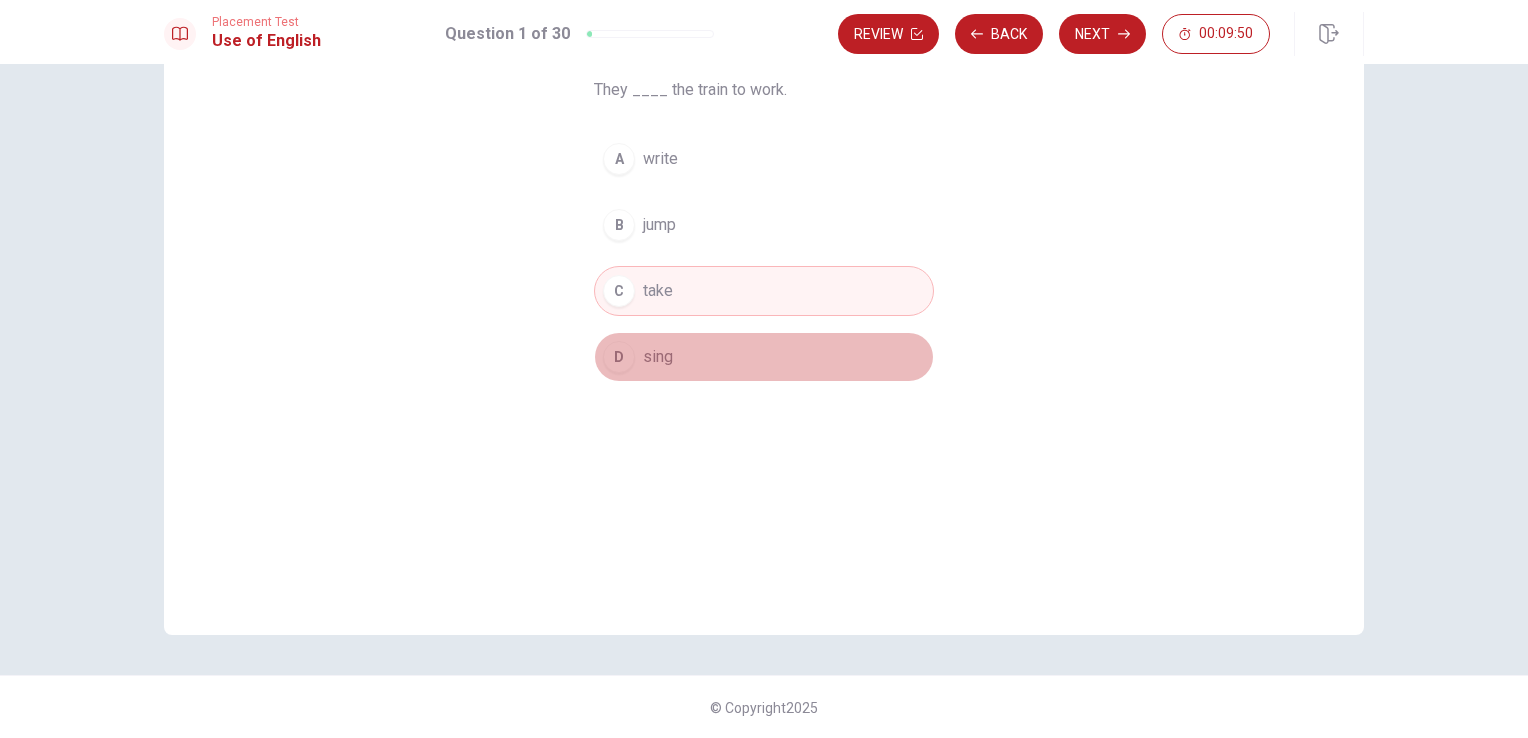 click on "D sing" at bounding box center [764, 357] 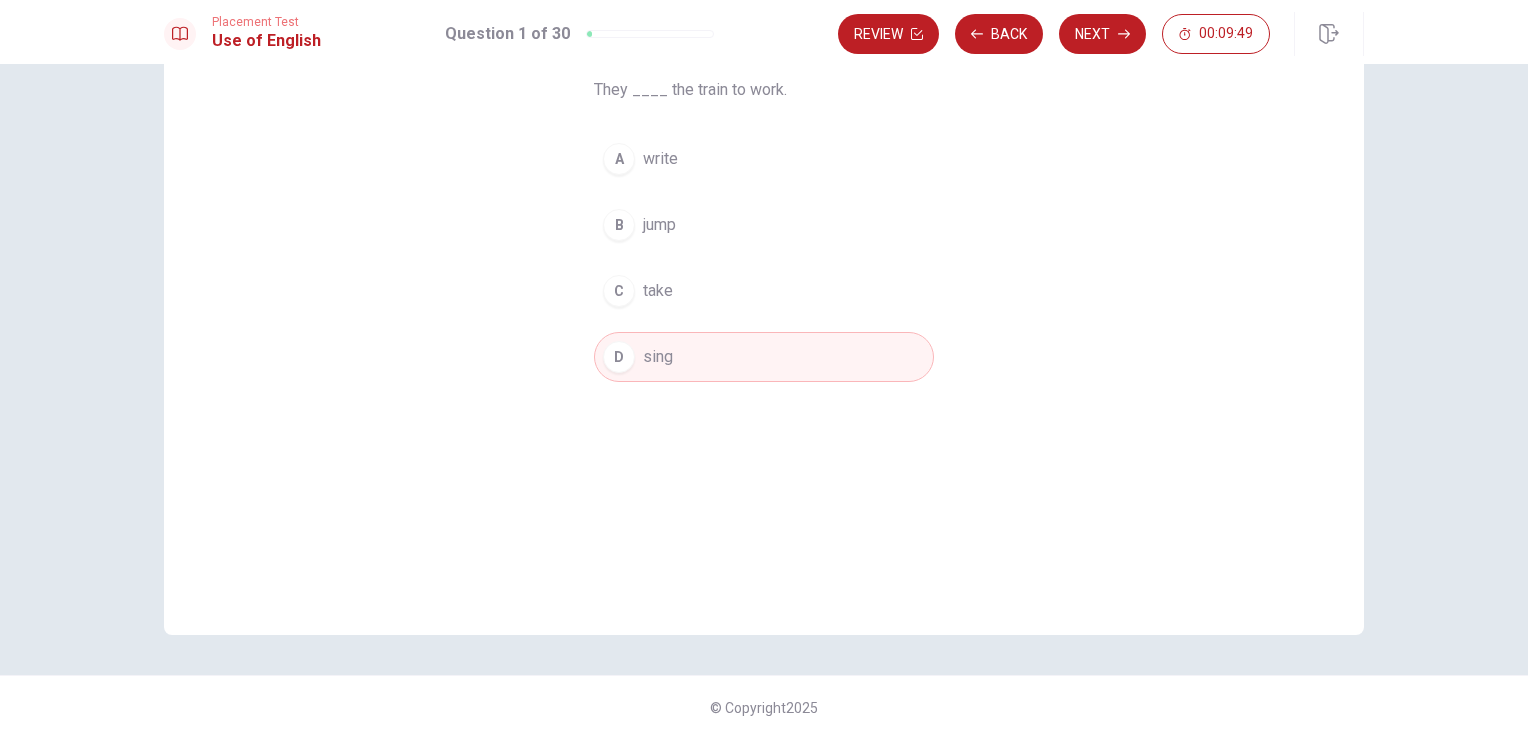 click on "C take" at bounding box center [764, 291] 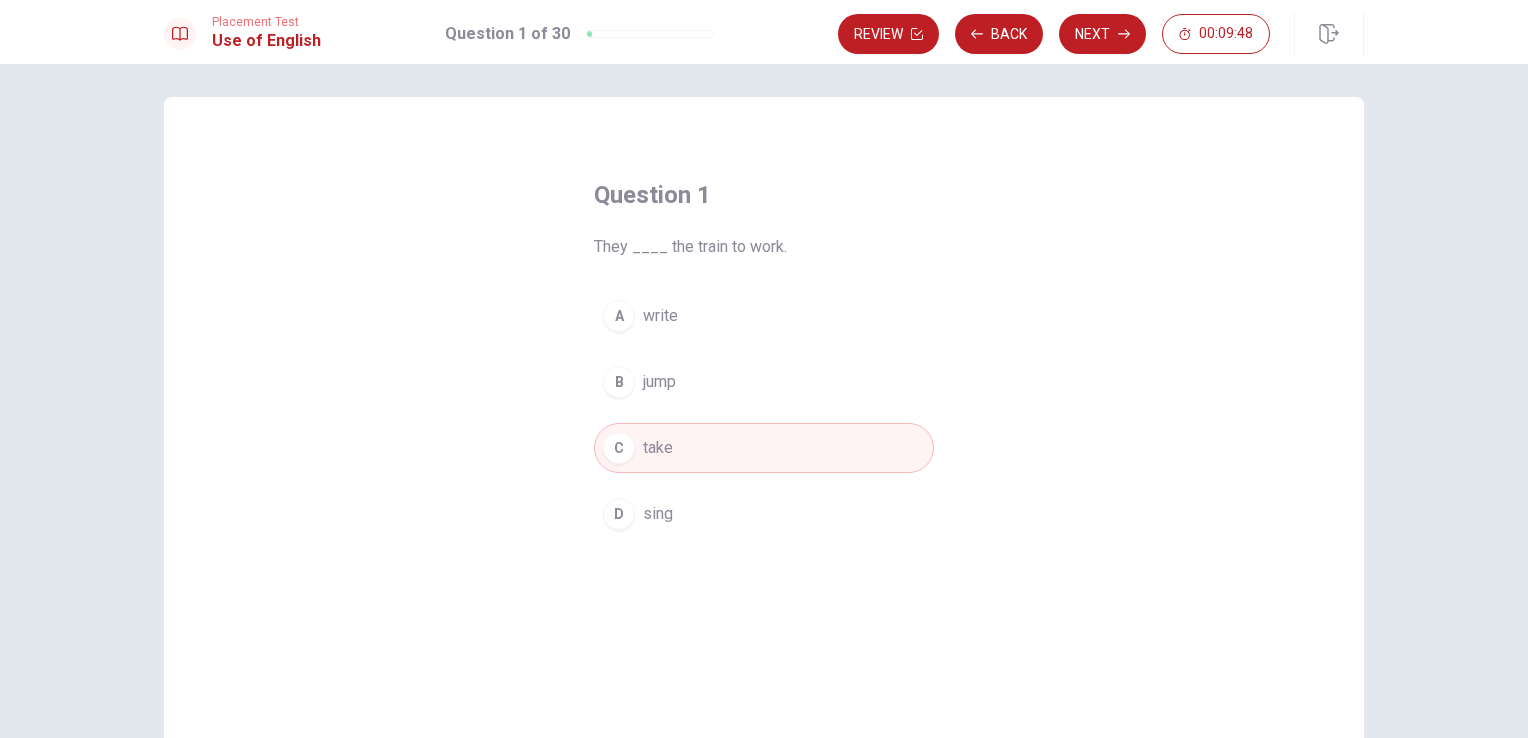 scroll, scrollTop: 0, scrollLeft: 0, axis: both 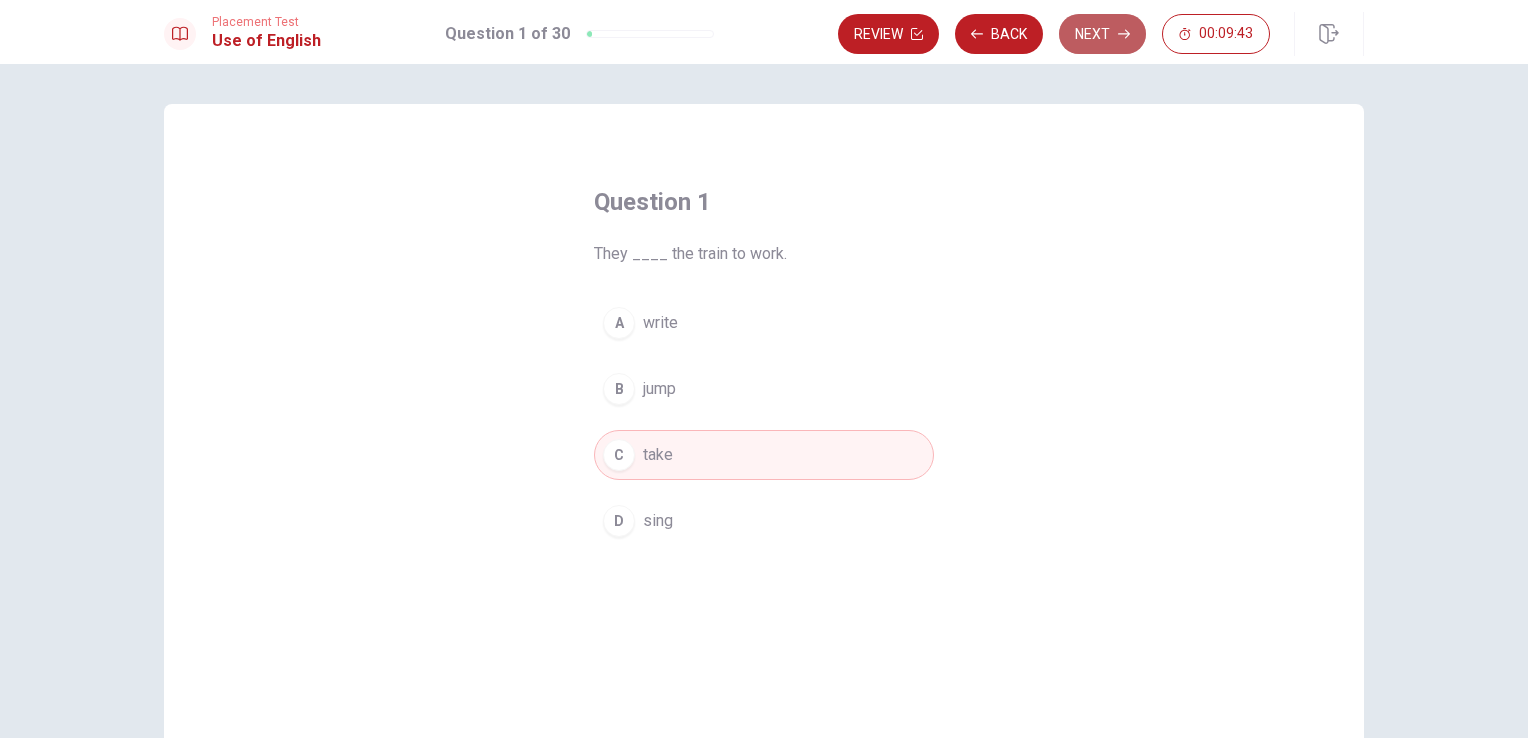 click on "Next" at bounding box center [1102, 34] 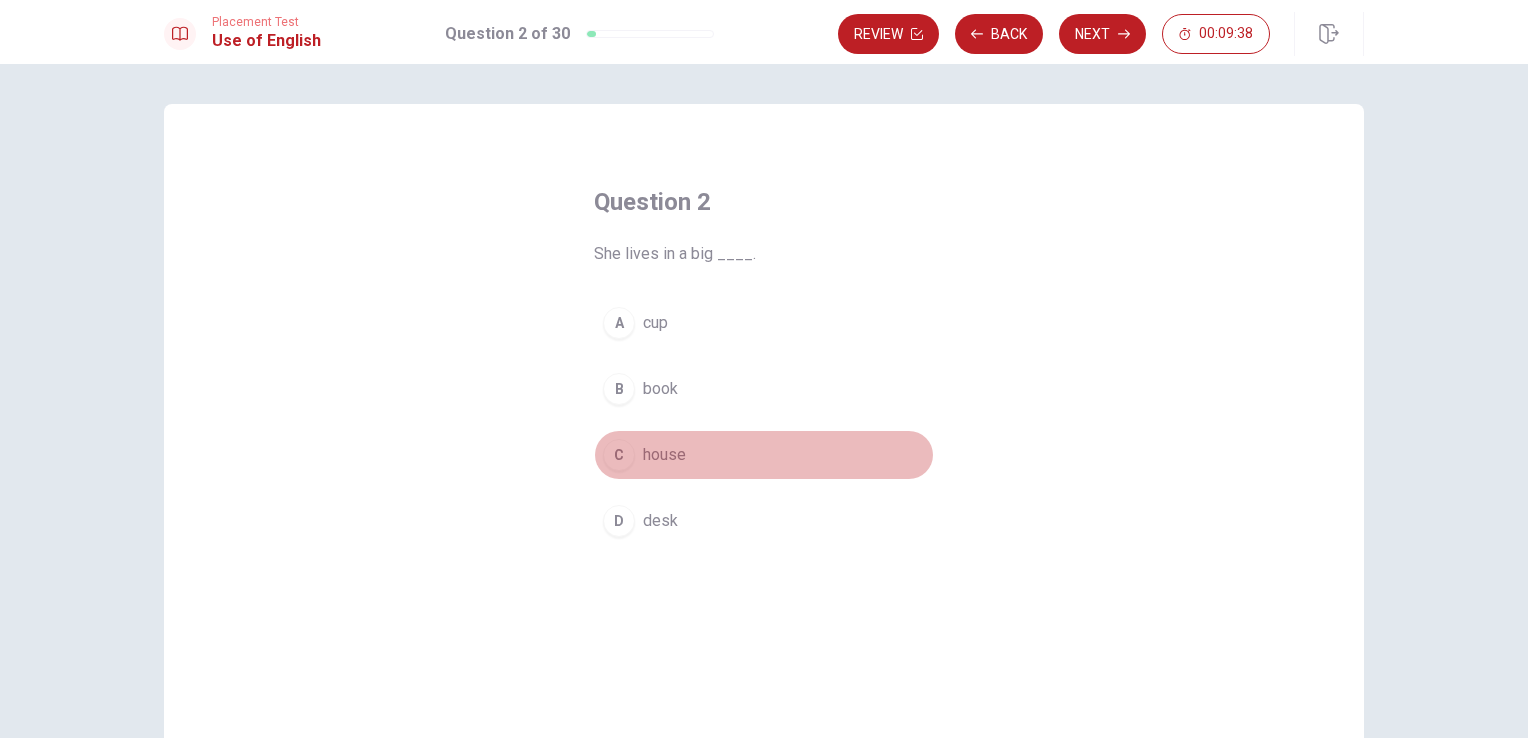 click on "house" at bounding box center (664, 455) 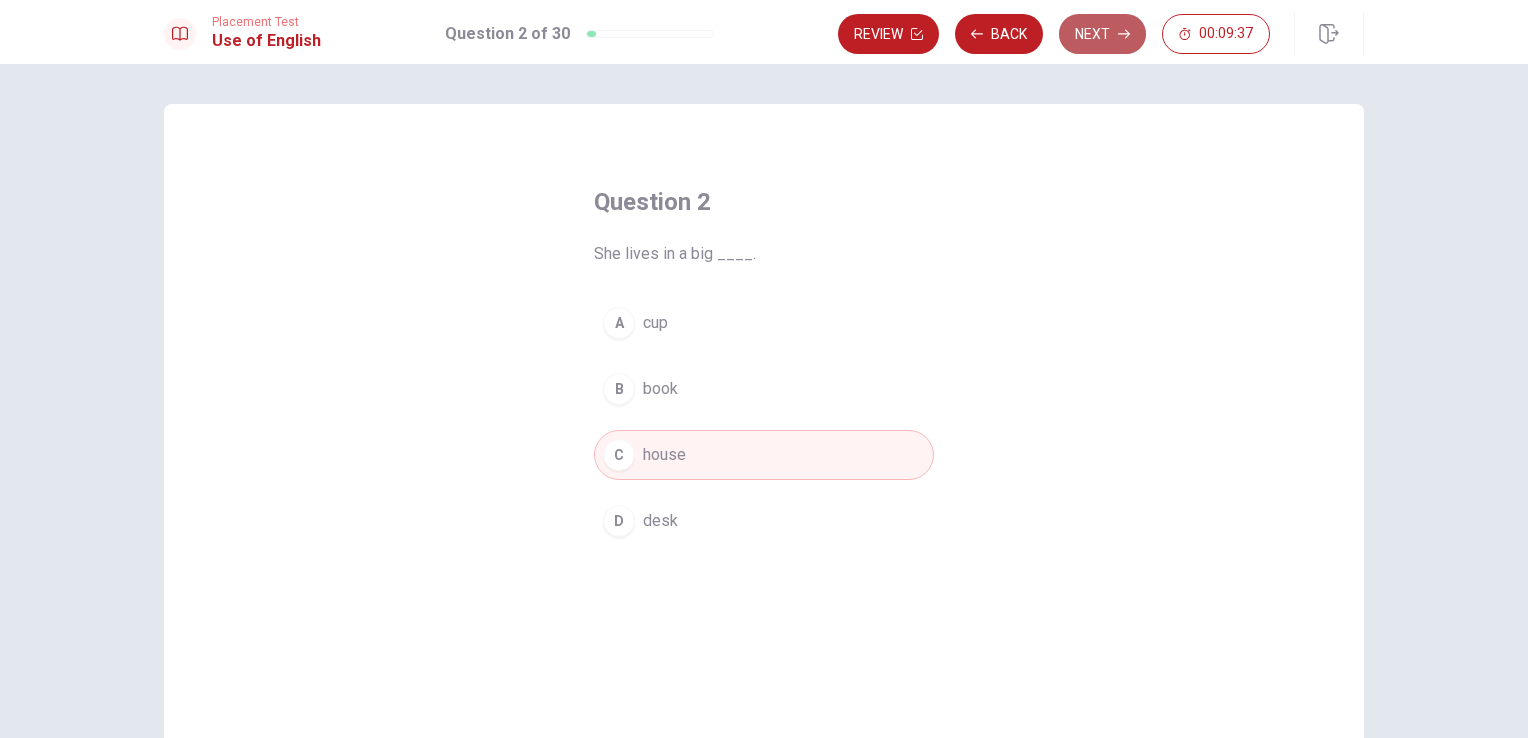 click on "Next" at bounding box center [1102, 34] 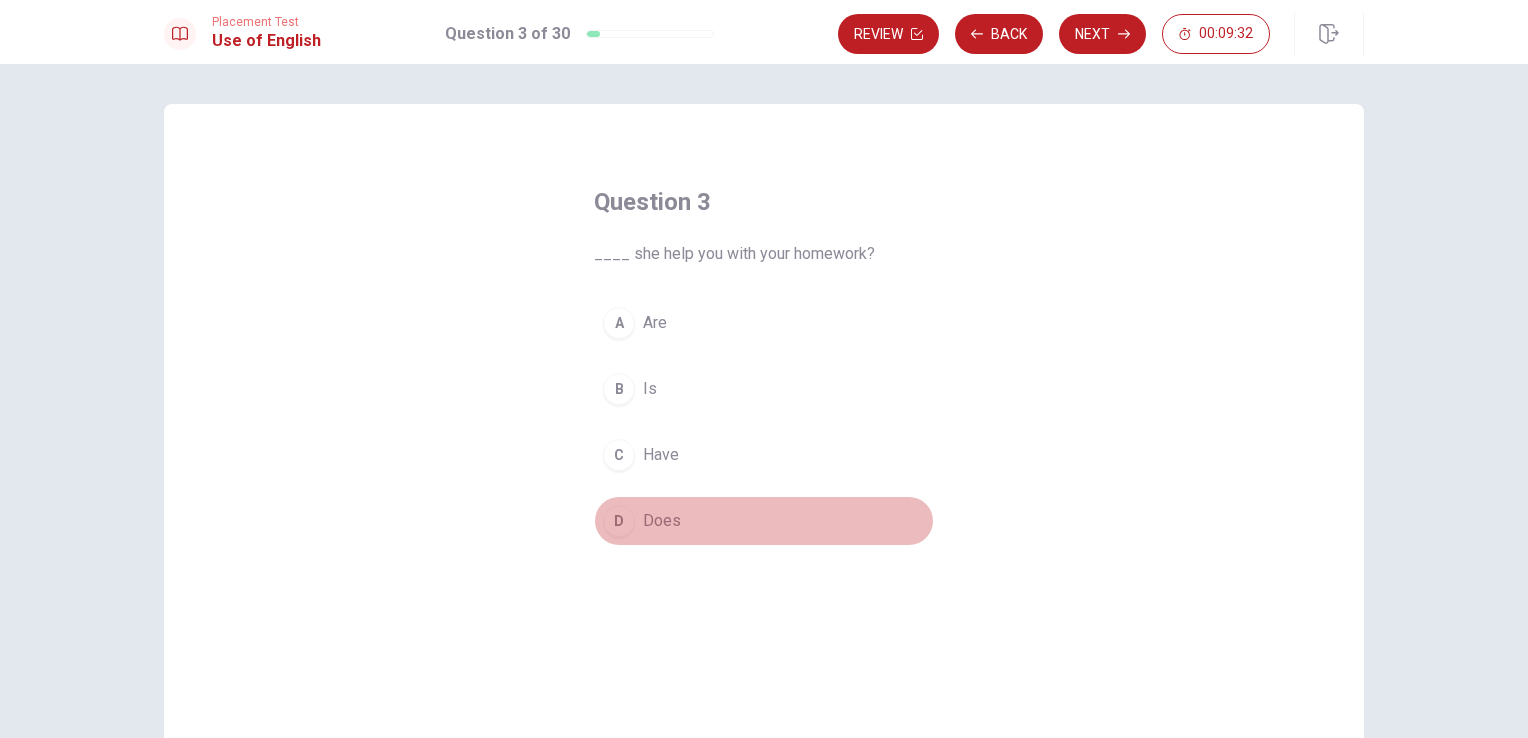 click on "Does" at bounding box center (662, 521) 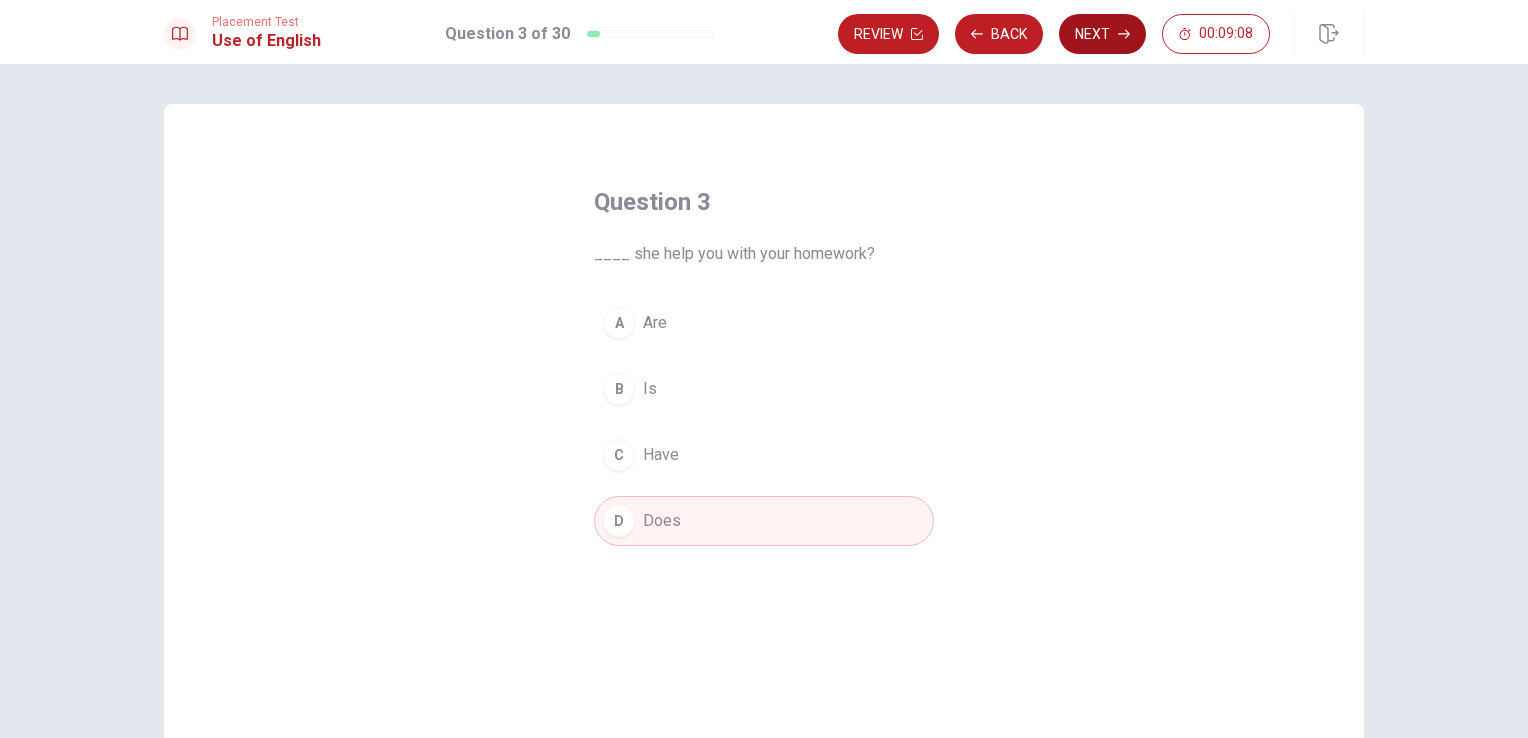 click on "Next" at bounding box center (1102, 34) 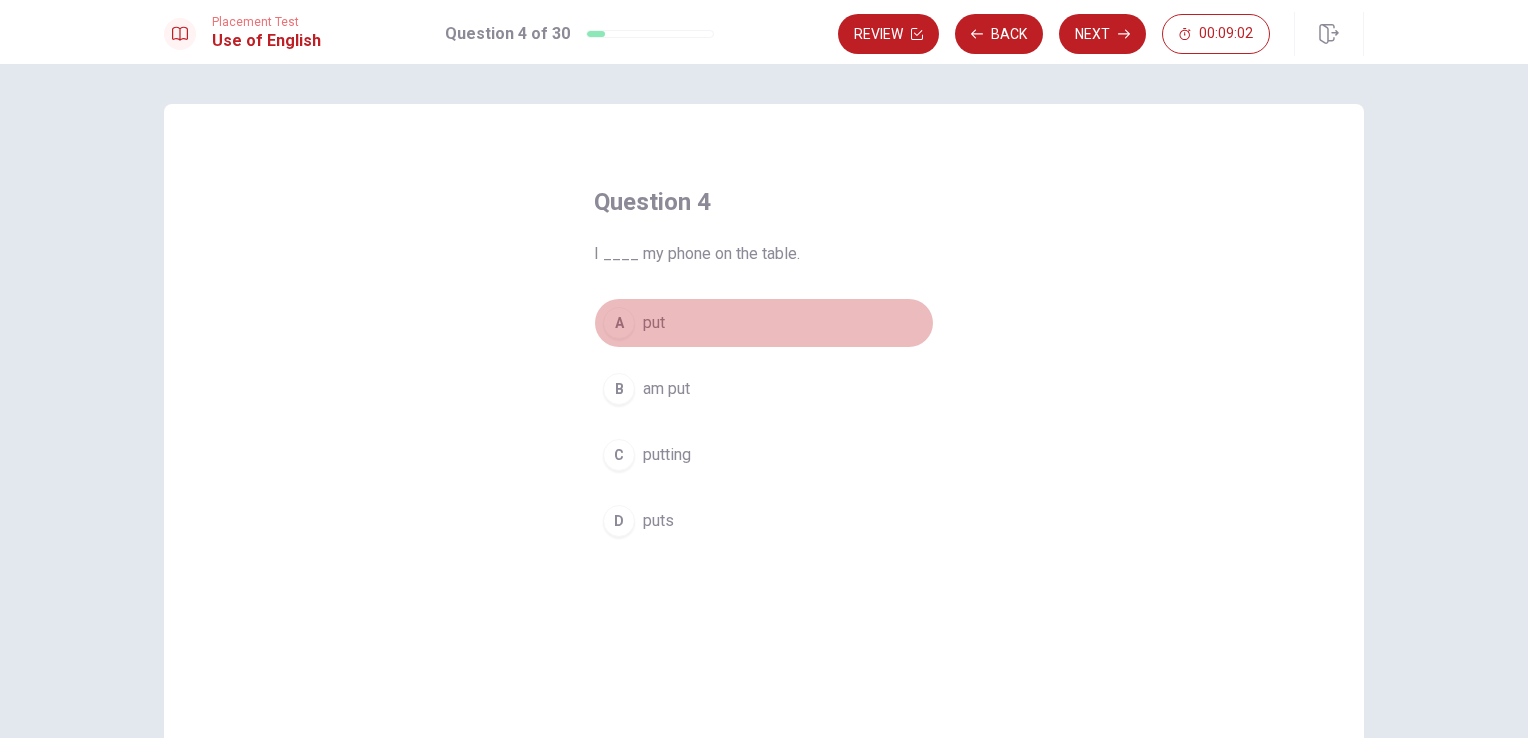 click on "put" at bounding box center [654, 323] 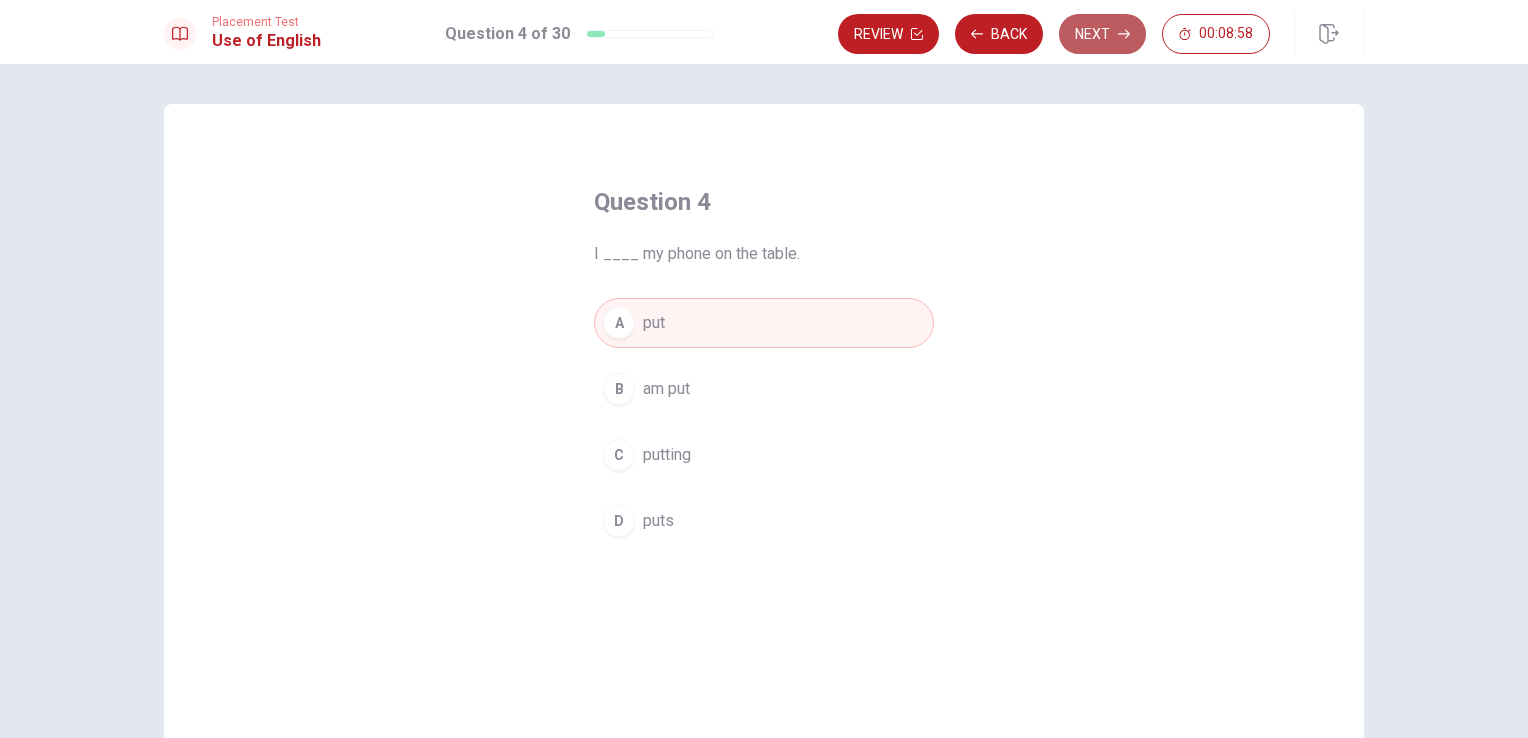 click on "Next" at bounding box center [1102, 34] 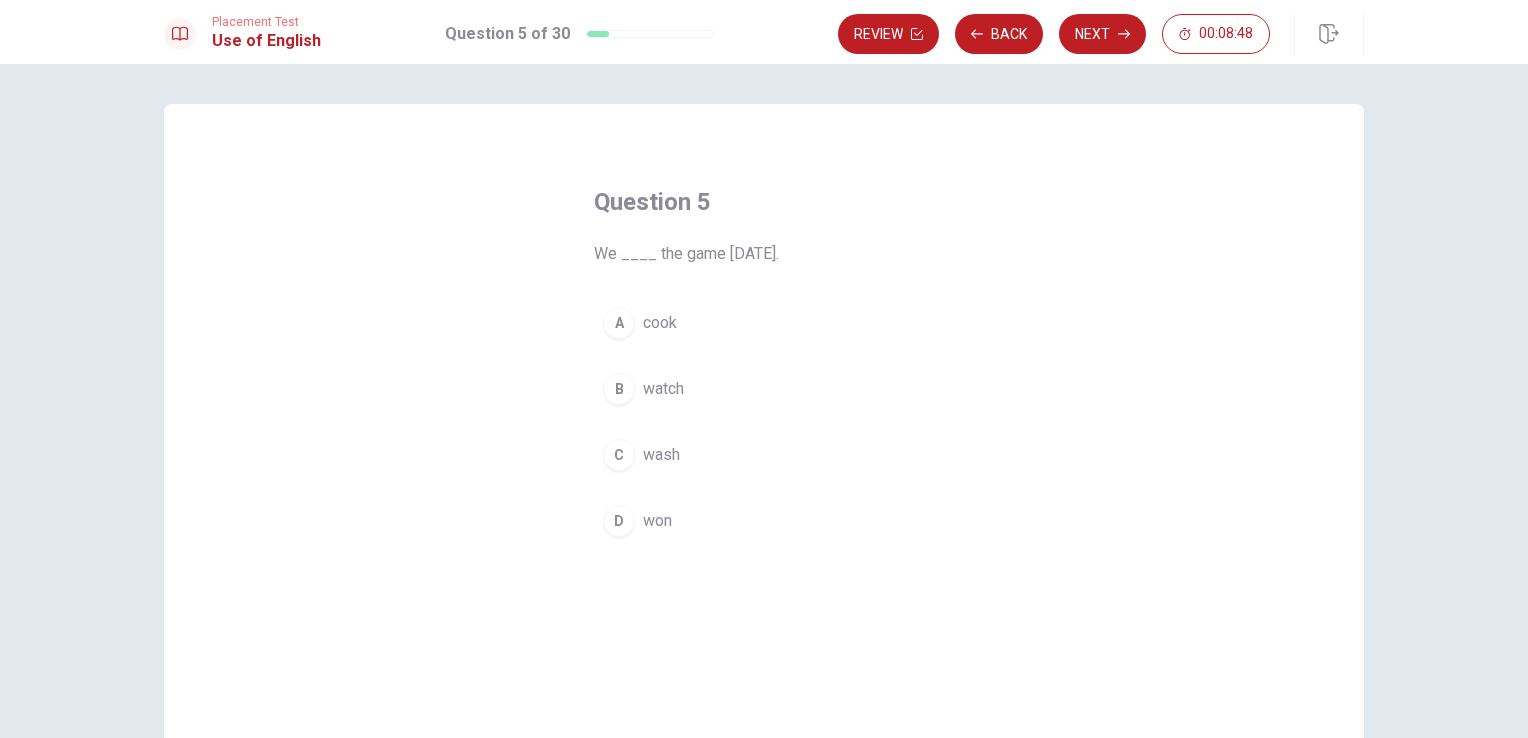 click on "B watch" at bounding box center [764, 389] 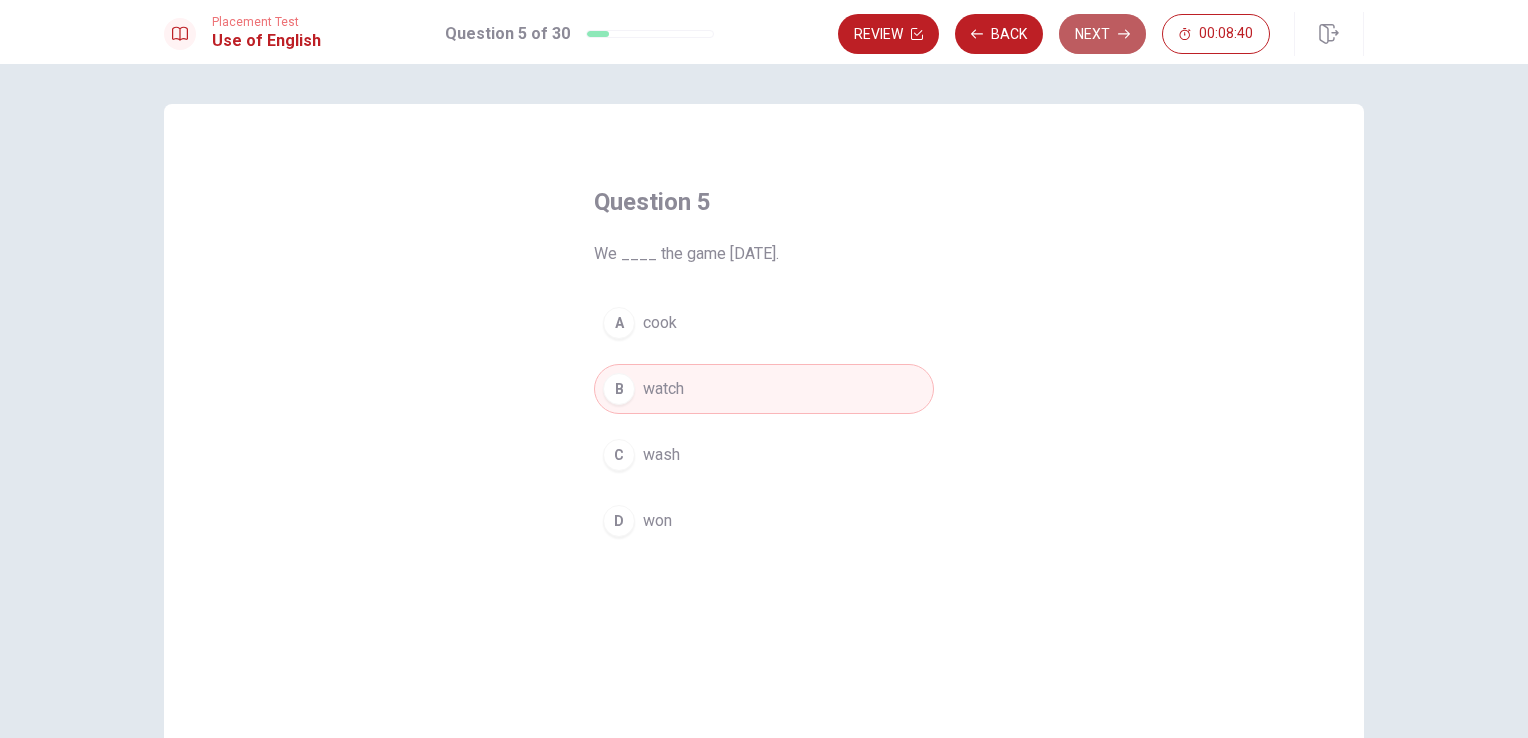 click on "Next" at bounding box center [1102, 34] 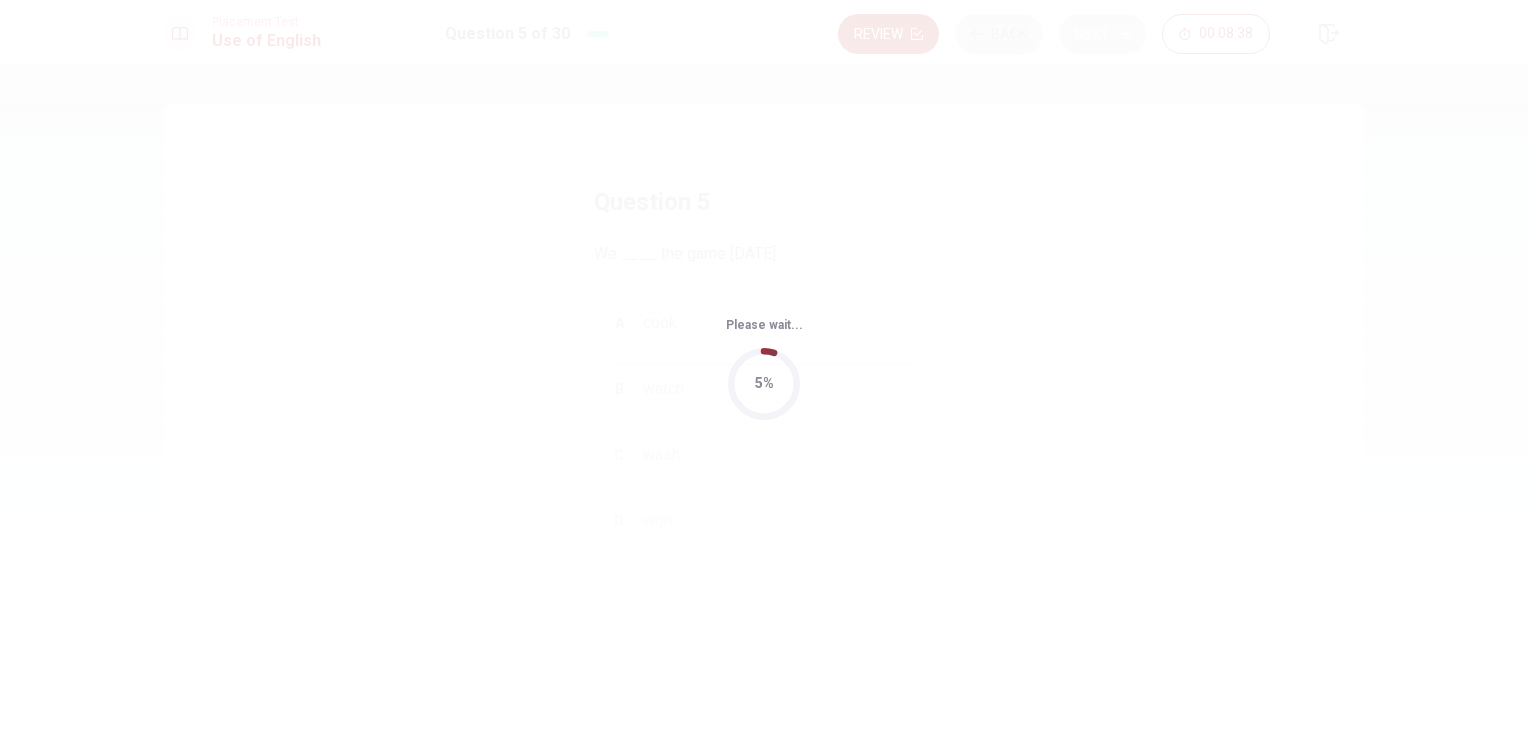 scroll, scrollTop: 0, scrollLeft: 0, axis: both 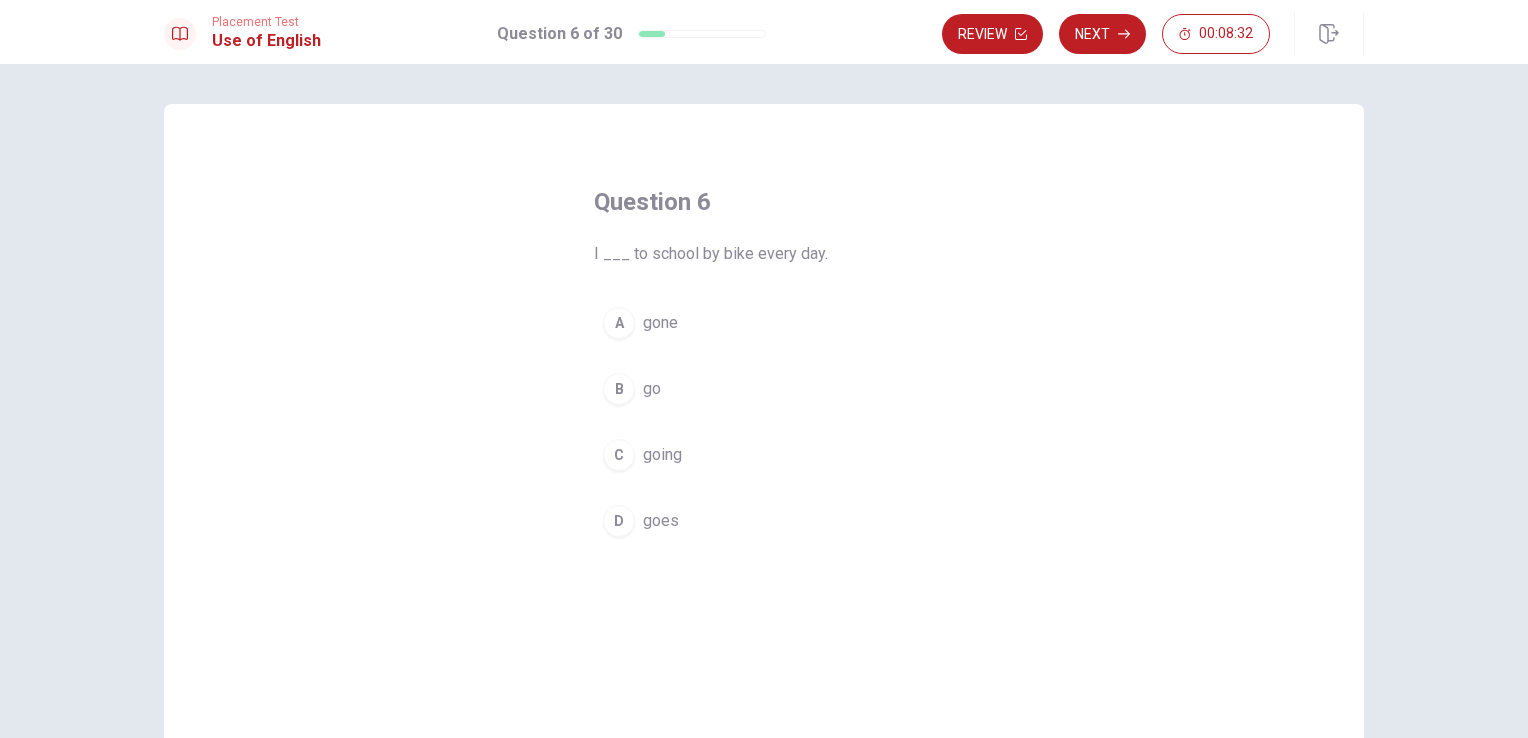 click on "B go" at bounding box center [764, 389] 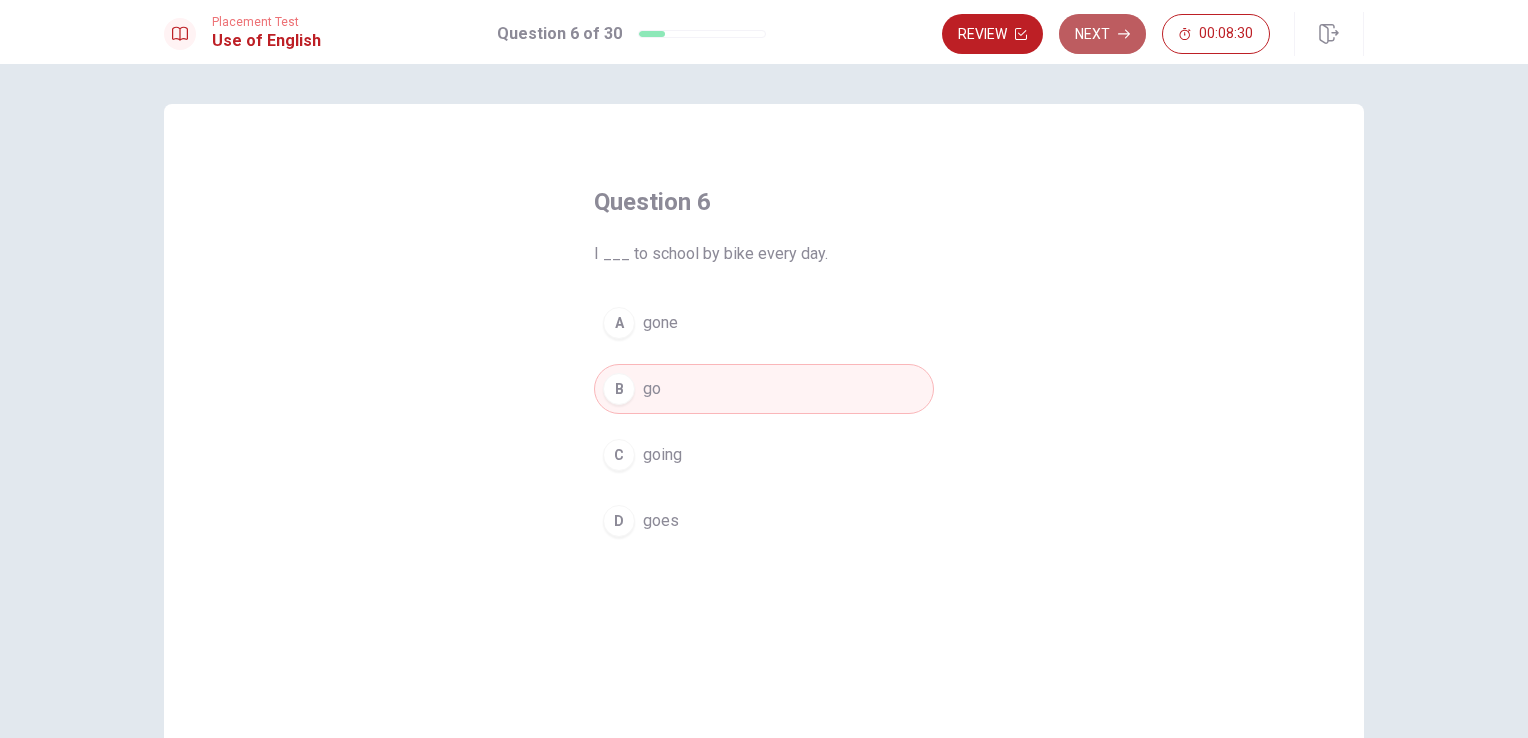 click on "Next" at bounding box center (1102, 34) 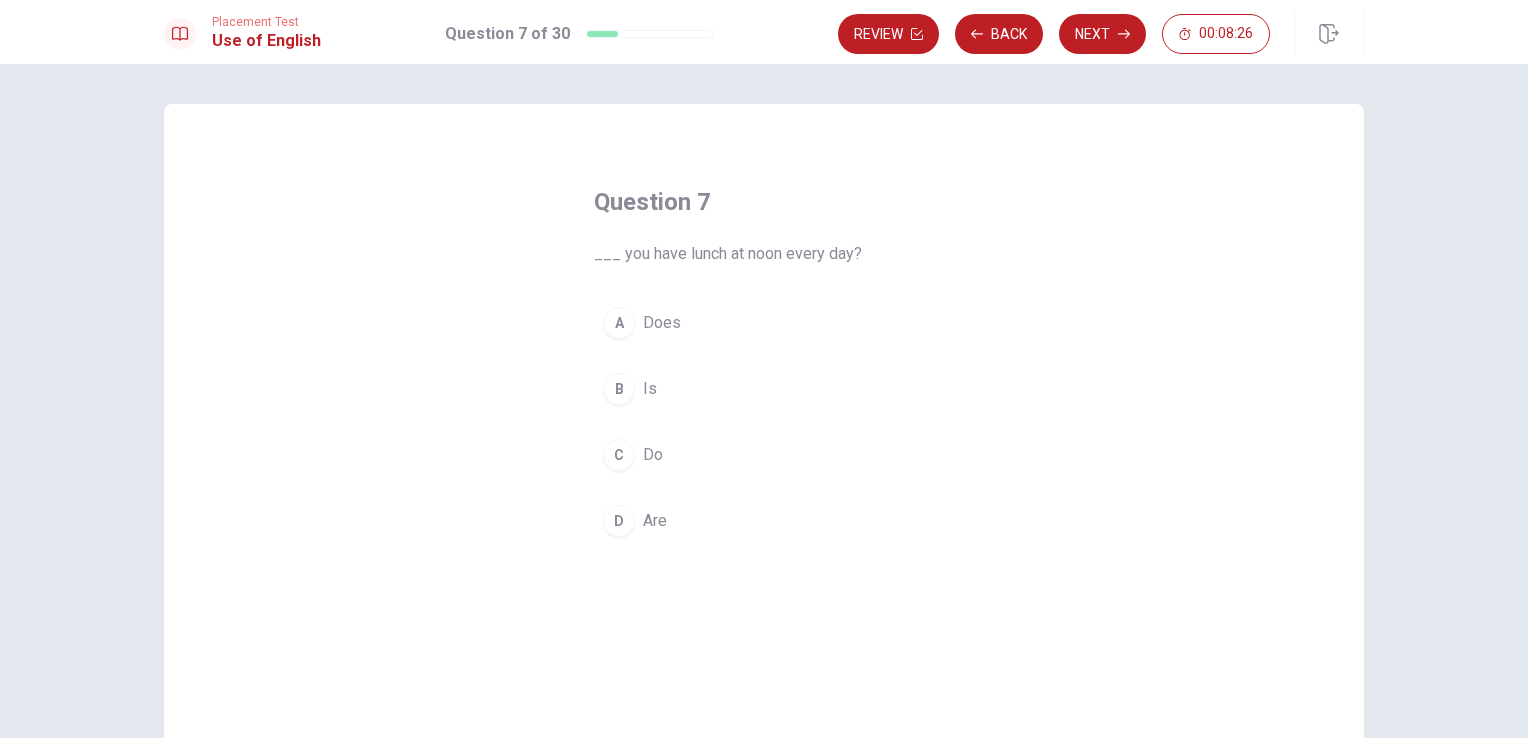 click on "C Do" at bounding box center [764, 455] 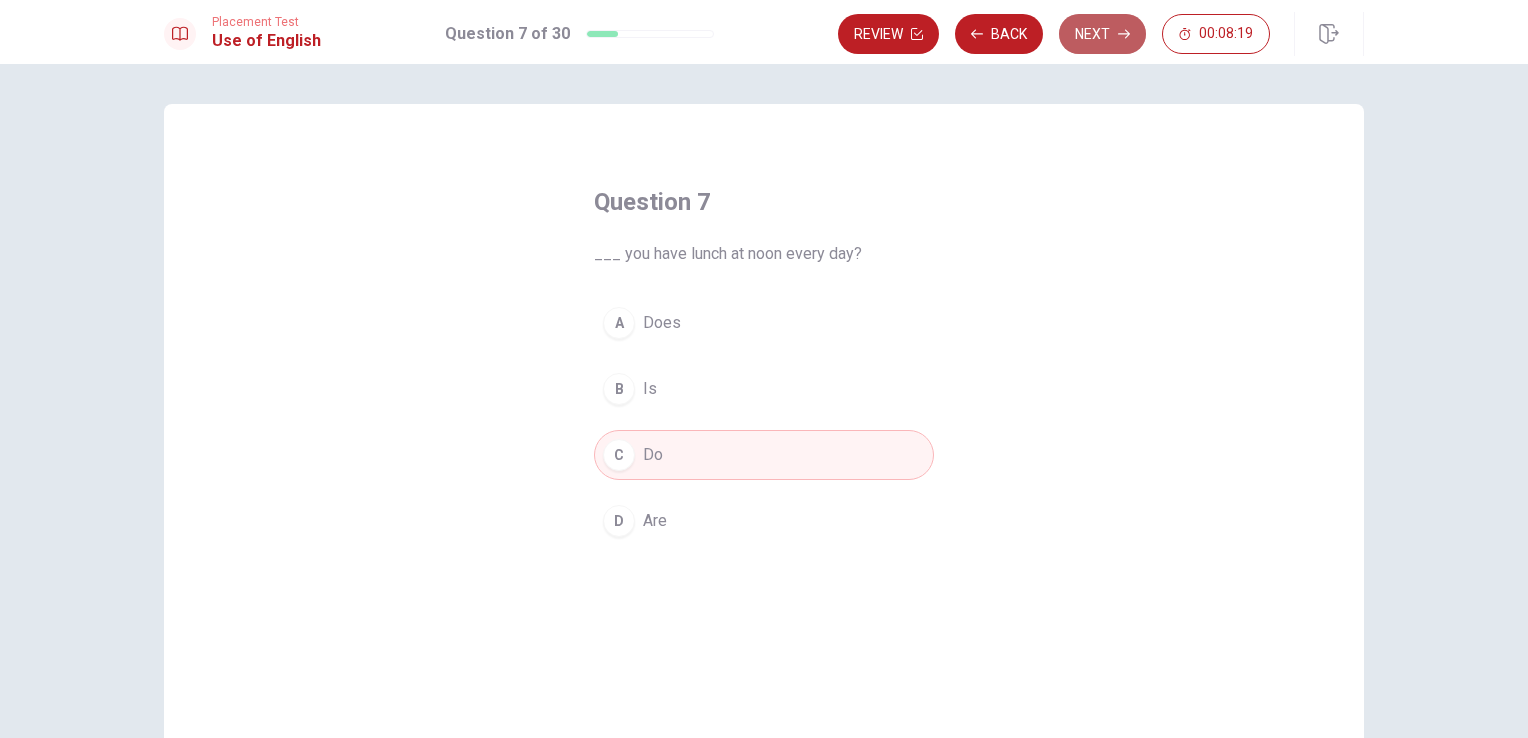 click on "Next" at bounding box center [1102, 34] 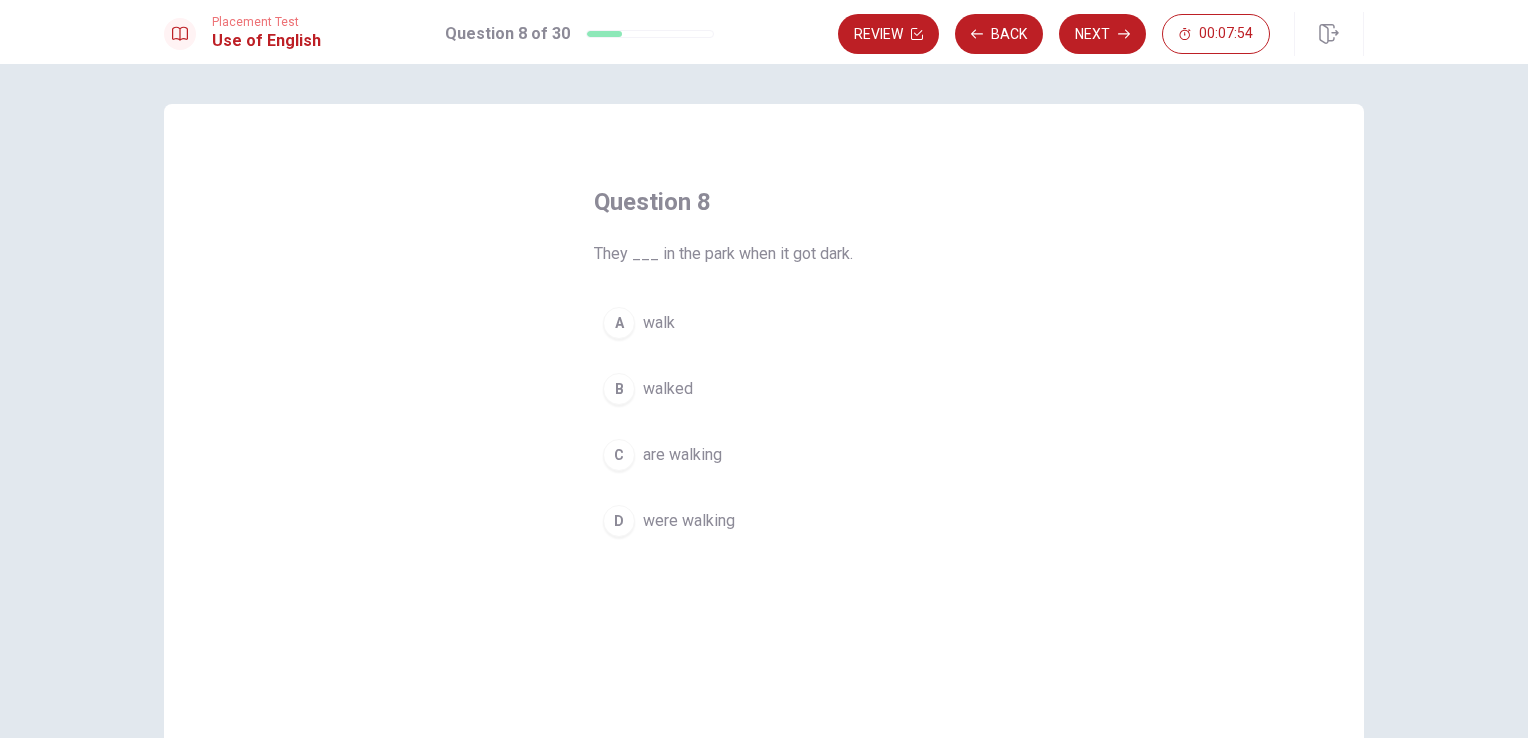 click on "are walking" at bounding box center (682, 455) 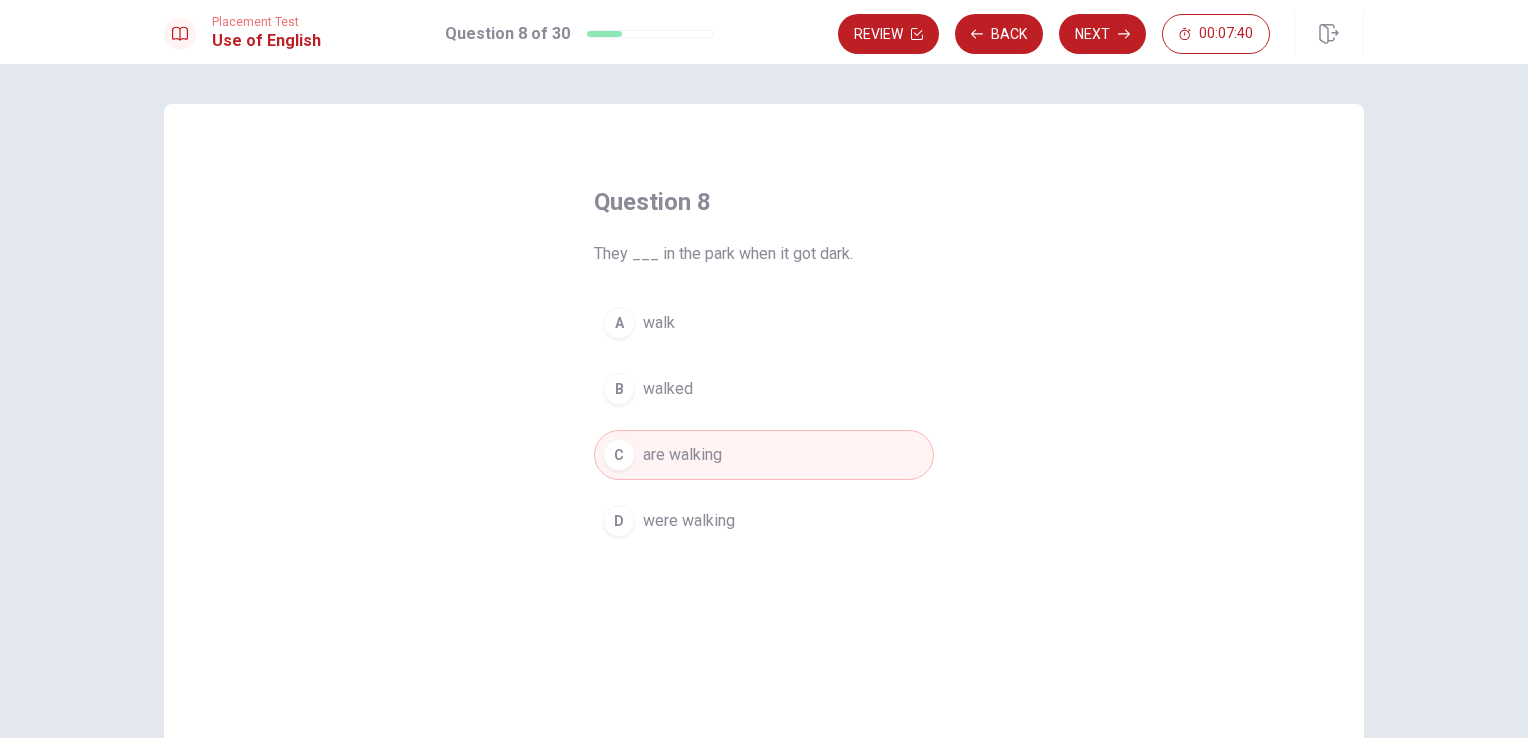 click on "were walking" at bounding box center [689, 521] 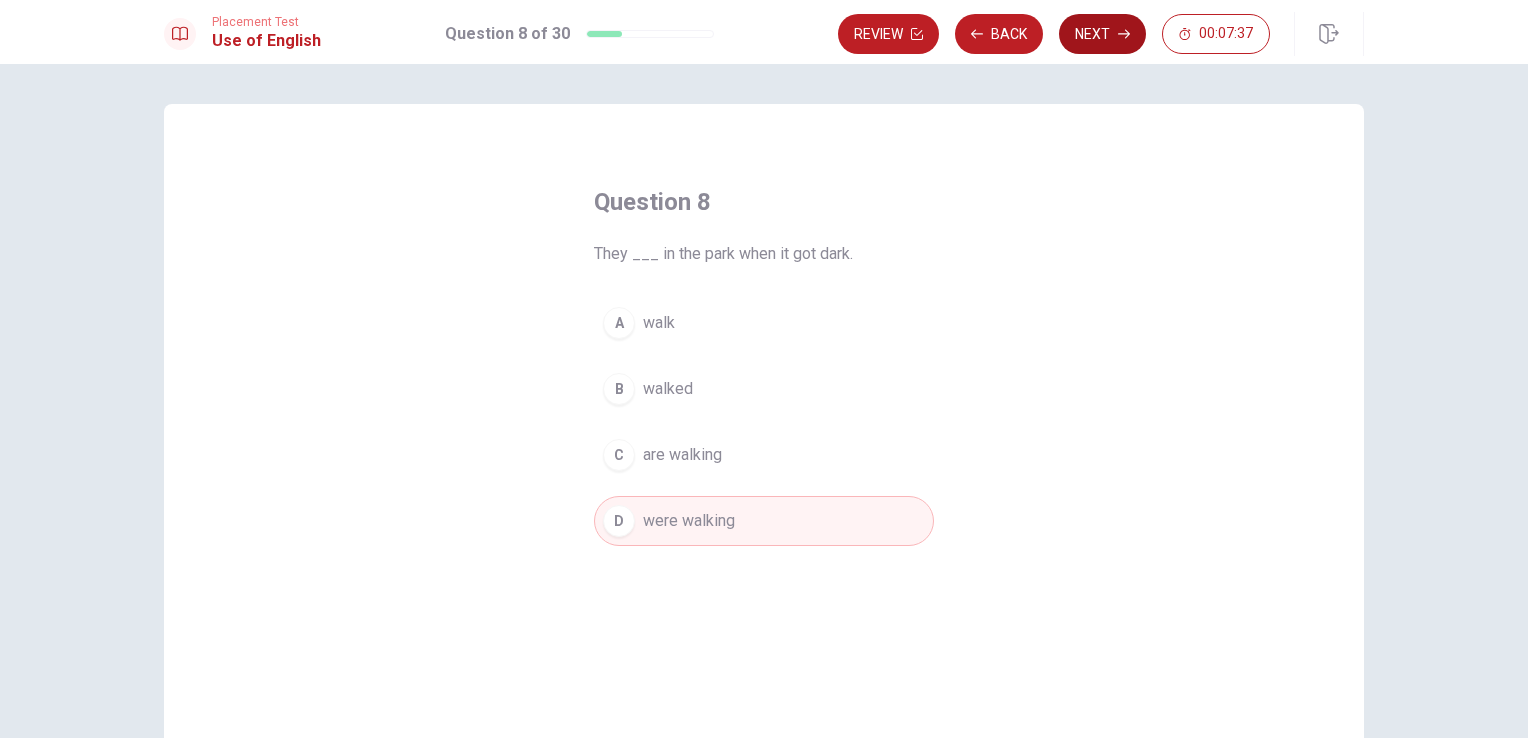 click on "Next" at bounding box center (1102, 34) 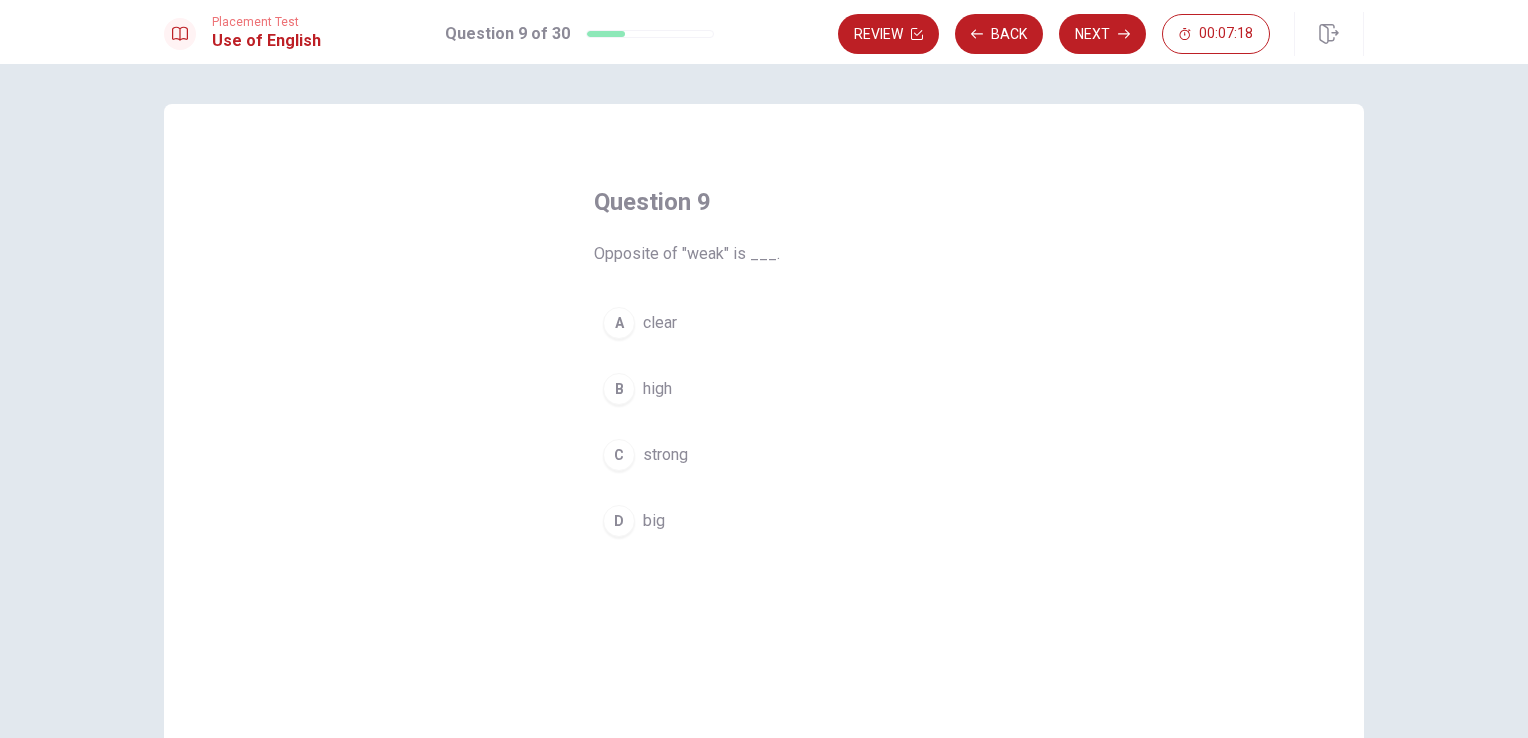 click on "clear" at bounding box center (660, 323) 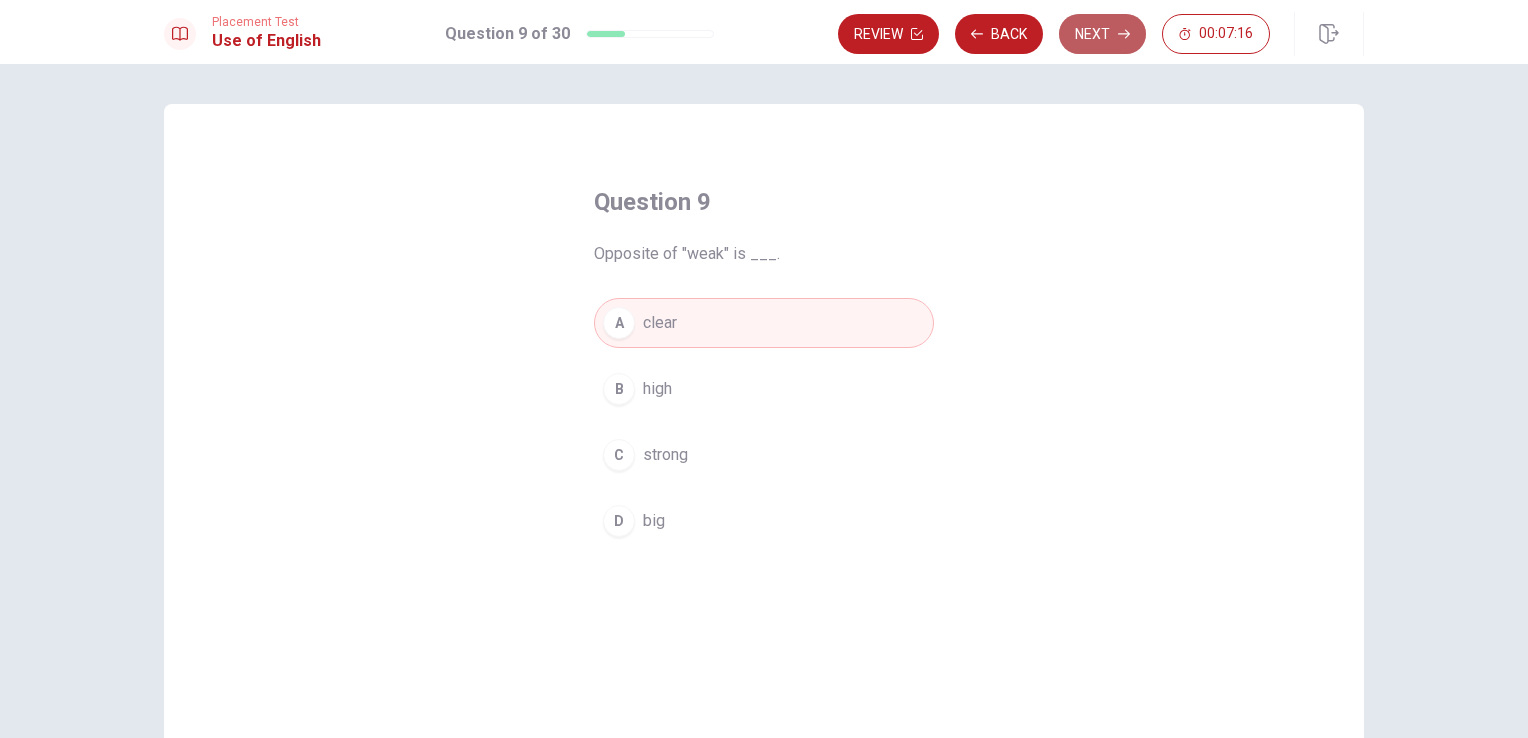 click on "Next" at bounding box center [1102, 34] 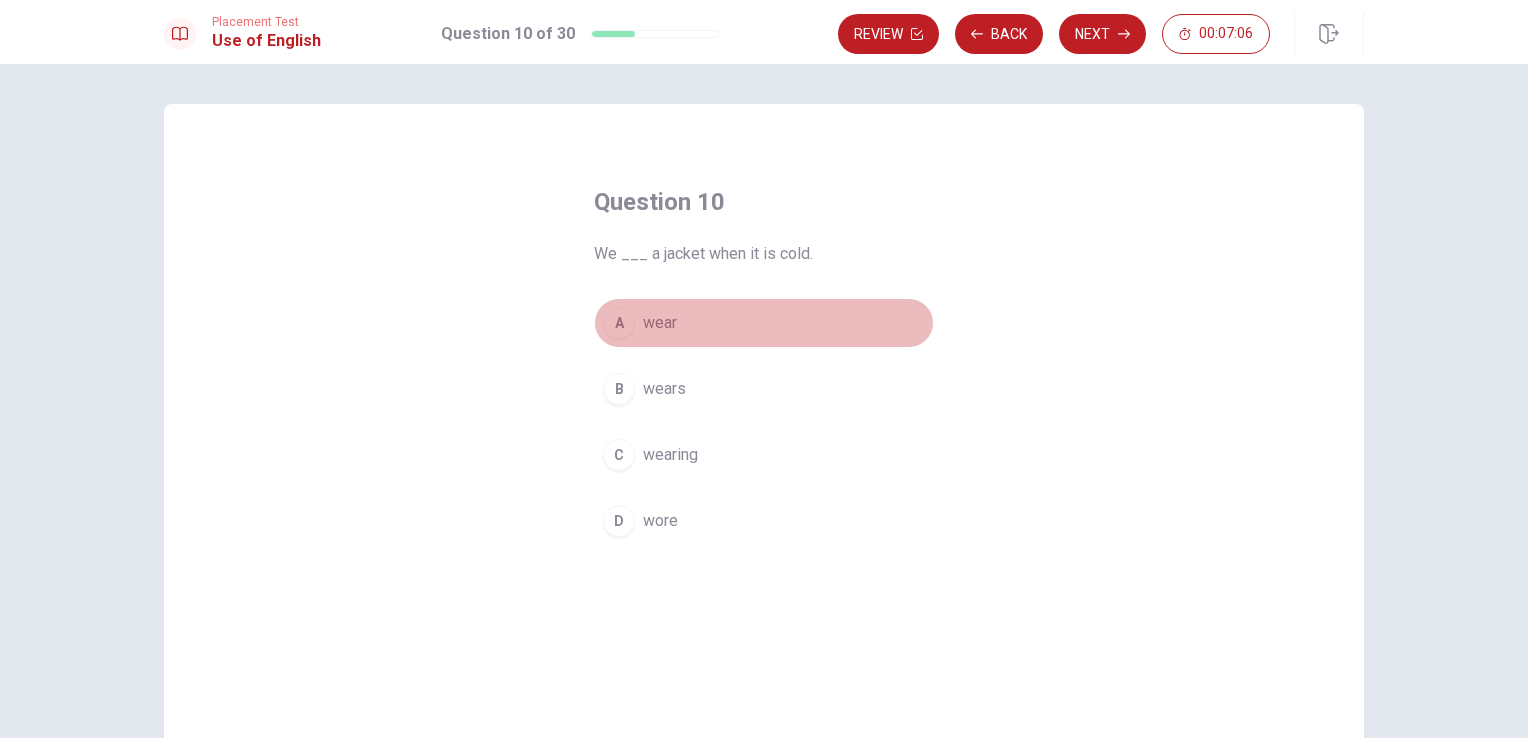 click on "wear" at bounding box center [660, 323] 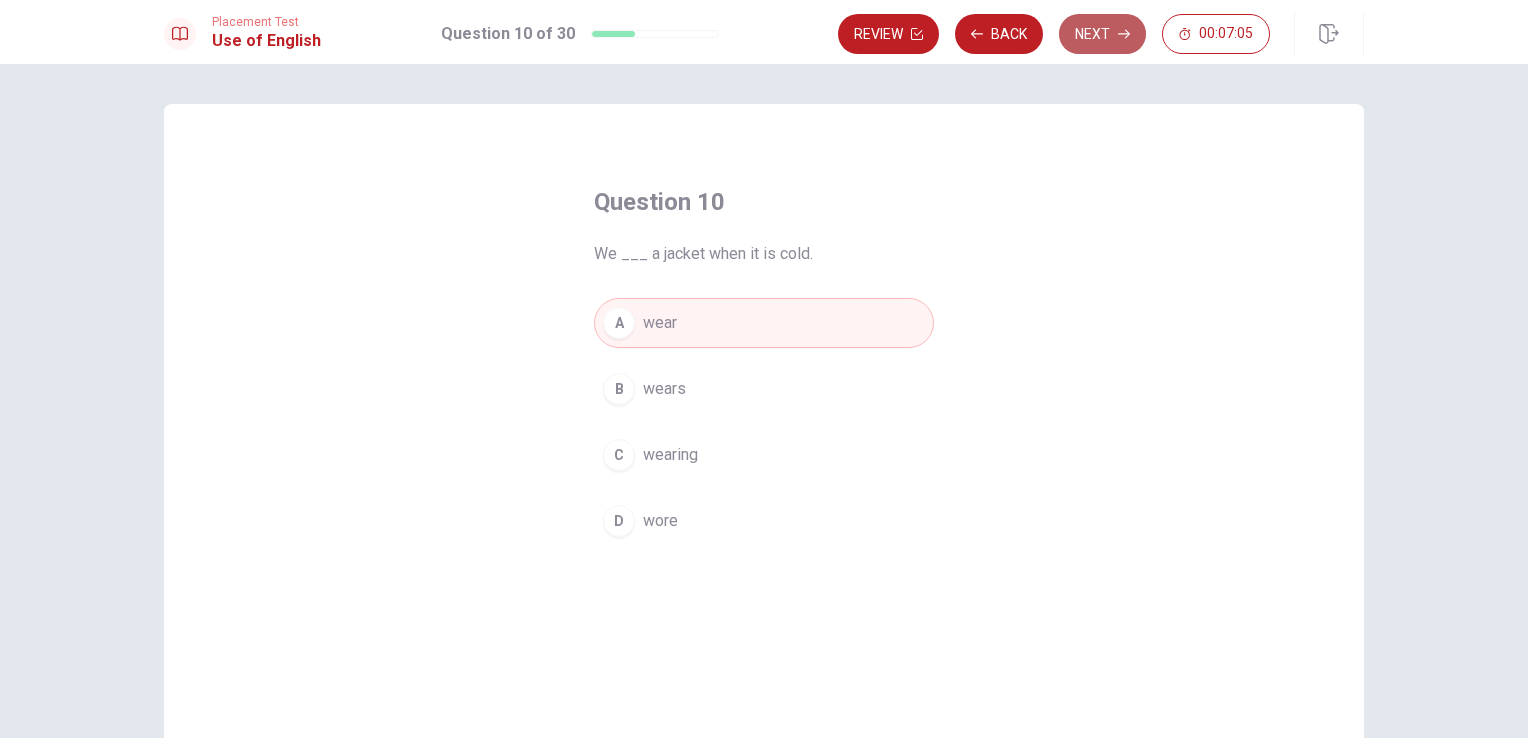 click on "Next" at bounding box center (1102, 34) 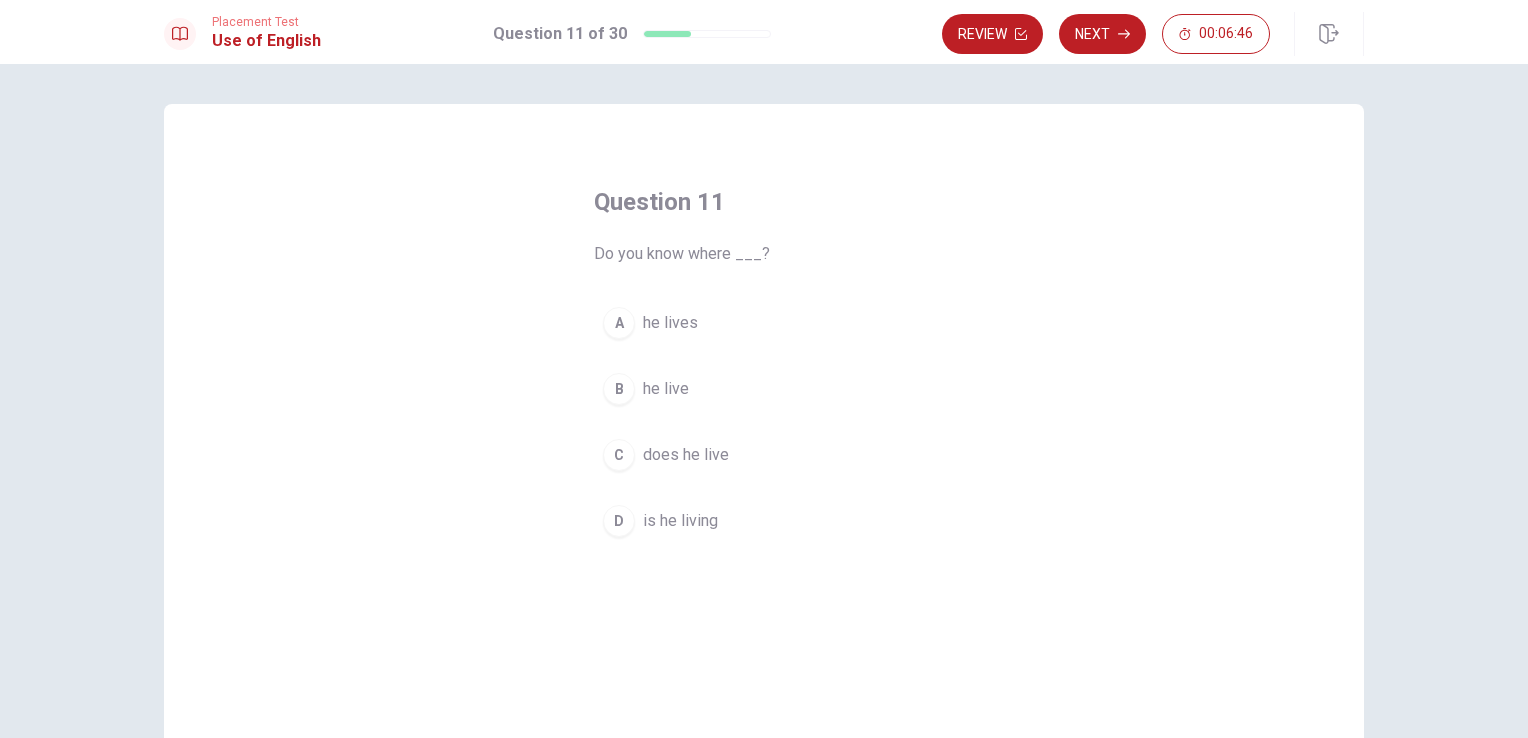 click on "A he lives" at bounding box center [764, 323] 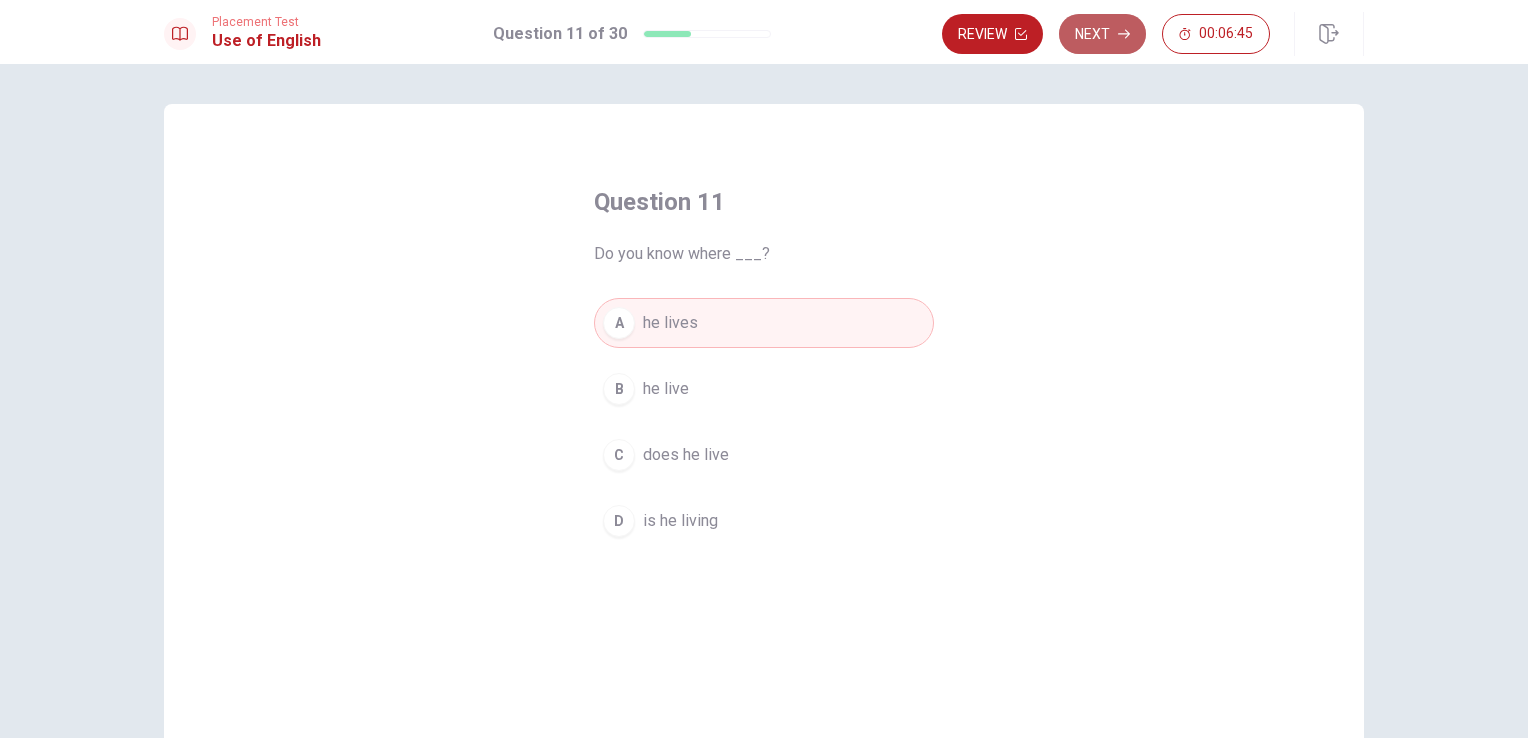 click 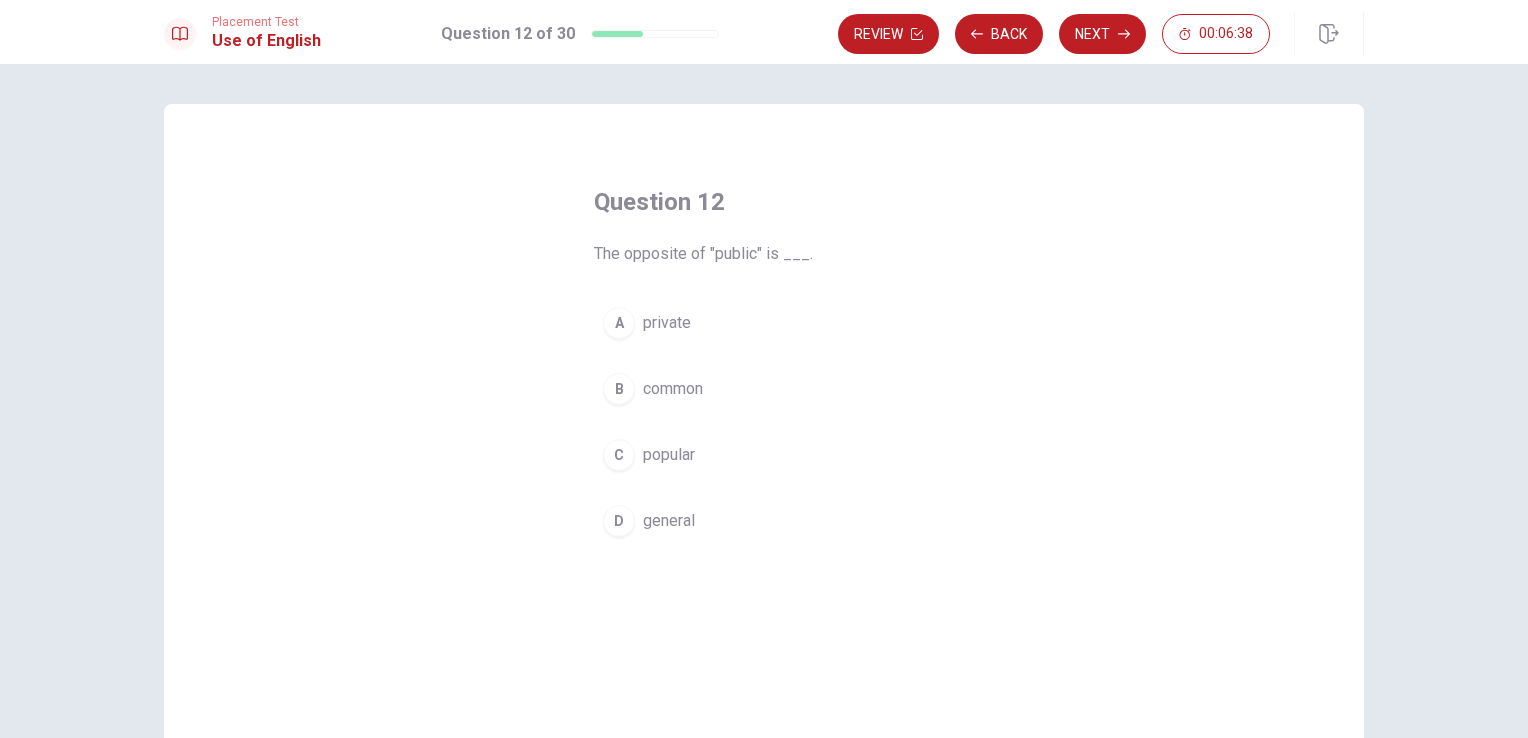 click on "A private" at bounding box center [764, 323] 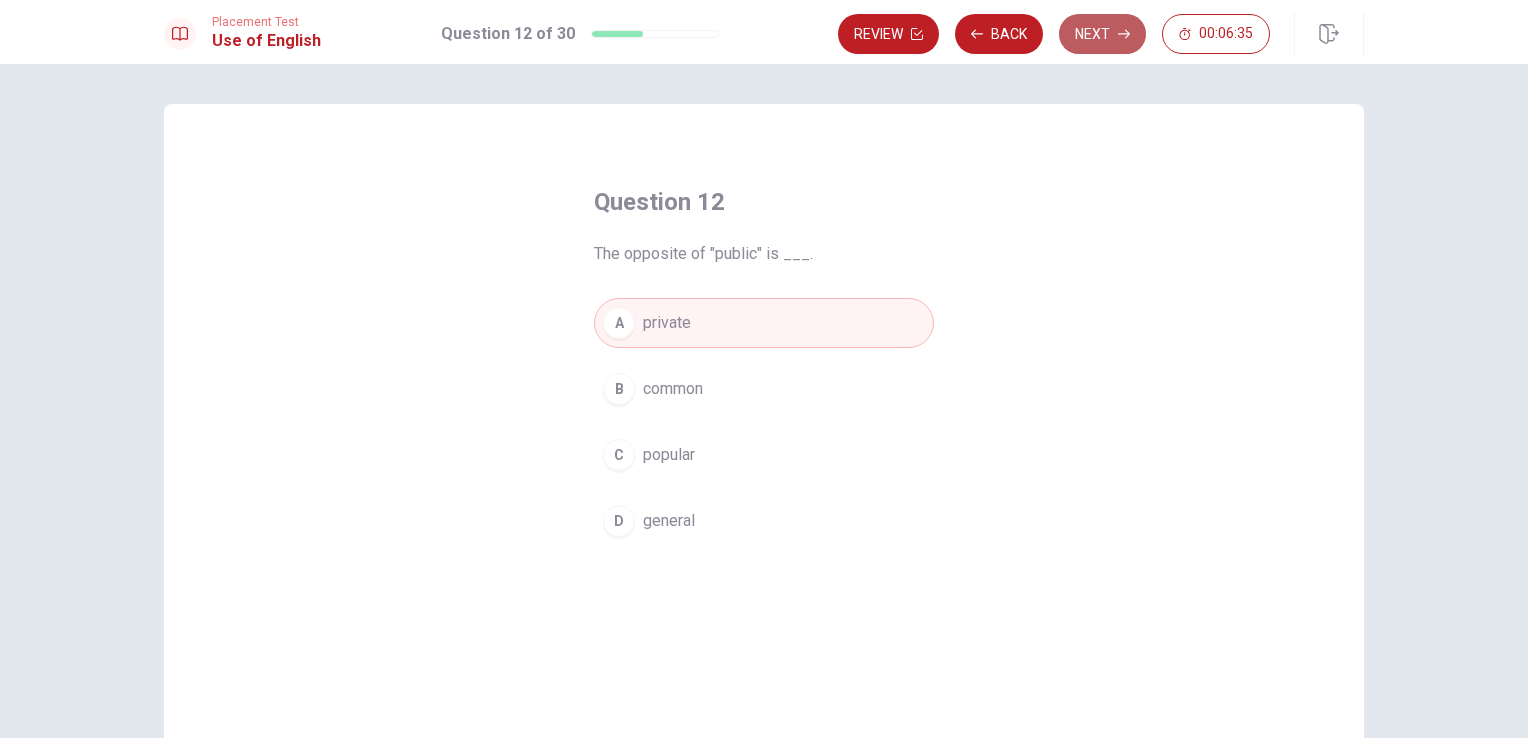click on "Next" at bounding box center [1102, 34] 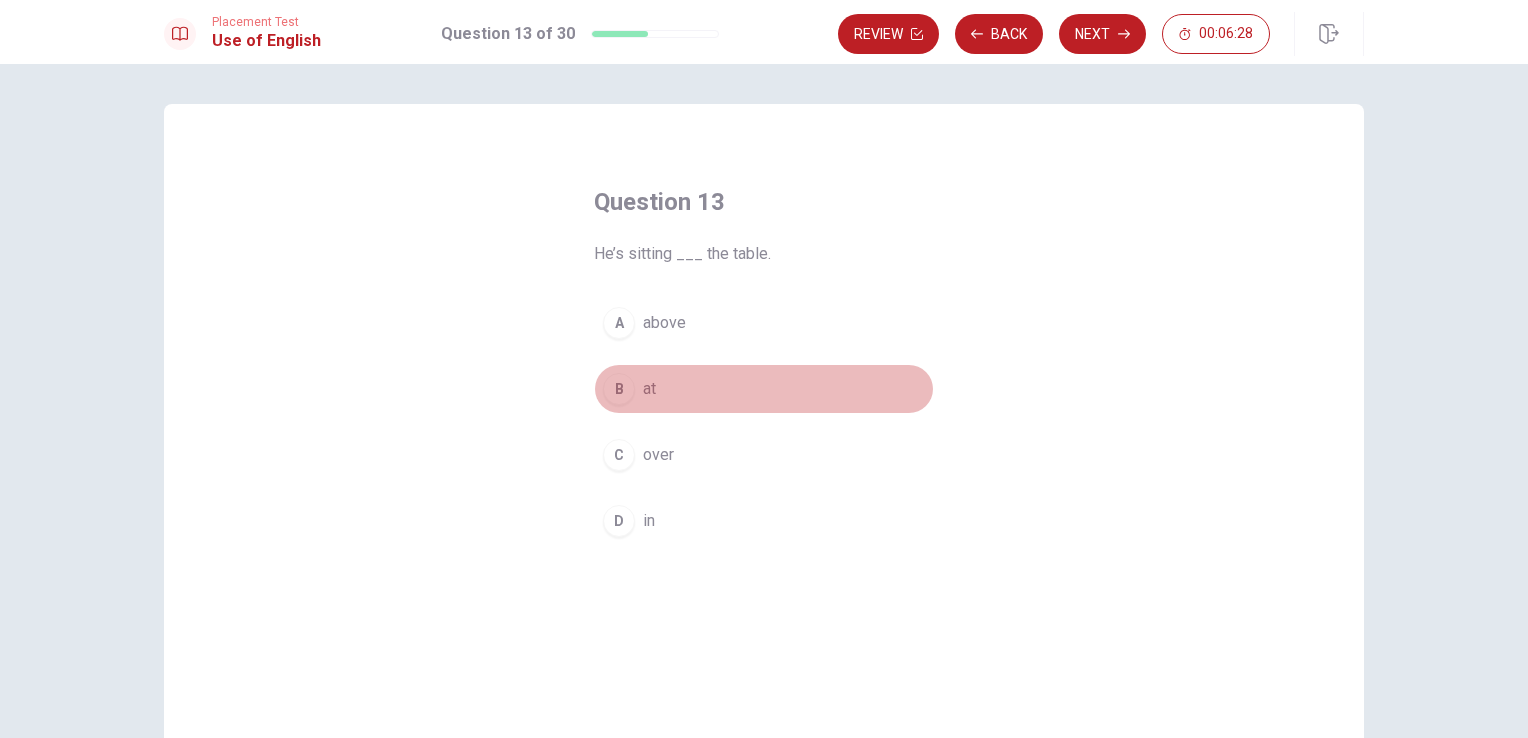 click on "B at" at bounding box center [764, 389] 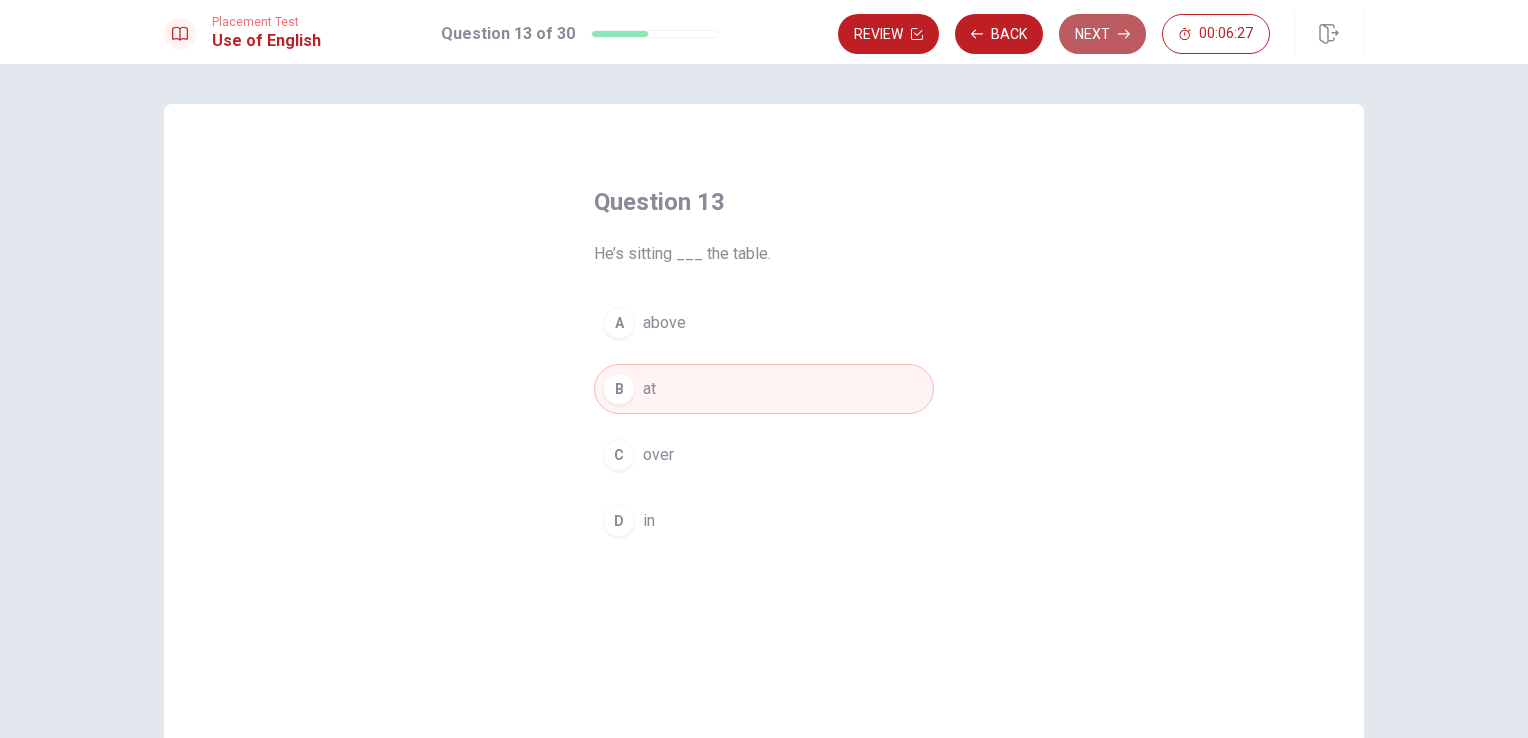 click on "Next" at bounding box center (1102, 34) 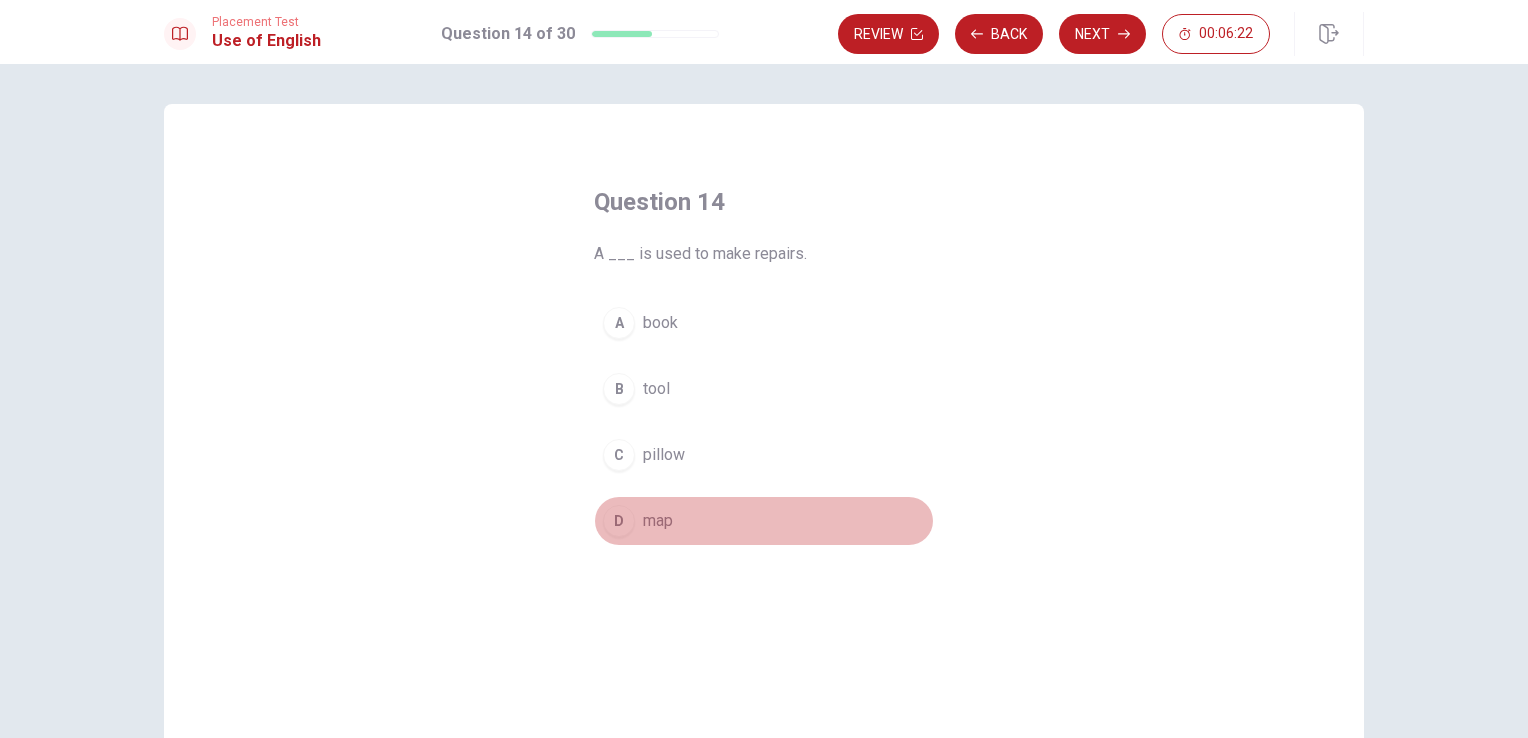 click on "D map" at bounding box center (764, 521) 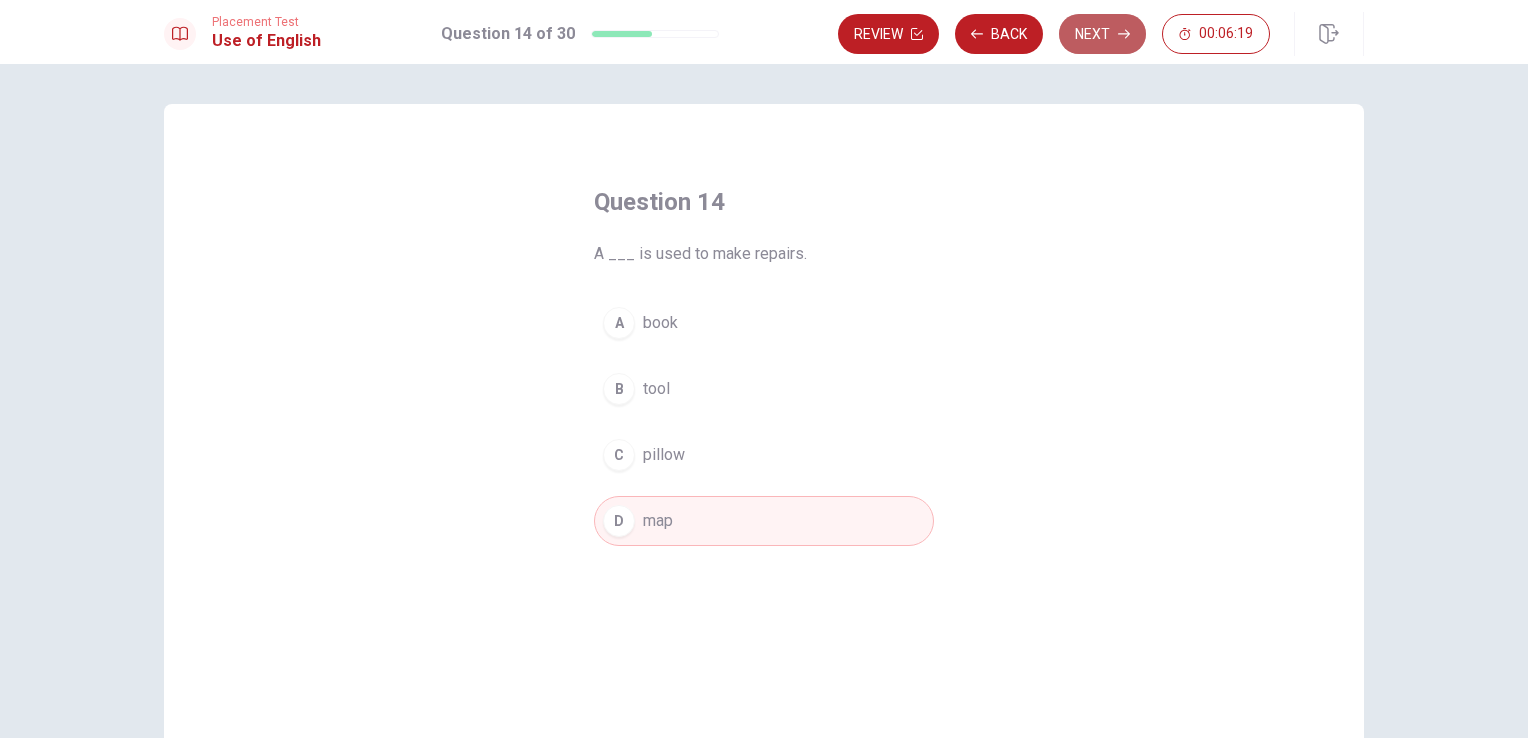 click on "Next" at bounding box center [1102, 34] 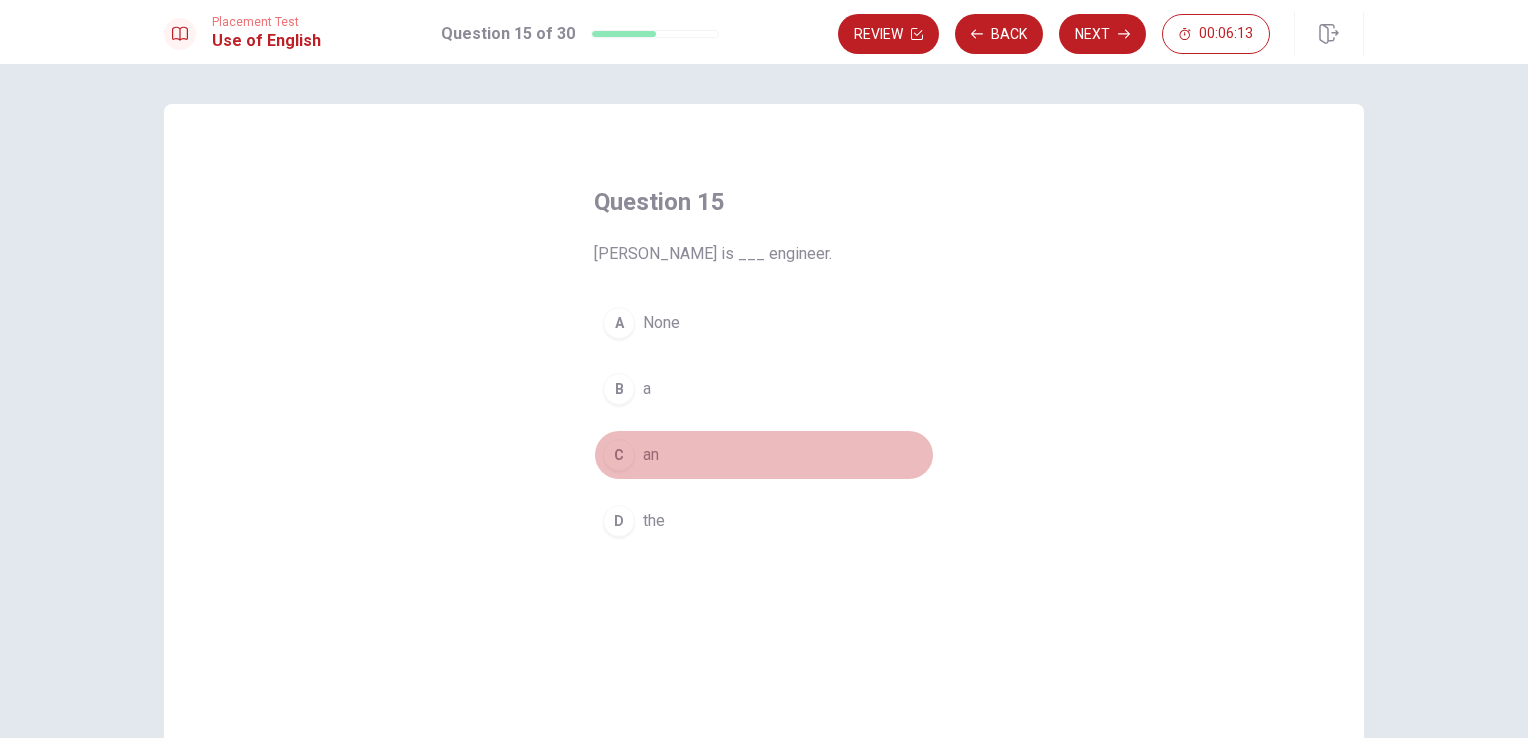 click on "C an" at bounding box center [764, 455] 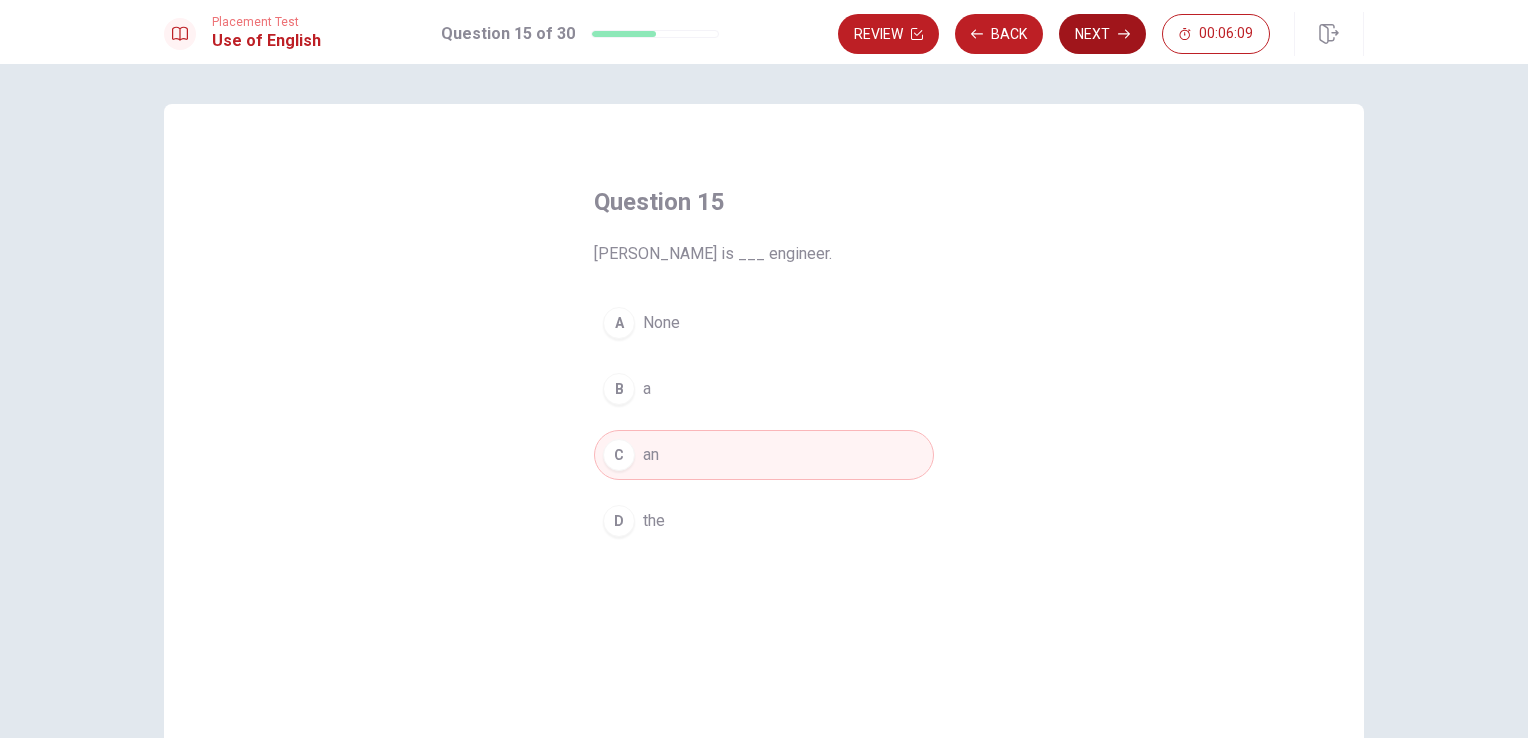 click on "Next" at bounding box center [1102, 34] 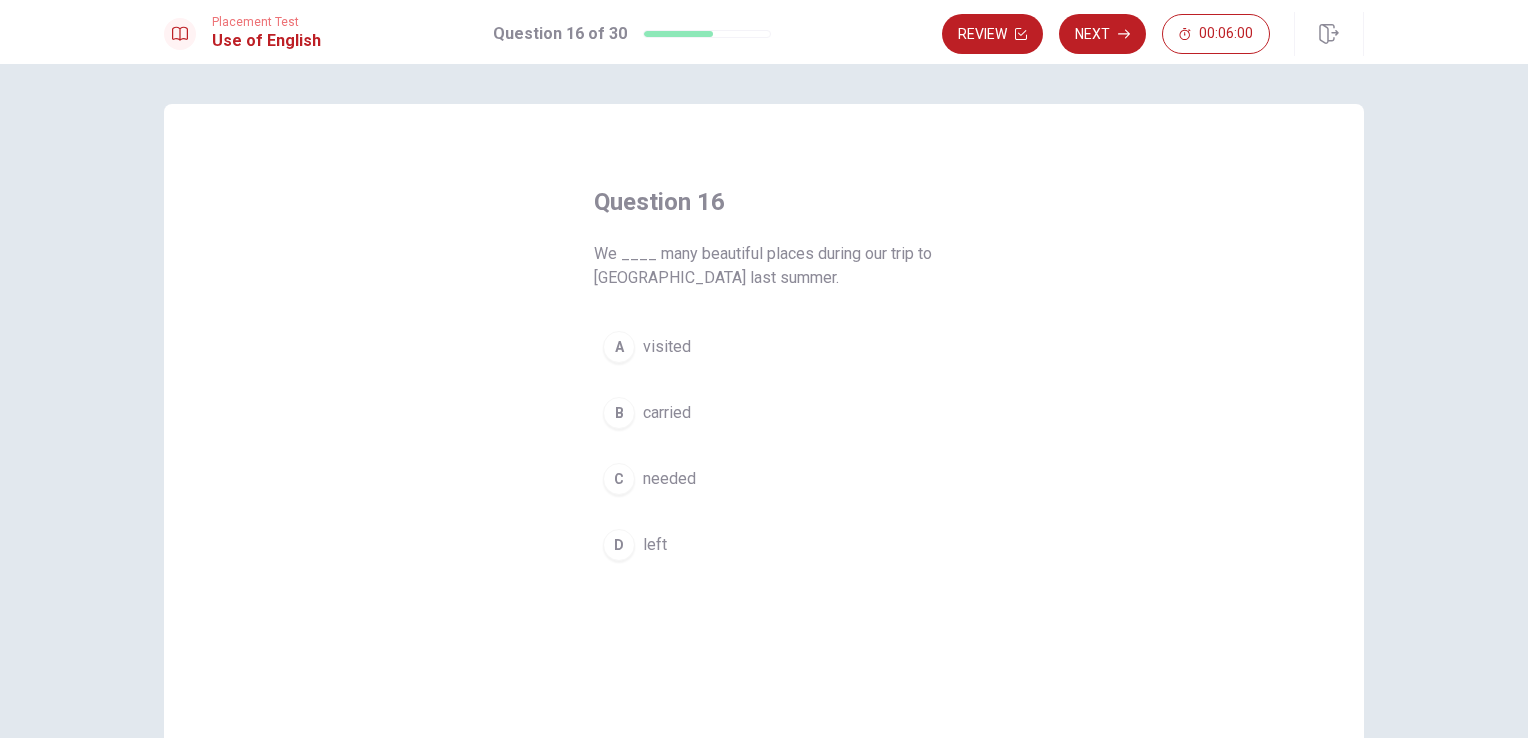 click on "visited" at bounding box center [667, 347] 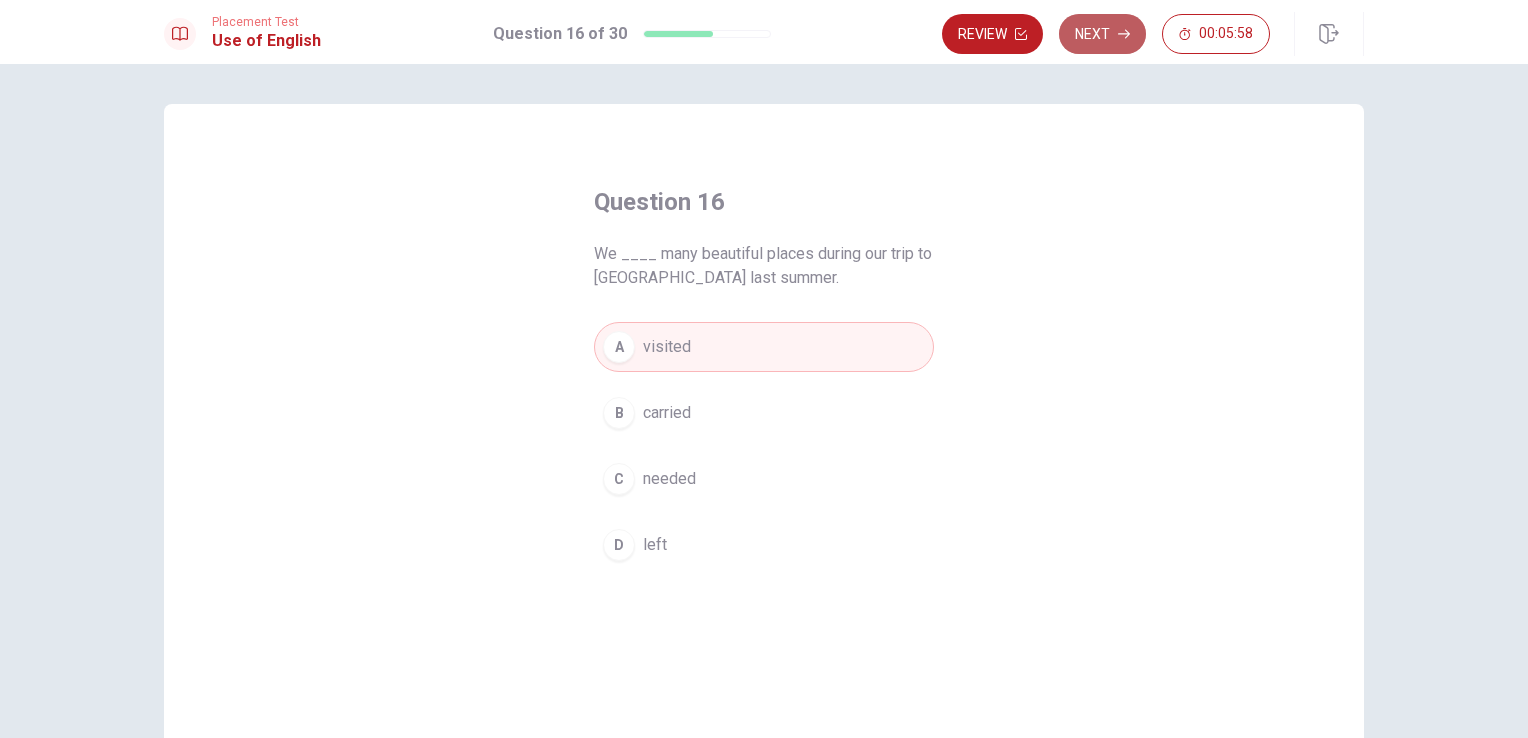 click on "Next" at bounding box center [1102, 34] 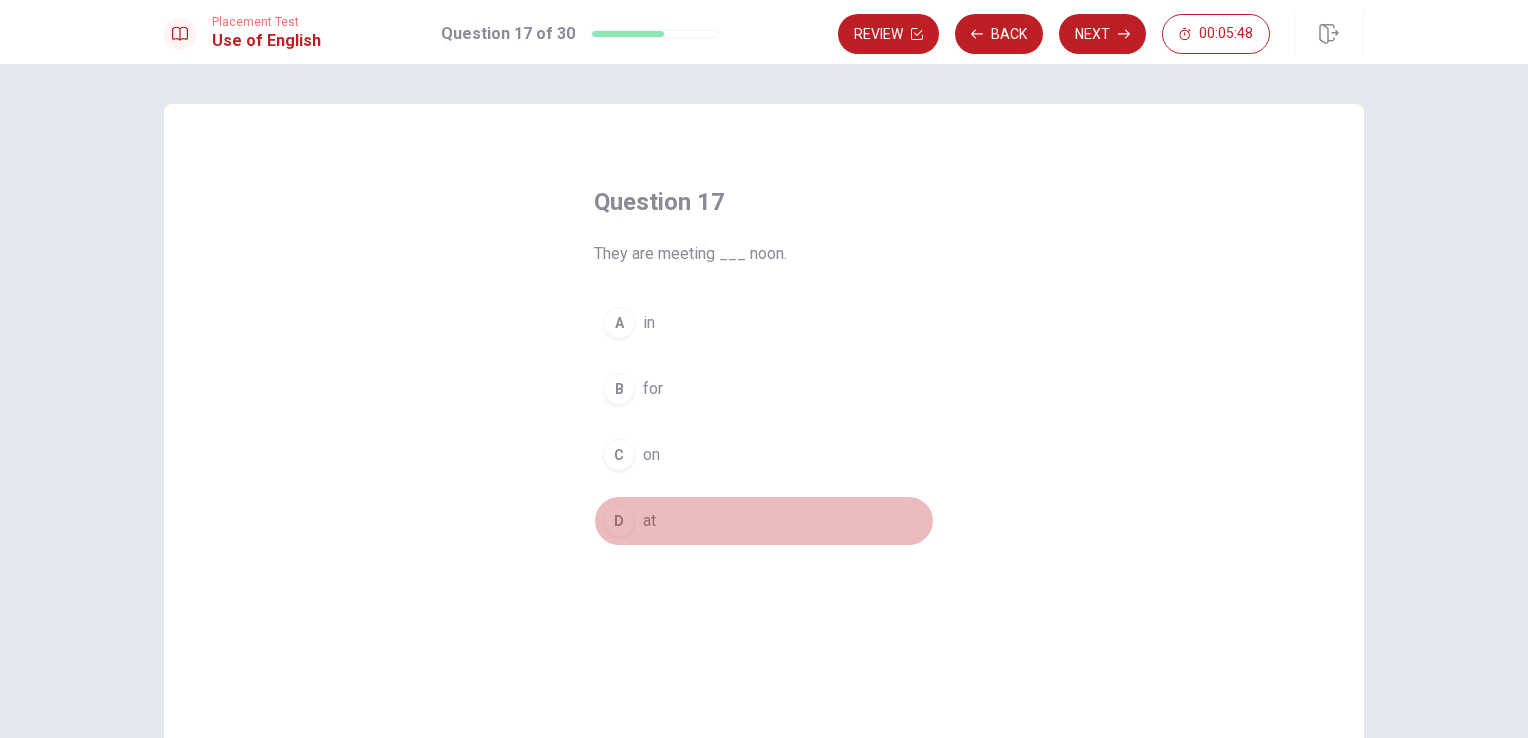 click on "at" at bounding box center (649, 521) 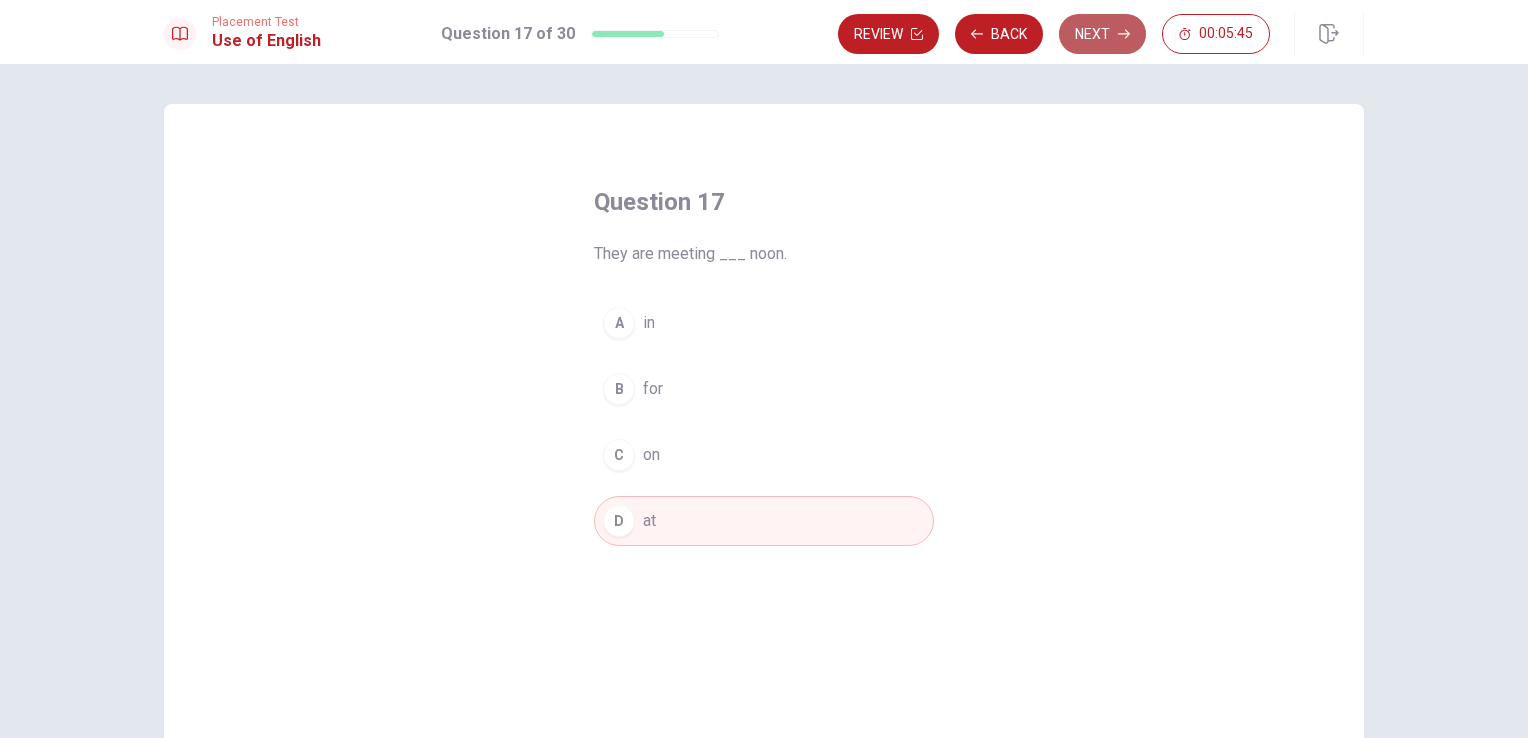 click on "Next" at bounding box center [1102, 34] 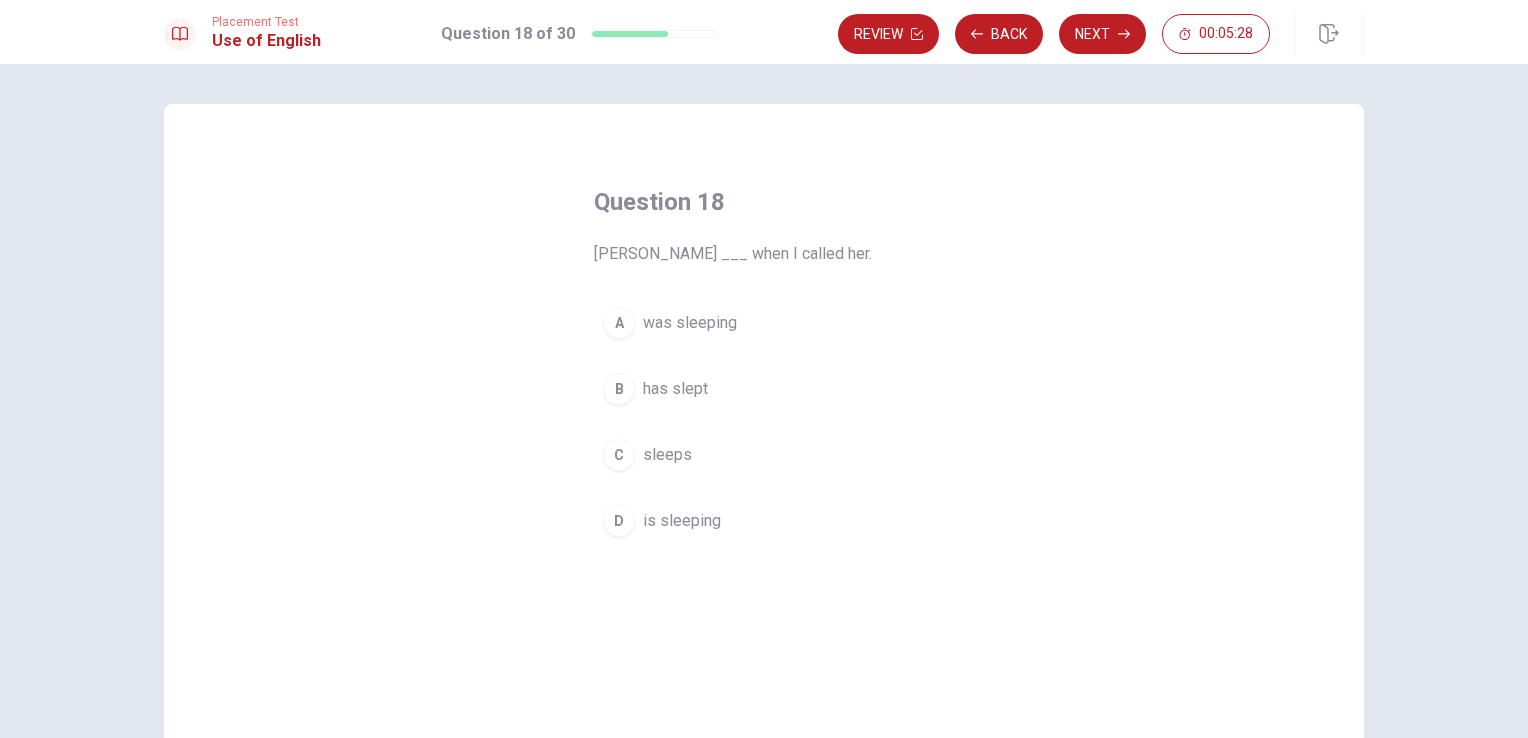 click on "B has slept" at bounding box center (764, 389) 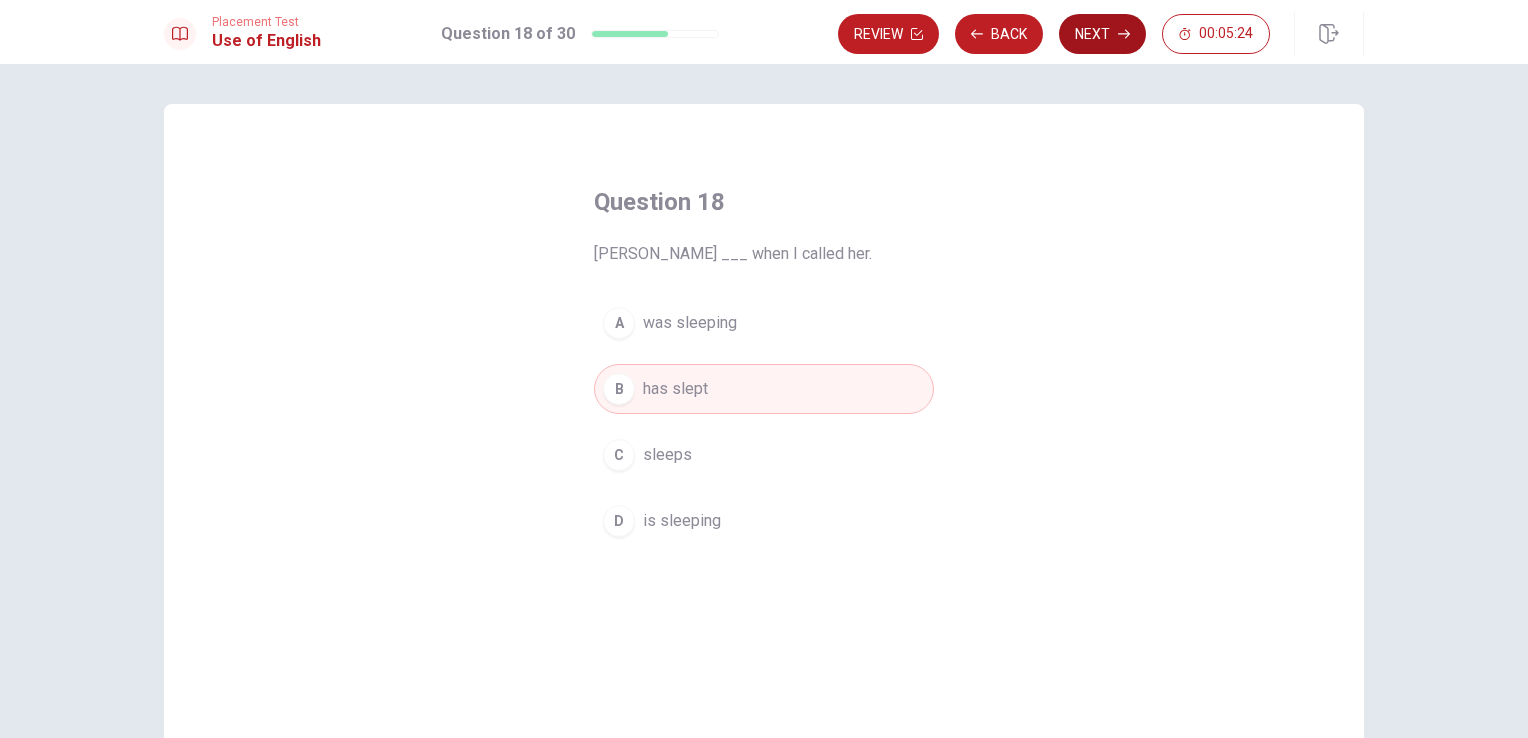 click 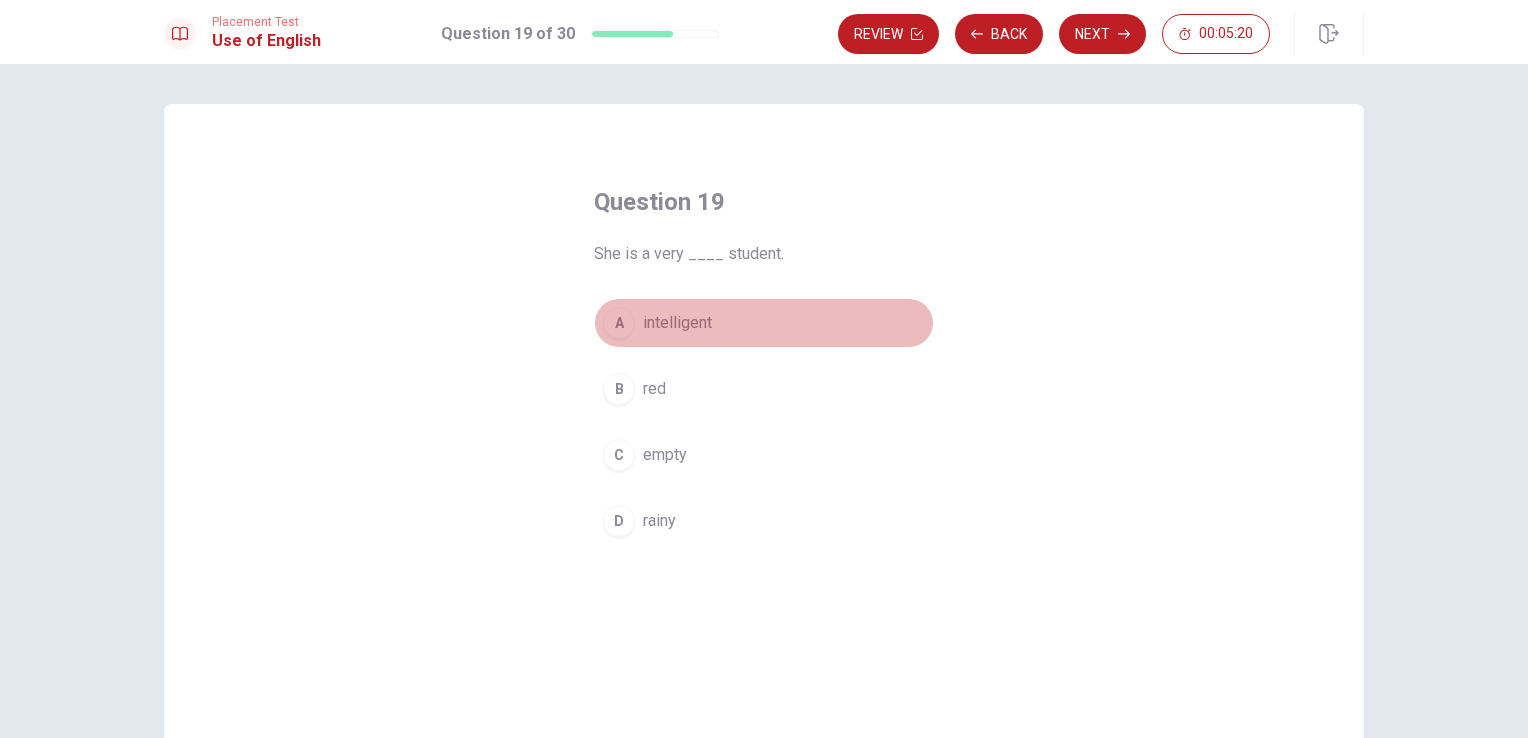 click on "intelligent" at bounding box center (677, 323) 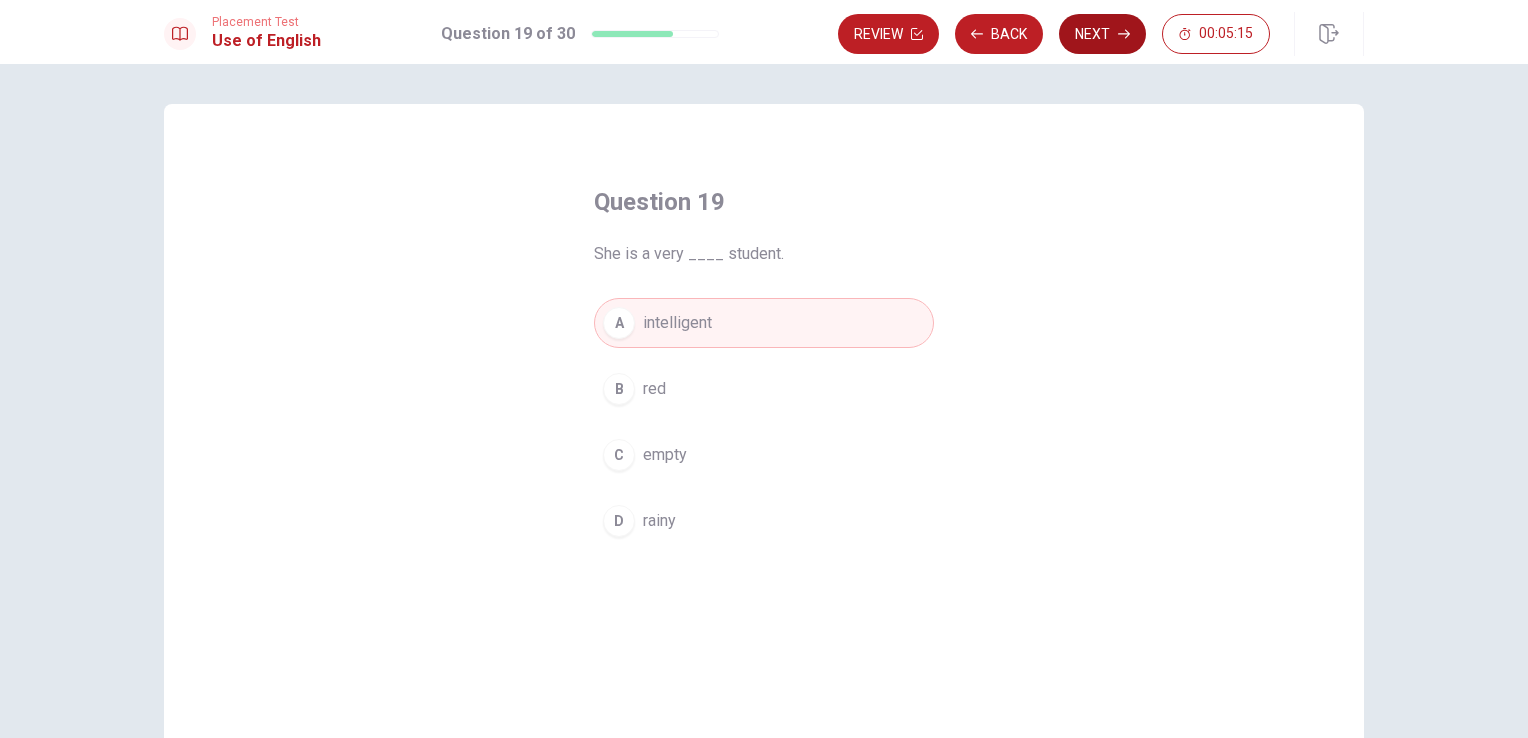 click on "Next" at bounding box center (1102, 34) 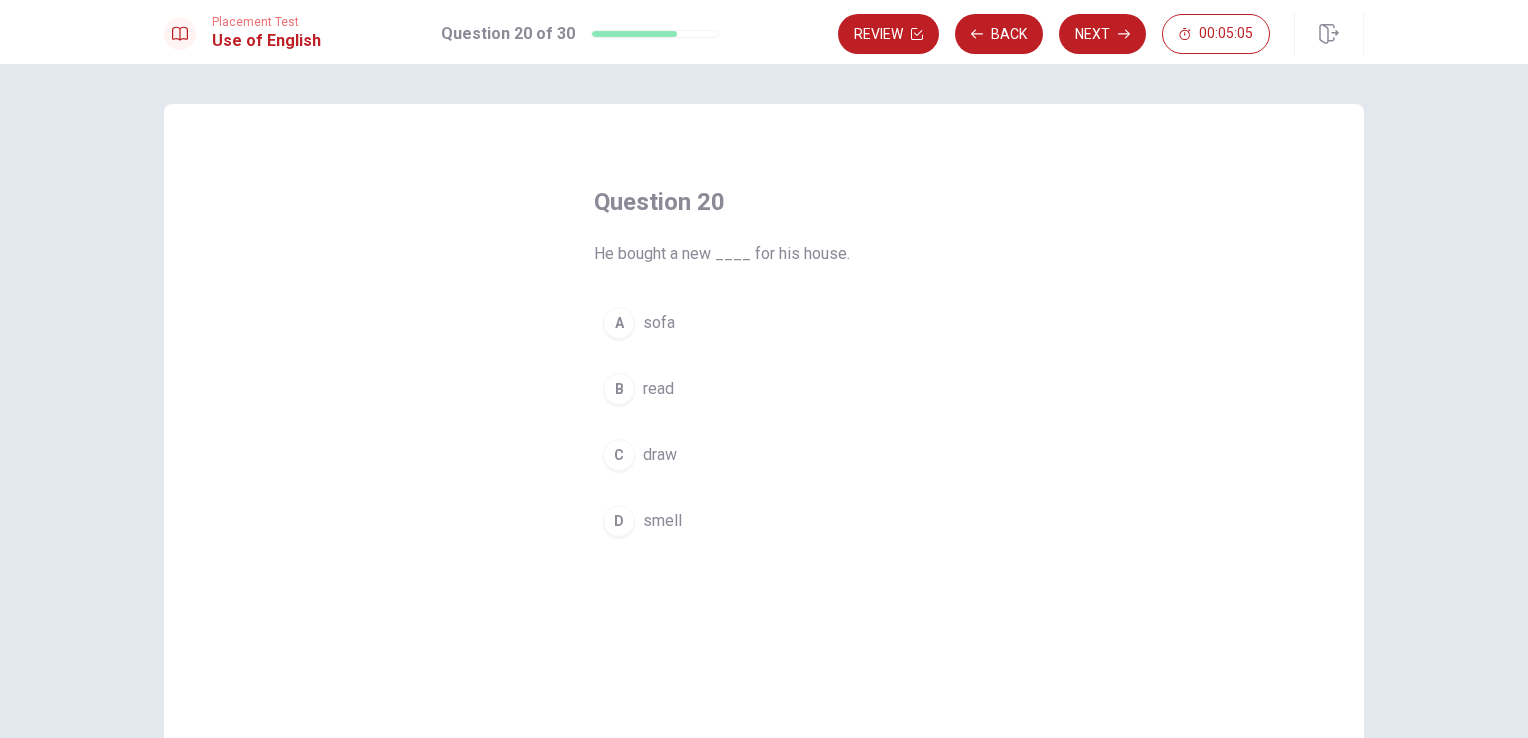 click on "sofa" at bounding box center [659, 323] 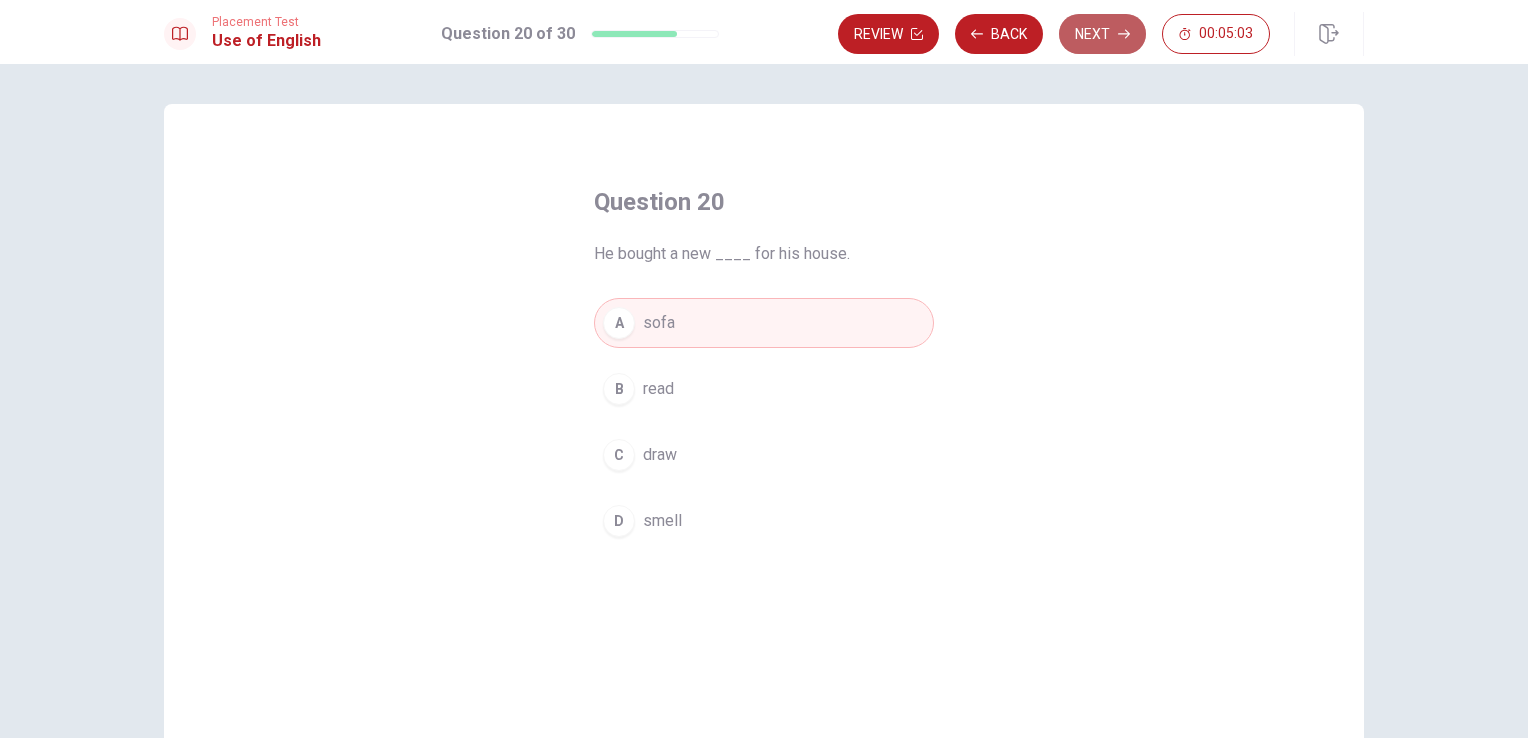 click on "Next" at bounding box center [1102, 34] 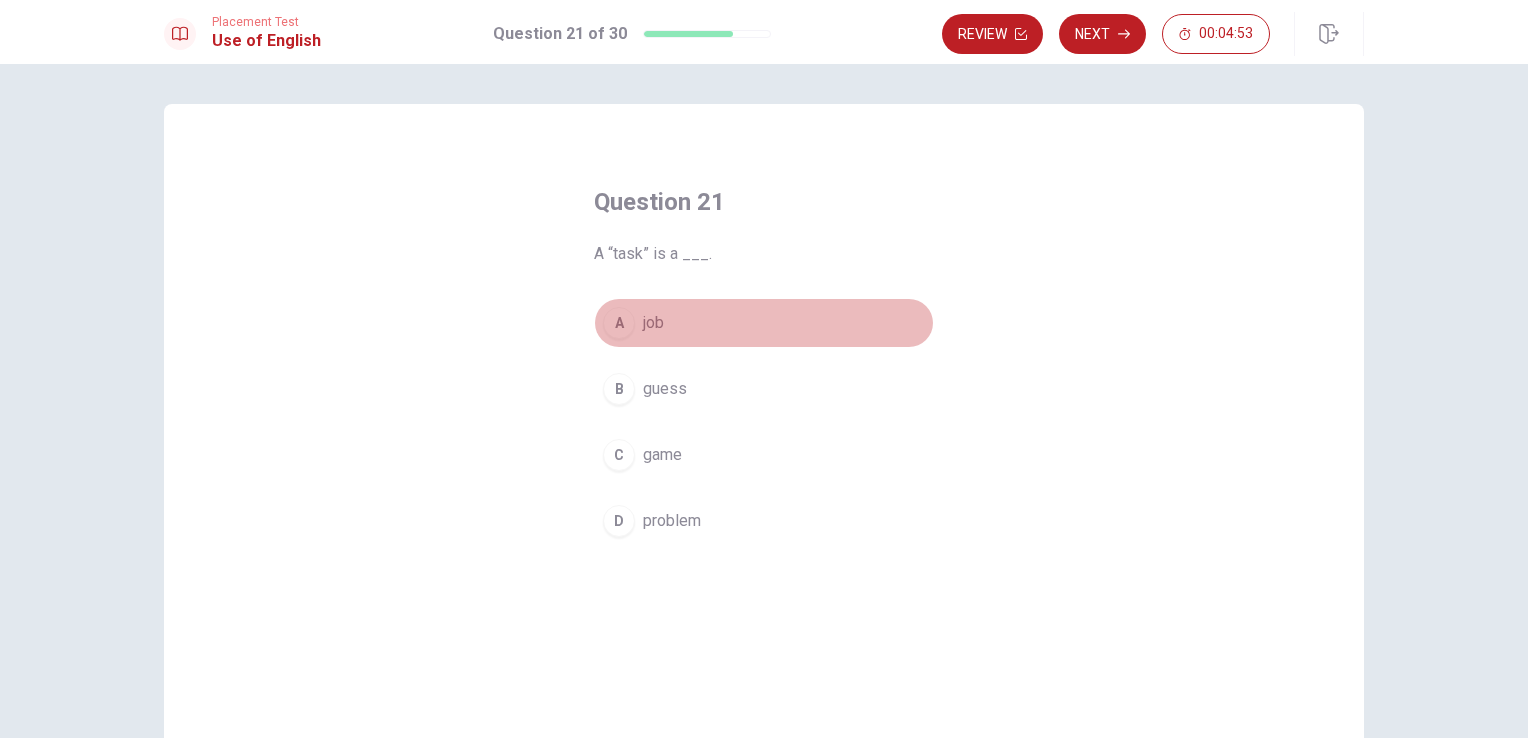 click on "job" at bounding box center (653, 323) 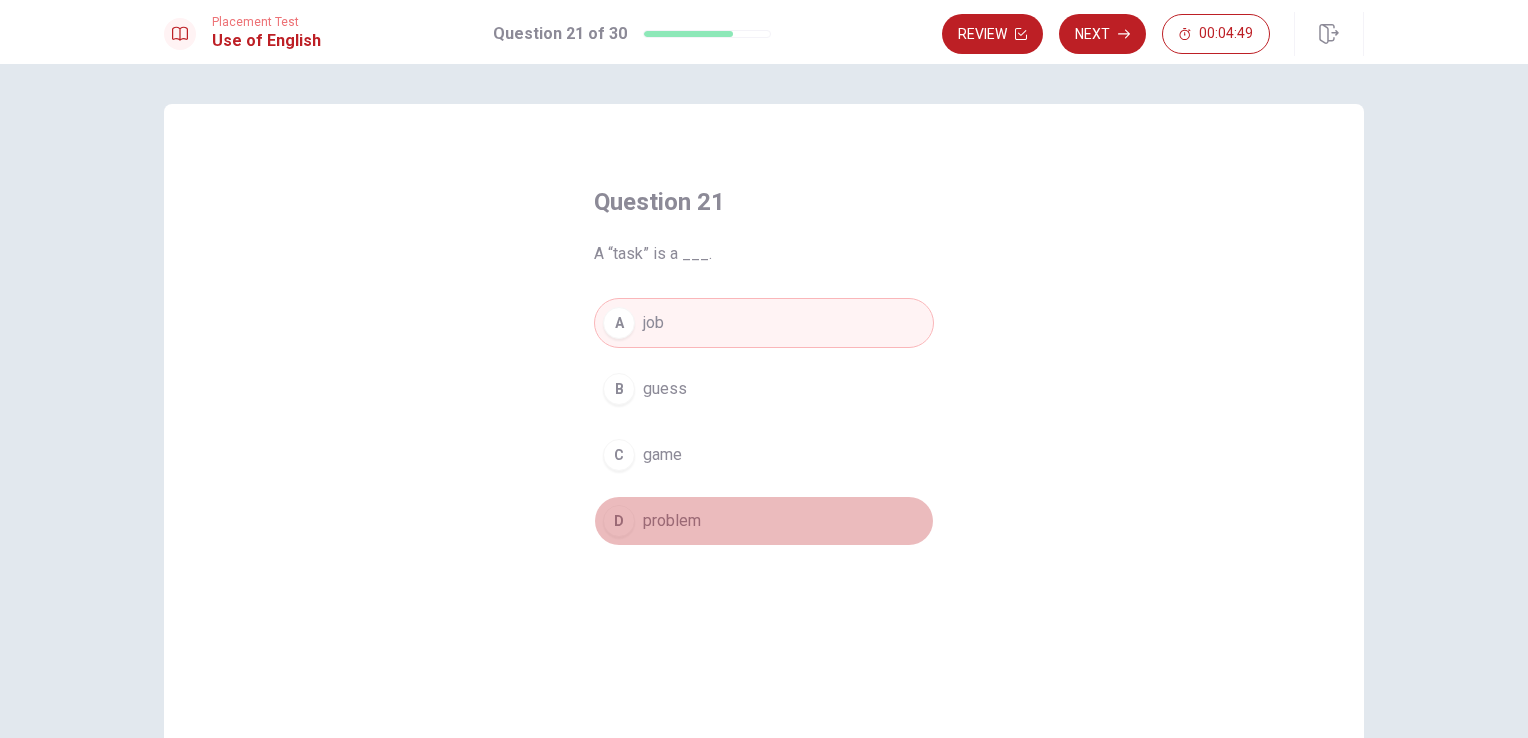click on "D problem" at bounding box center (764, 521) 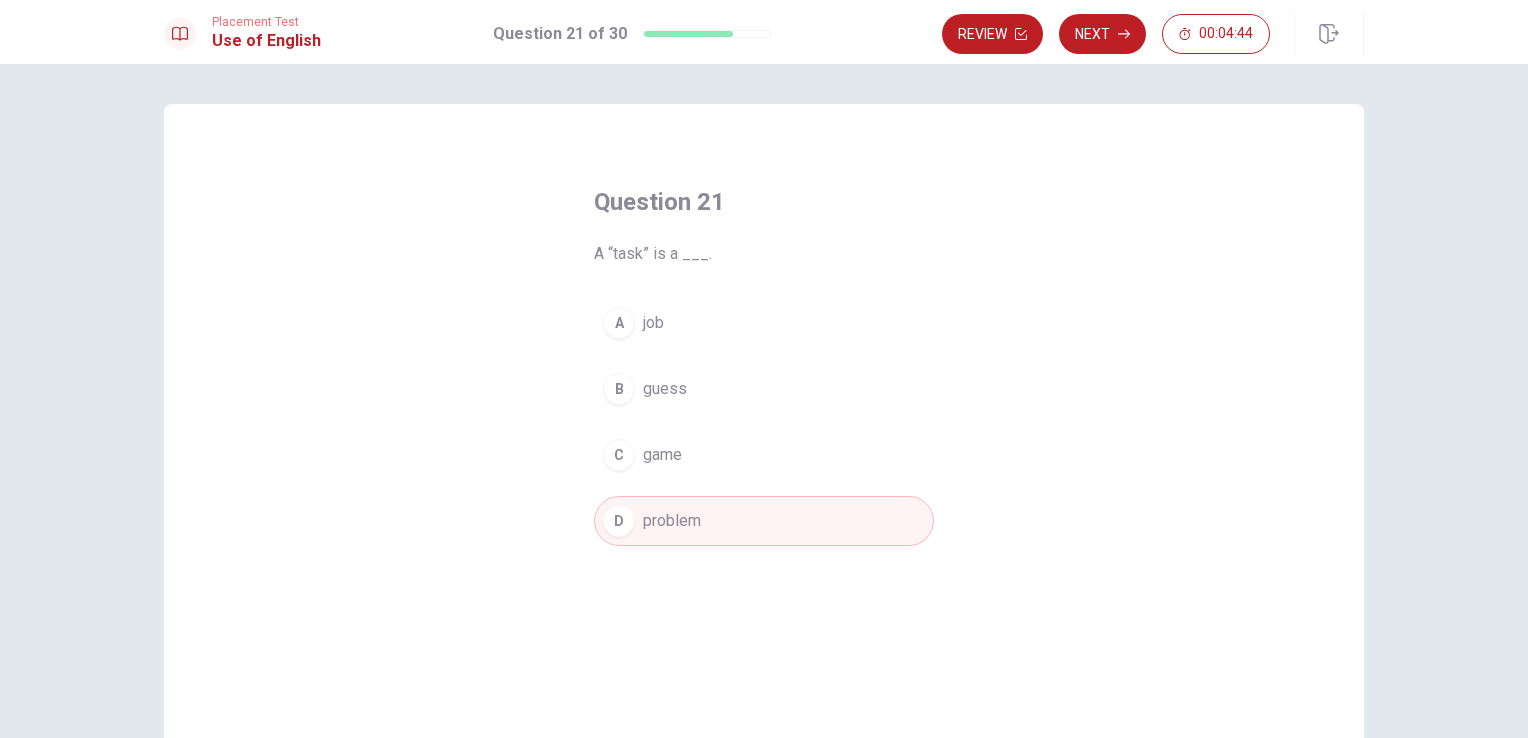 click on "A job" at bounding box center (764, 323) 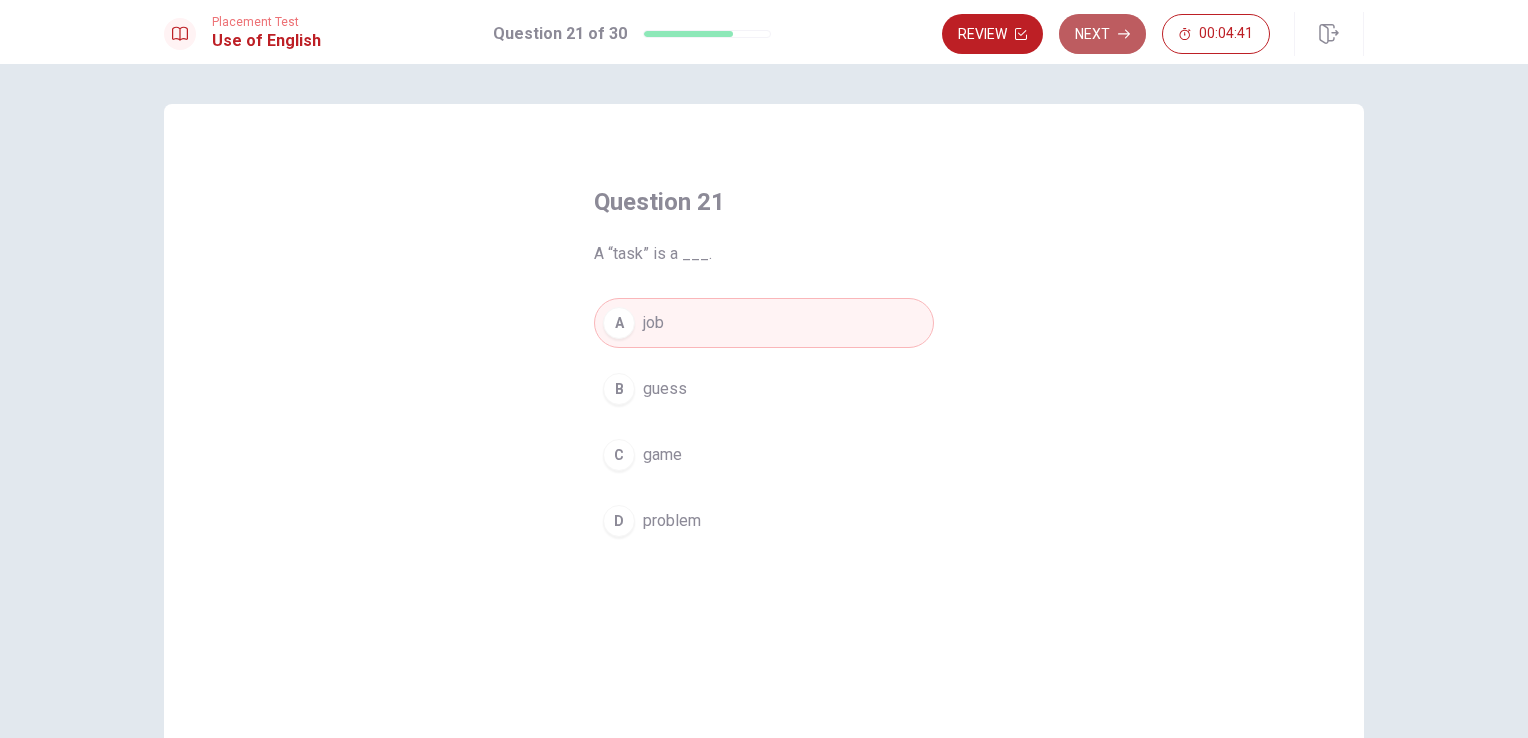 click on "Next" at bounding box center [1102, 34] 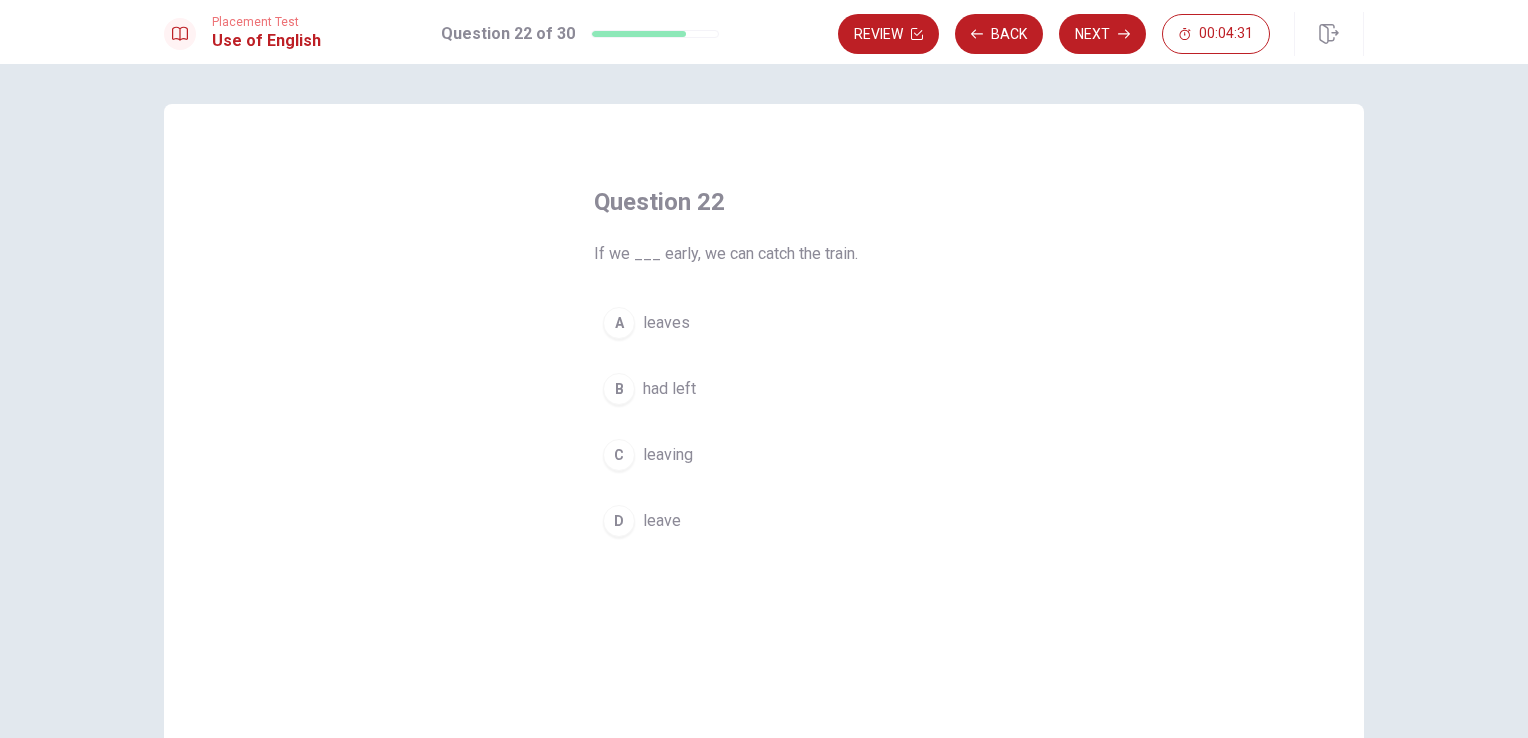 click on "leave" at bounding box center [662, 521] 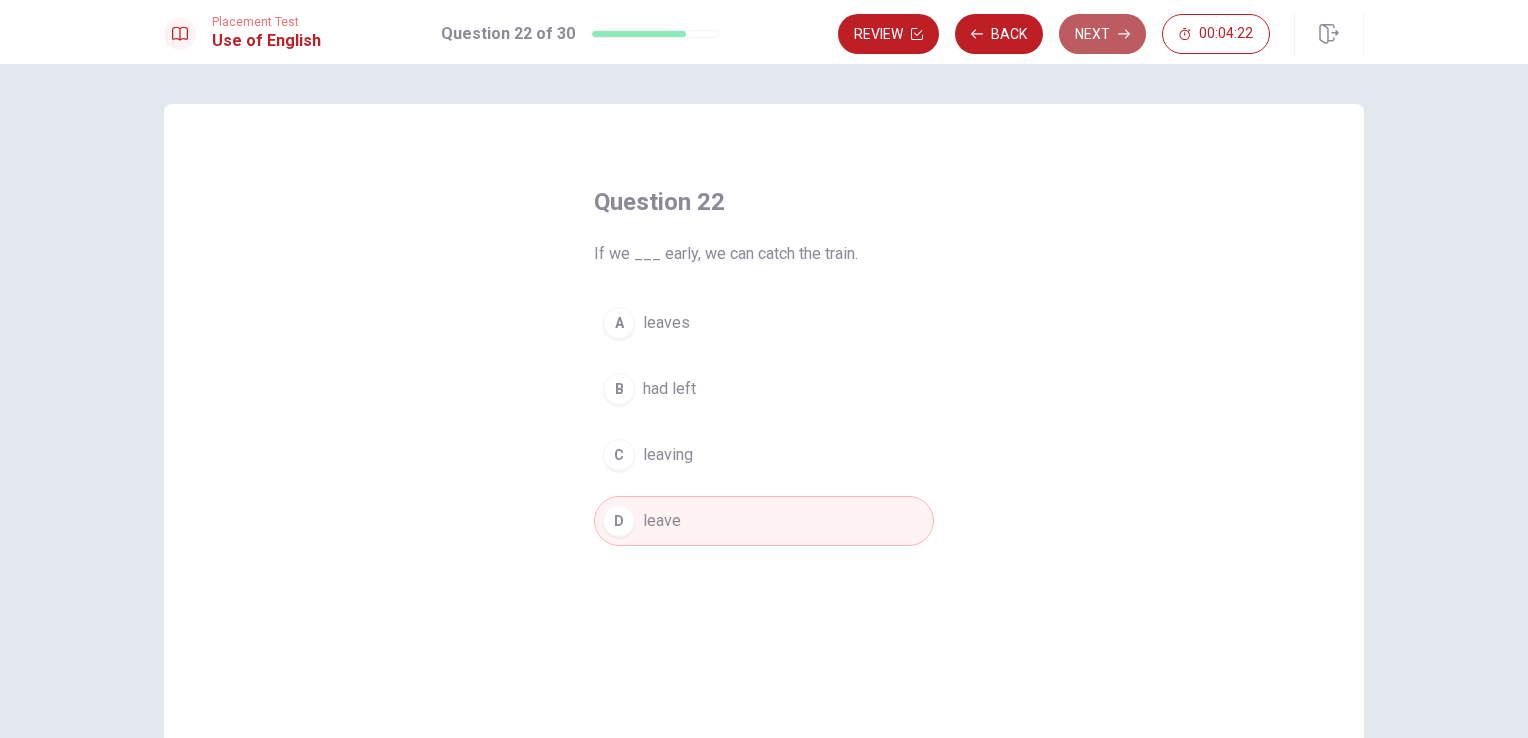 click on "Next" at bounding box center [1102, 34] 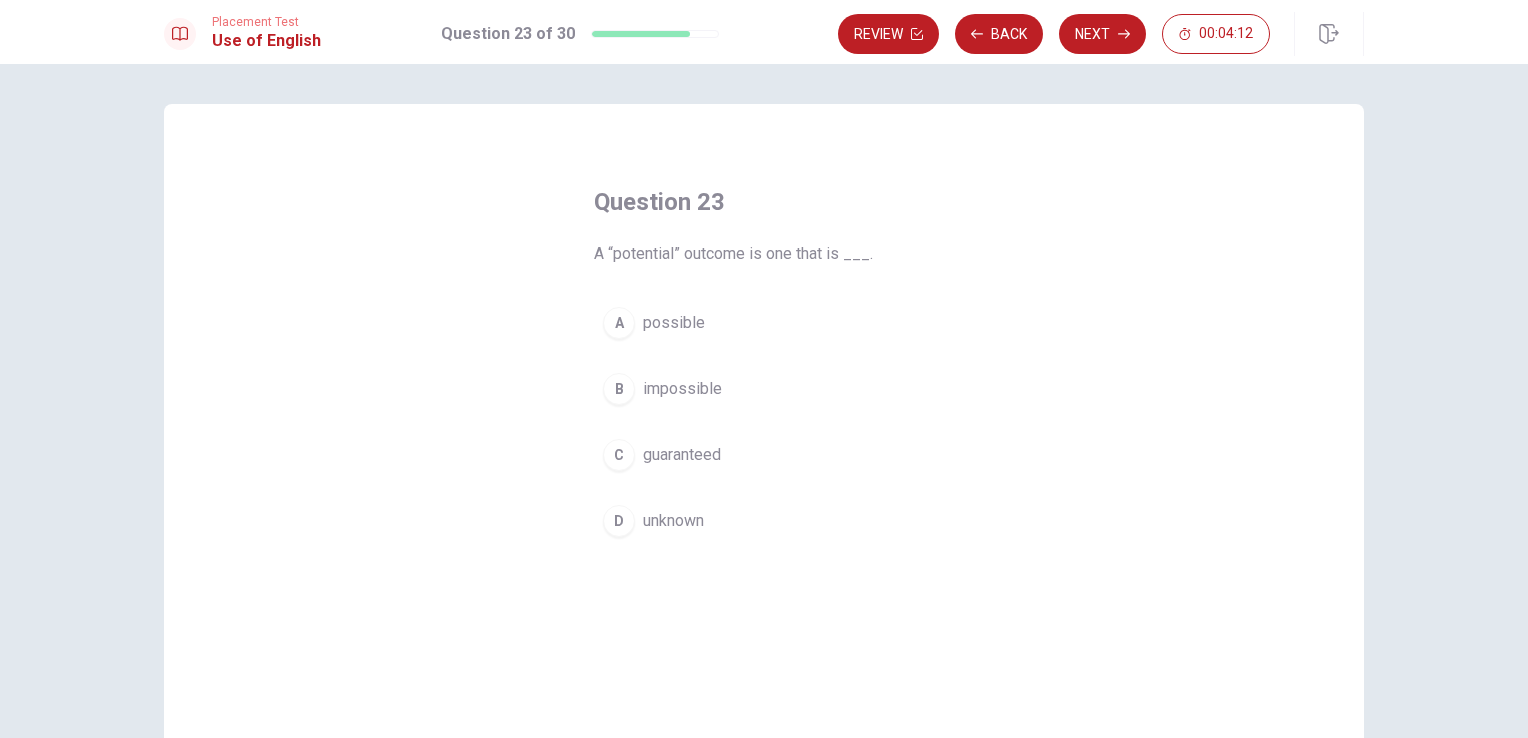 click on "Question 23 A “potential” outcome is one that is ___. A possible B impossible C guaranteed D unknown" at bounding box center (764, 366) 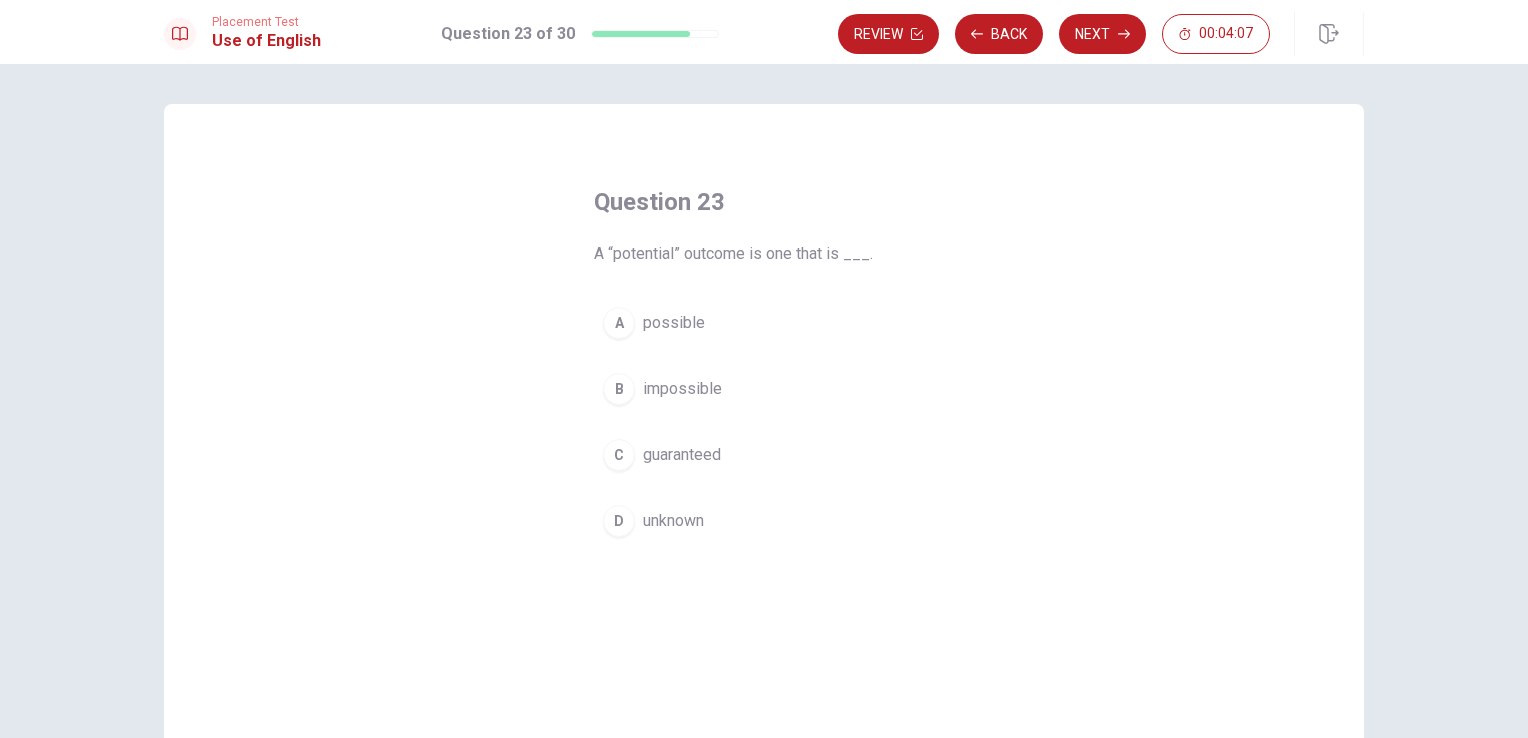 click on "possible" at bounding box center (674, 323) 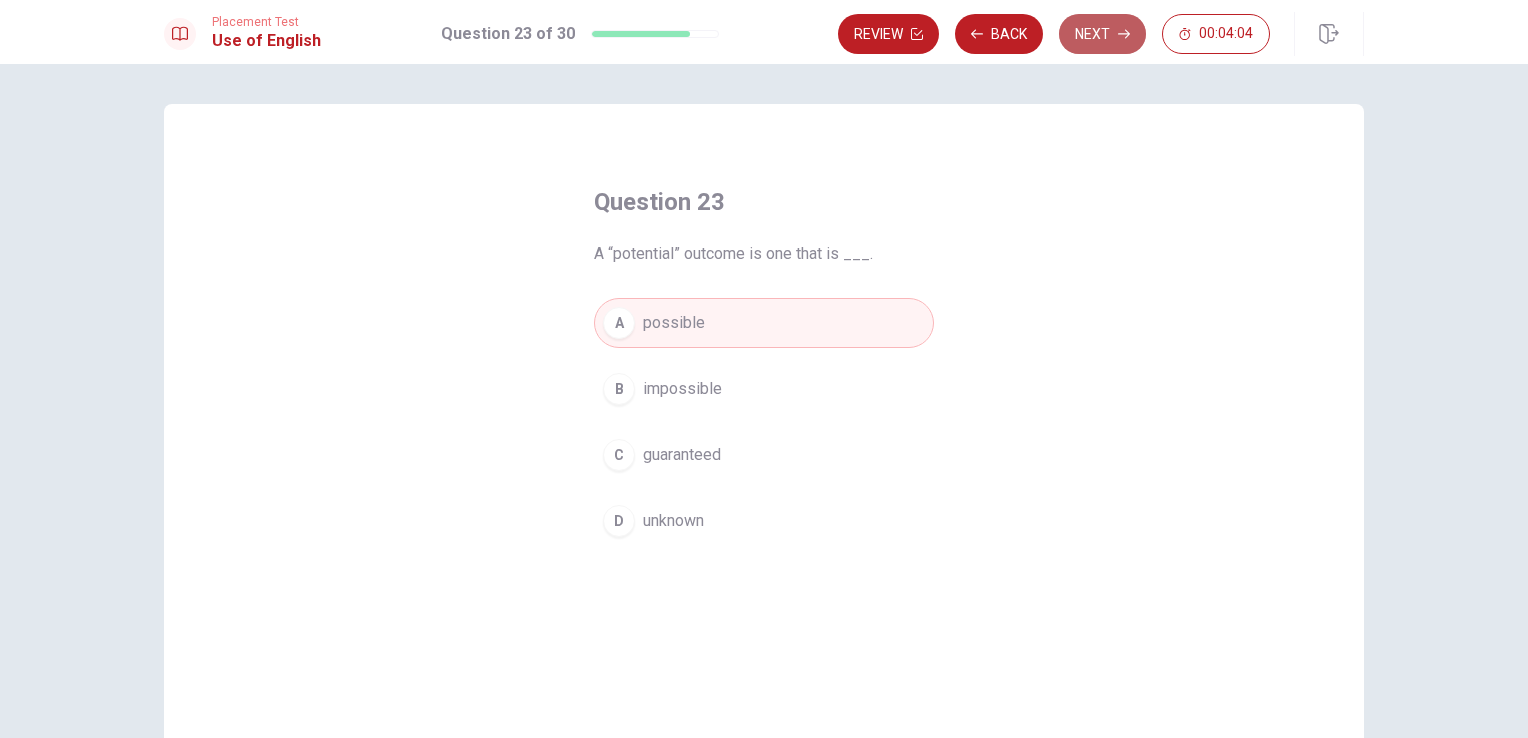 click 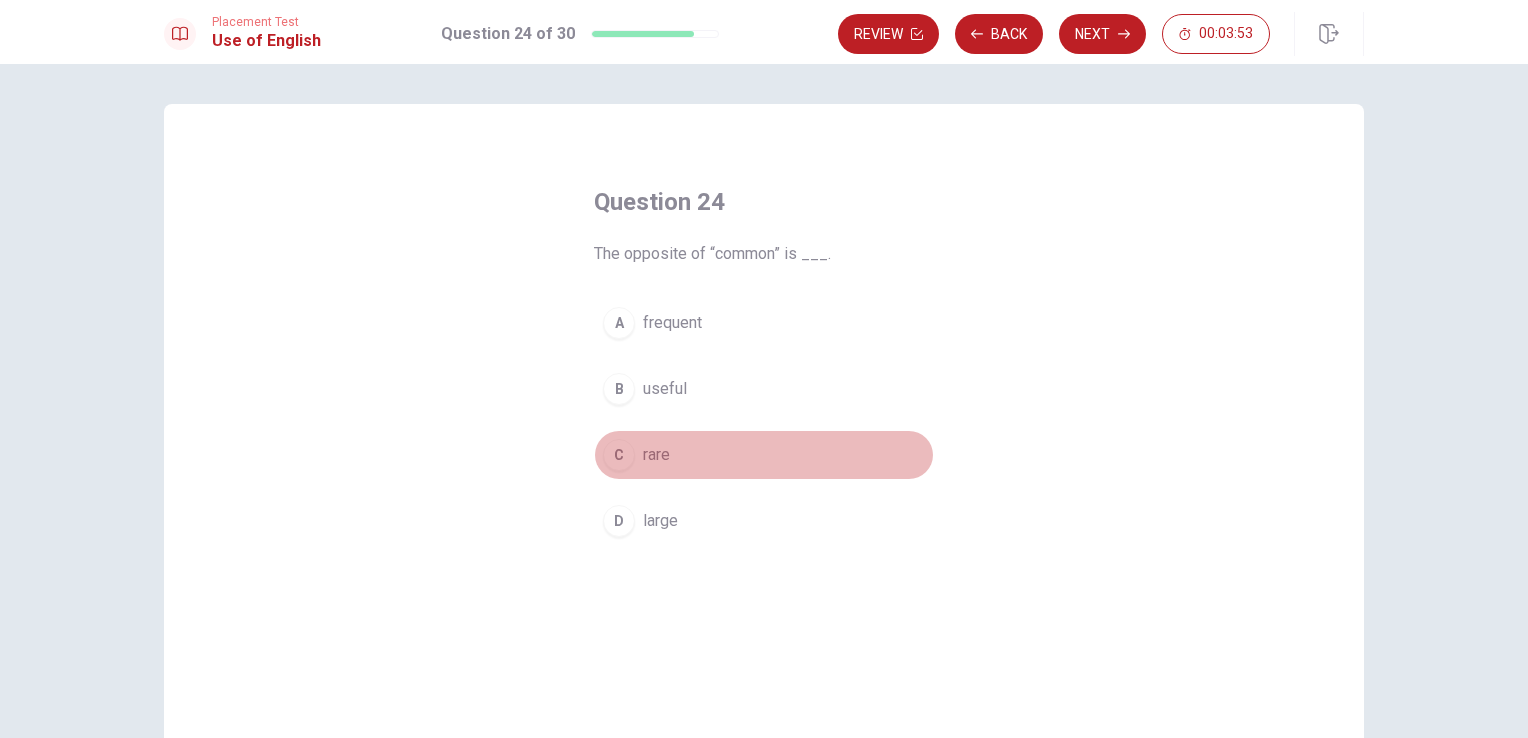 click on "C rare" at bounding box center (764, 455) 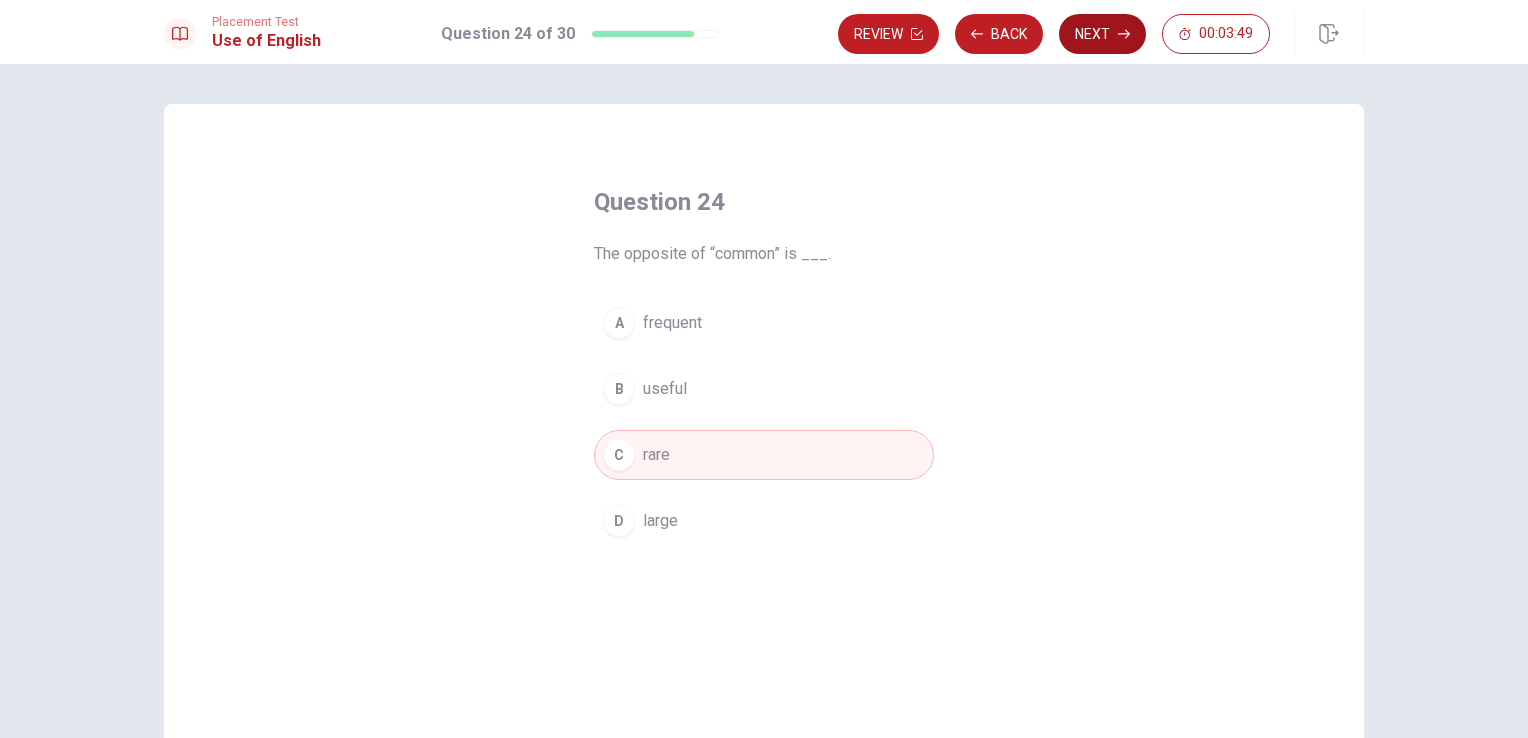 click on "Next" at bounding box center (1102, 34) 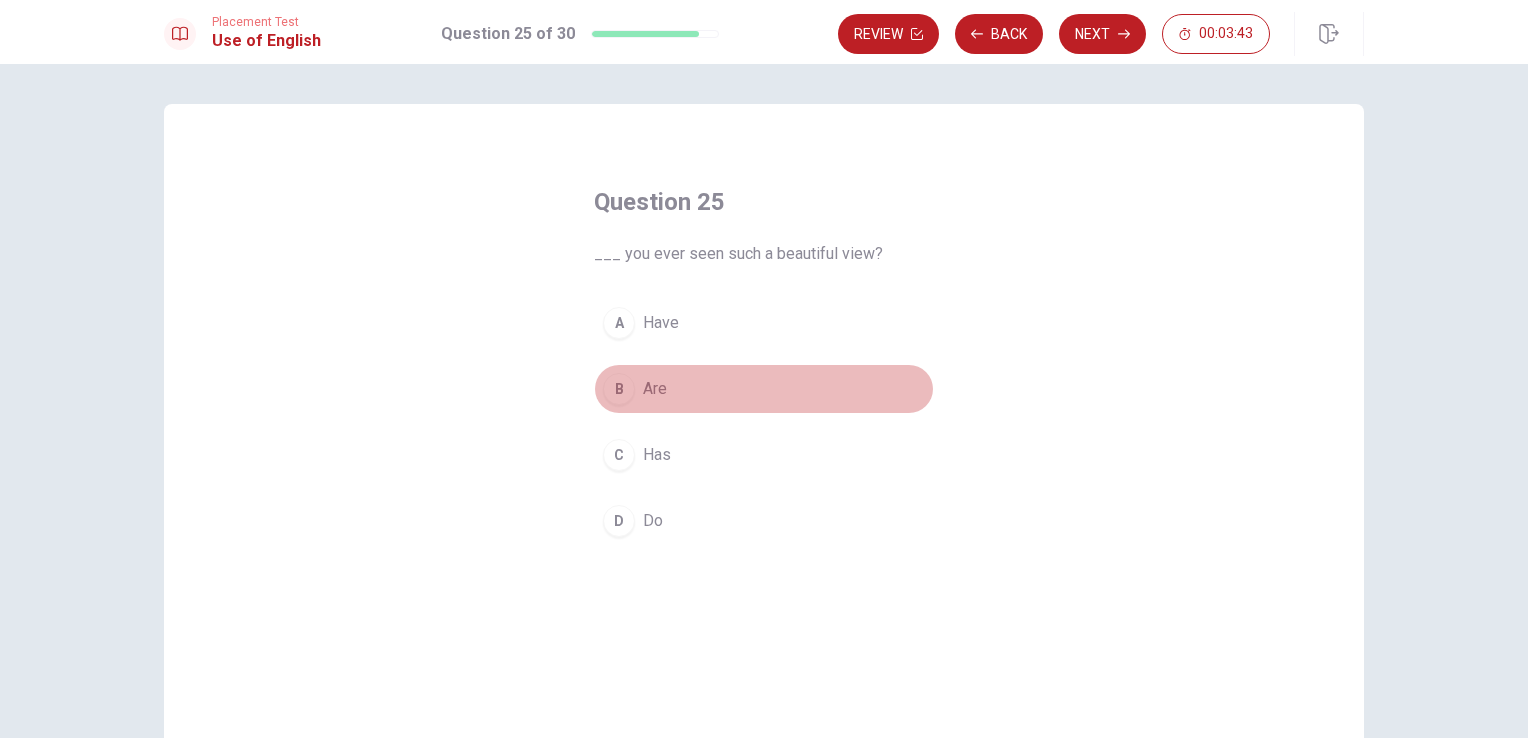 click on "B Are" at bounding box center [764, 389] 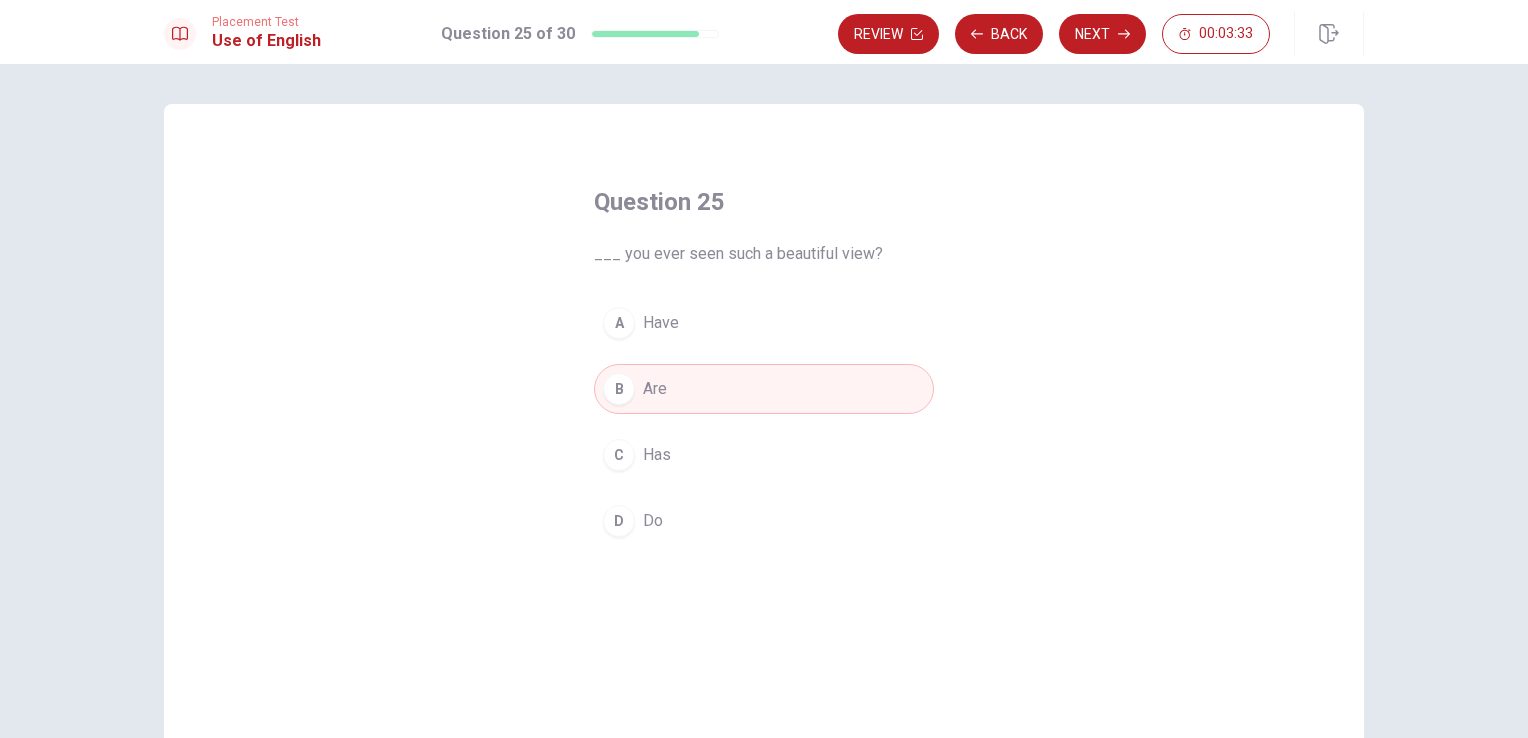 click on "A Have" at bounding box center [764, 323] 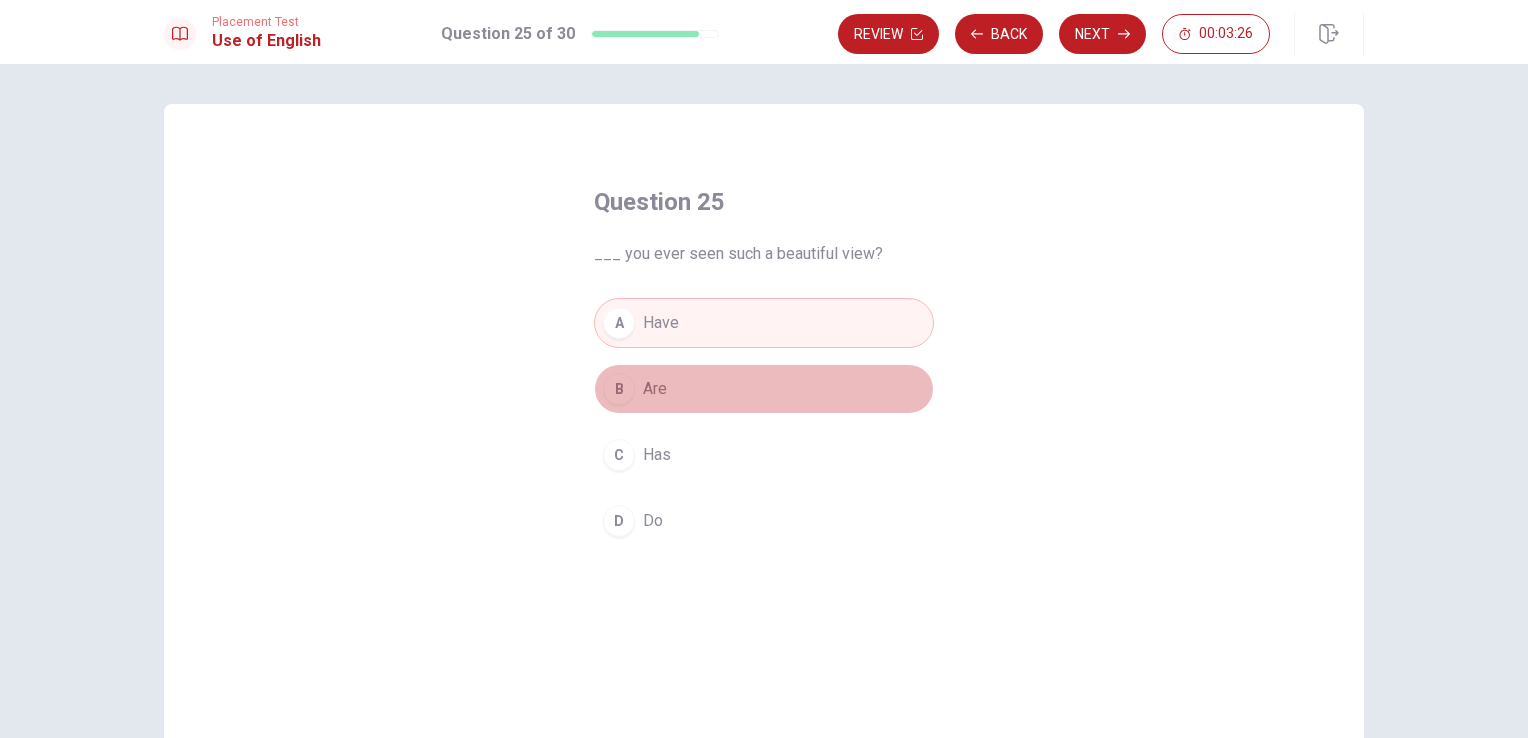 click on "B Are" at bounding box center (764, 389) 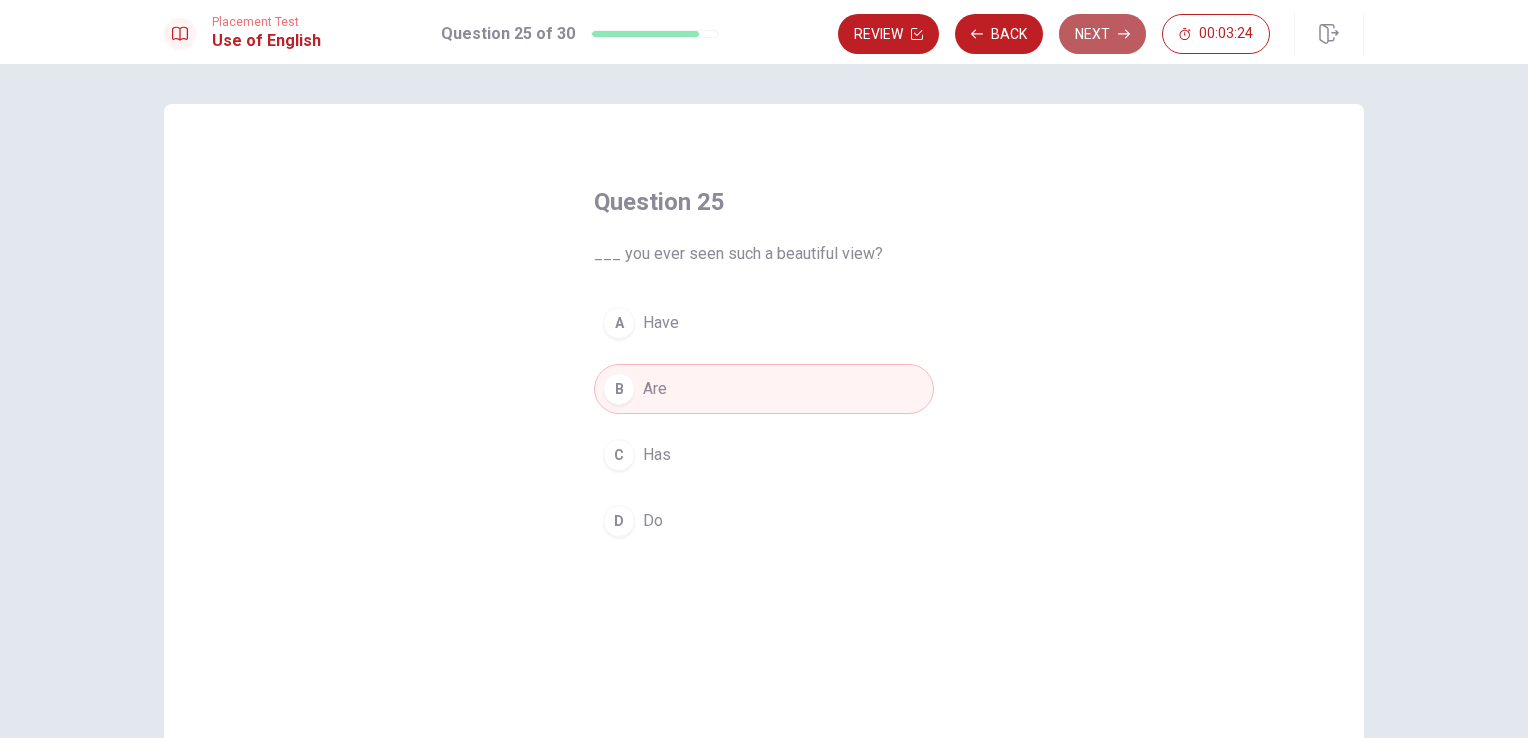 click on "Next" at bounding box center [1102, 34] 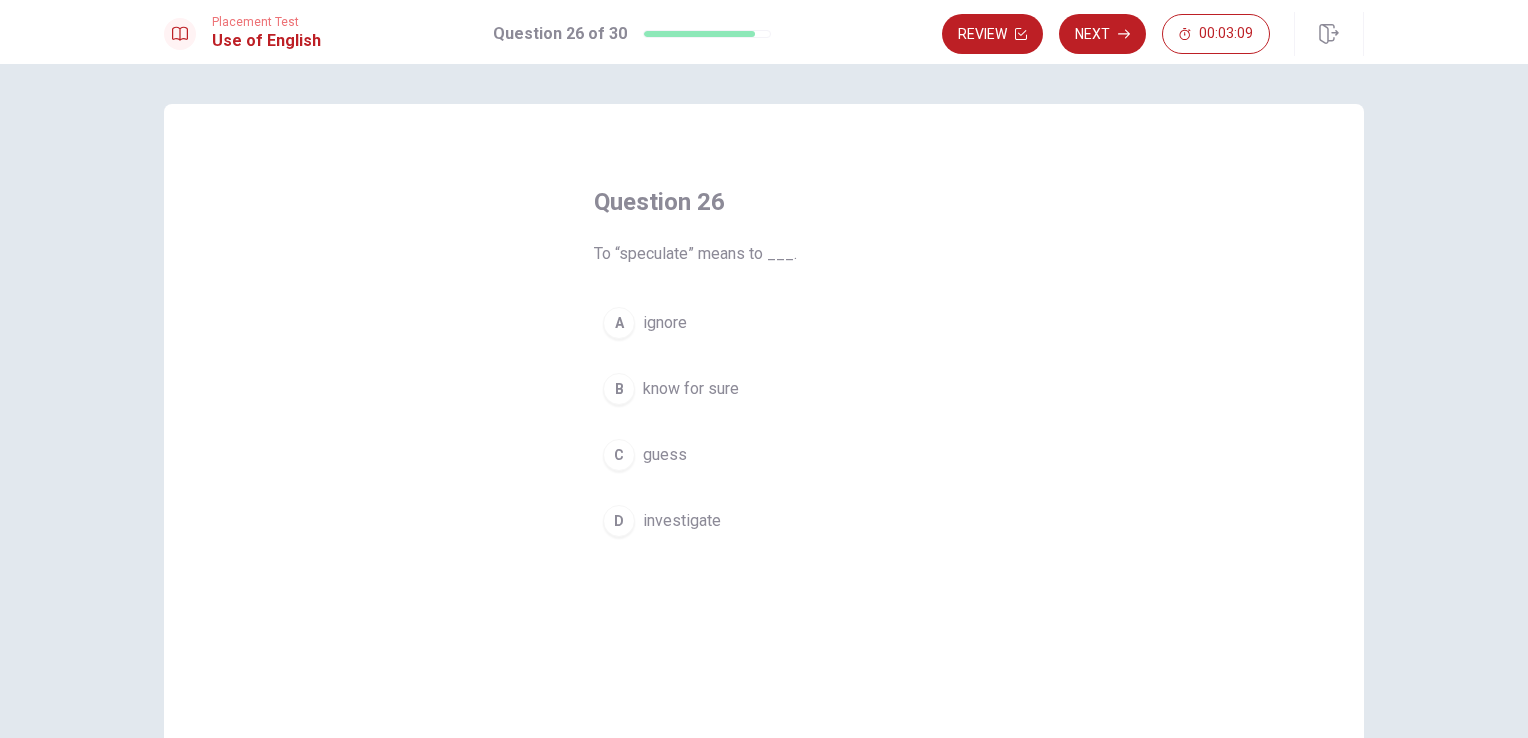 click on "investigate" at bounding box center (682, 521) 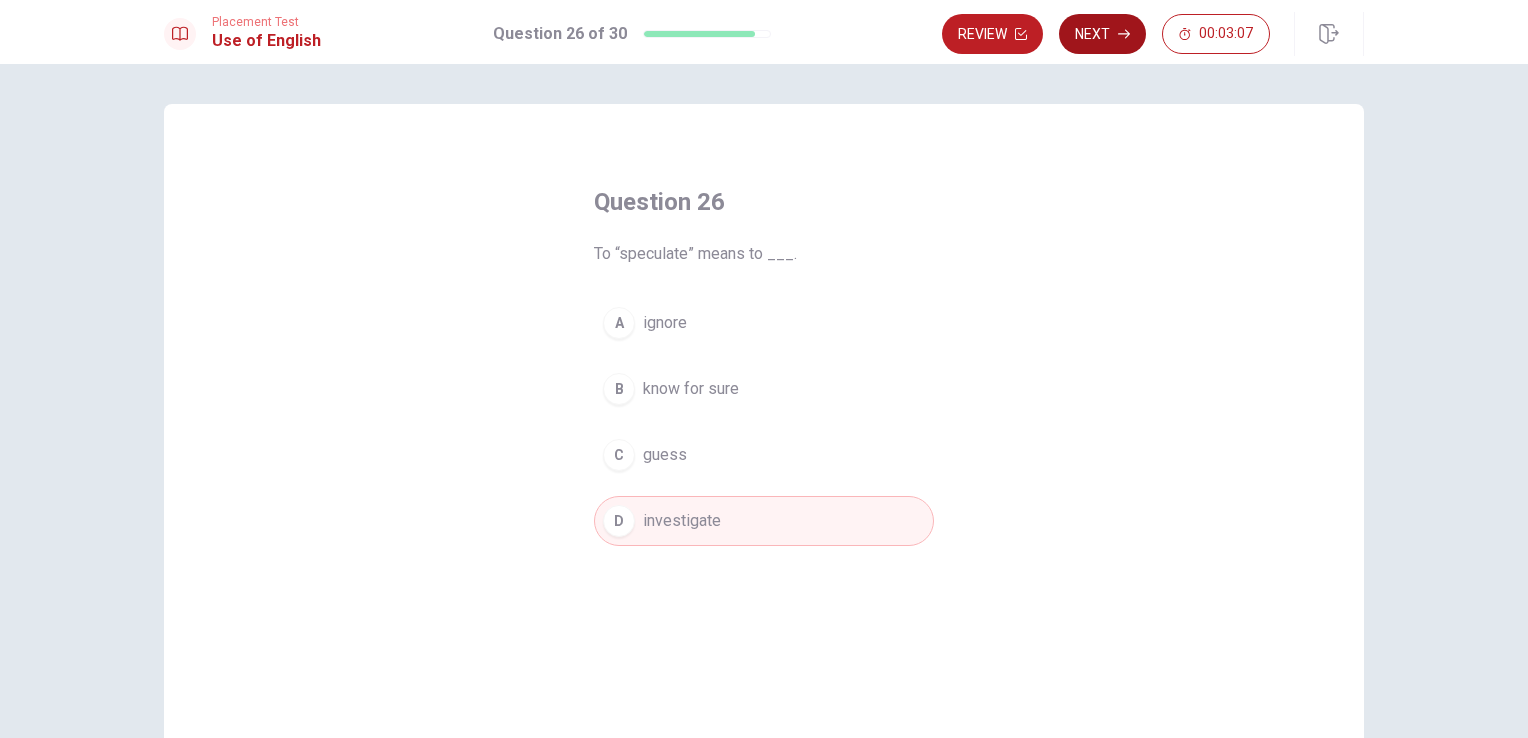 click 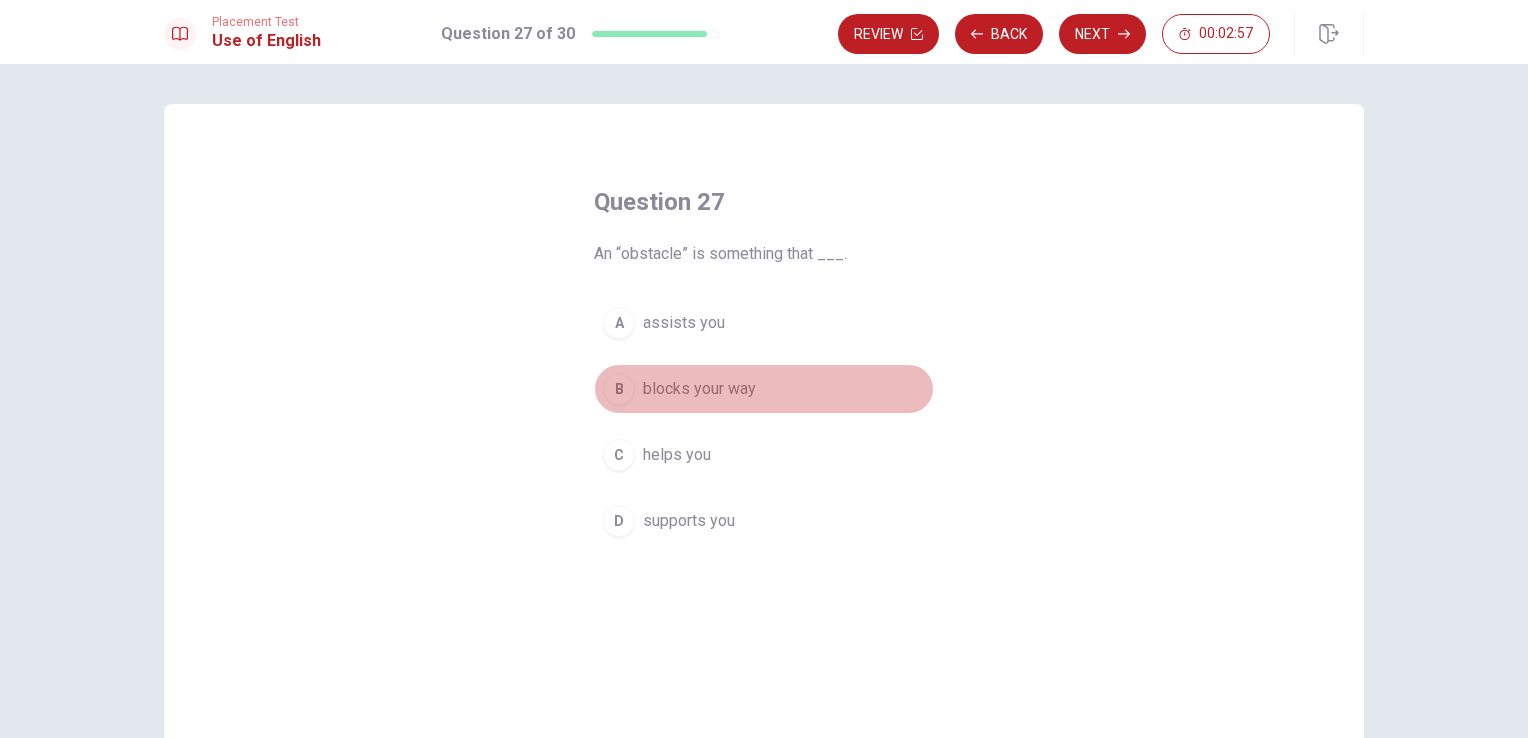 click on "blocks your way" at bounding box center [699, 389] 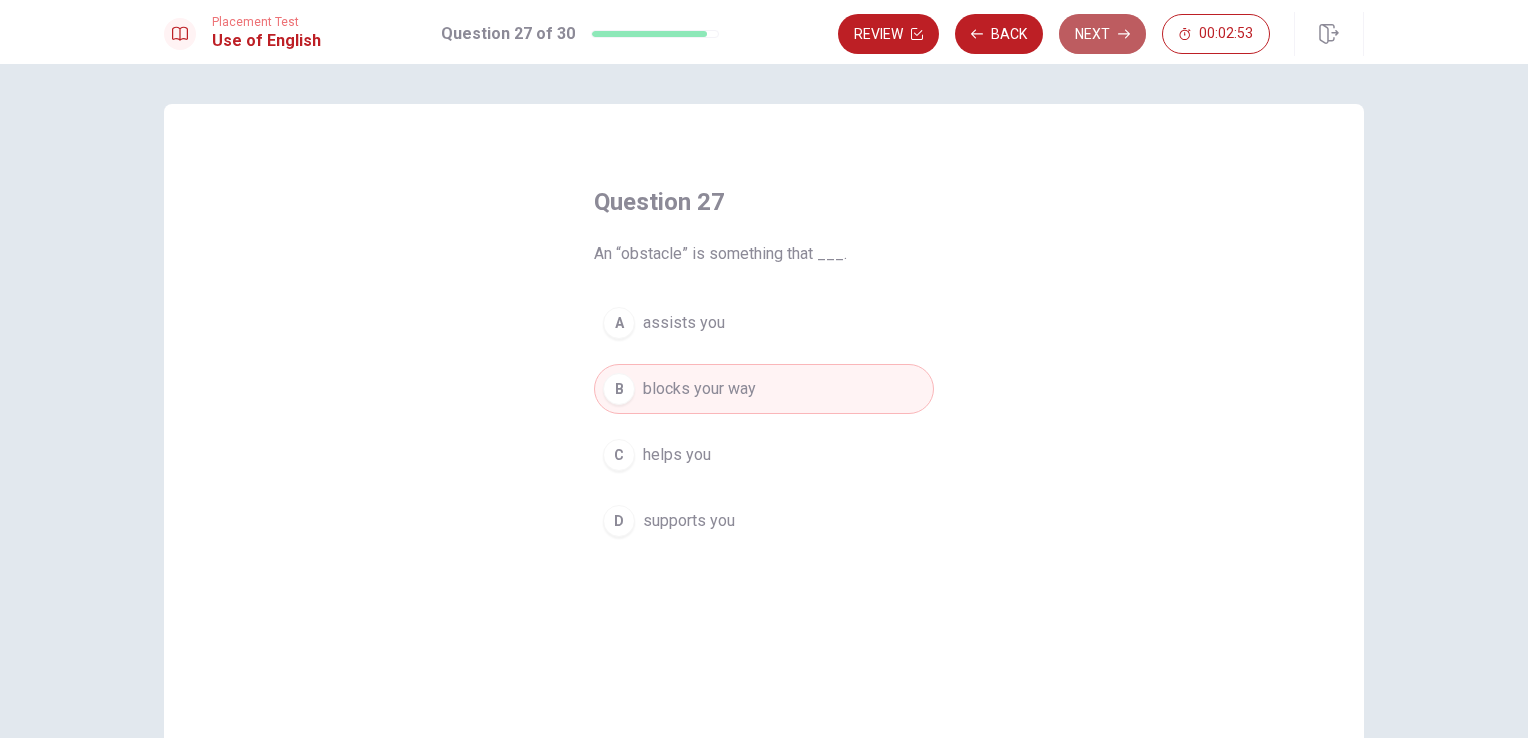 click on "Next" at bounding box center [1102, 34] 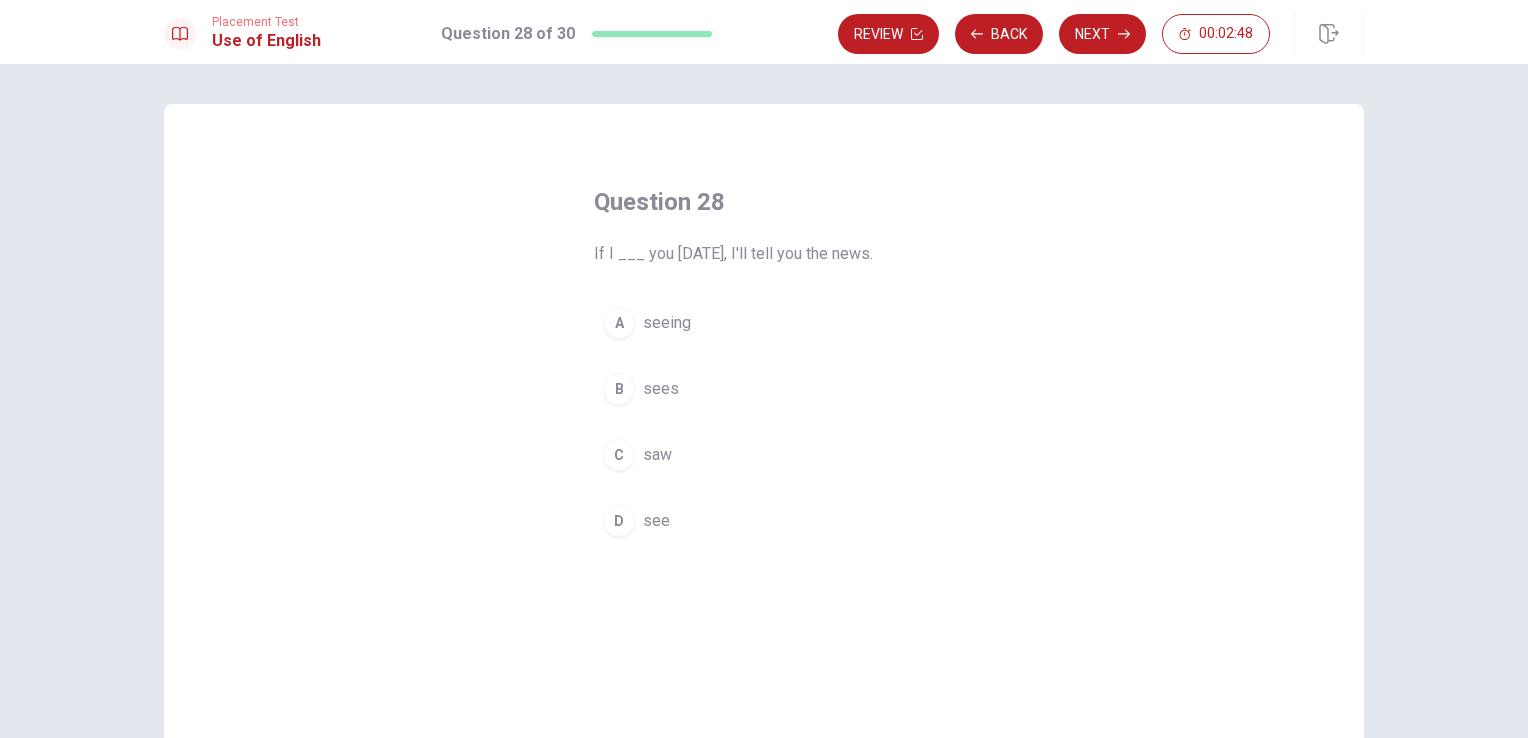 click on "D see" at bounding box center (764, 521) 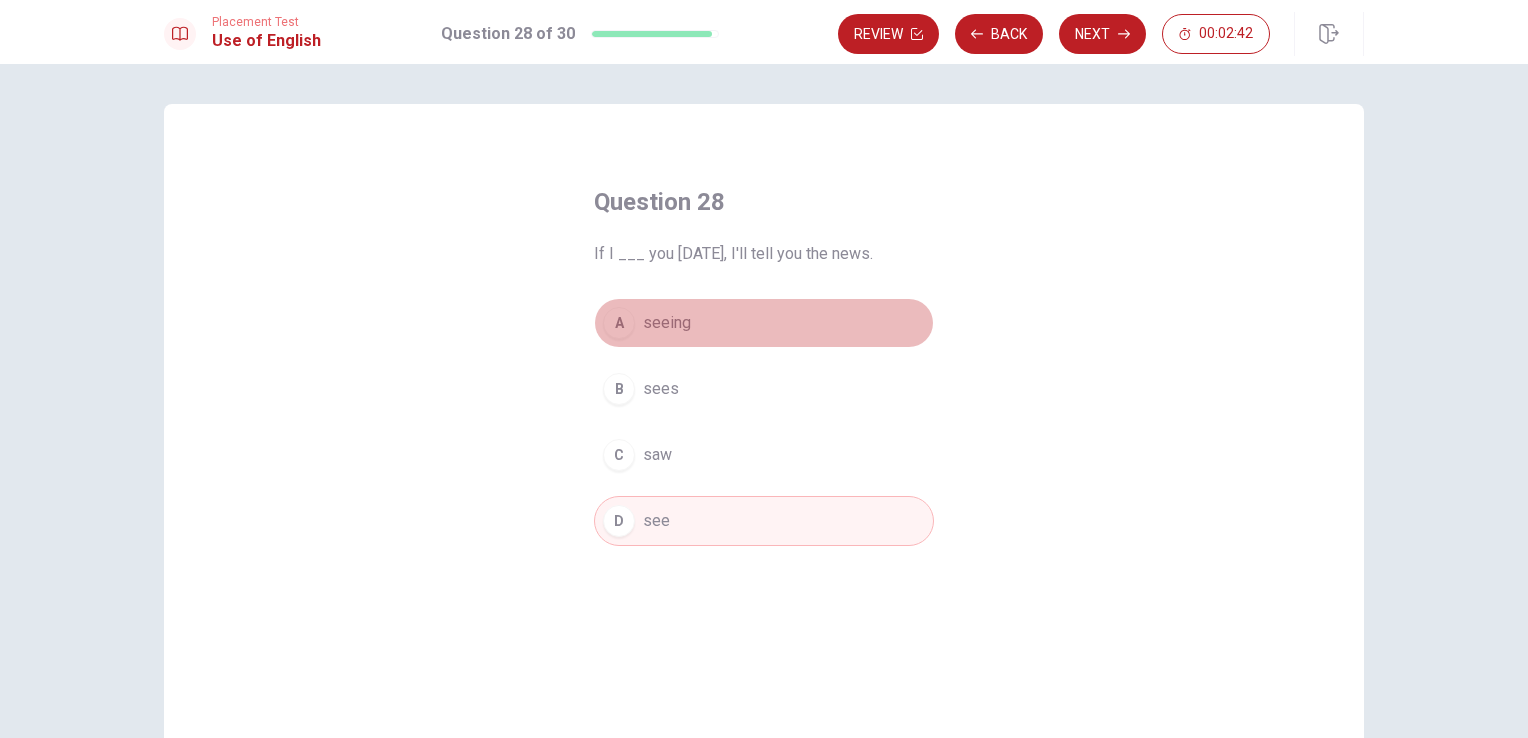 click on "A seeing" at bounding box center [764, 323] 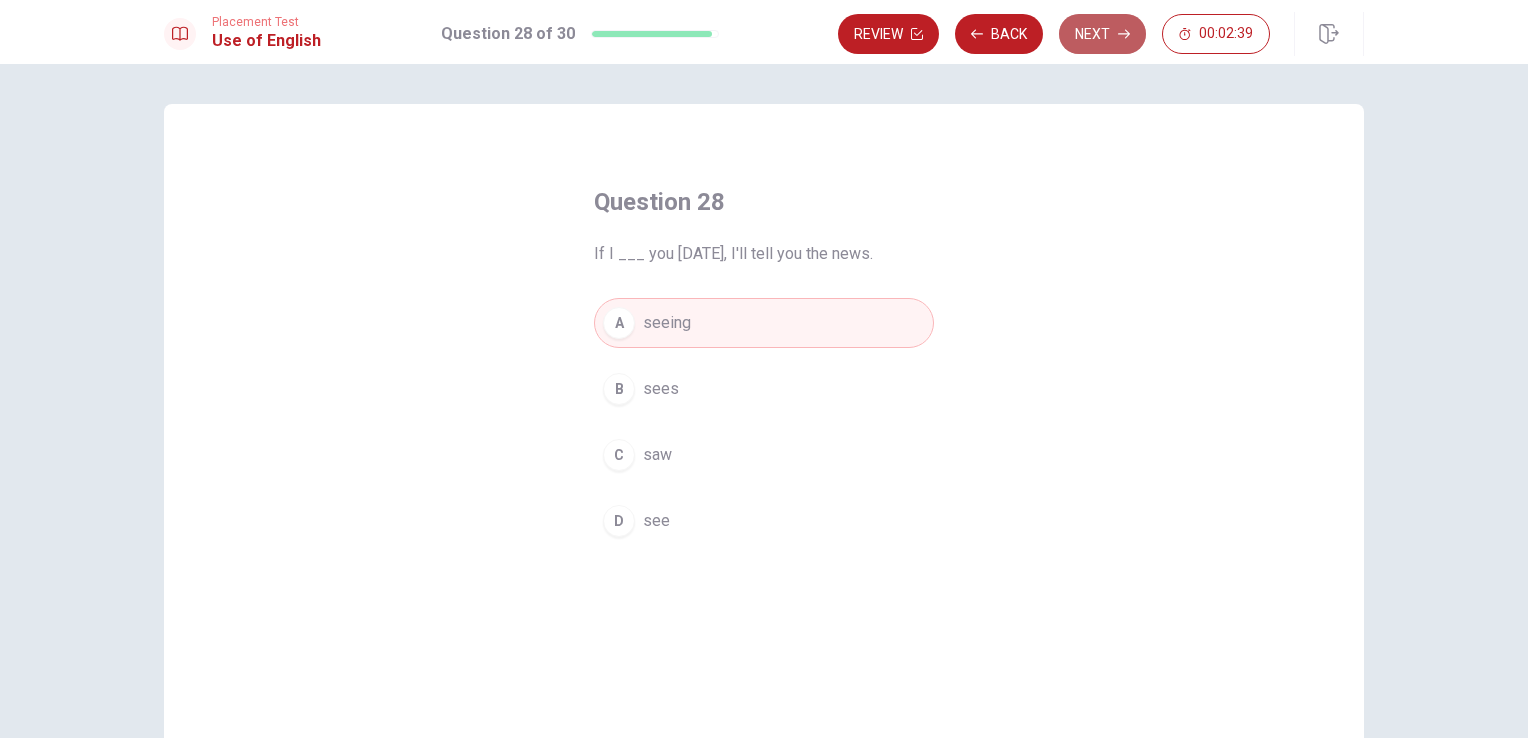 click on "Next" at bounding box center [1102, 34] 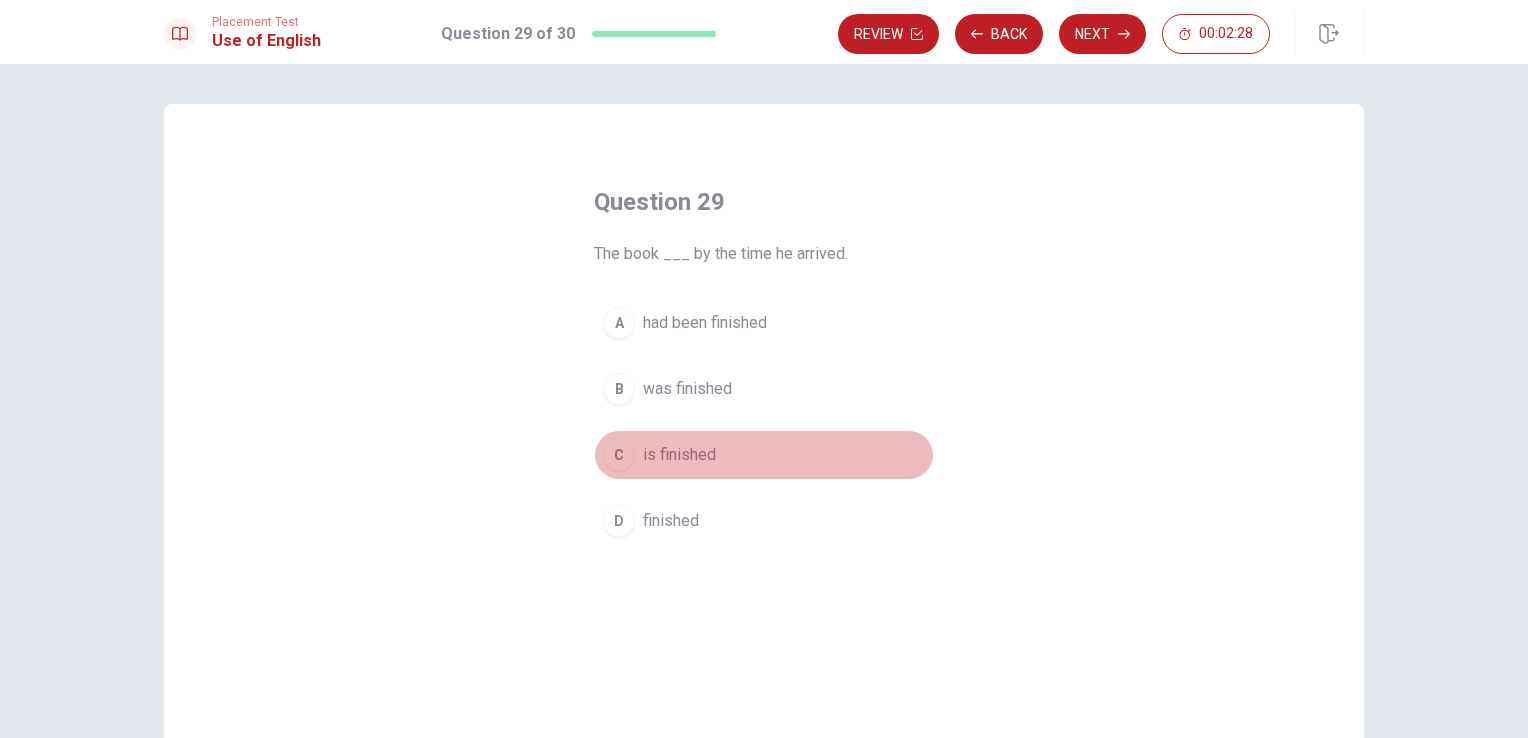 click on "is finished" at bounding box center (679, 455) 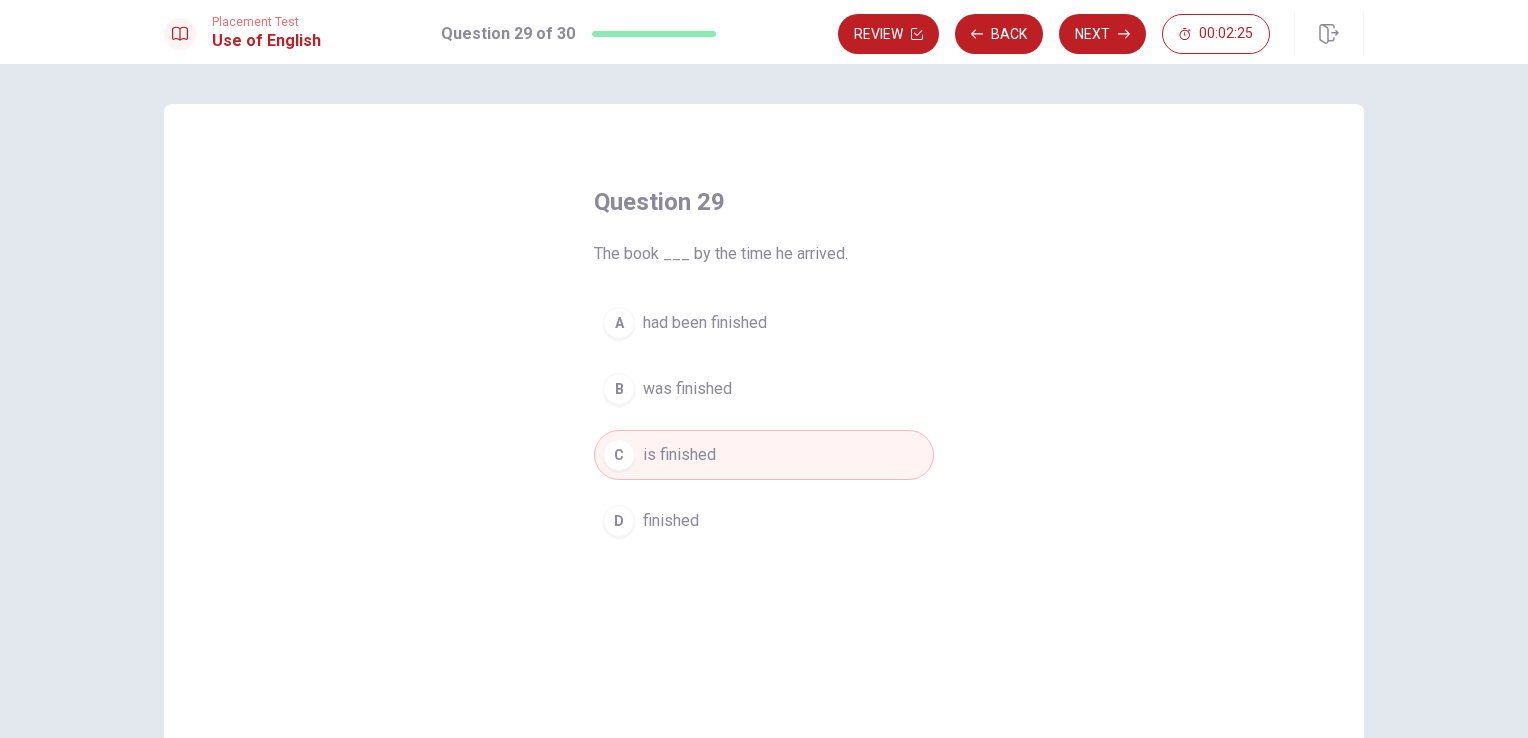 click on "B was finished" at bounding box center (764, 389) 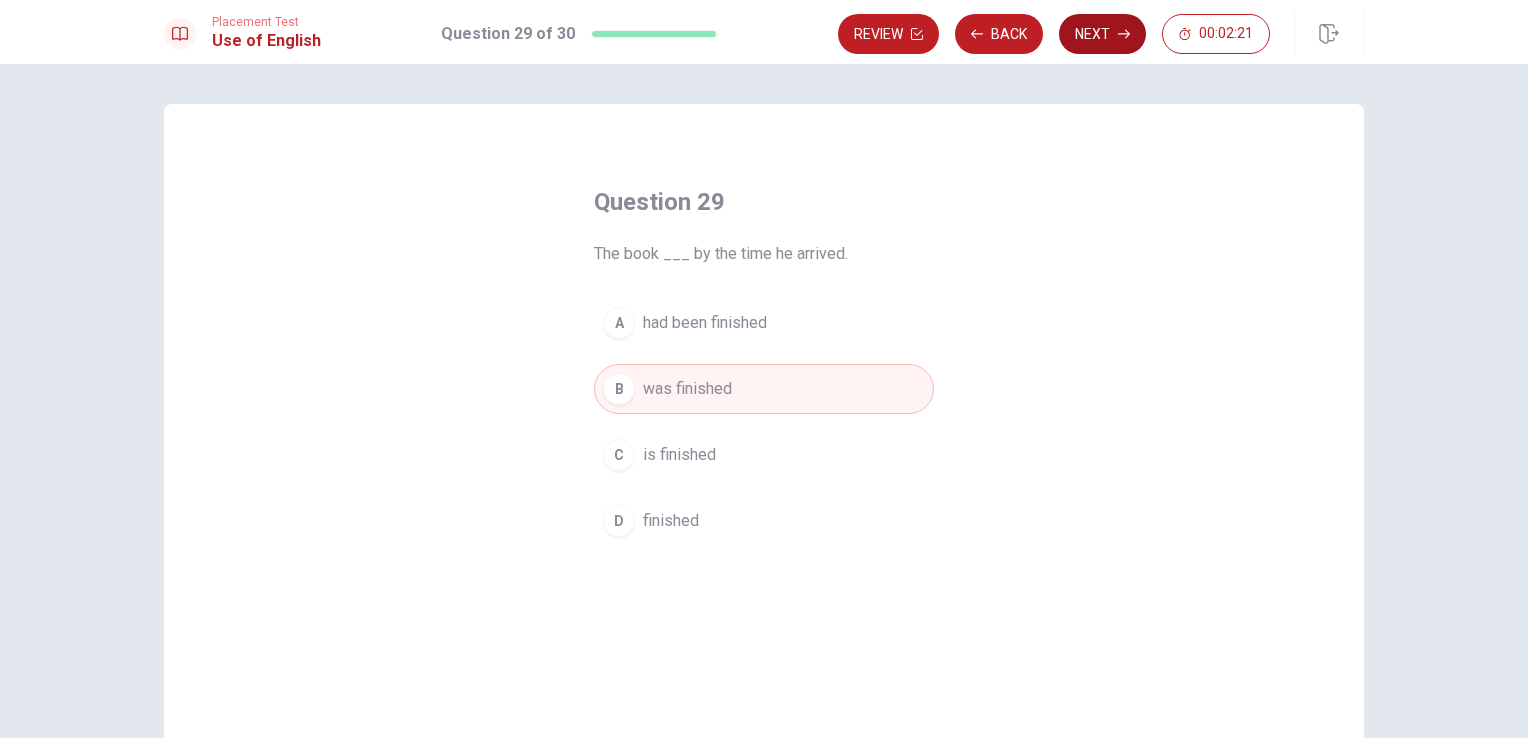 click on "Next" at bounding box center [1102, 34] 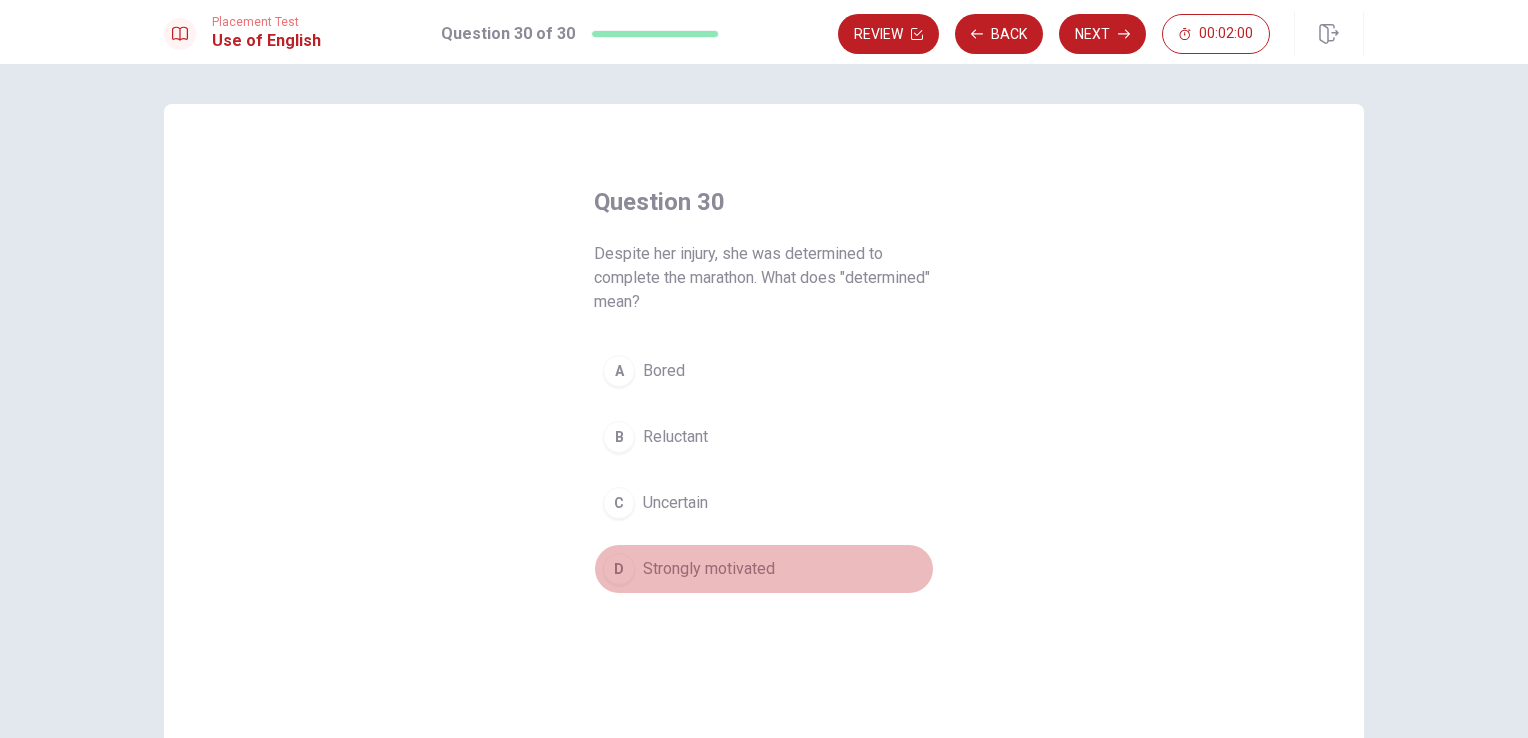 click on "Strongly motivated" at bounding box center (709, 569) 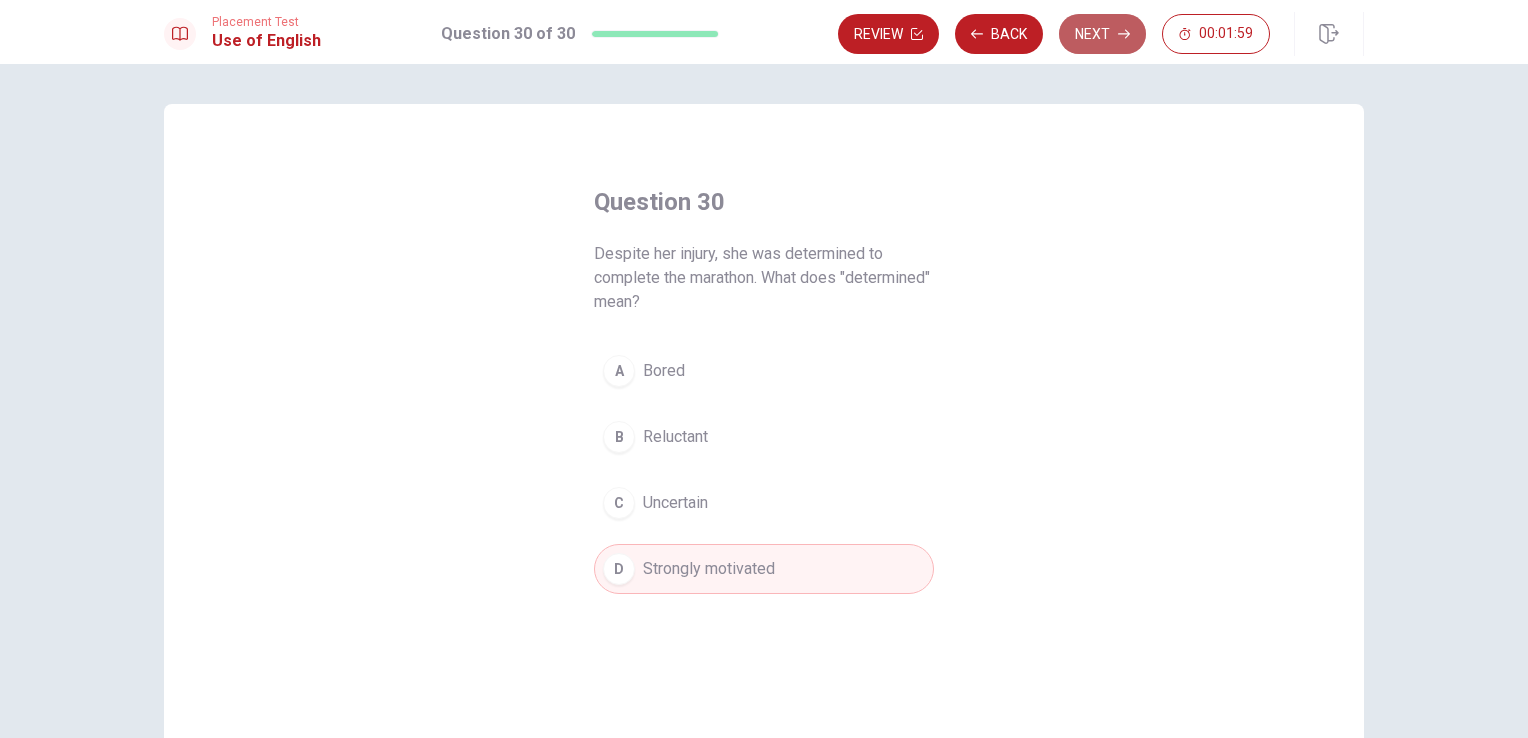 click on "Next" at bounding box center (1102, 34) 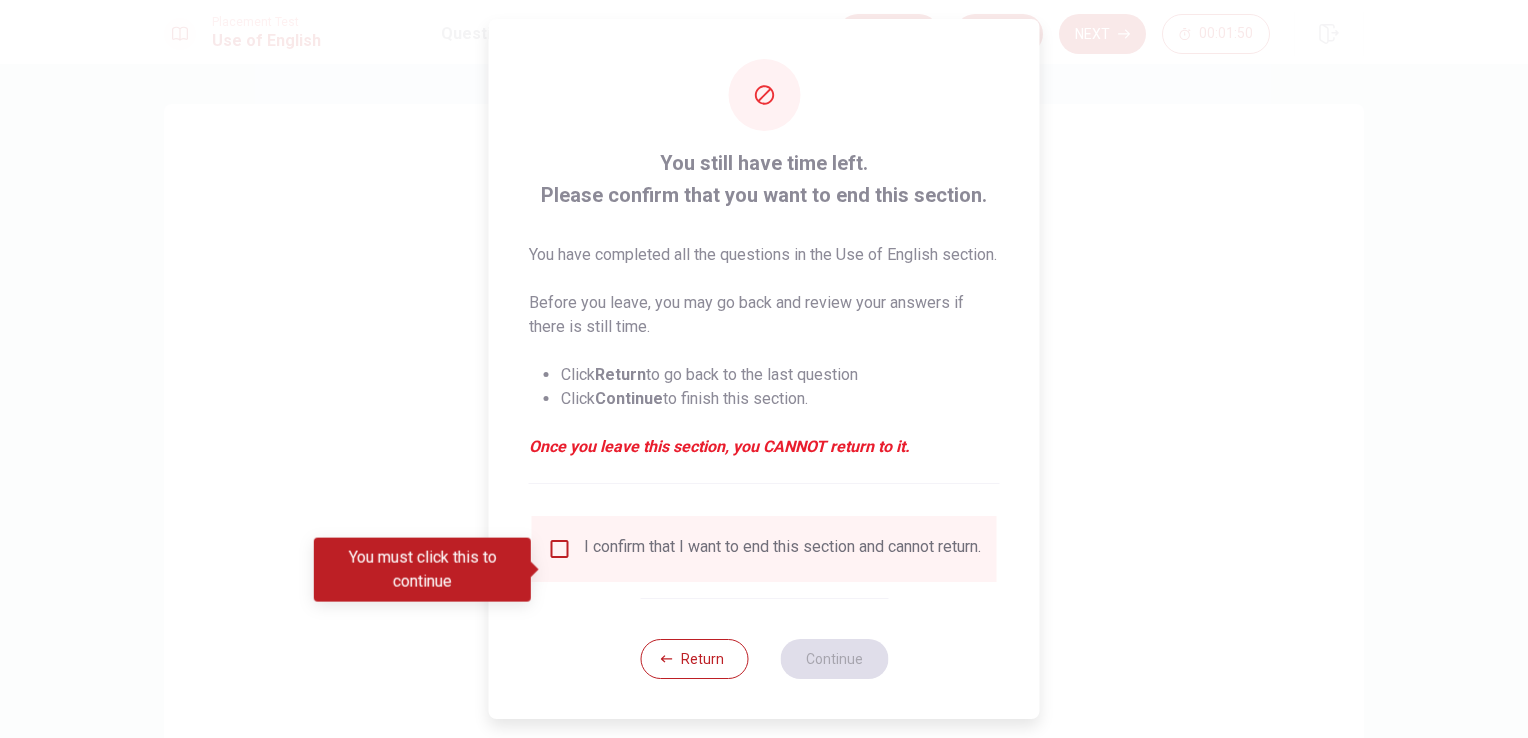 drag, startPoint x: 648, startPoint y: 171, endPoint x: 744, endPoint y: 201, distance: 100.57833 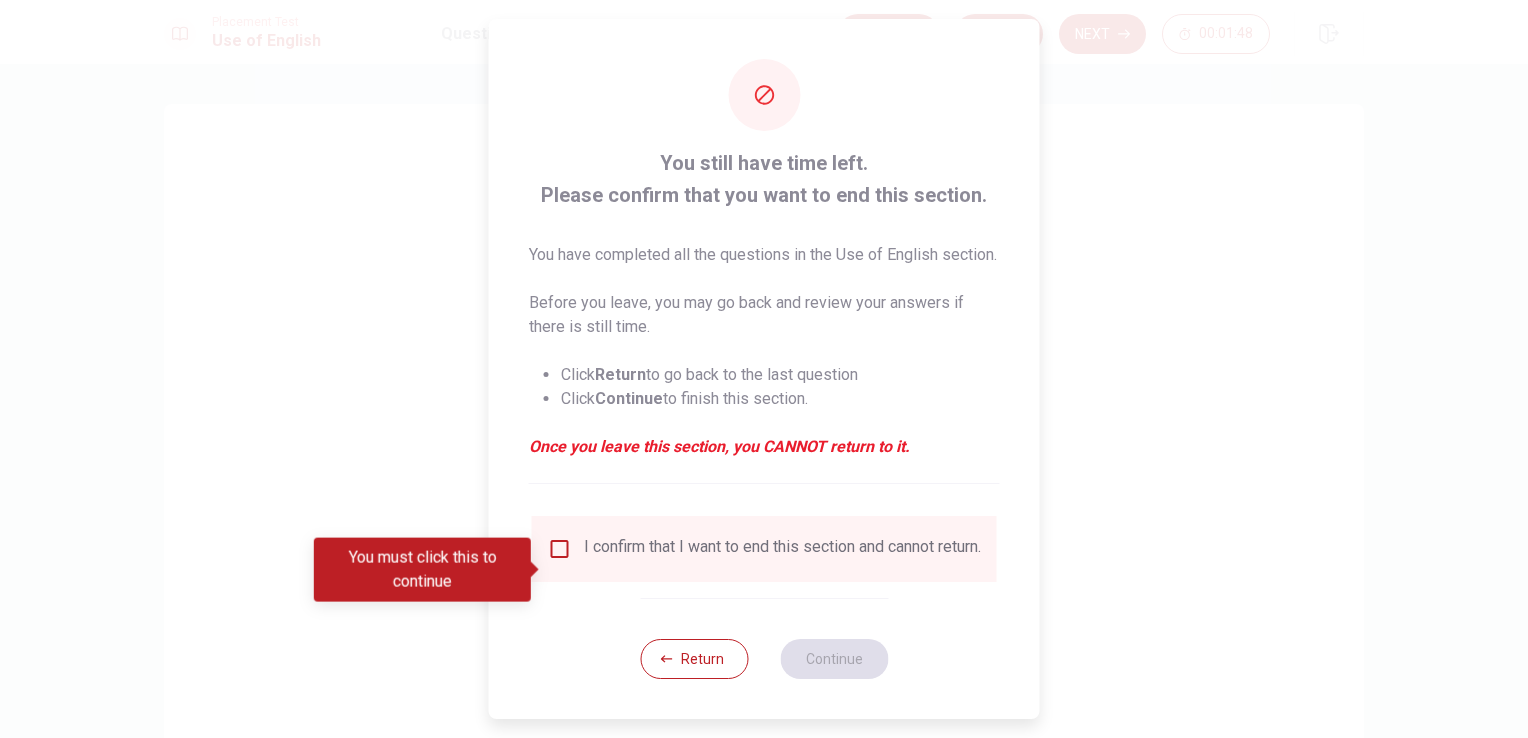 drag, startPoint x: 659, startPoint y: 160, endPoint x: 895, endPoint y: 495, distance: 409.78165 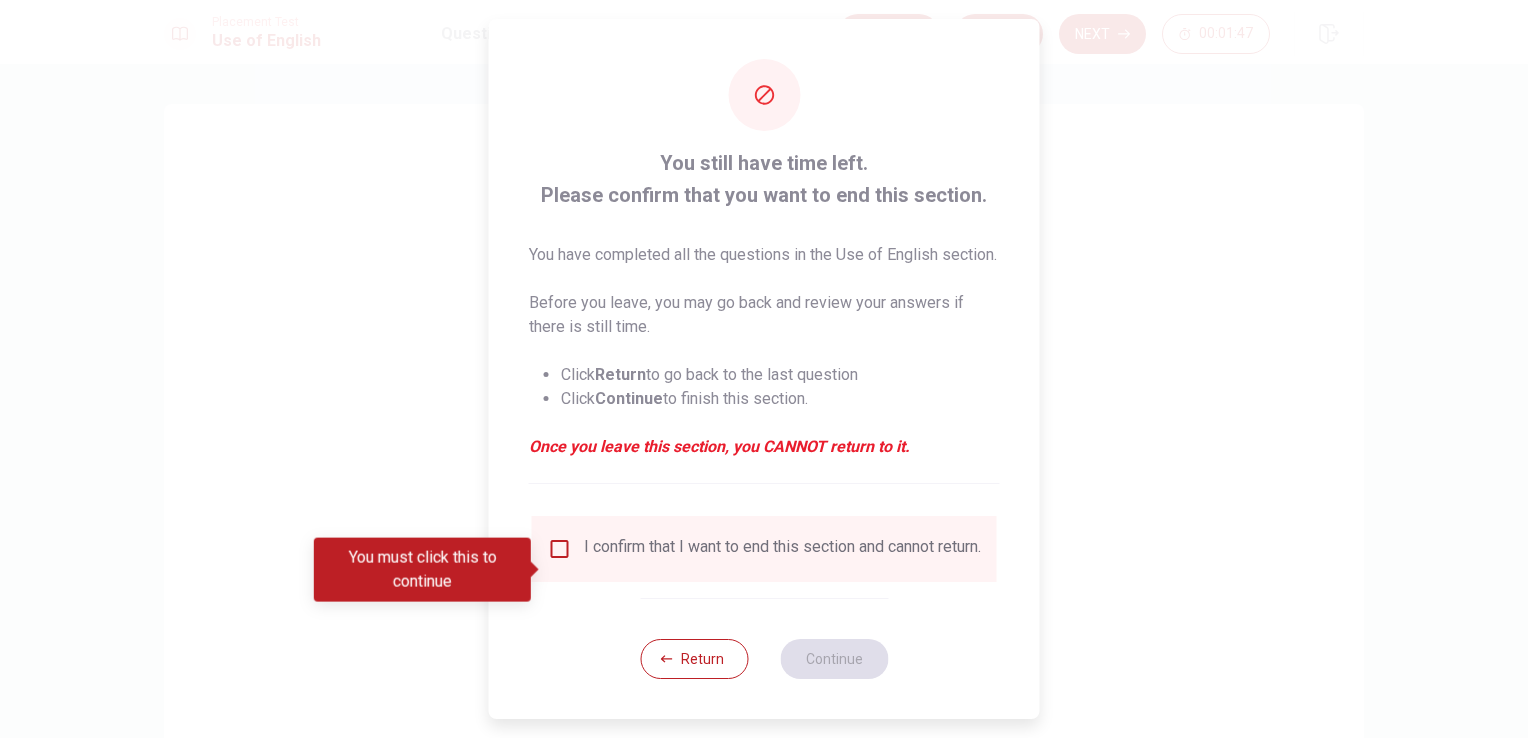 drag, startPoint x: 636, startPoint y: 591, endPoint x: 576, endPoint y: 554, distance: 70.491135 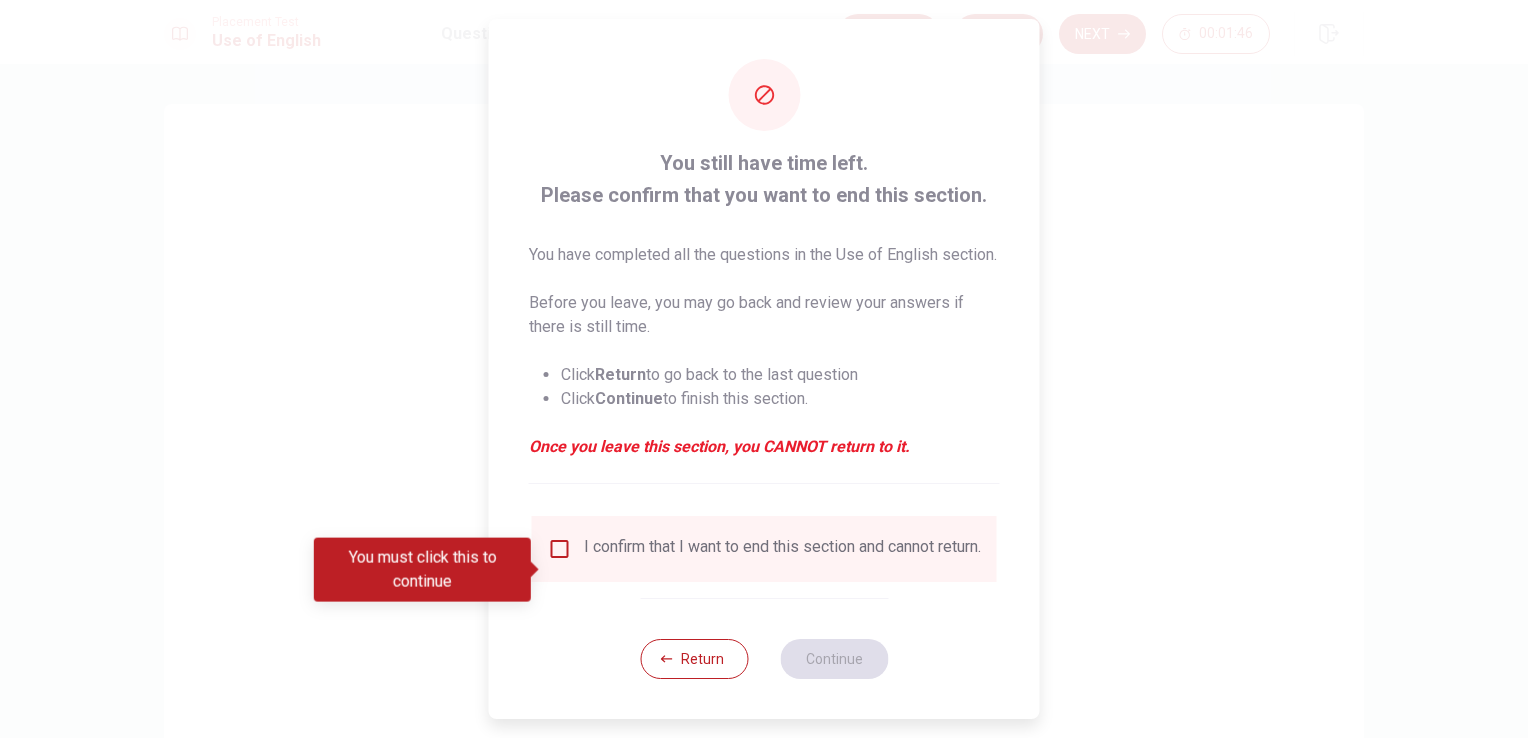click on "I confirm that I want to end this section and cannot return." at bounding box center (764, 549) 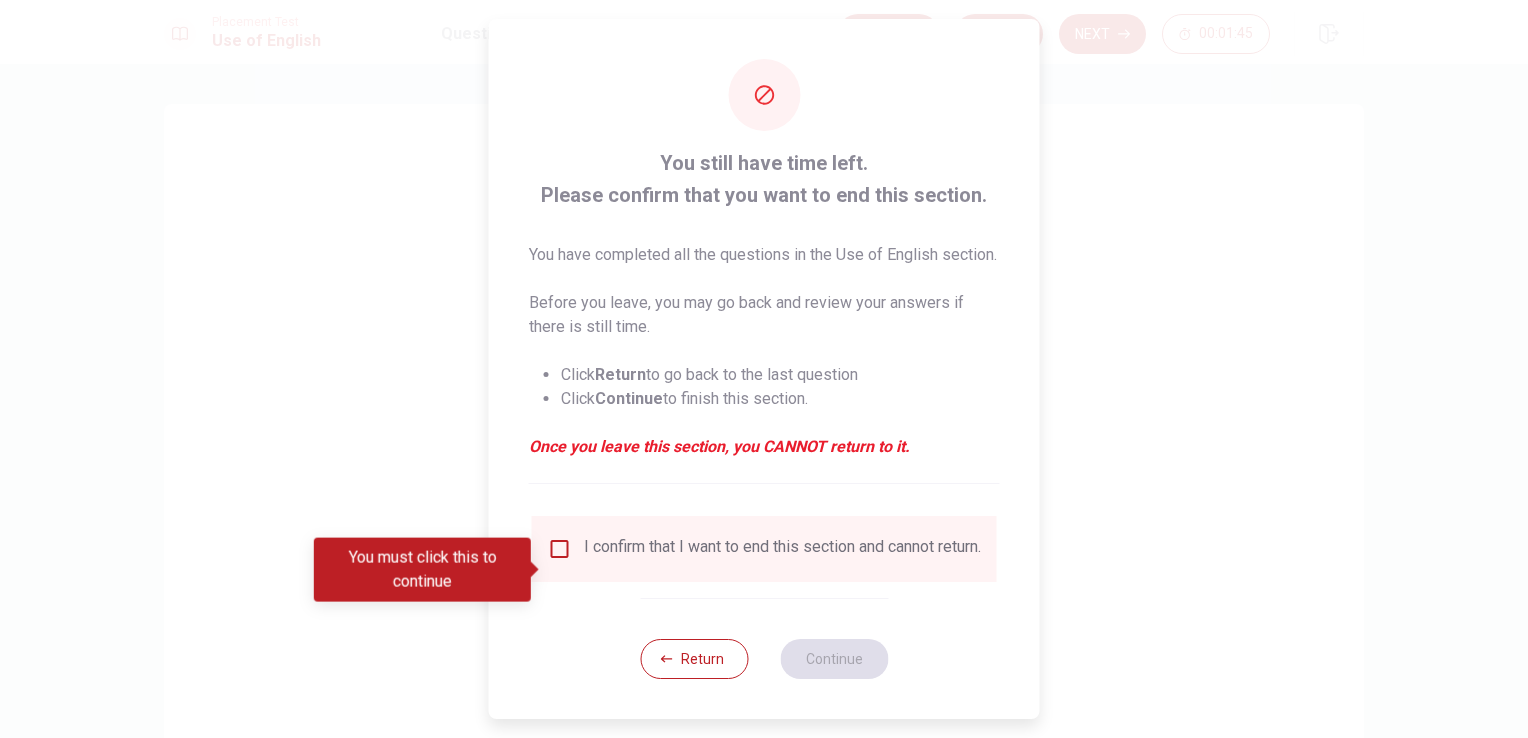 click at bounding box center [560, 549] 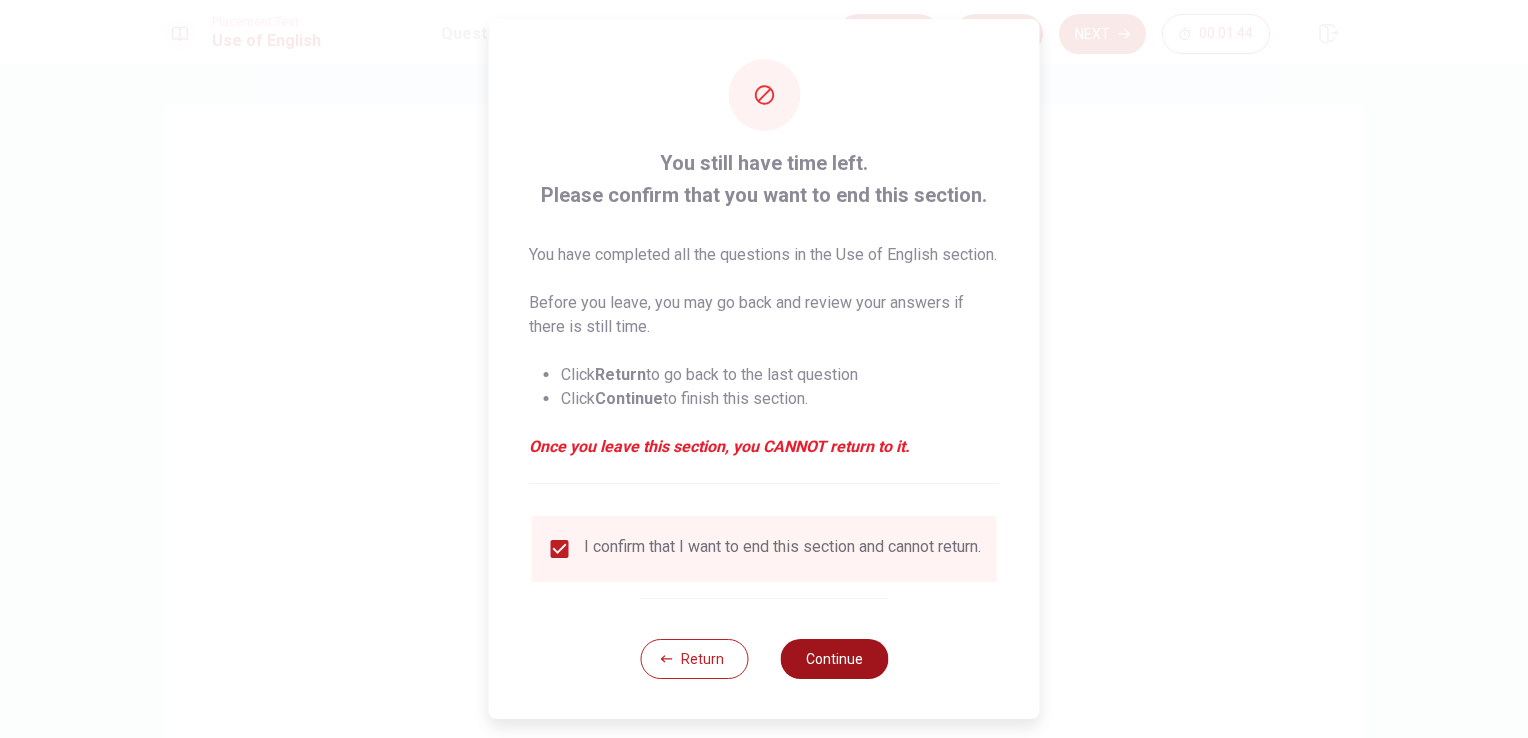 click on "Continue" at bounding box center [834, 659] 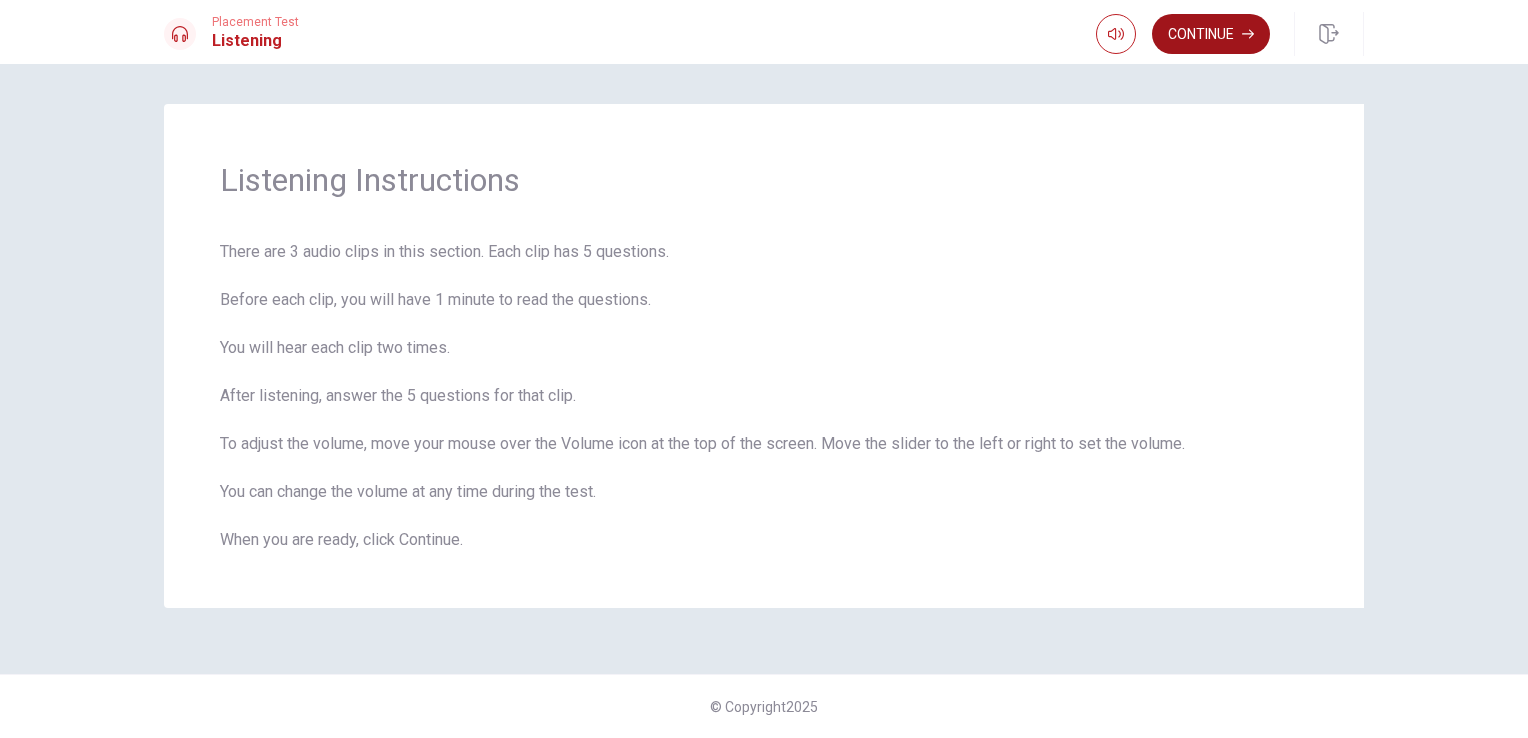 click on "Continue" at bounding box center [1211, 34] 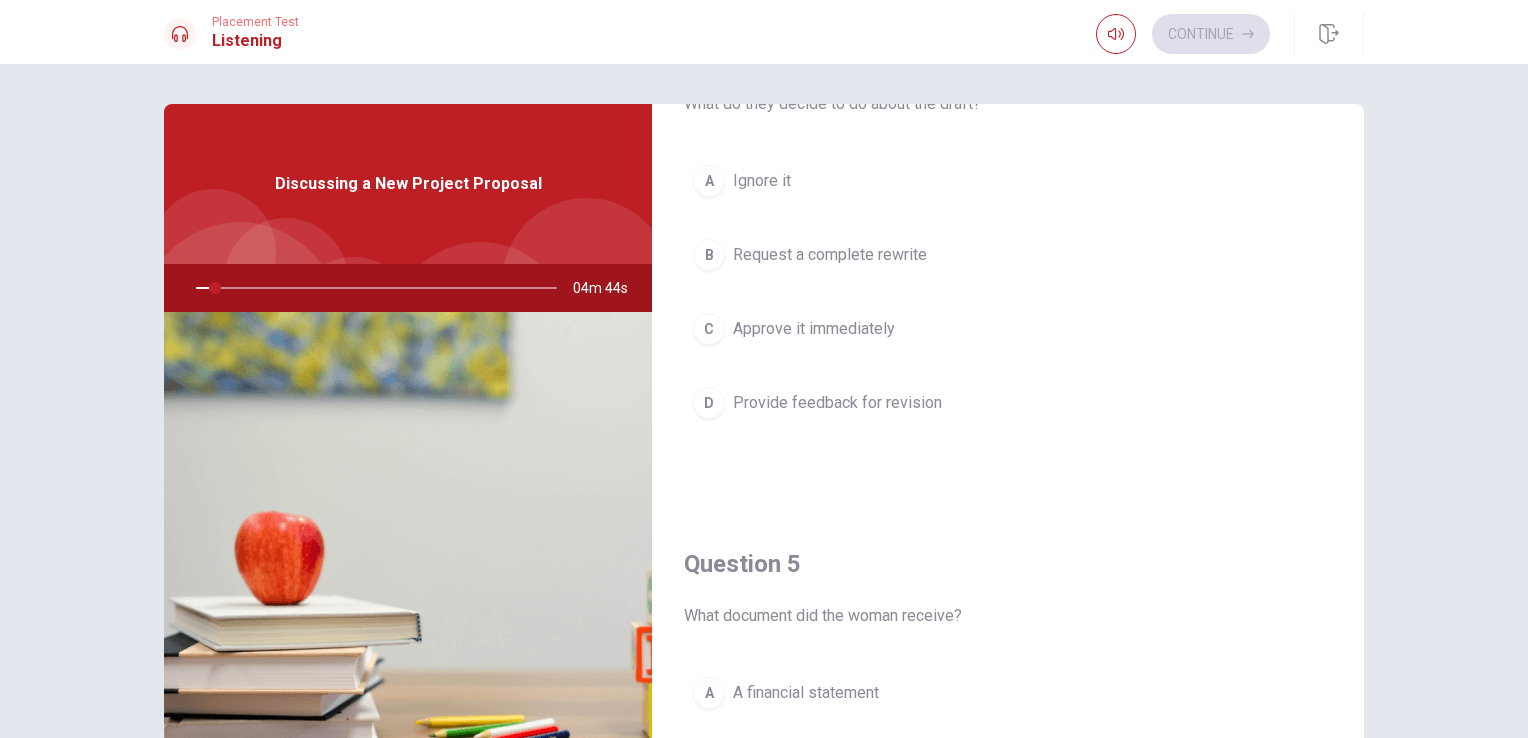 scroll, scrollTop: 1856, scrollLeft: 0, axis: vertical 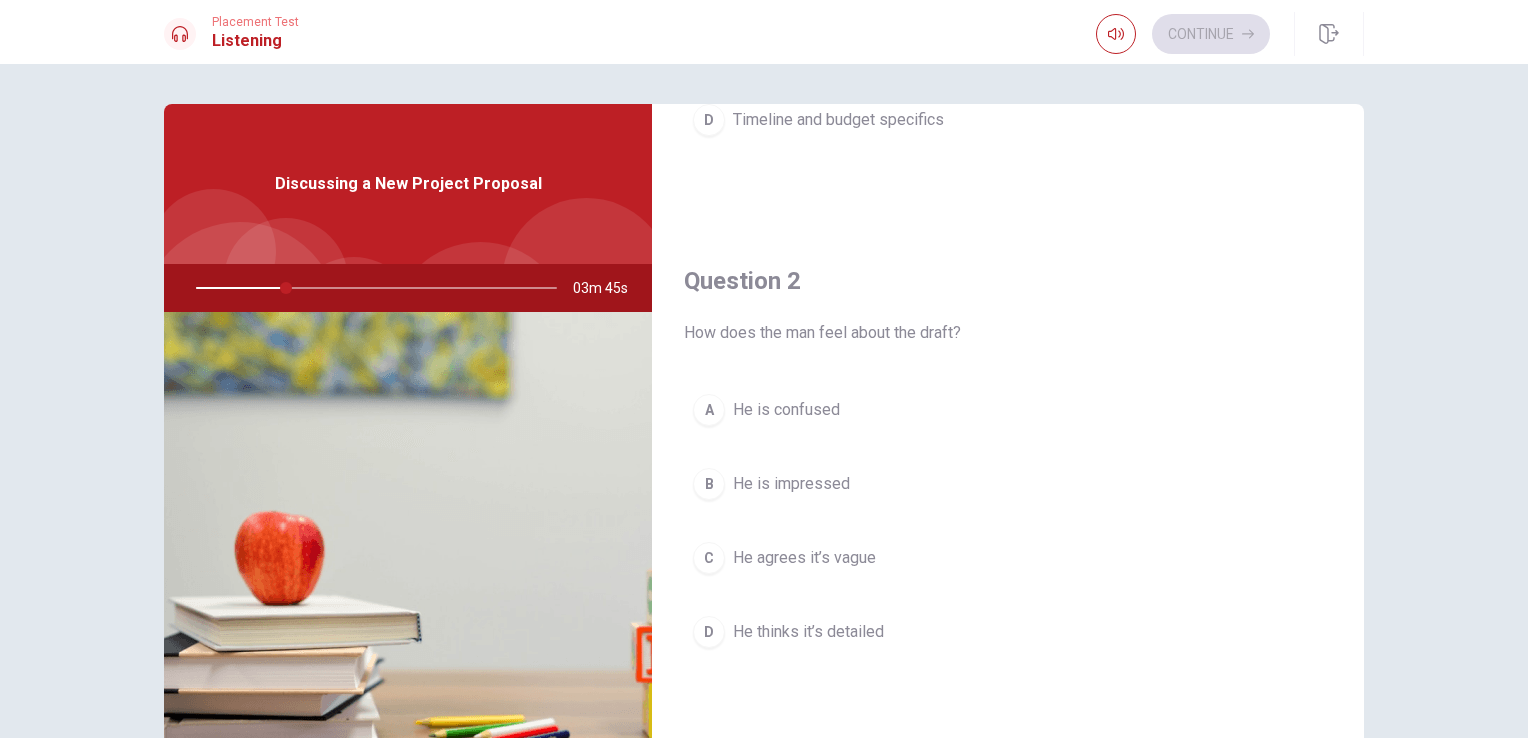 drag, startPoint x: 277, startPoint y: 288, endPoint x: 133, endPoint y: 291, distance: 144.03125 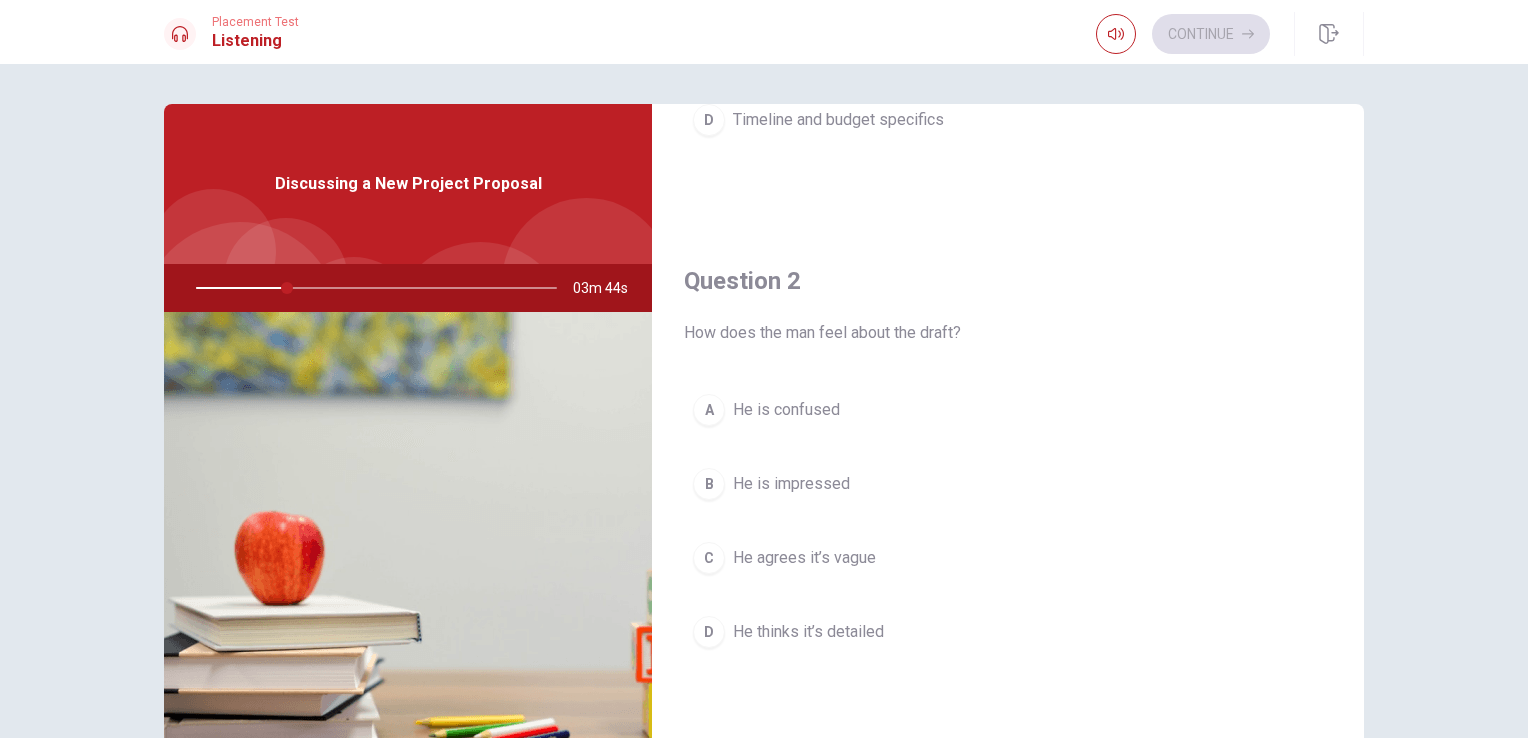 click at bounding box center [372, 288] 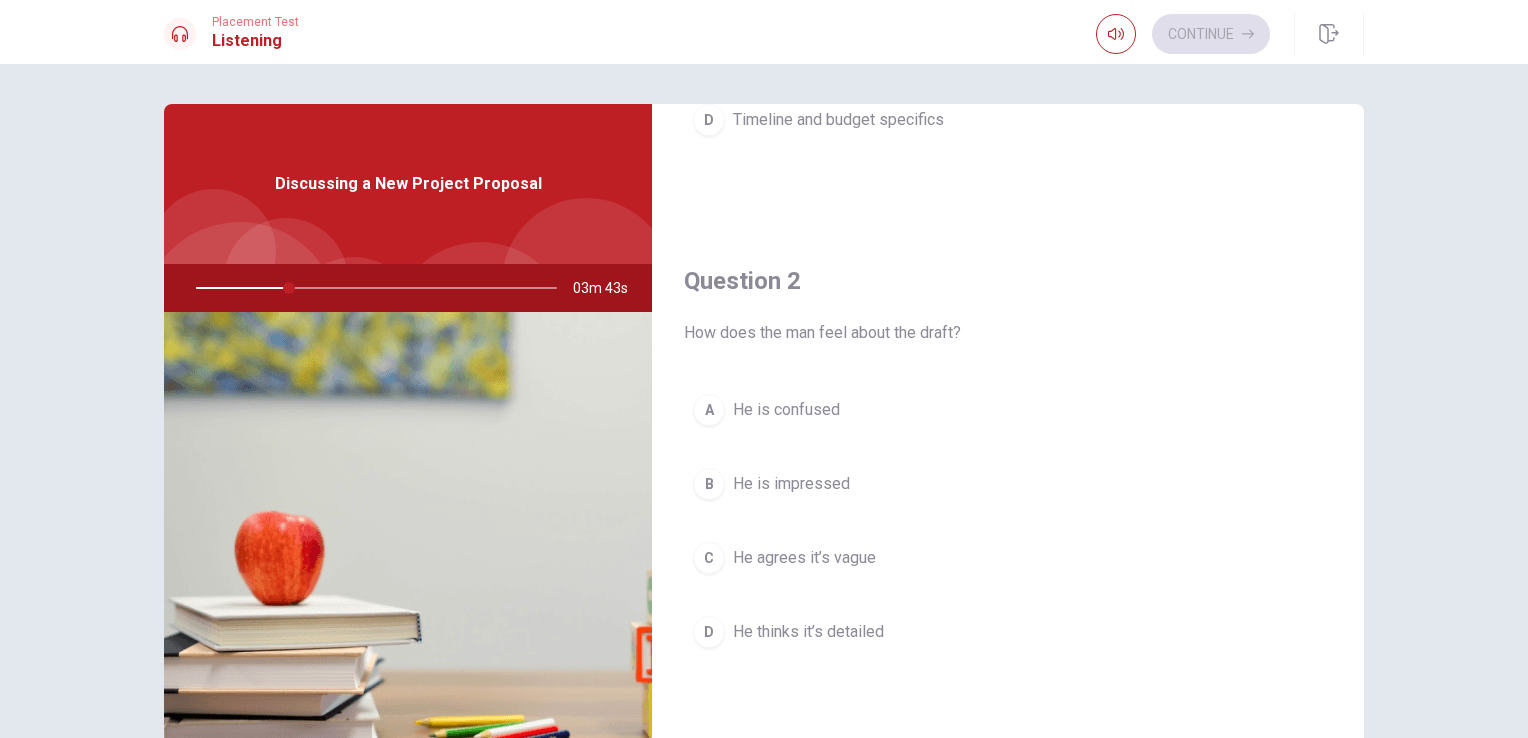 click at bounding box center (372, 288) 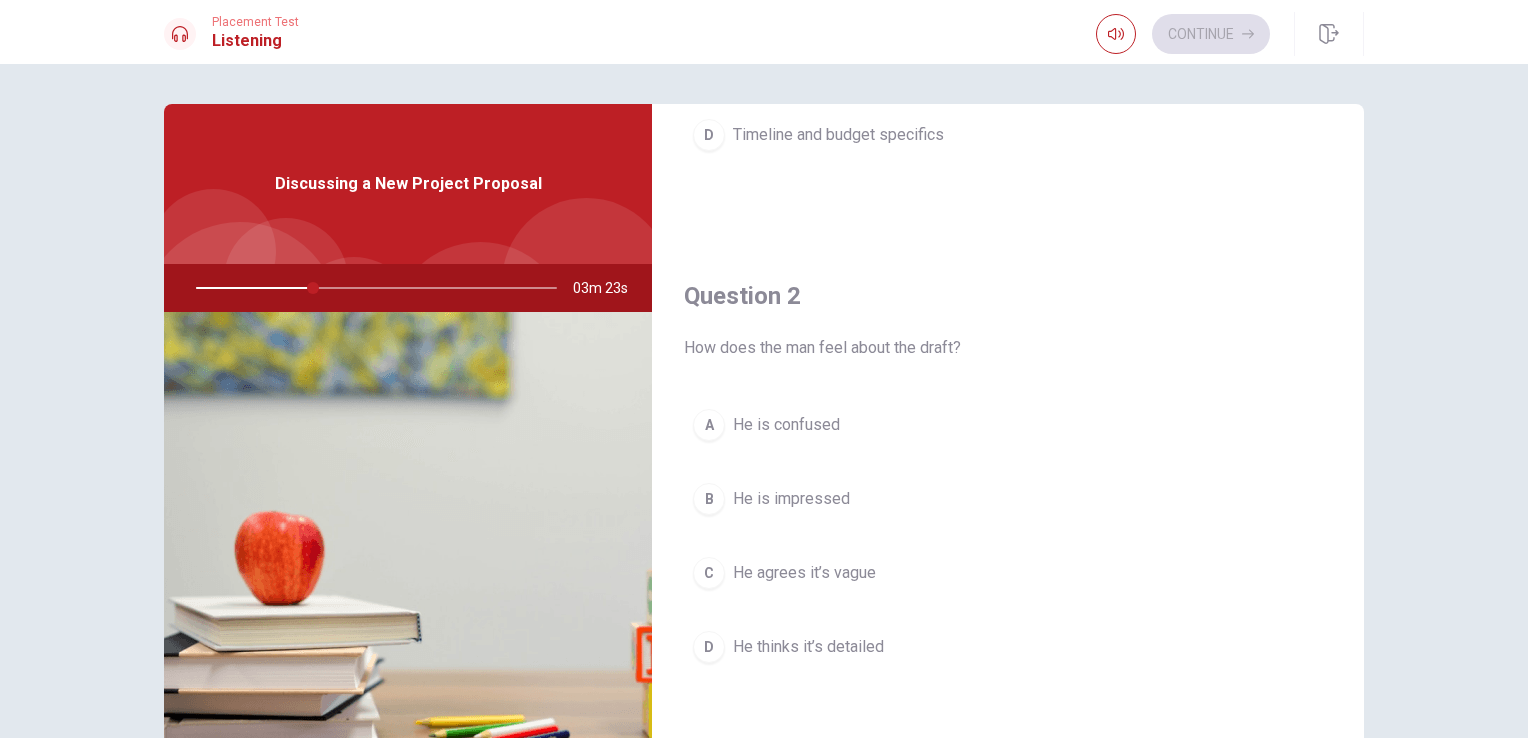 scroll, scrollTop: 376, scrollLeft: 0, axis: vertical 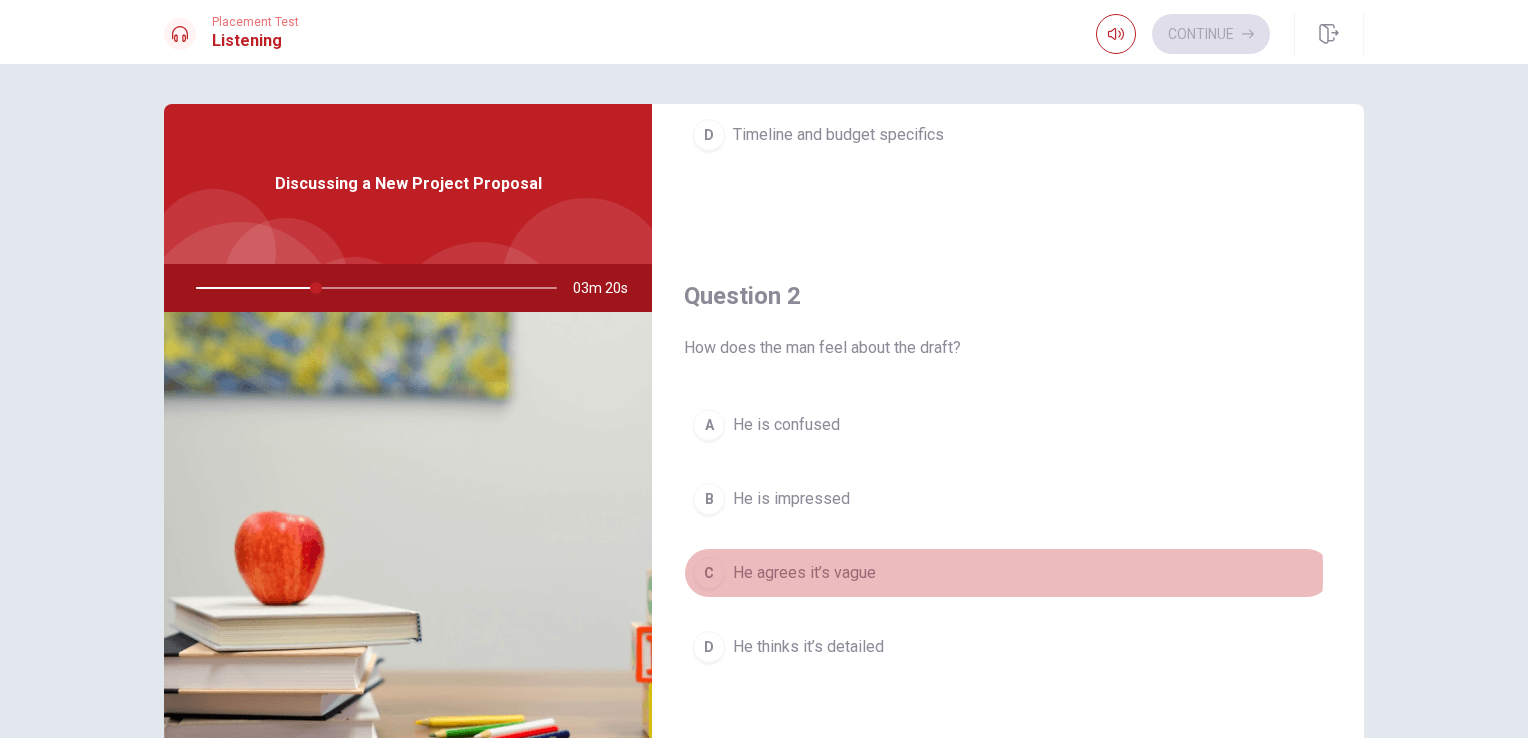 click on "He agrees it’s vague" at bounding box center [804, 573] 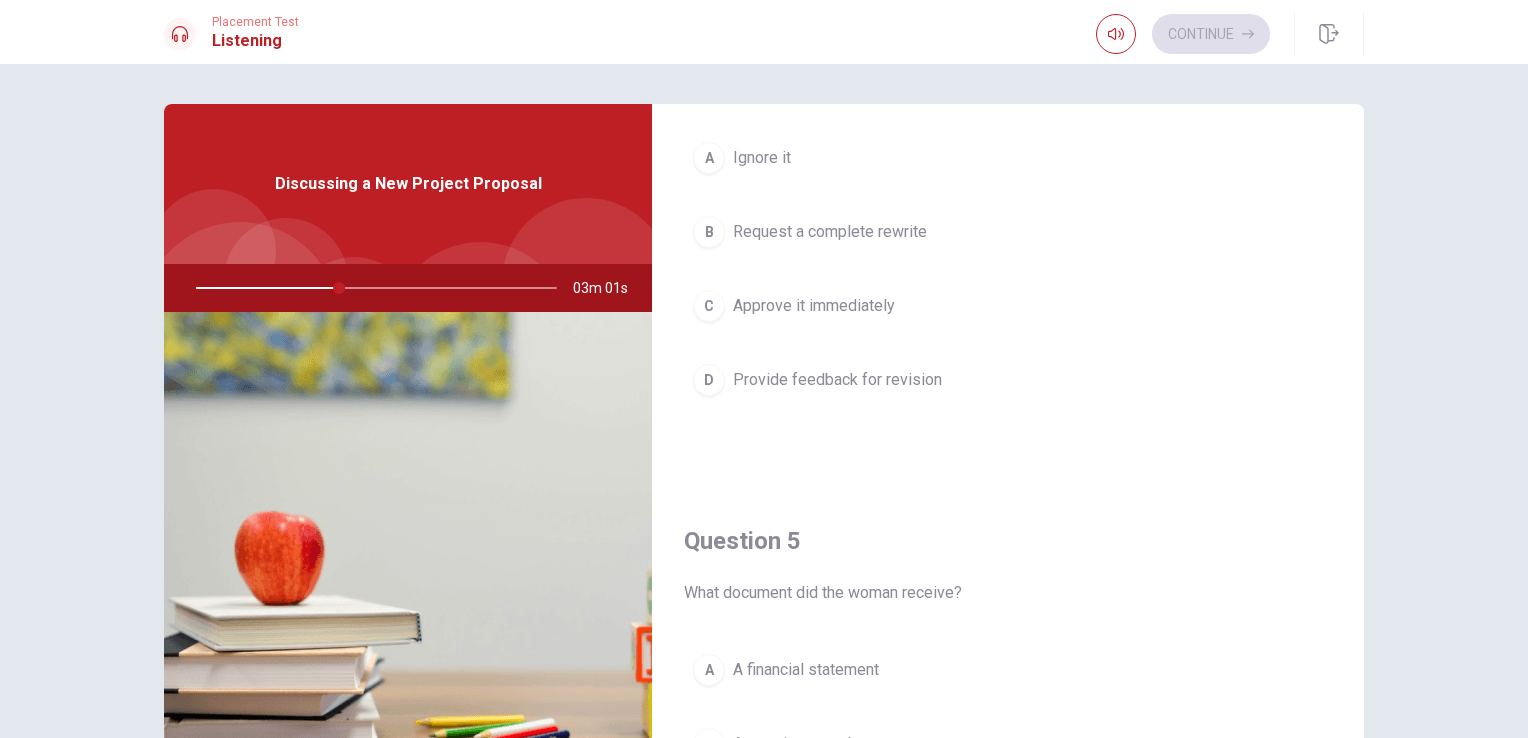 scroll, scrollTop: 1856, scrollLeft: 0, axis: vertical 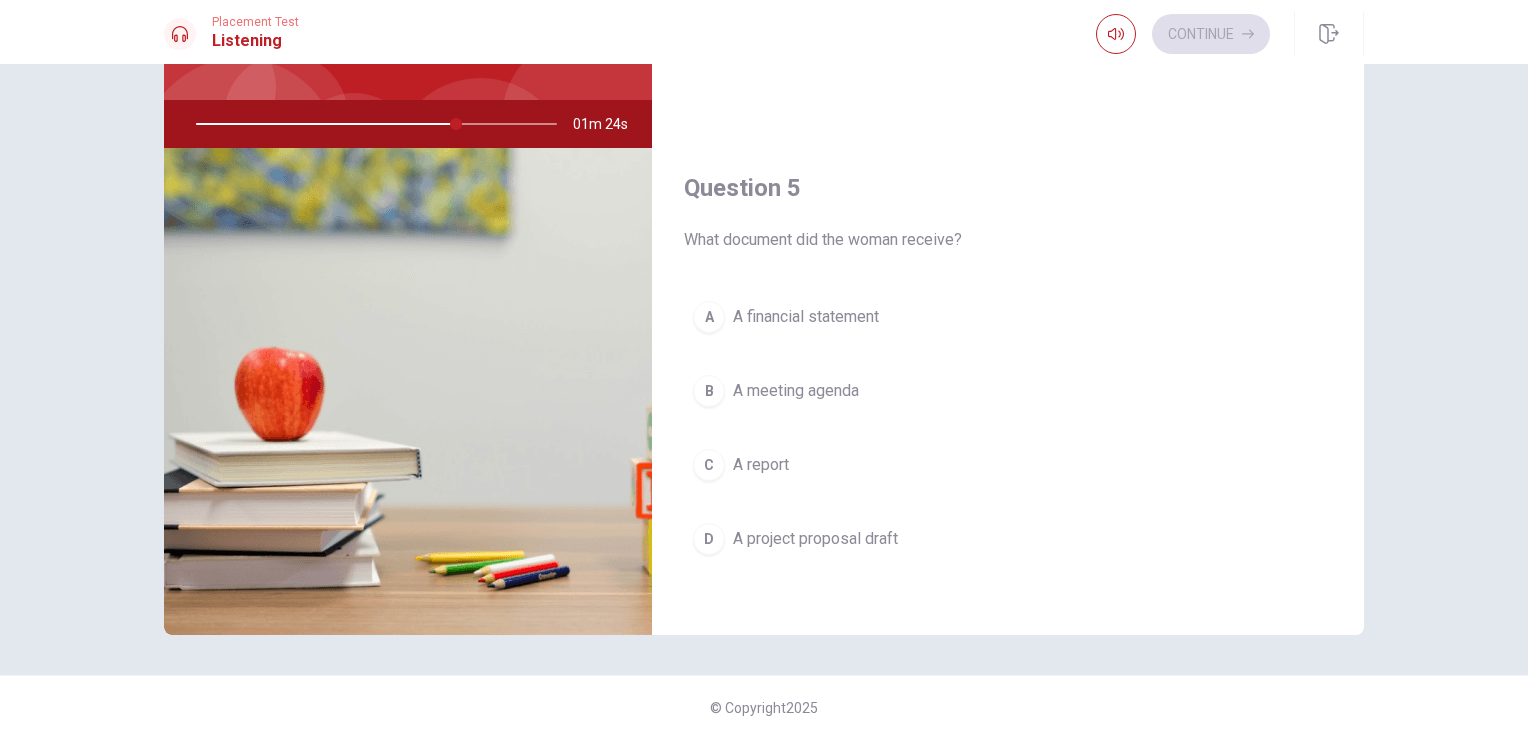 click at bounding box center [372, 124] 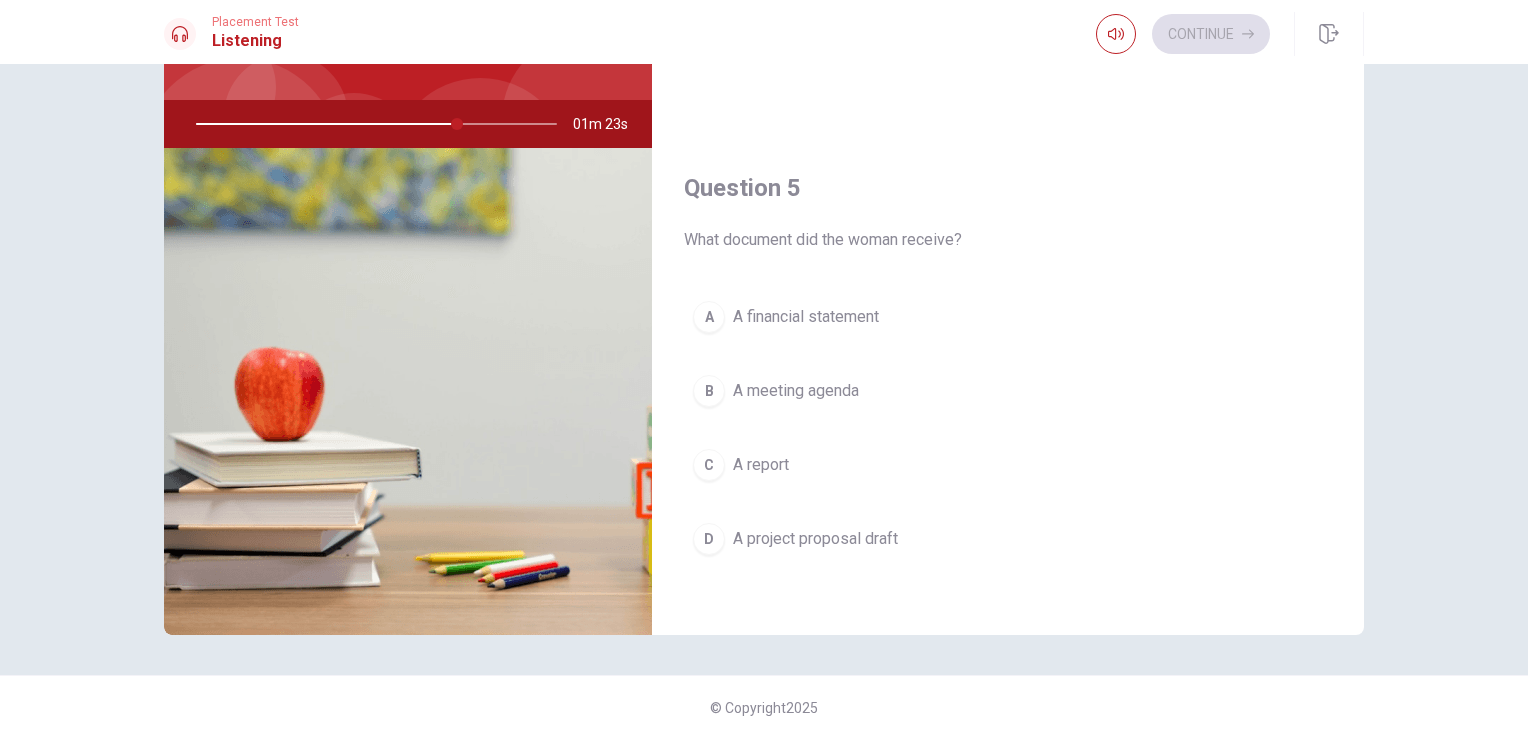 click at bounding box center [372, 124] 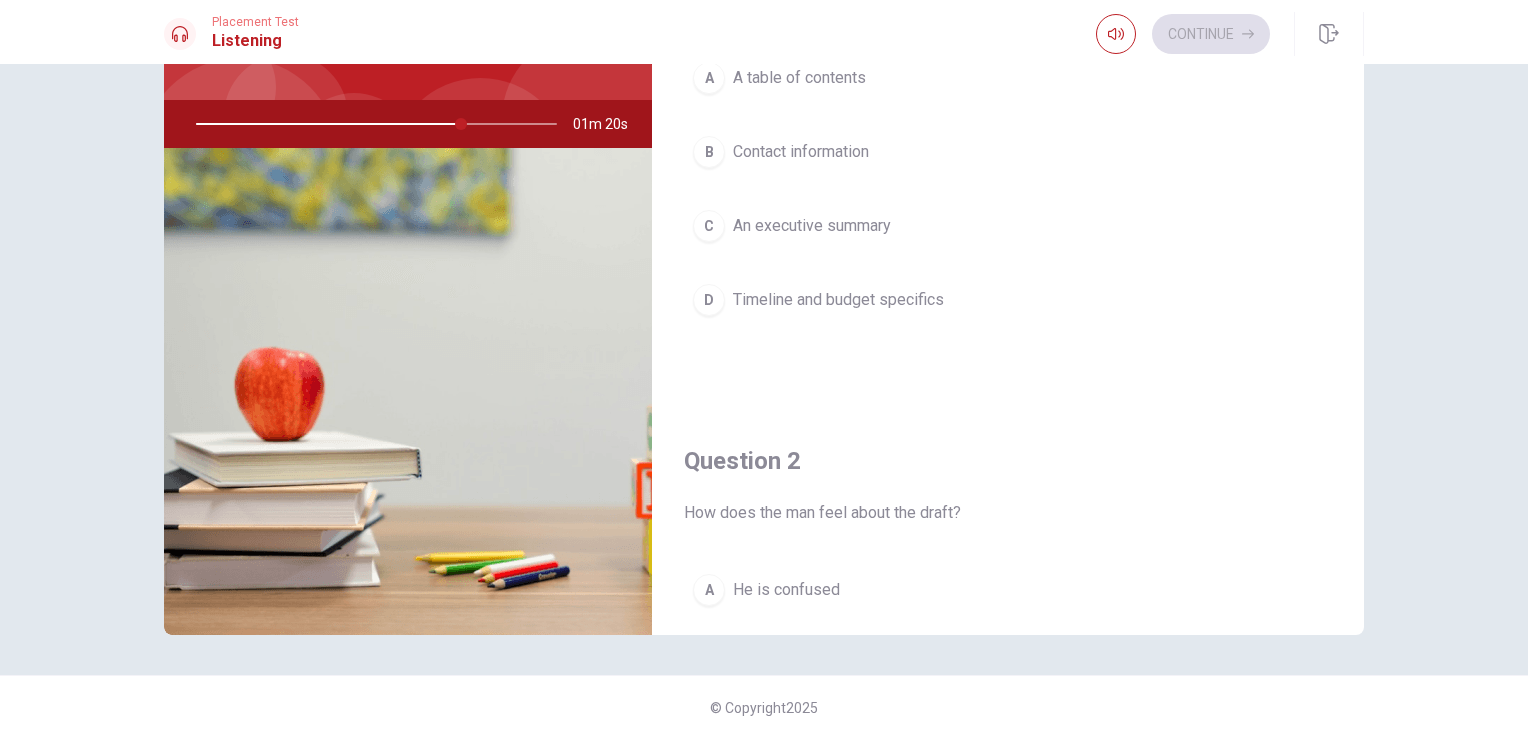 scroll, scrollTop: 0, scrollLeft: 0, axis: both 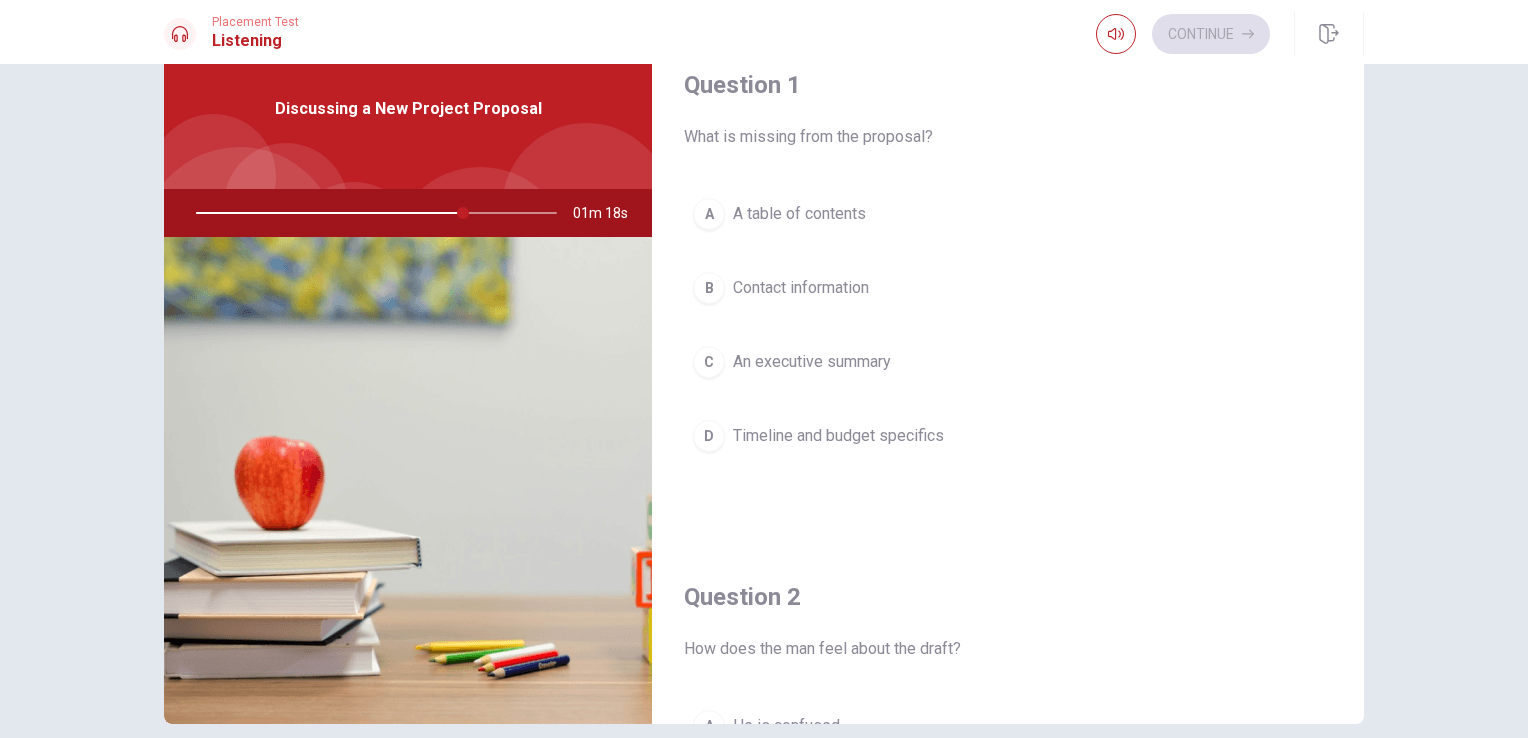 click on "Contact information" at bounding box center [801, 288] 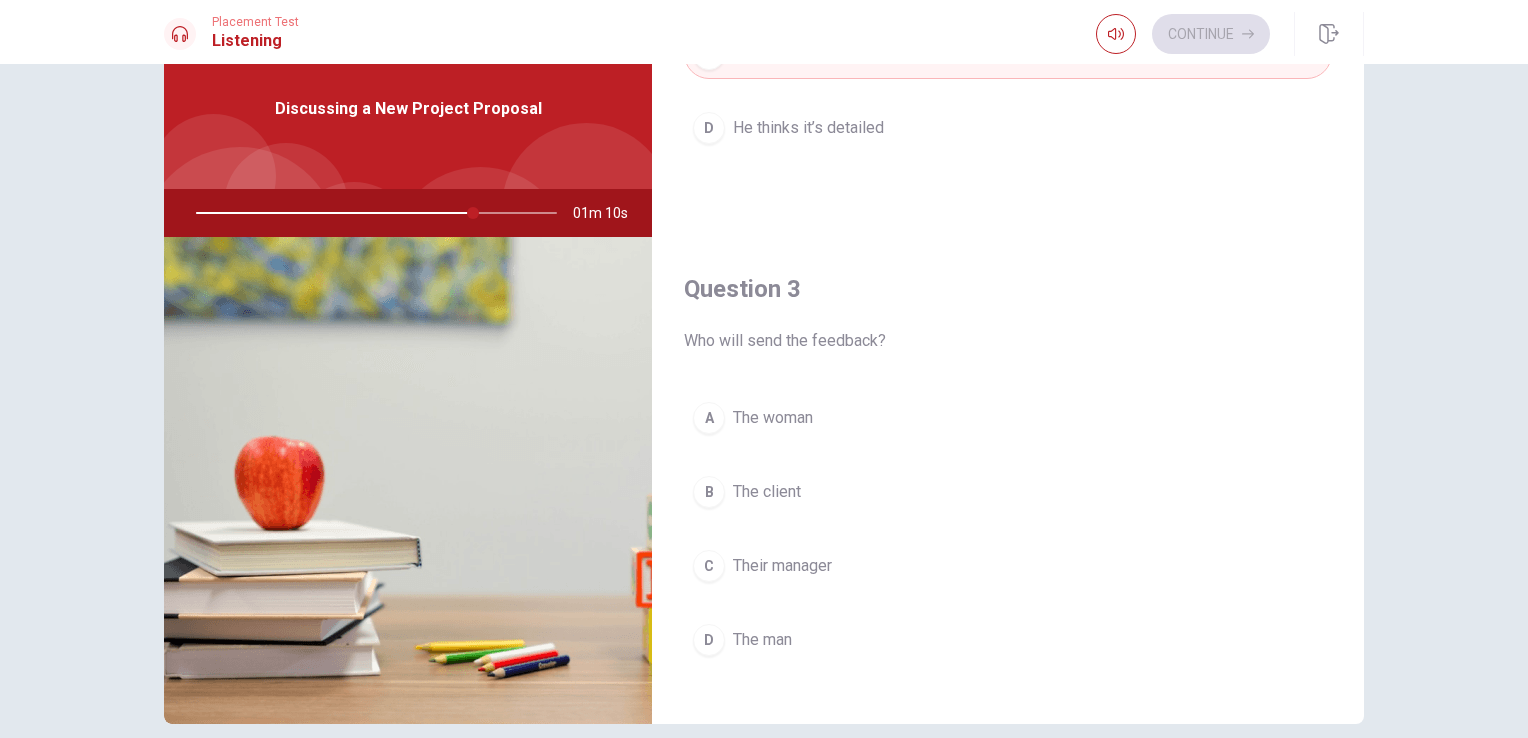 scroll, scrollTop: 826, scrollLeft: 0, axis: vertical 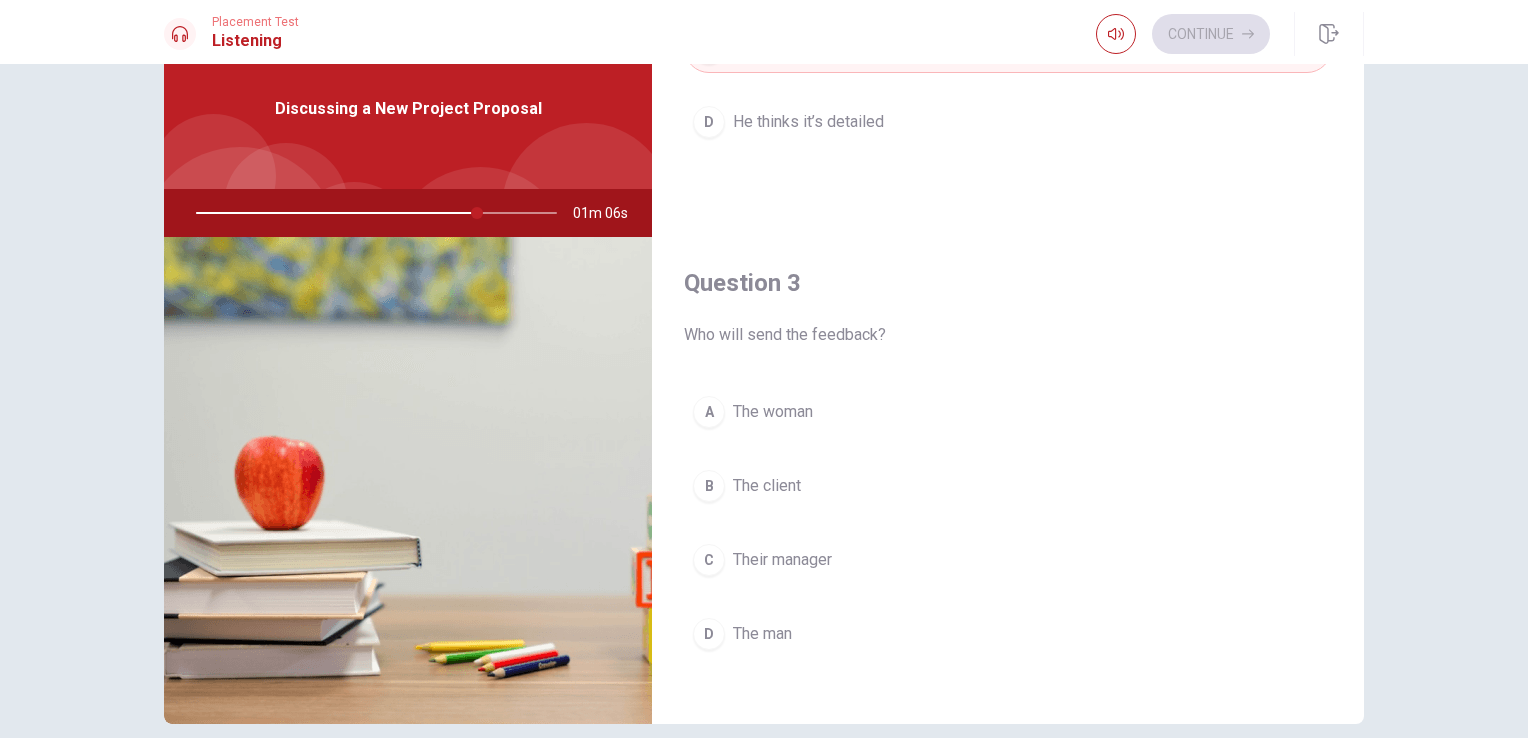 click on "The client" at bounding box center [767, 486] 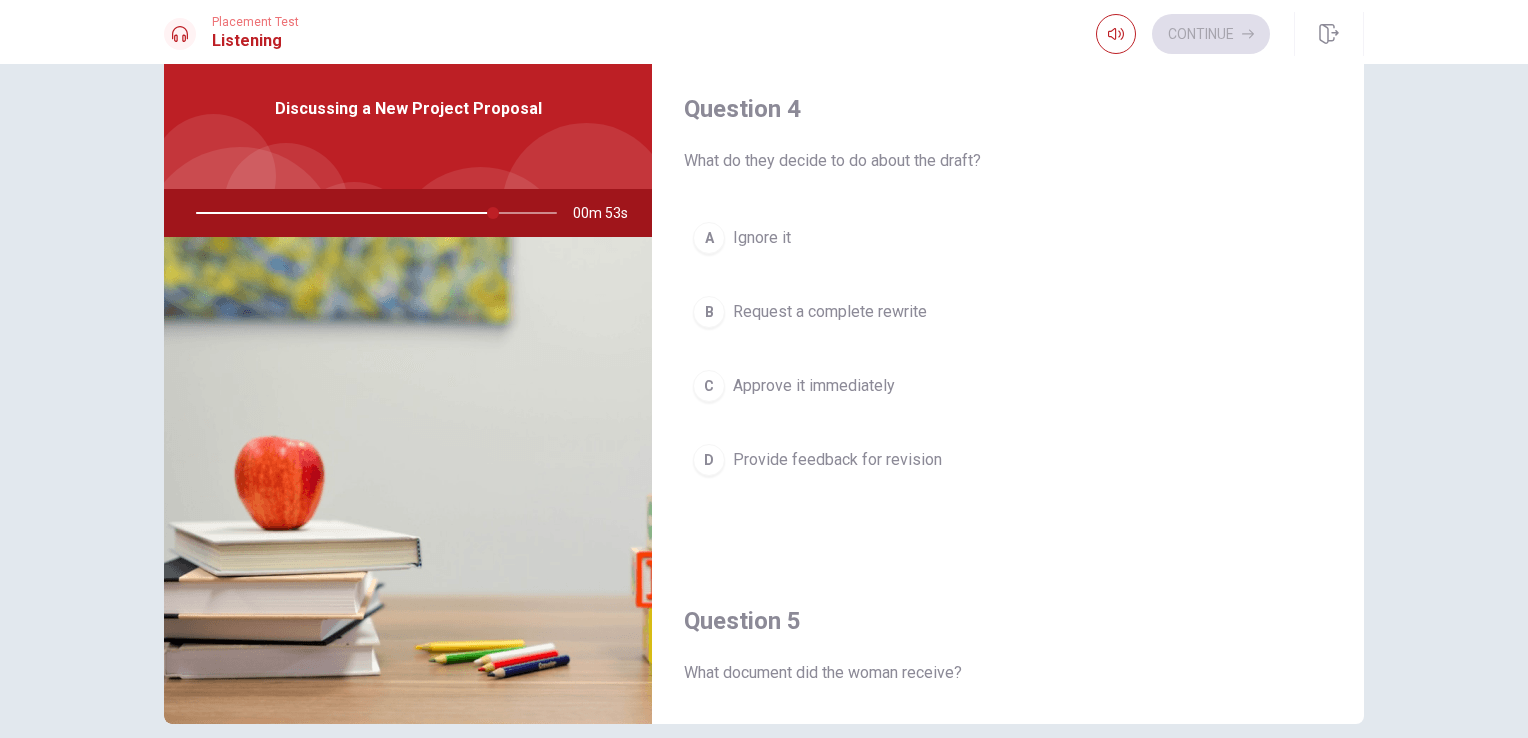 scroll, scrollTop: 1512, scrollLeft: 0, axis: vertical 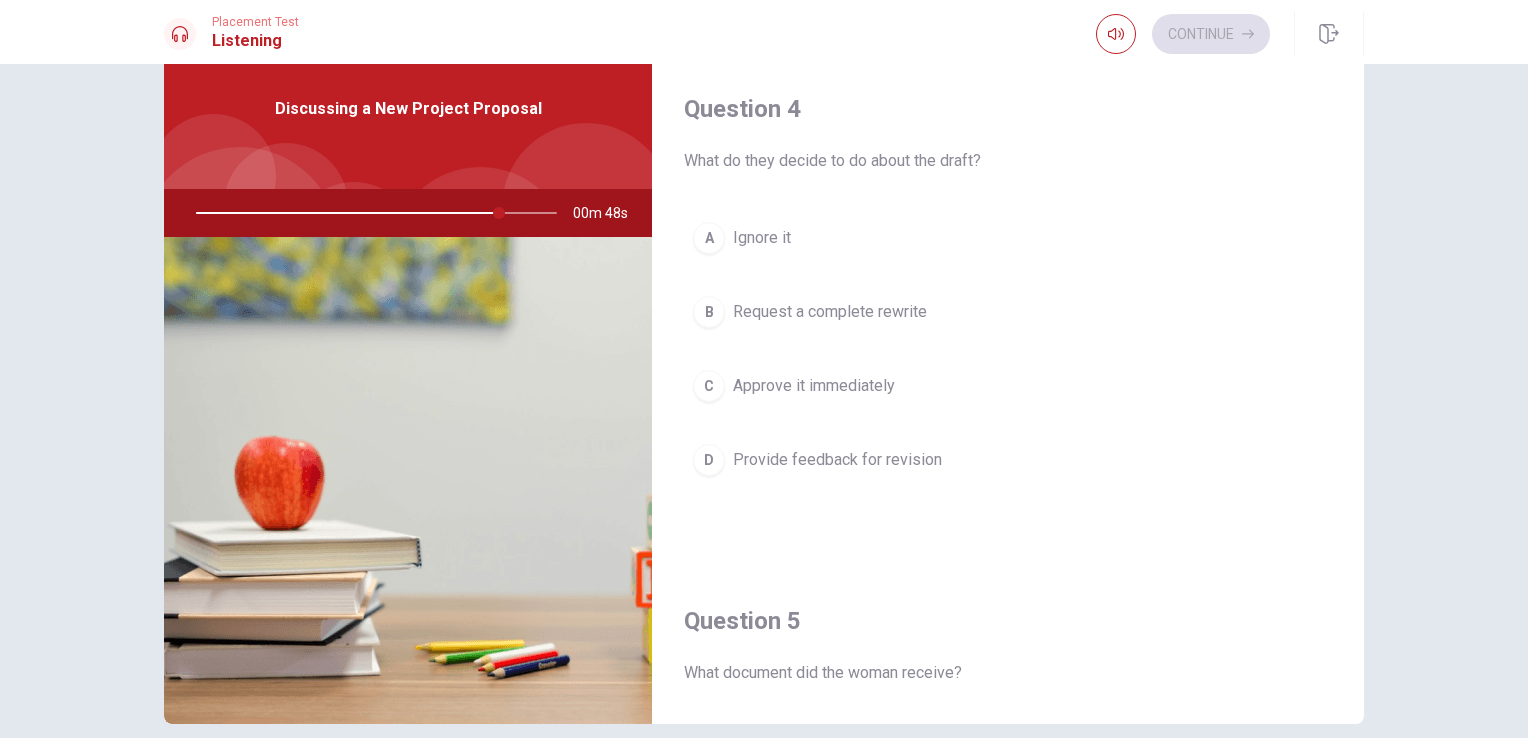 click on "D Provide feedback for revision" at bounding box center (1008, 460) 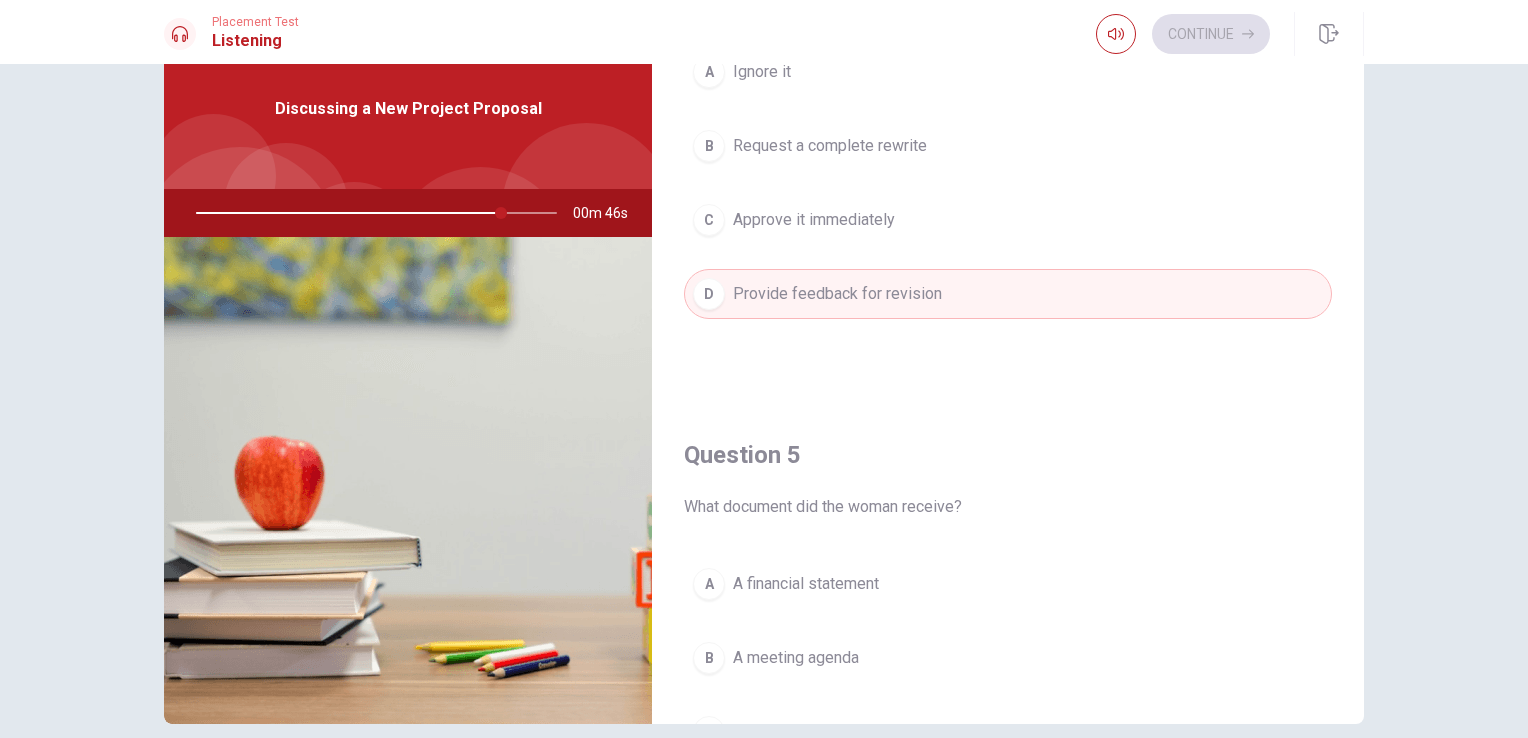 scroll, scrollTop: 1676, scrollLeft: 0, axis: vertical 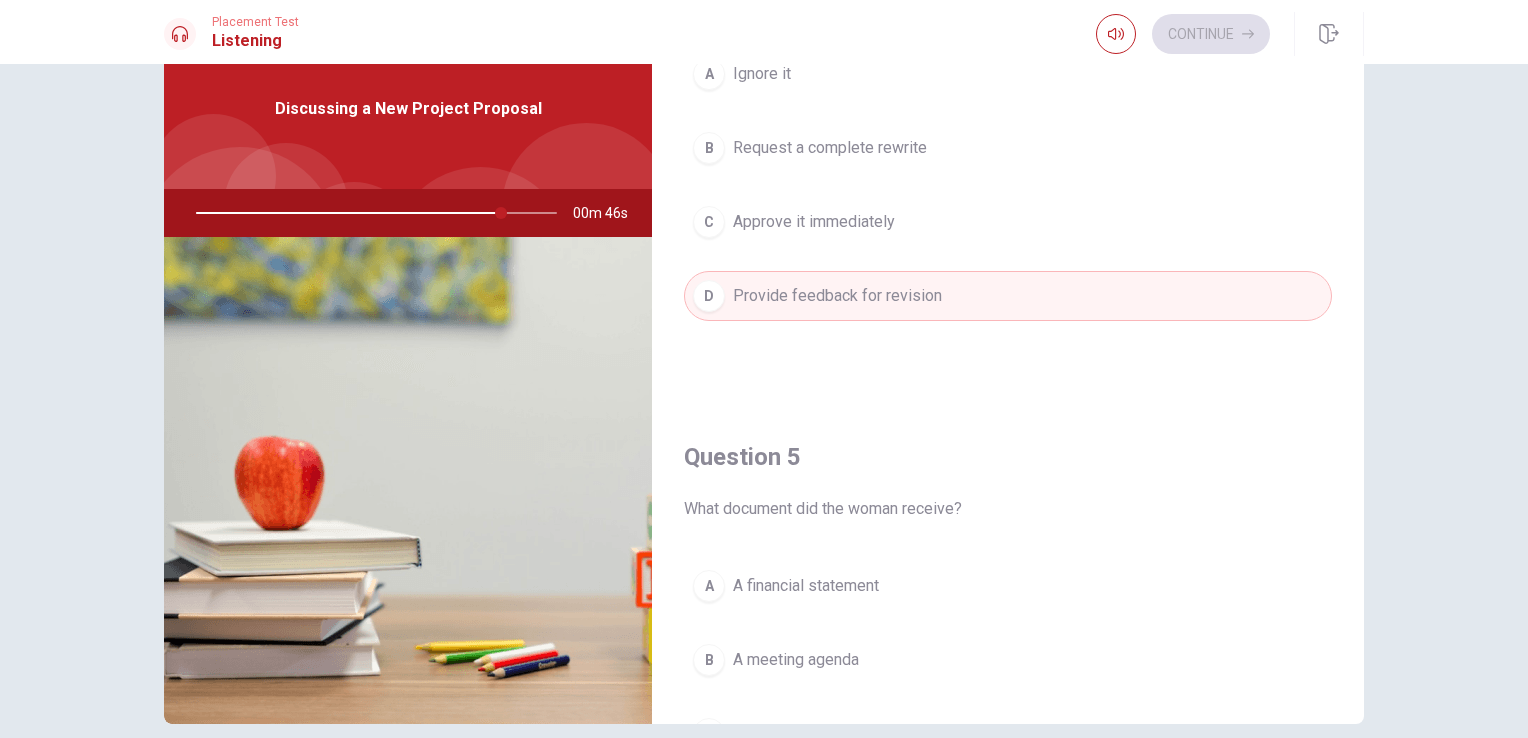 click on "Request a complete rewrite" at bounding box center (830, 148) 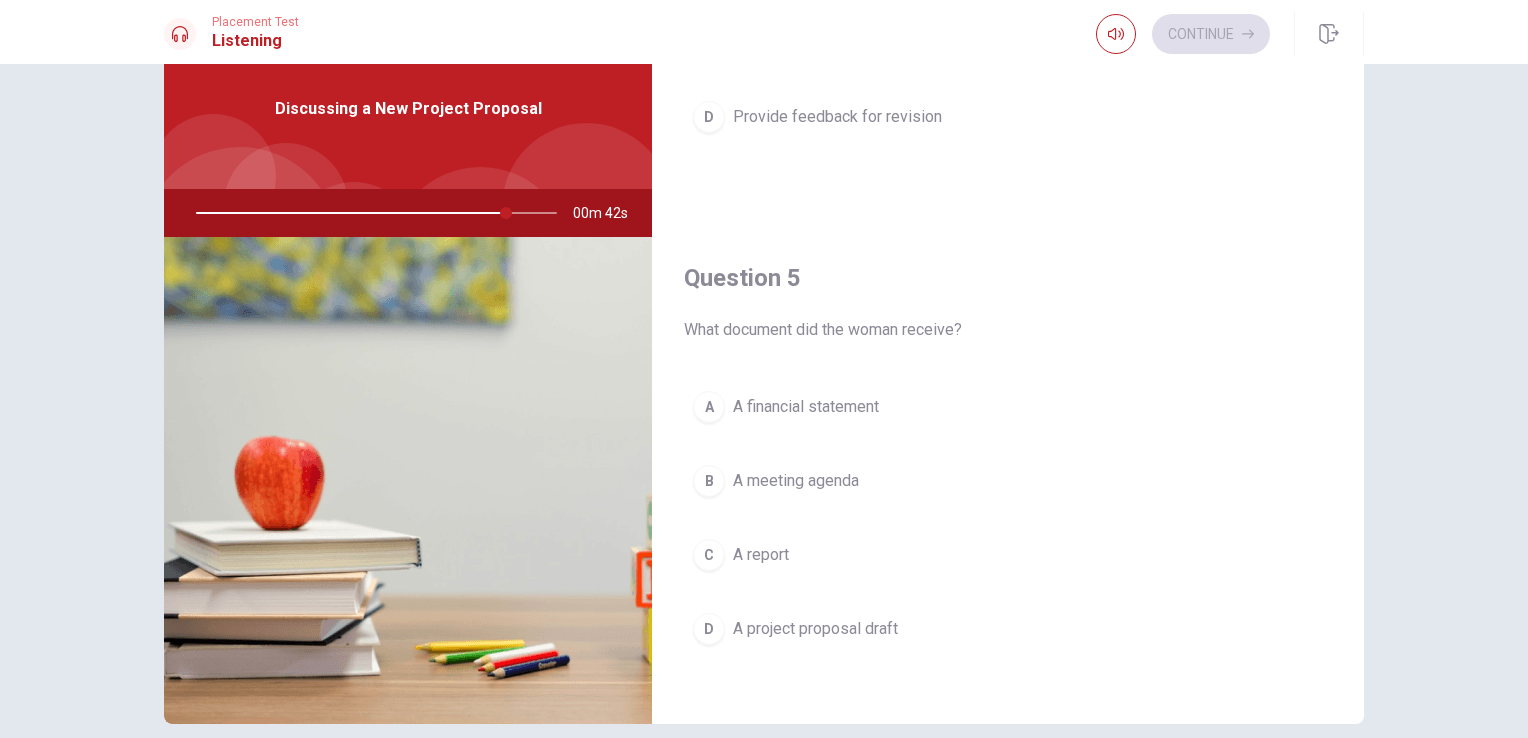 scroll, scrollTop: 1856, scrollLeft: 0, axis: vertical 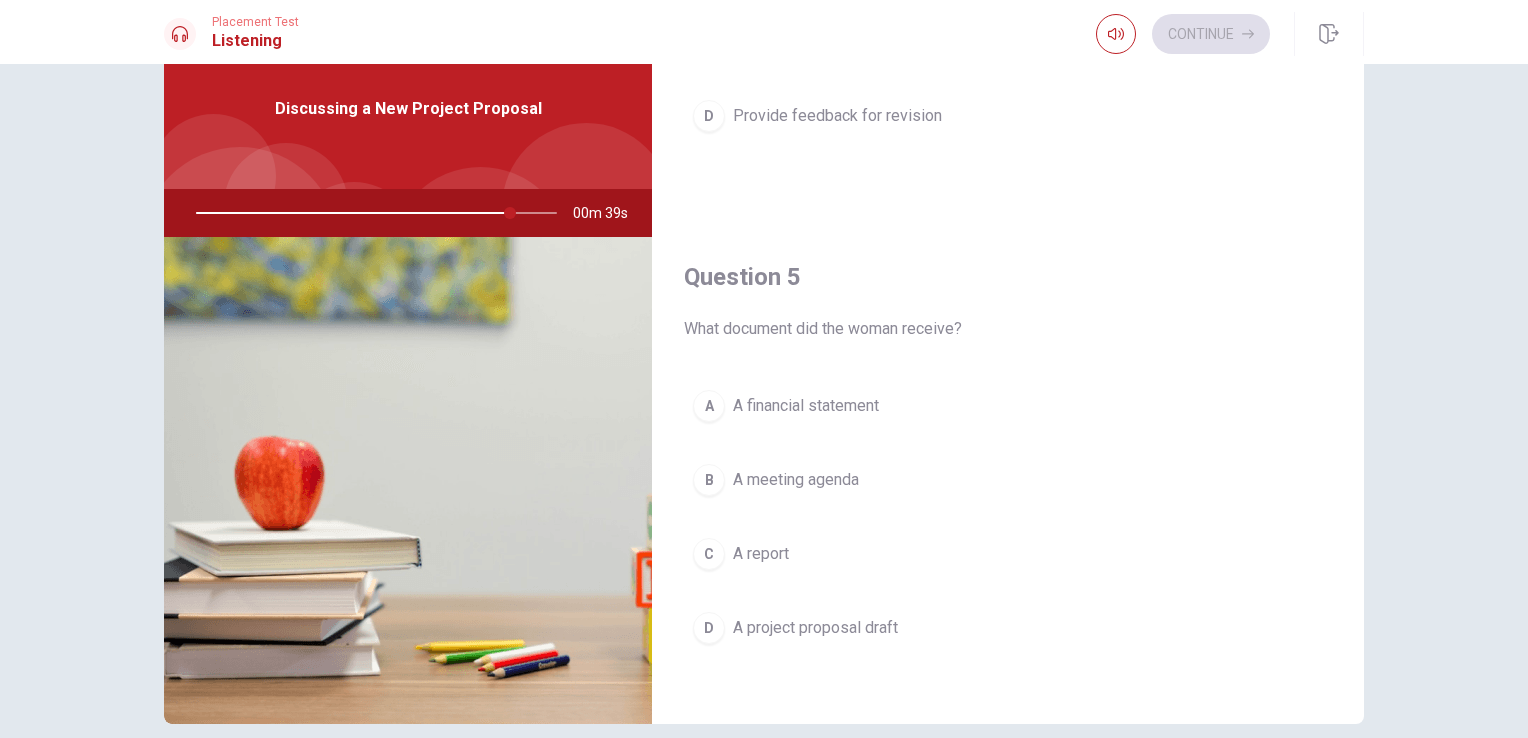 click on "A project proposal draft" at bounding box center (815, 628) 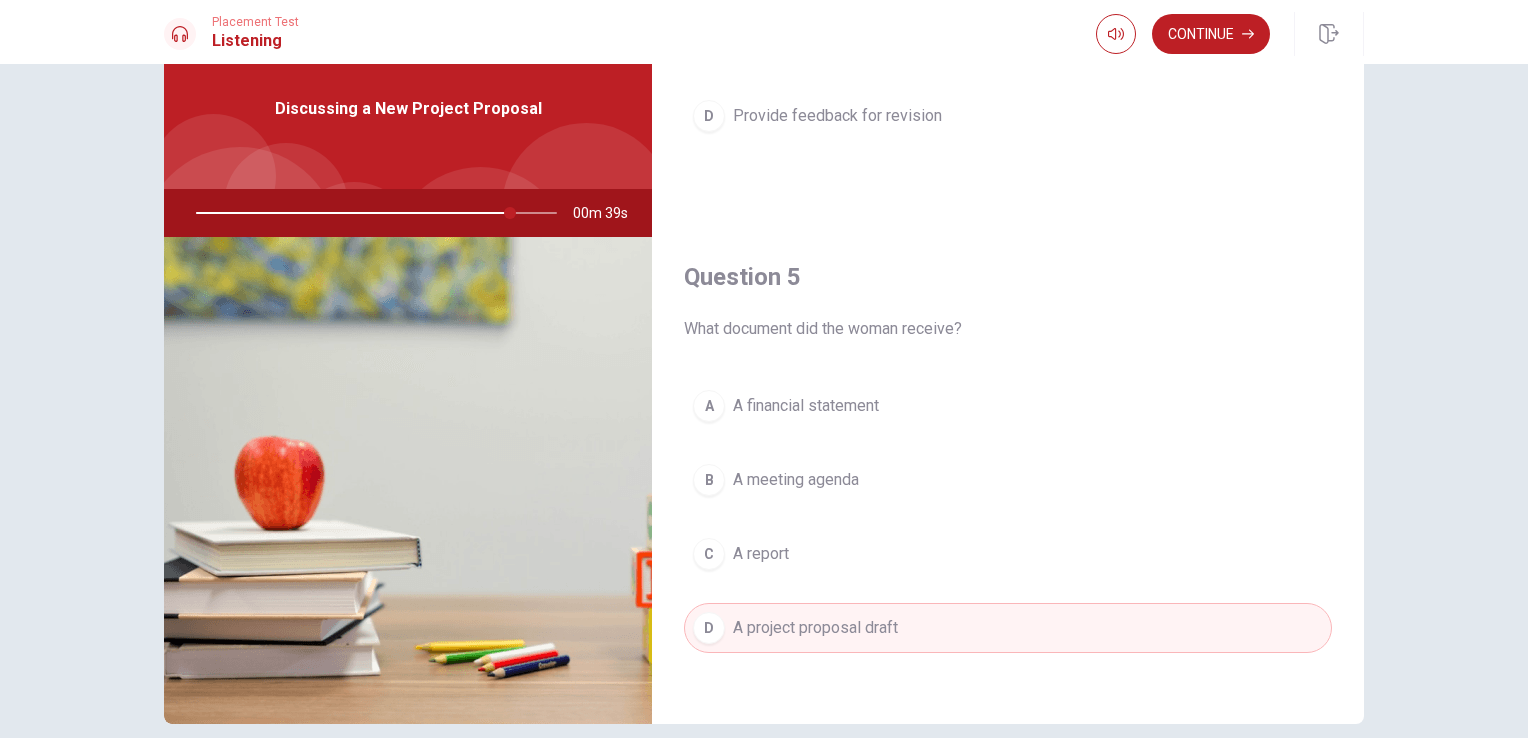 scroll, scrollTop: 164, scrollLeft: 0, axis: vertical 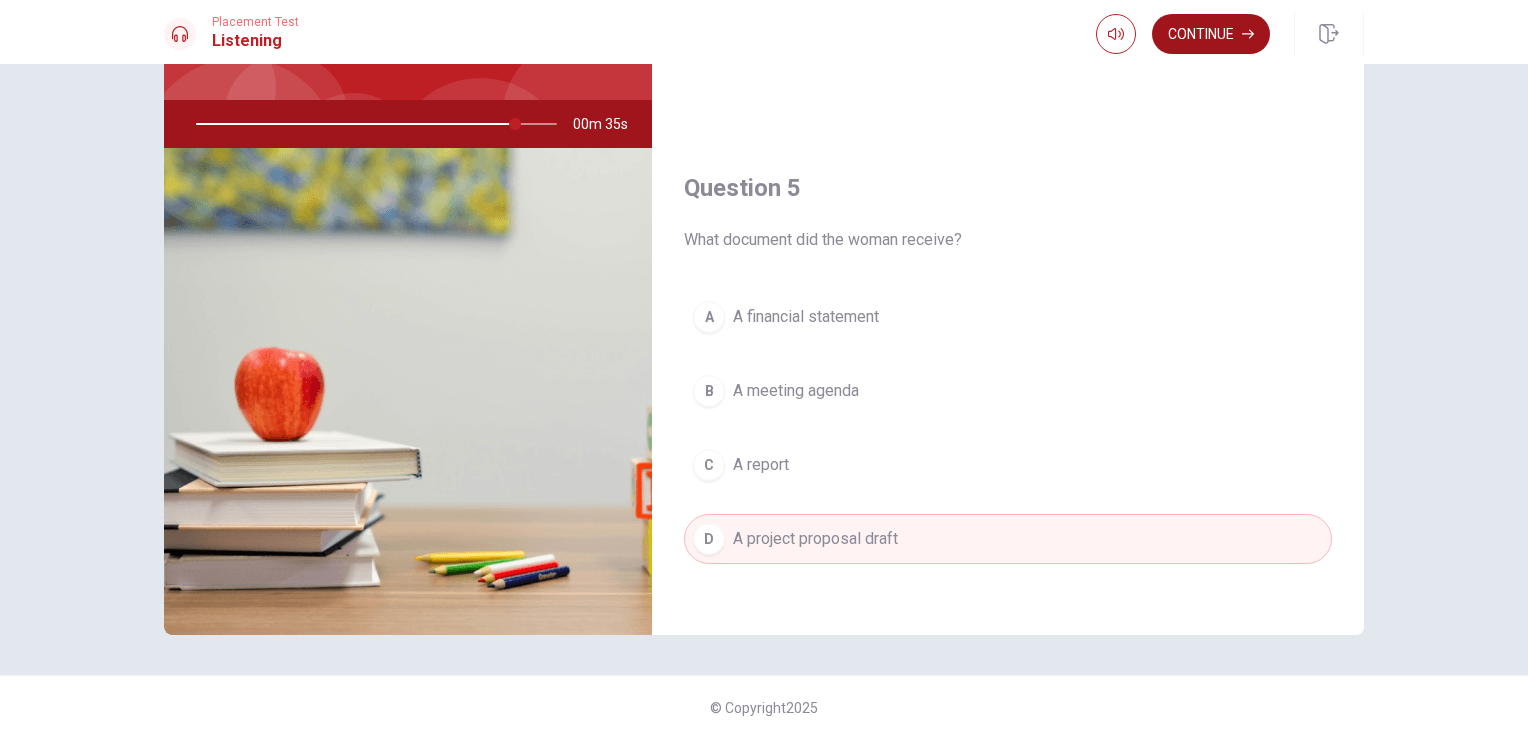 click on "Continue" at bounding box center (1211, 34) 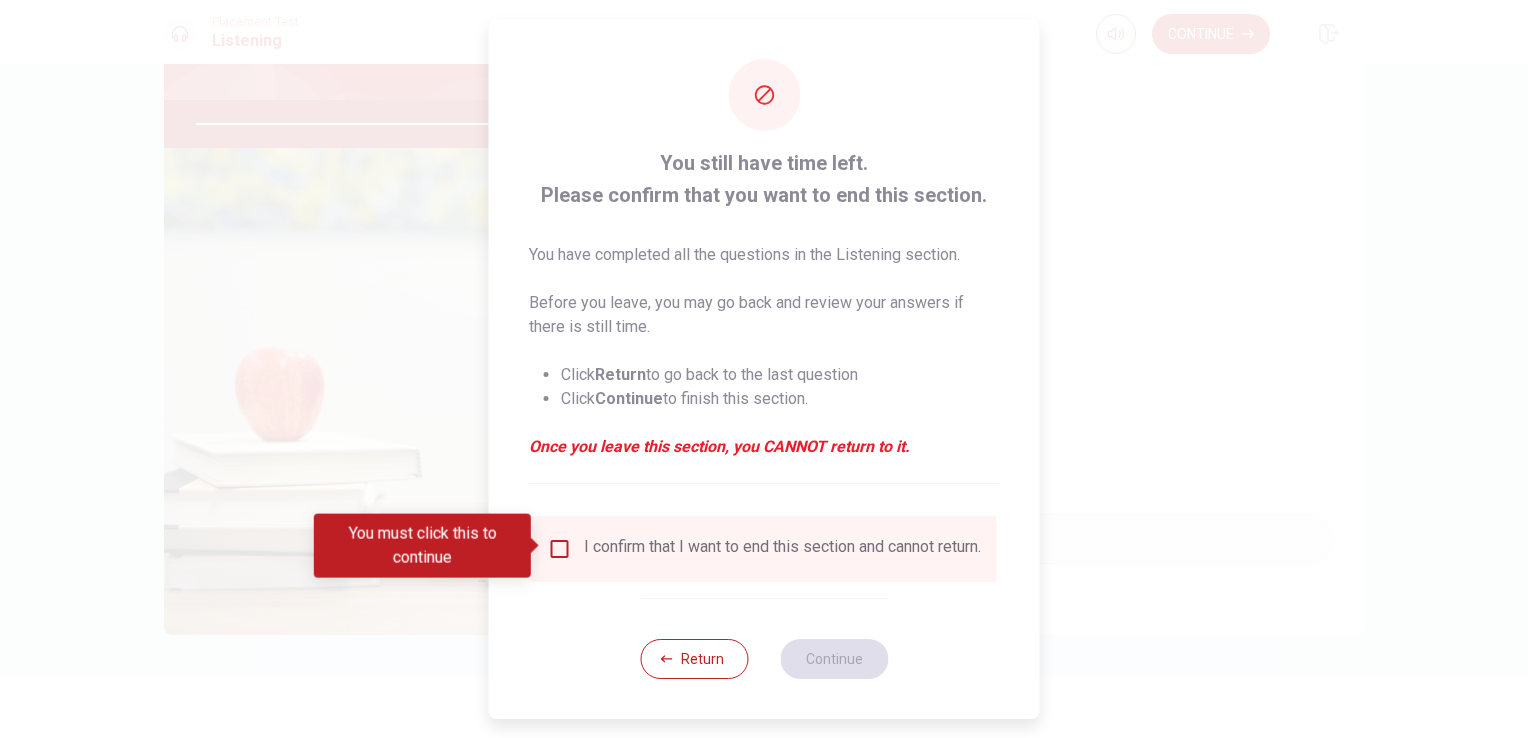 click at bounding box center (560, 549) 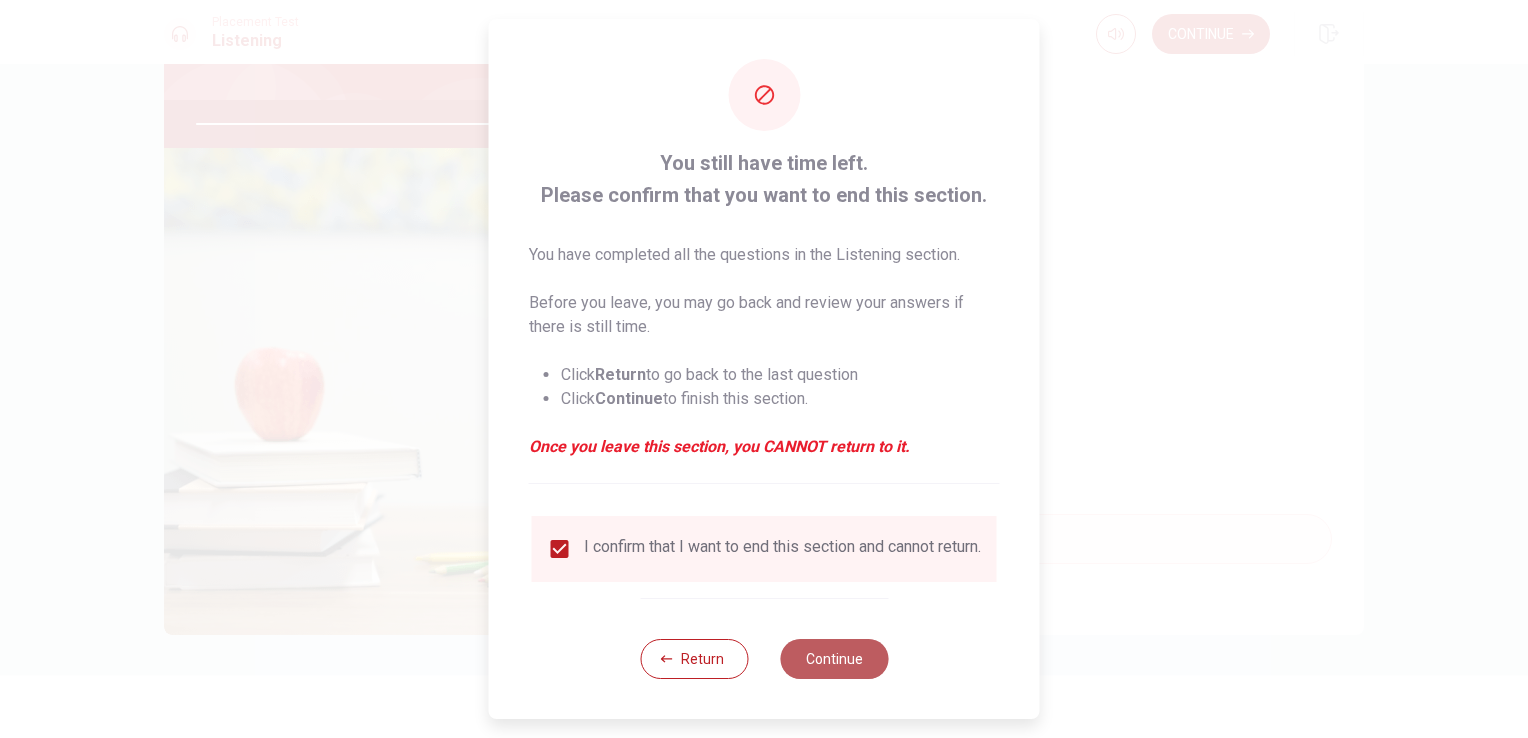 click on "Continue" at bounding box center [834, 659] 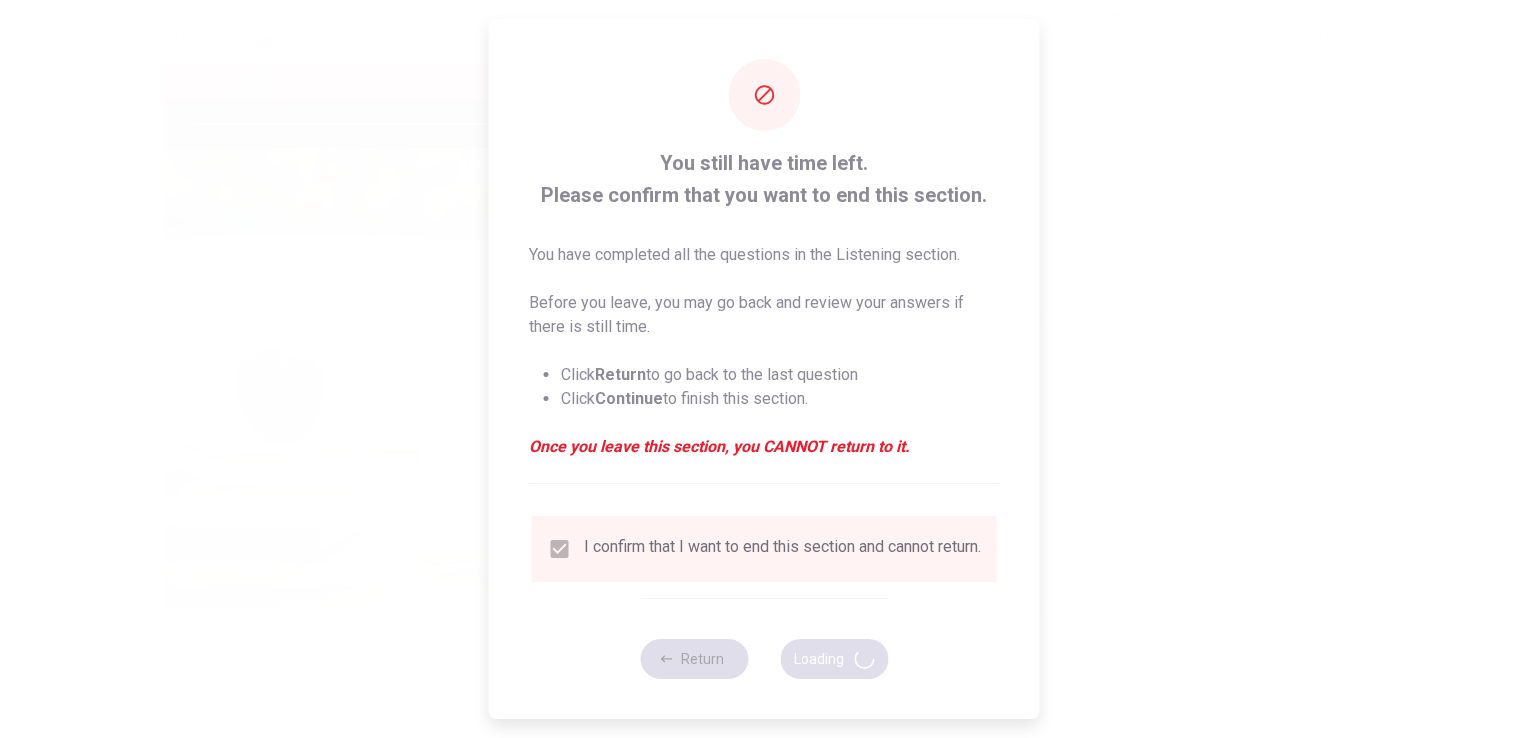 type on "90" 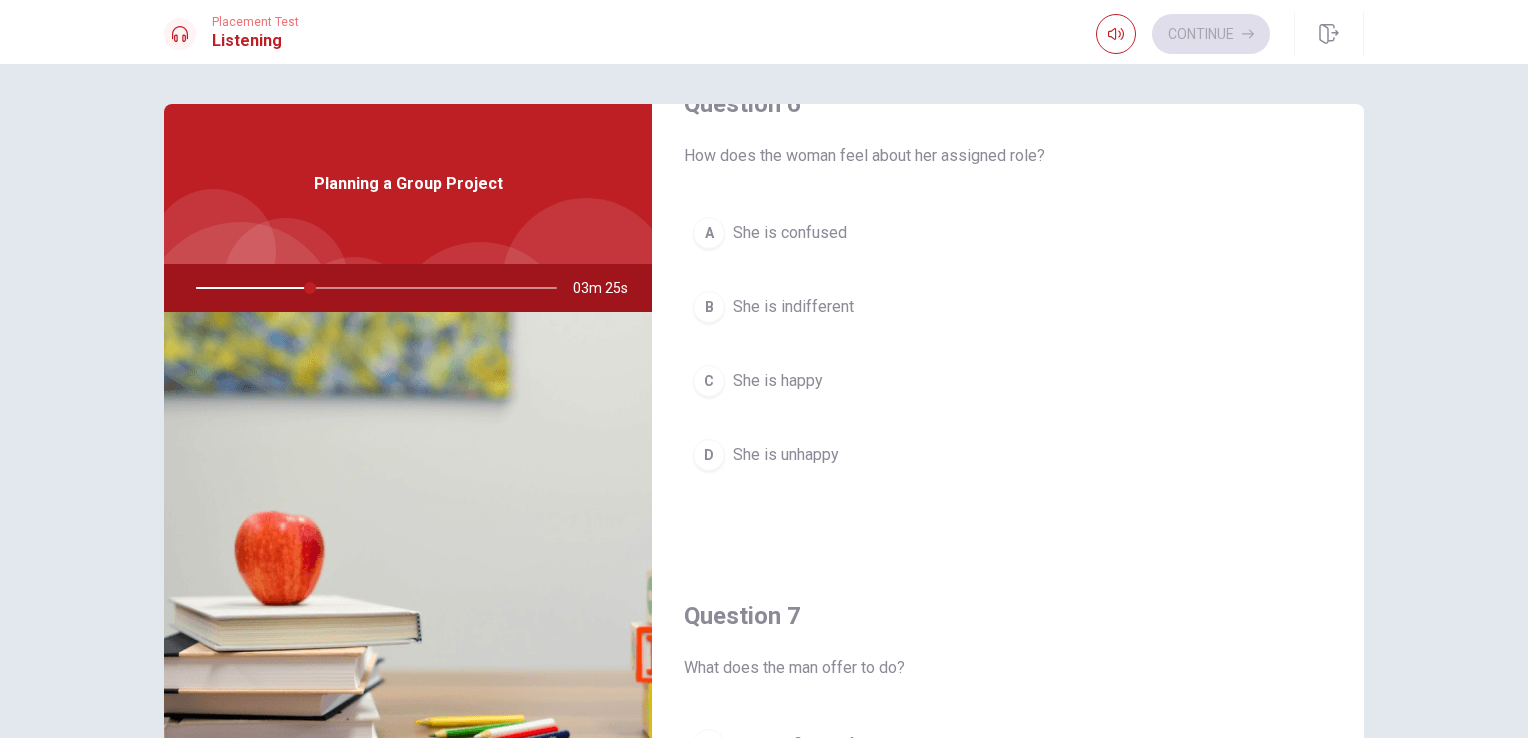 scroll, scrollTop: 56, scrollLeft: 0, axis: vertical 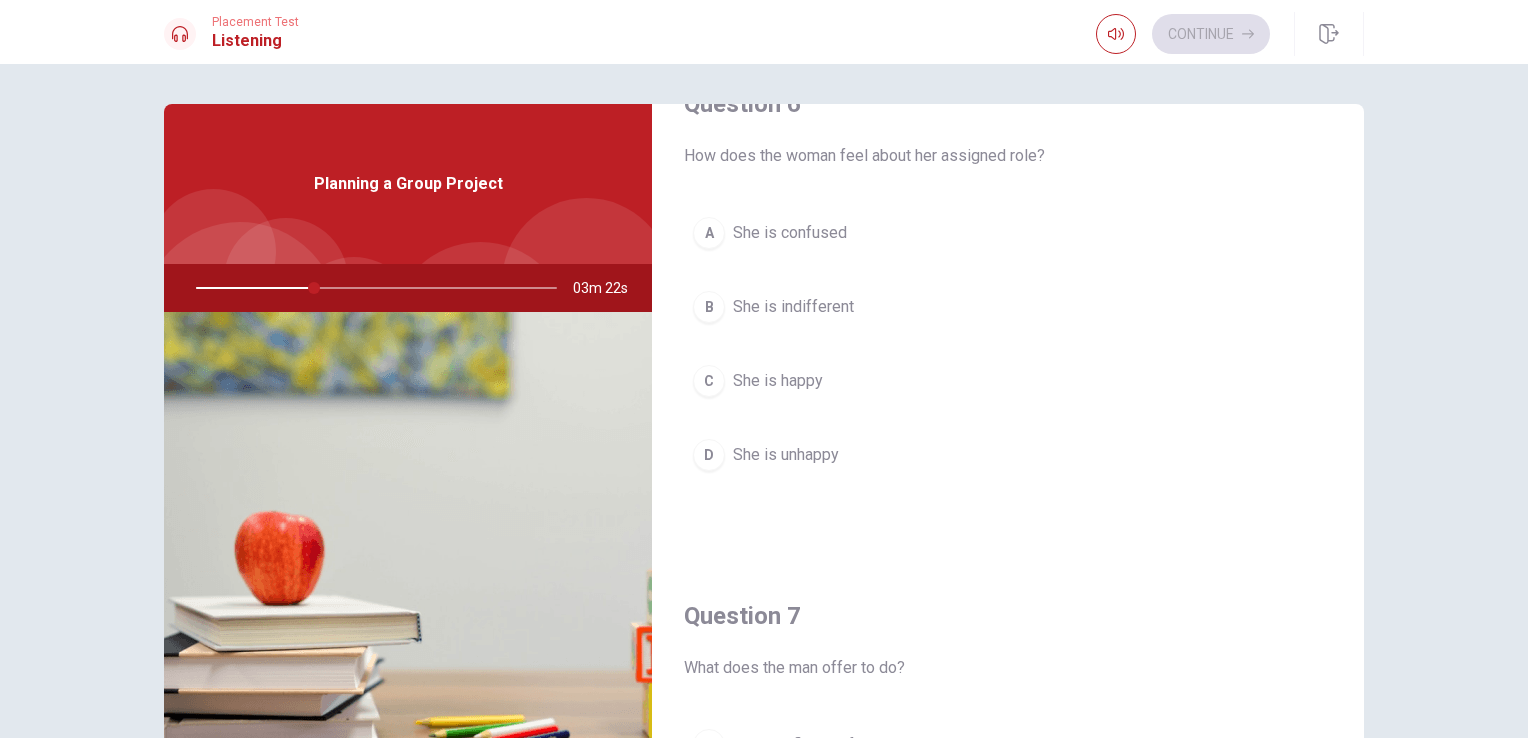 click on "She is happy" at bounding box center [778, 381] 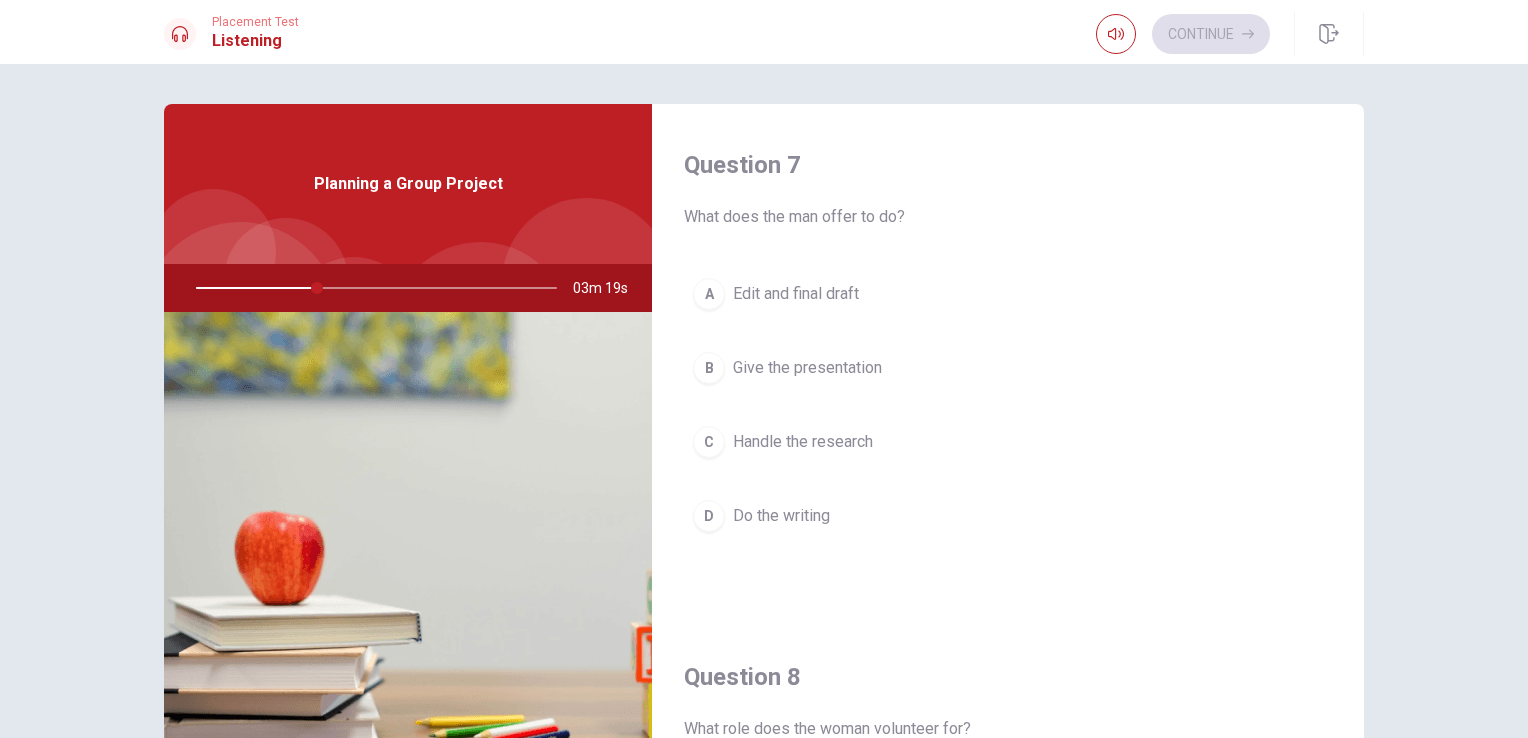 scroll, scrollTop: 508, scrollLeft: 0, axis: vertical 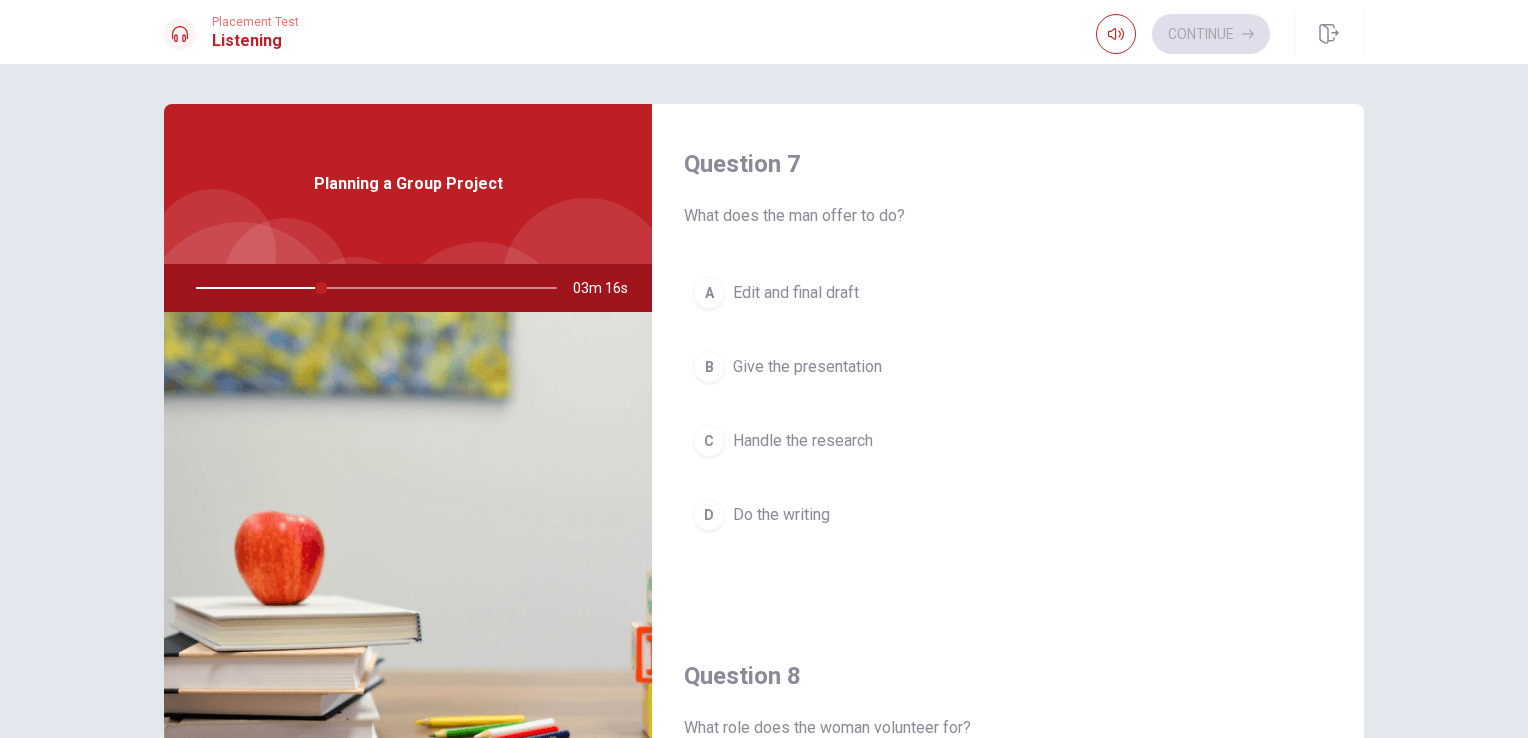 click on "Give the presentation" at bounding box center [807, 367] 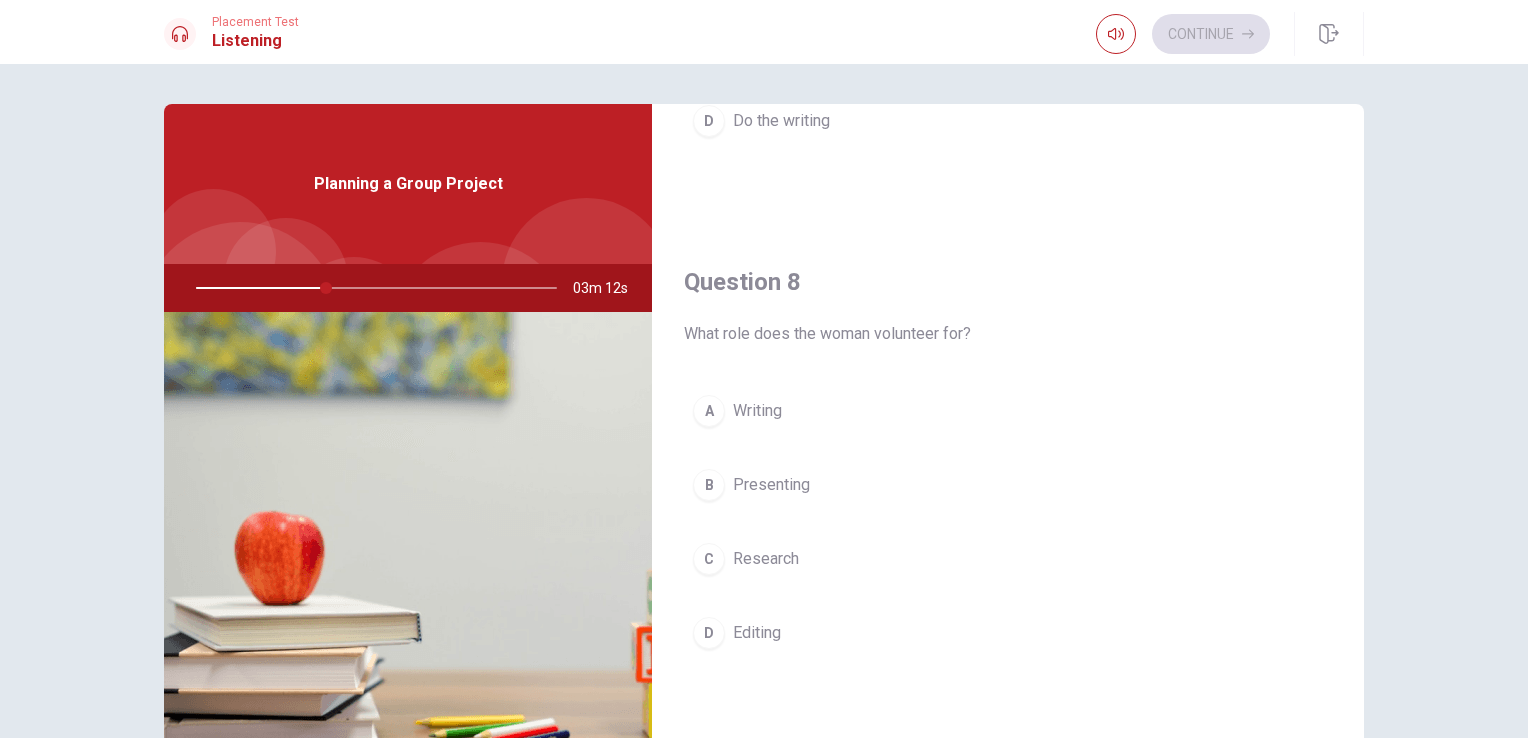 scroll, scrollTop: 903, scrollLeft: 0, axis: vertical 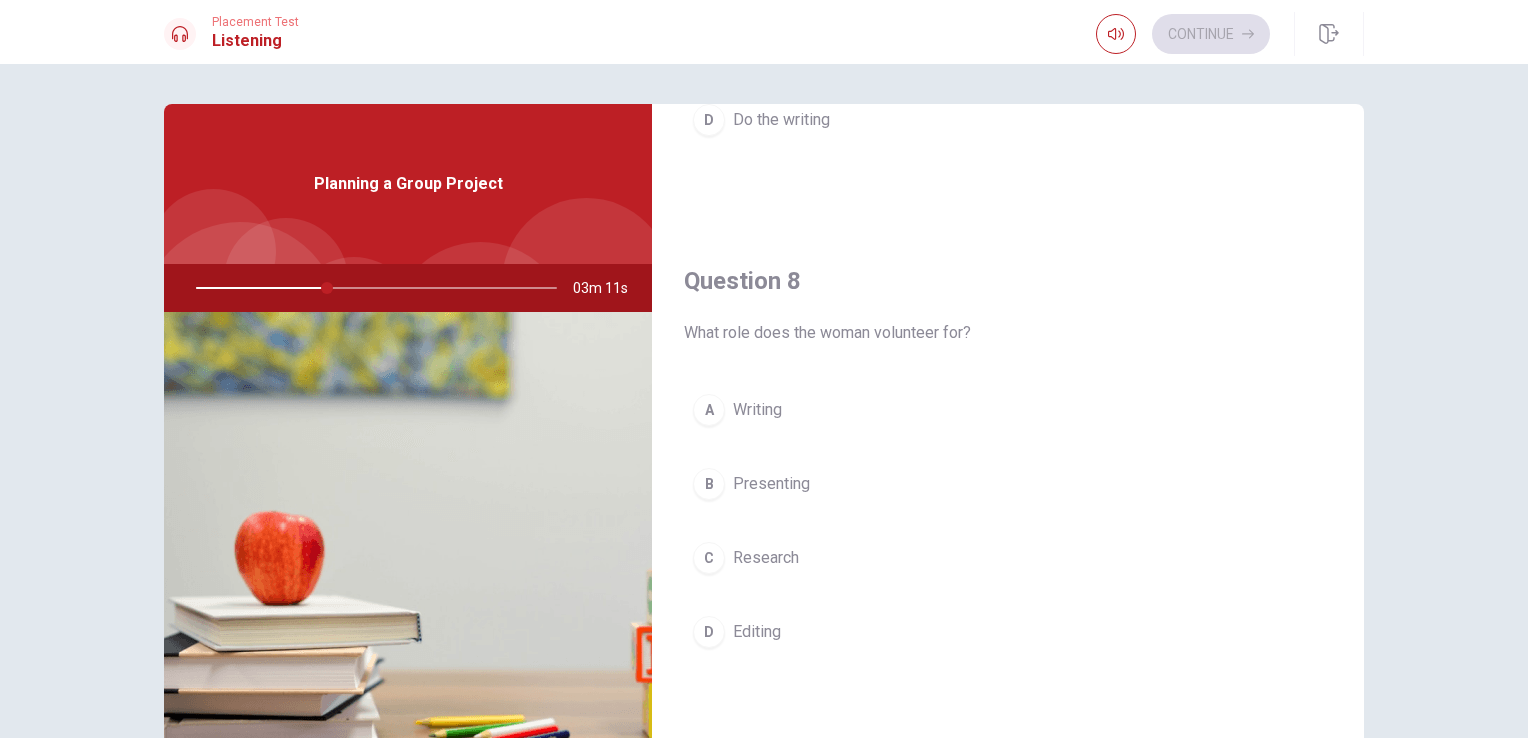click on "A Writing" at bounding box center (1008, 410) 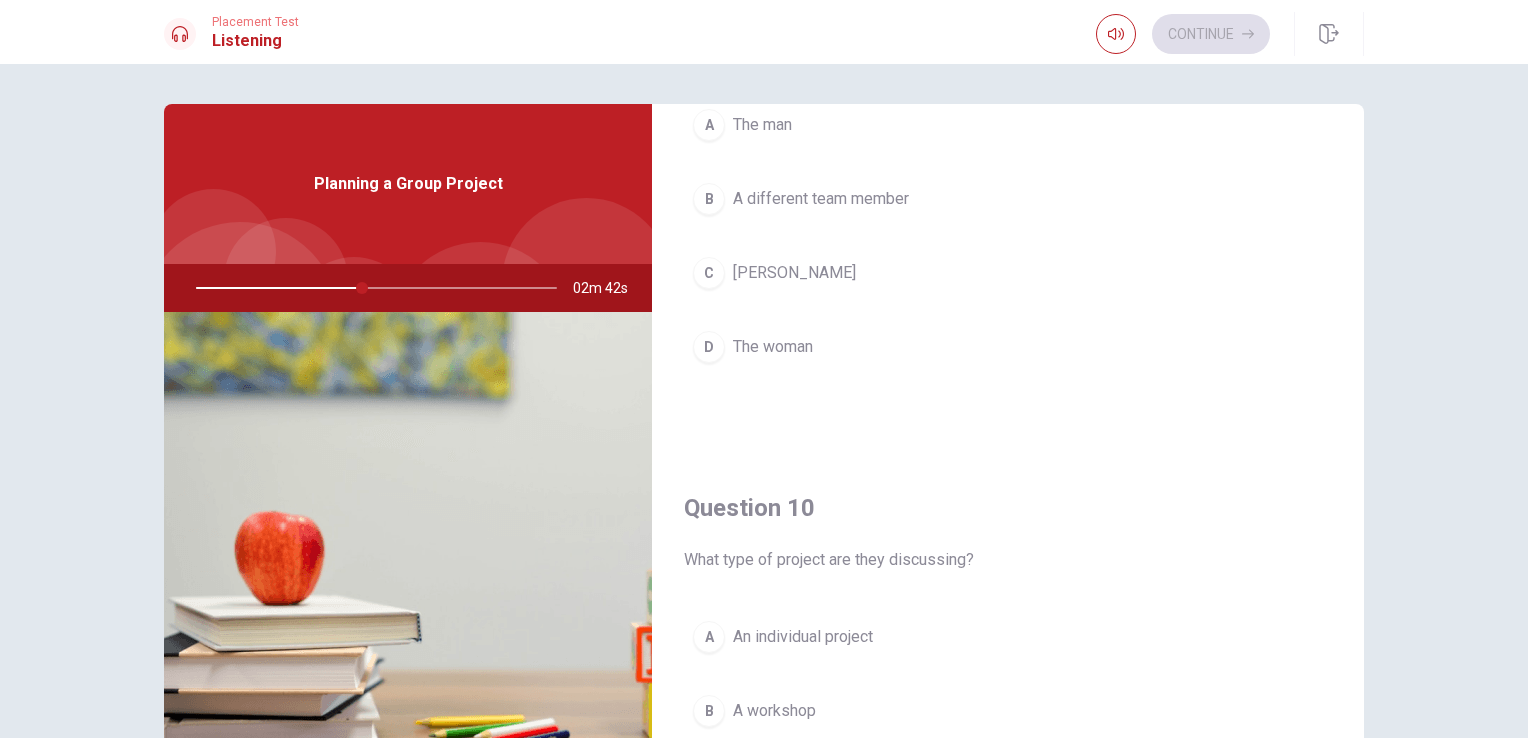 scroll, scrollTop: 1856, scrollLeft: 0, axis: vertical 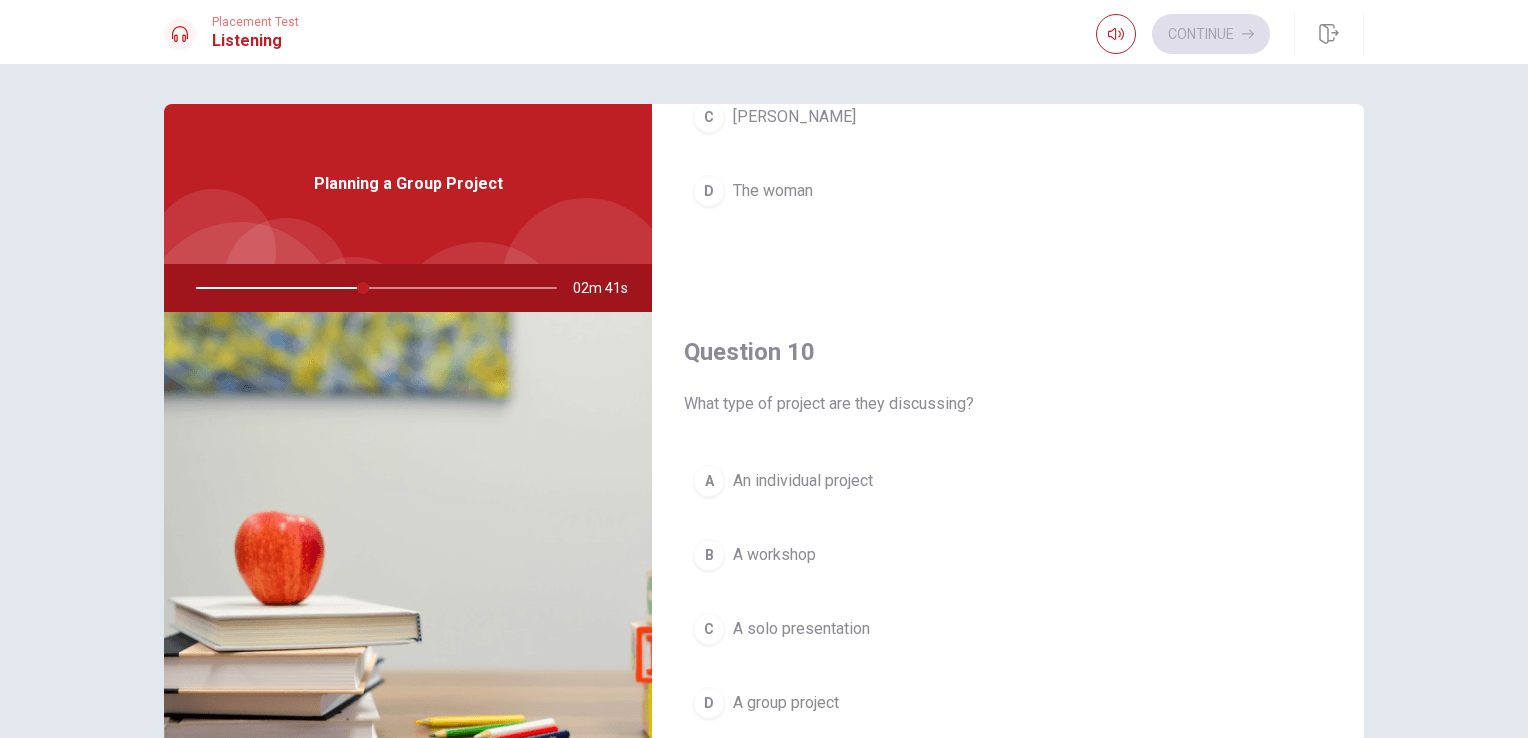 click on "A group project" at bounding box center (786, 703) 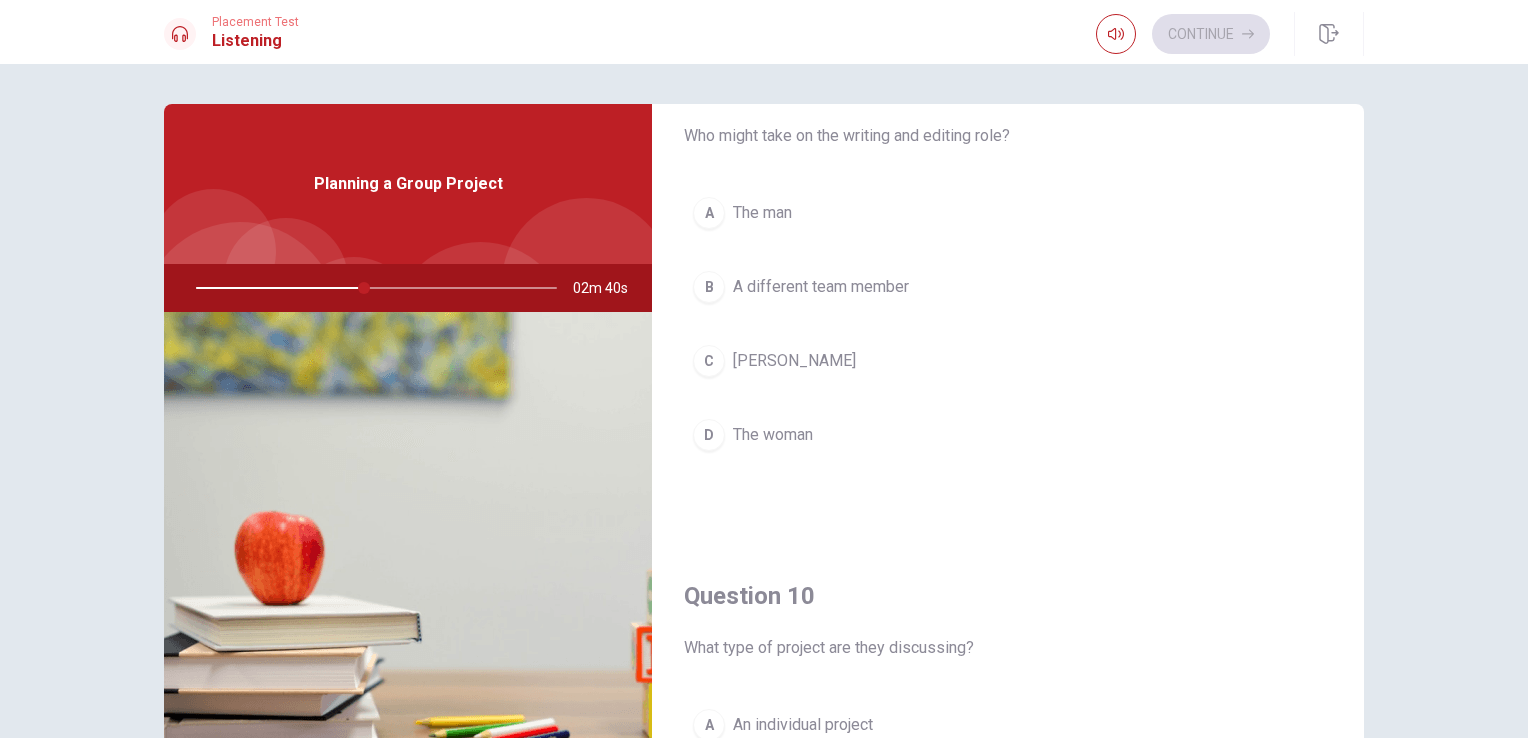 scroll, scrollTop: 1604, scrollLeft: 0, axis: vertical 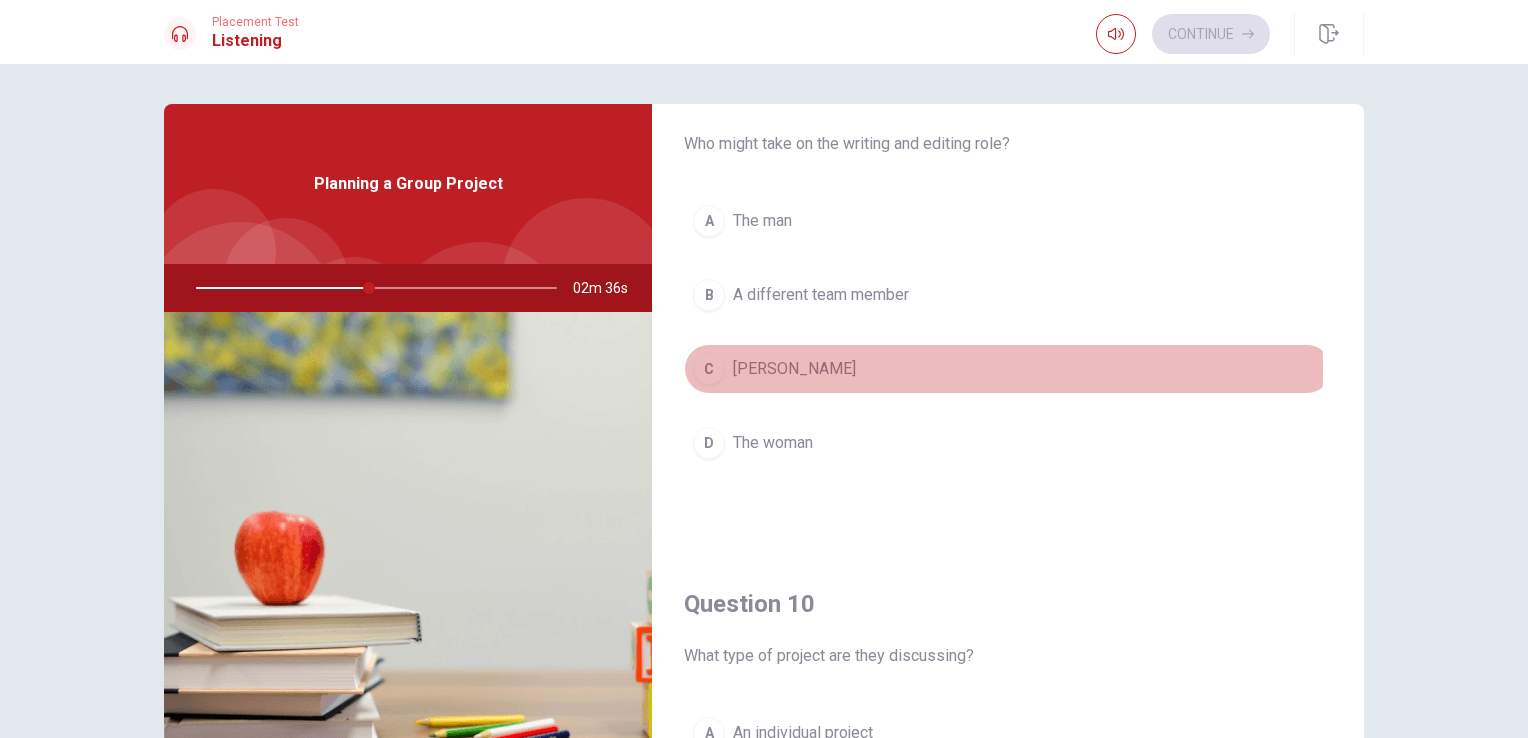 click on "C [PERSON_NAME]" at bounding box center (1008, 369) 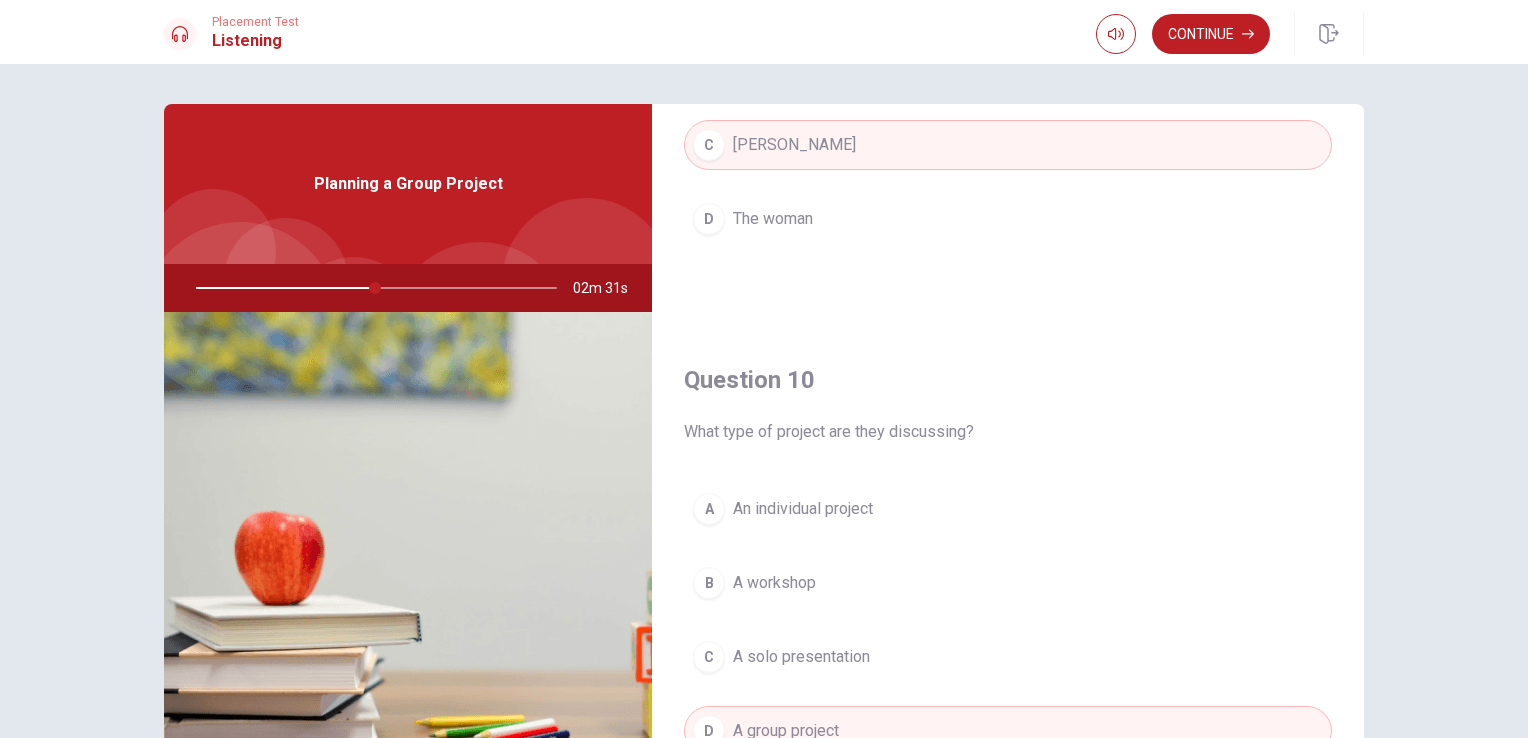 scroll, scrollTop: 1856, scrollLeft: 0, axis: vertical 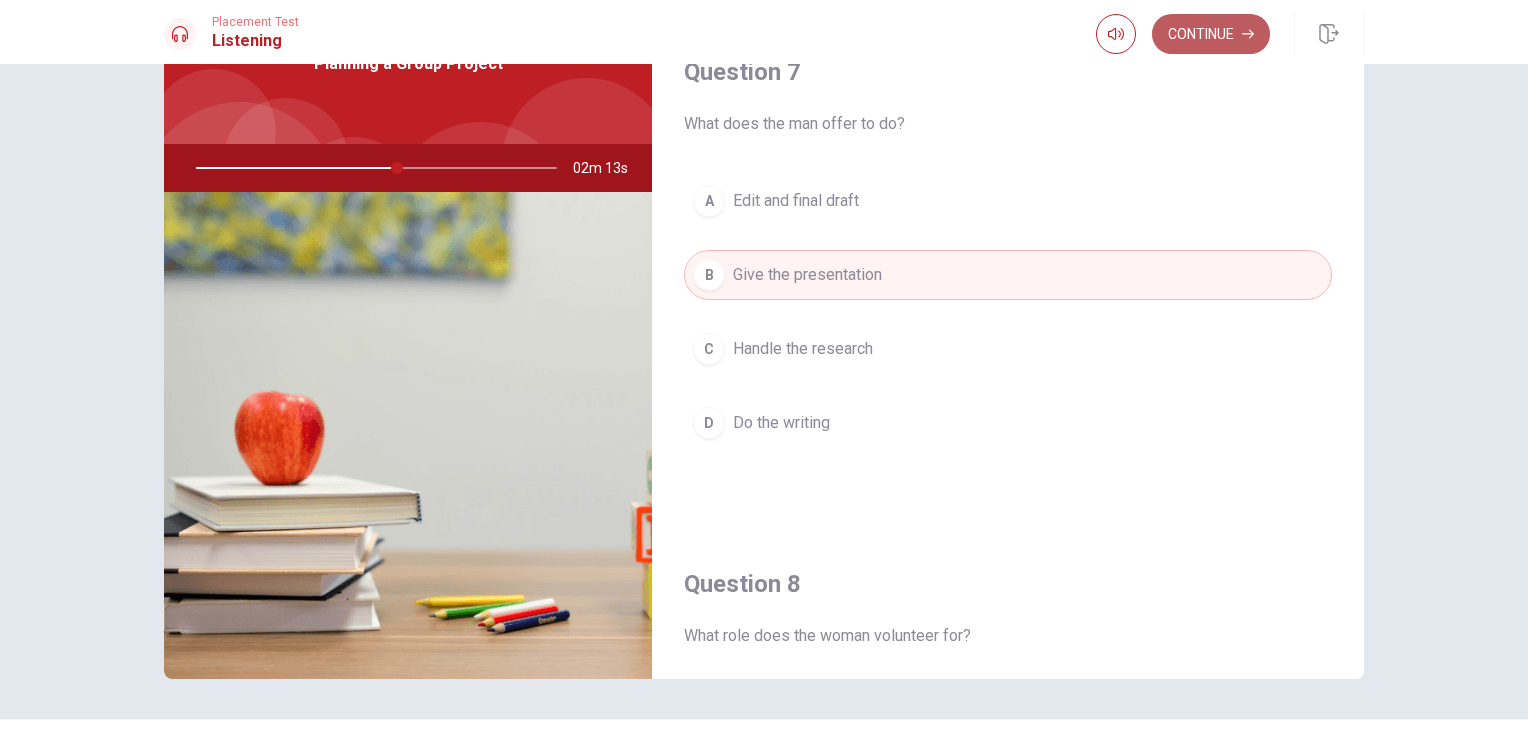click on "Continue" at bounding box center (1211, 34) 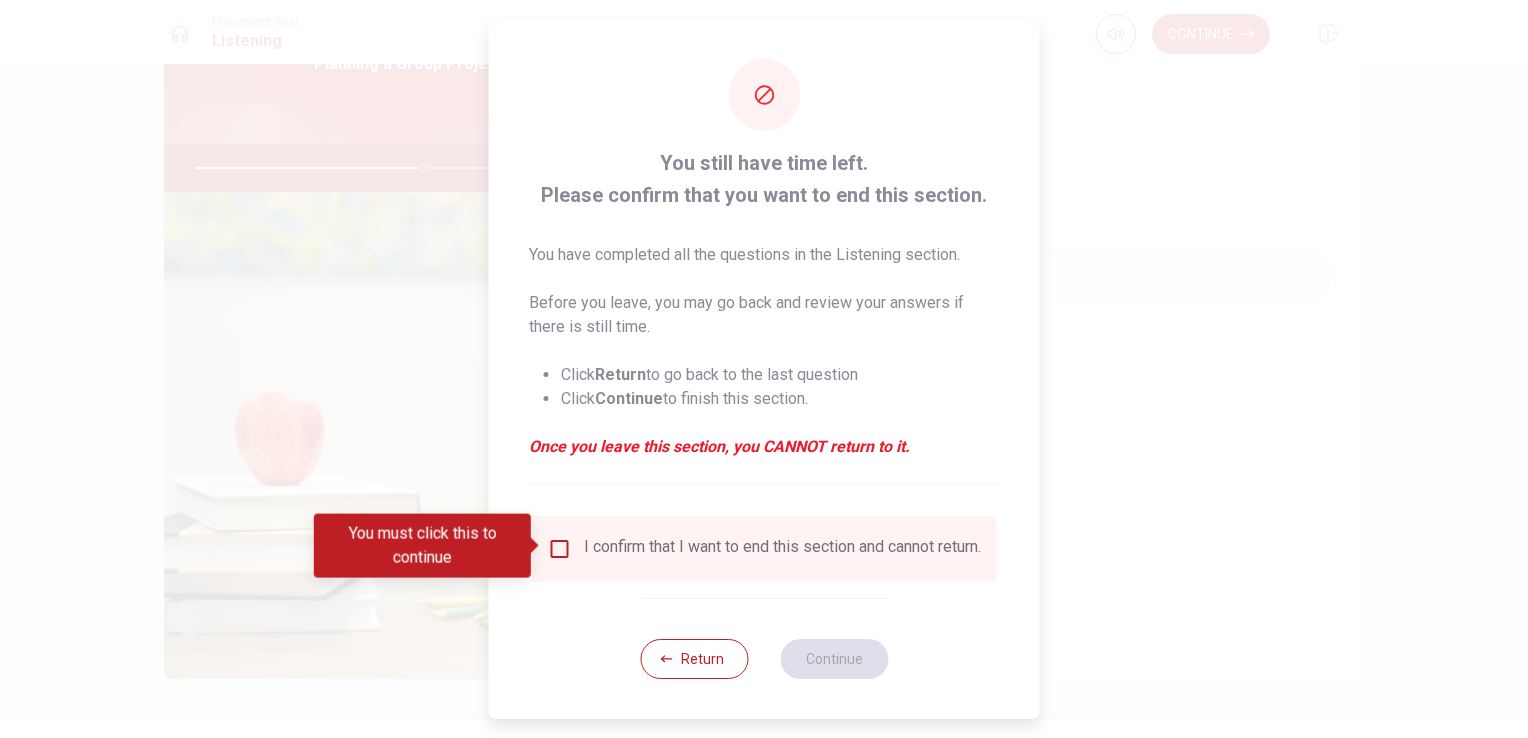 click at bounding box center [560, 549] 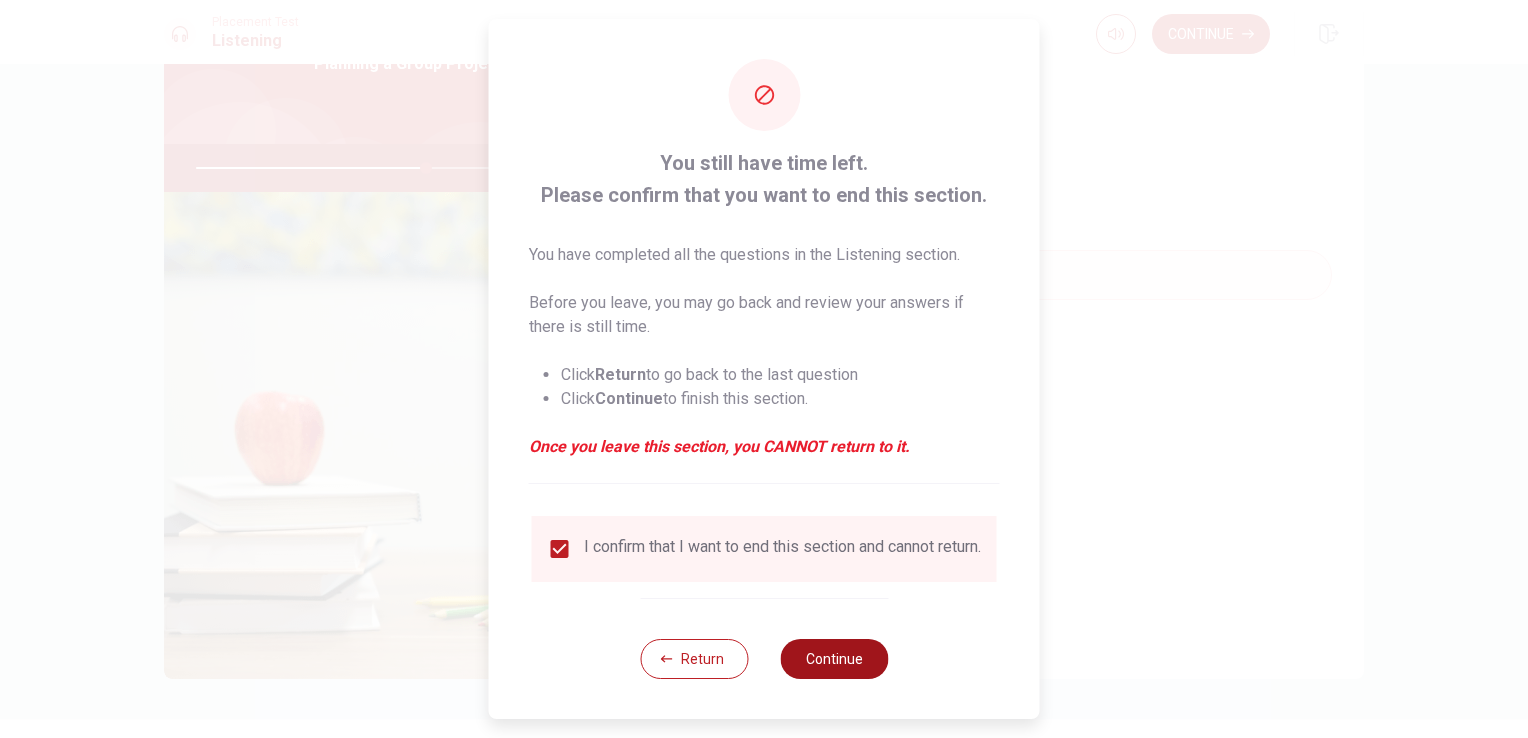 click on "Continue" at bounding box center (834, 659) 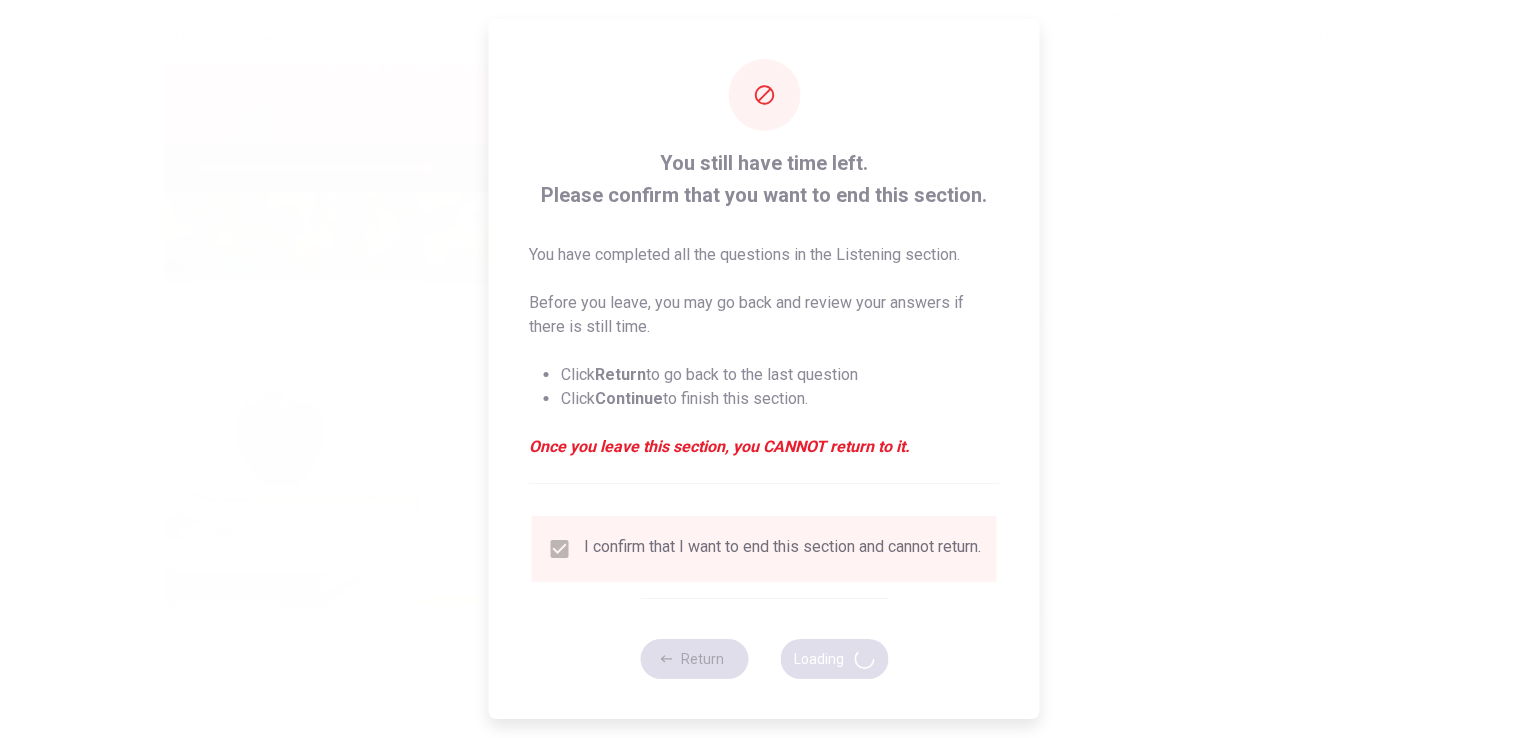 type on "64" 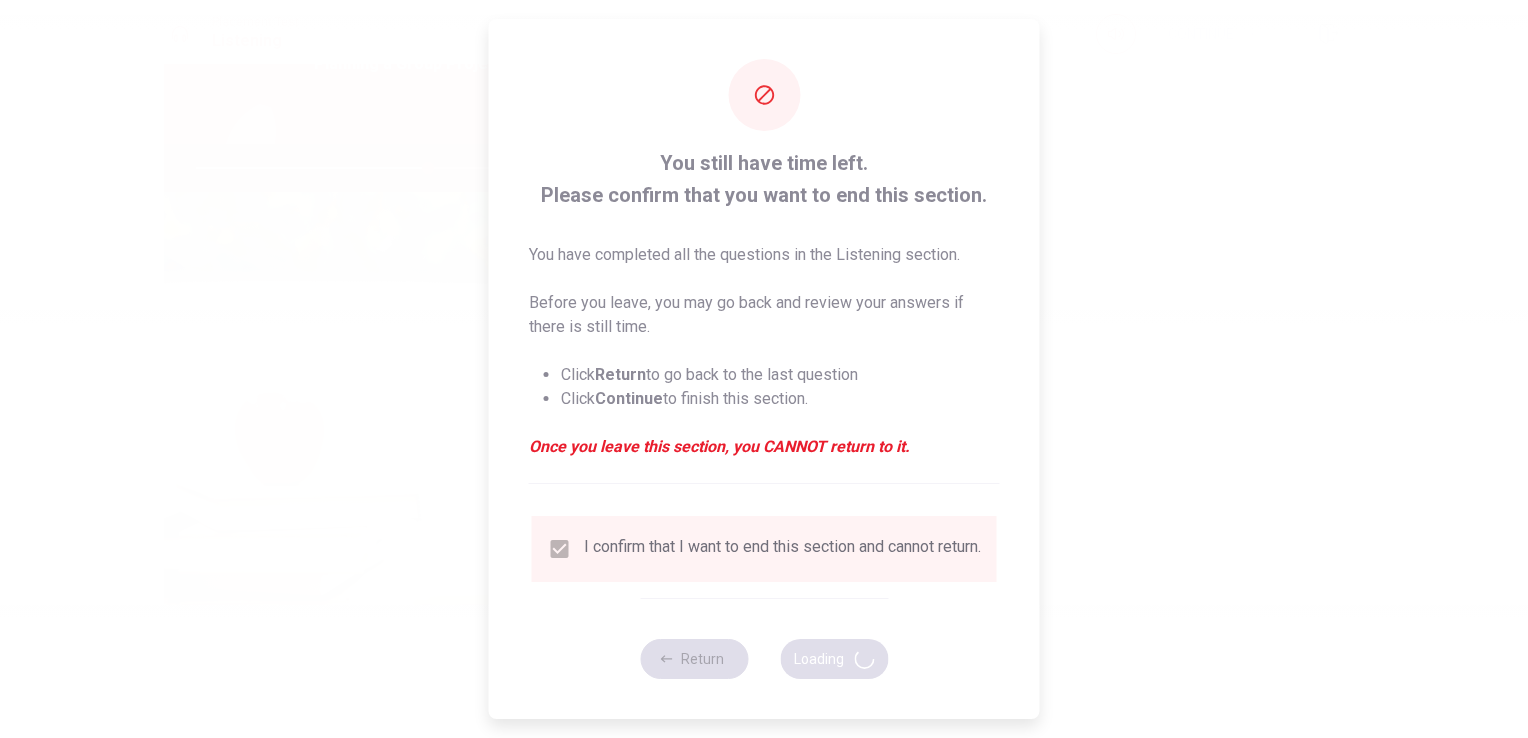 scroll, scrollTop: 0, scrollLeft: 0, axis: both 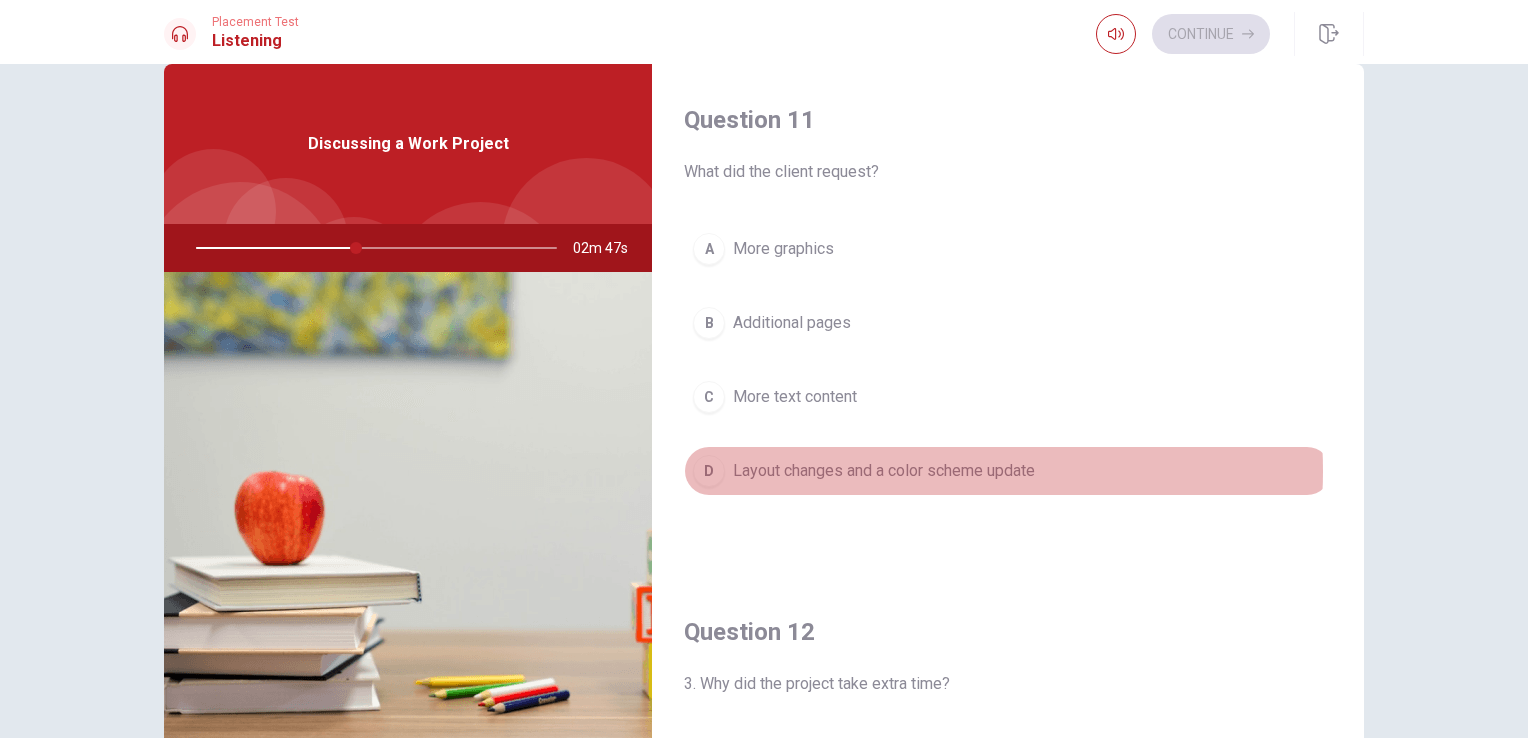 click on "Layout changes and a color scheme update" at bounding box center [884, 471] 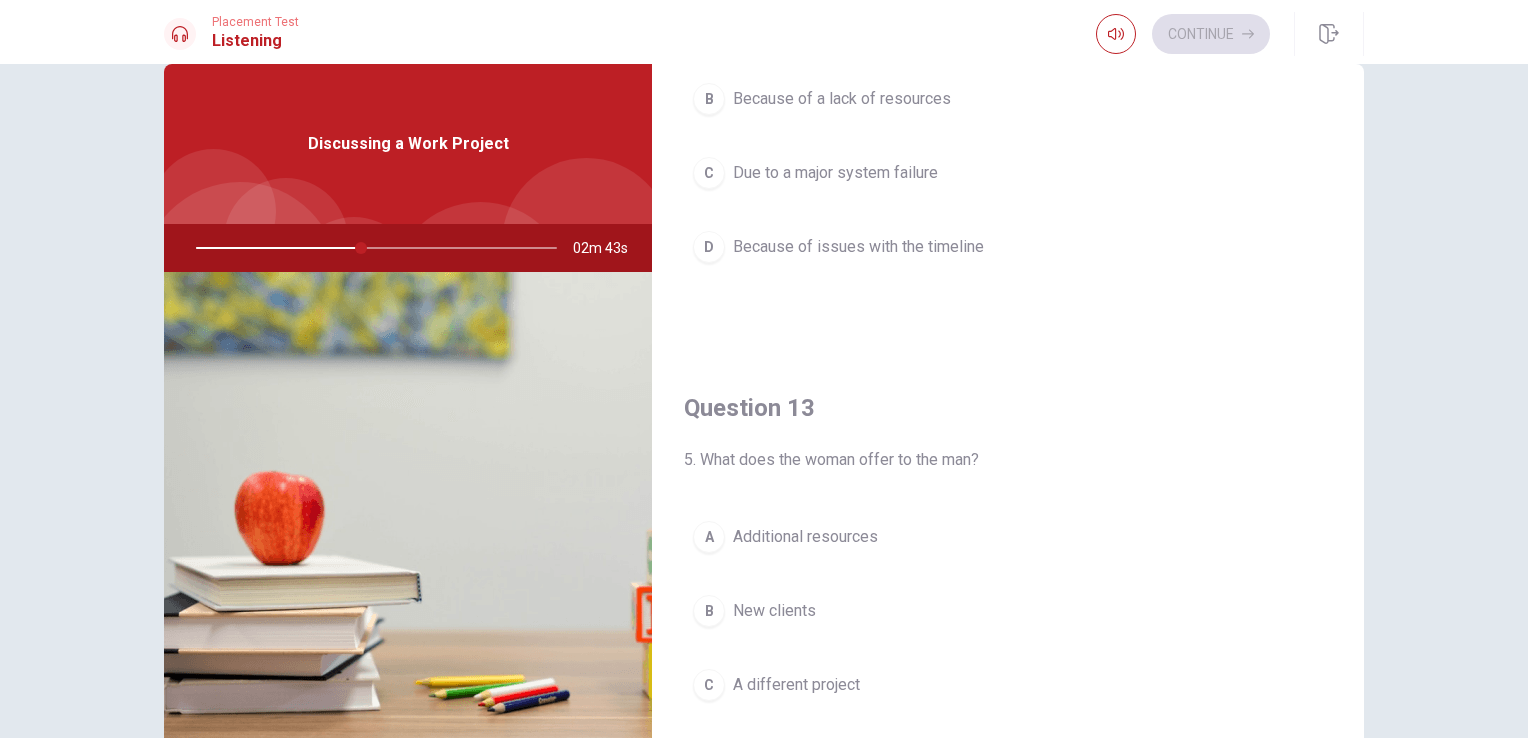 scroll, scrollTop: 734, scrollLeft: 0, axis: vertical 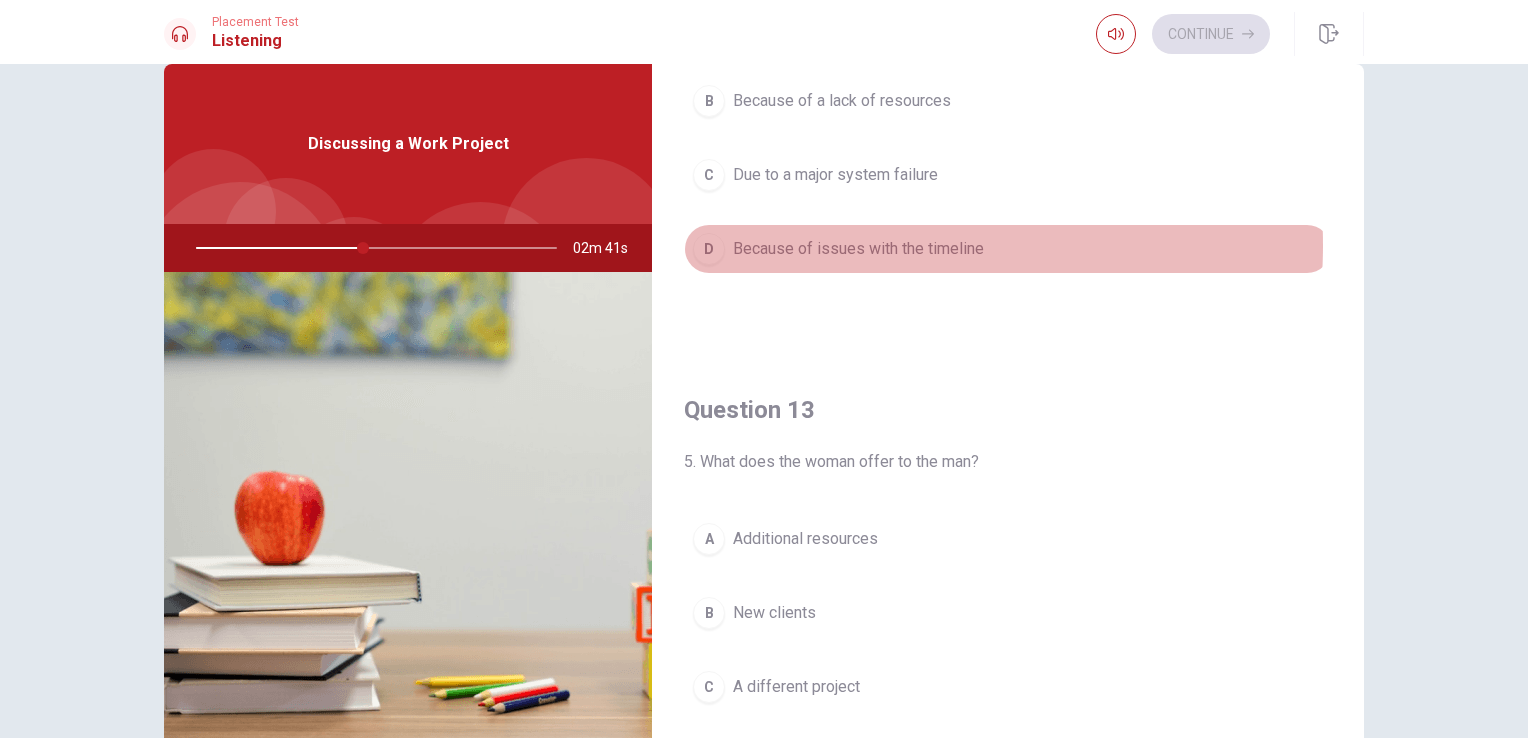 click on "Because of issues with the timeline" at bounding box center [858, 249] 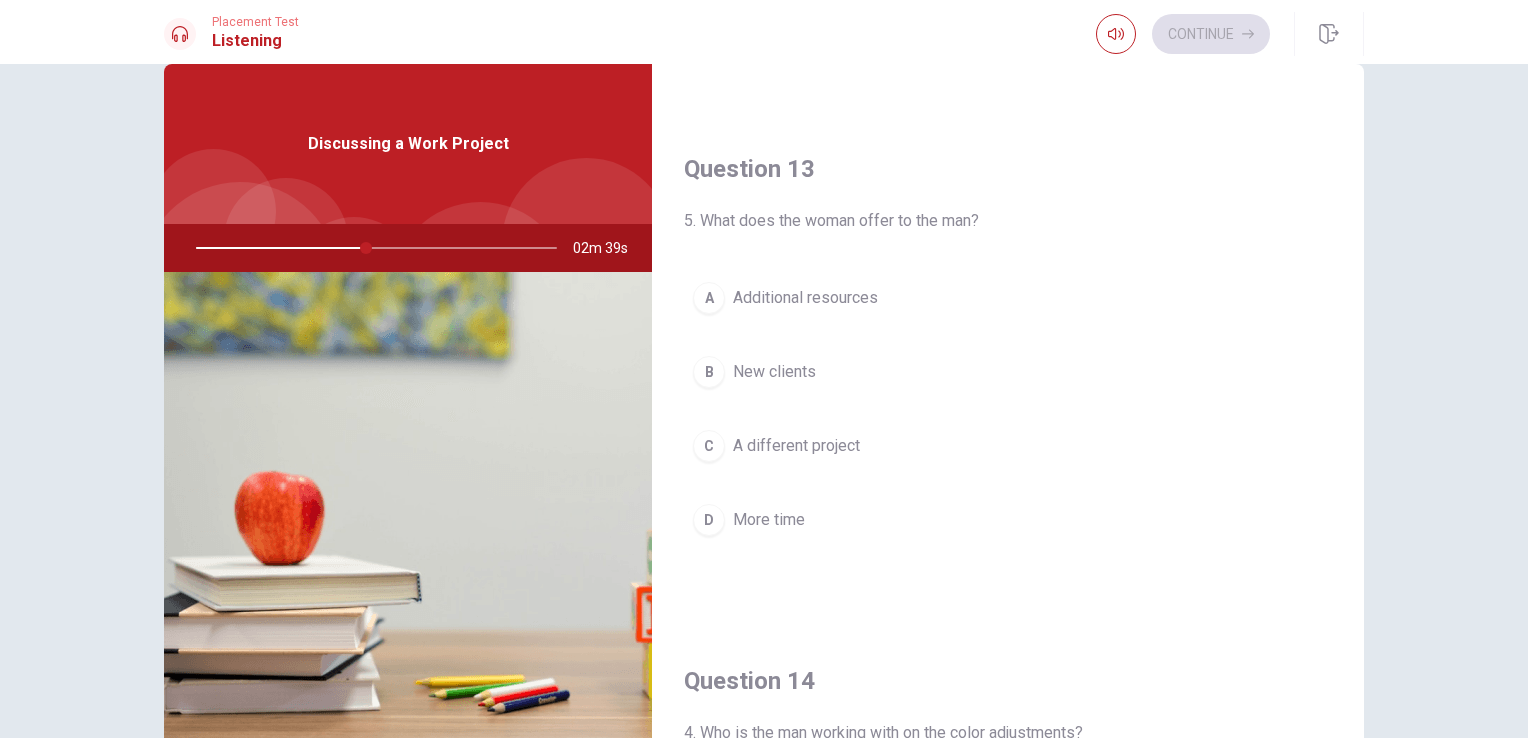 scroll, scrollTop: 978, scrollLeft: 0, axis: vertical 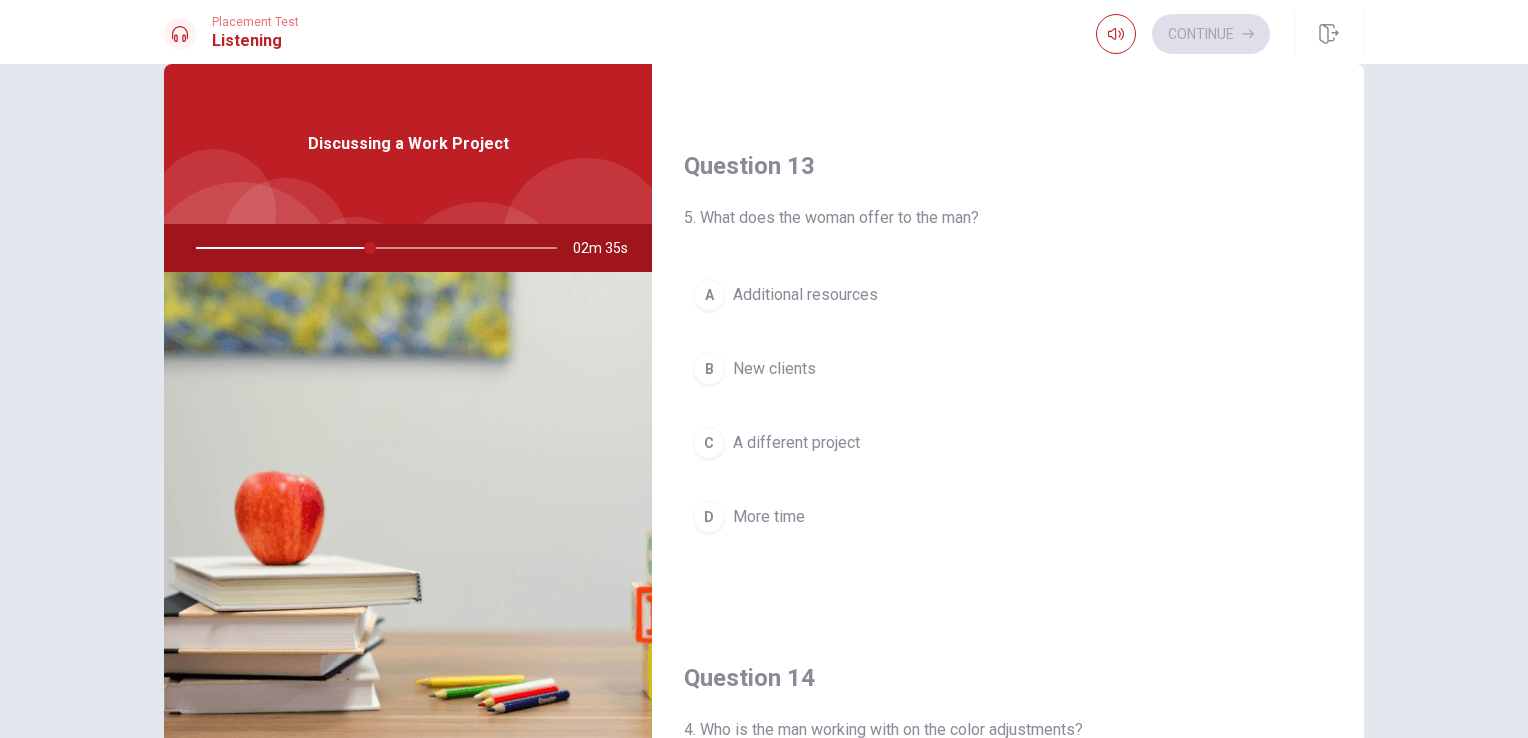 click on "More time" at bounding box center [769, 517] 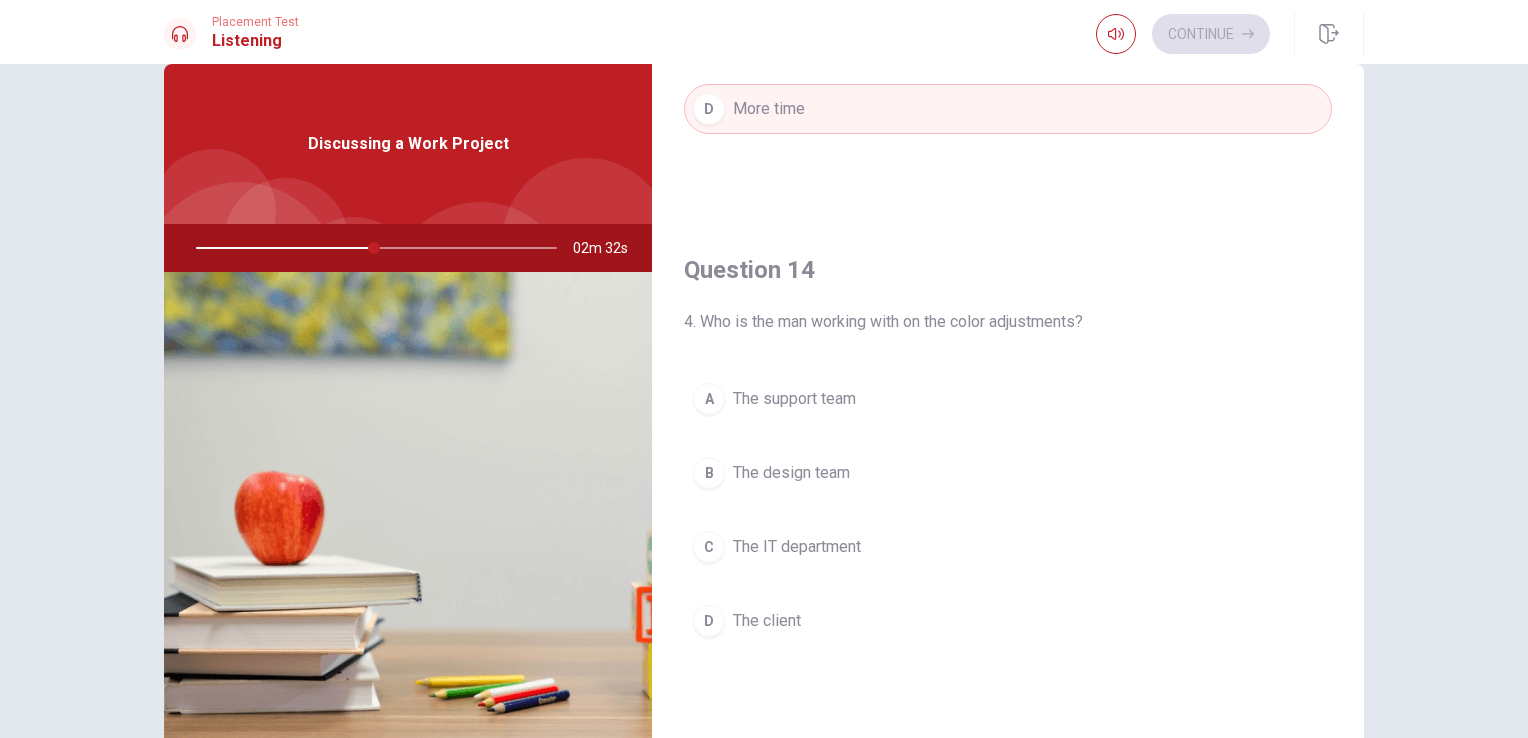 scroll, scrollTop: 1428, scrollLeft: 0, axis: vertical 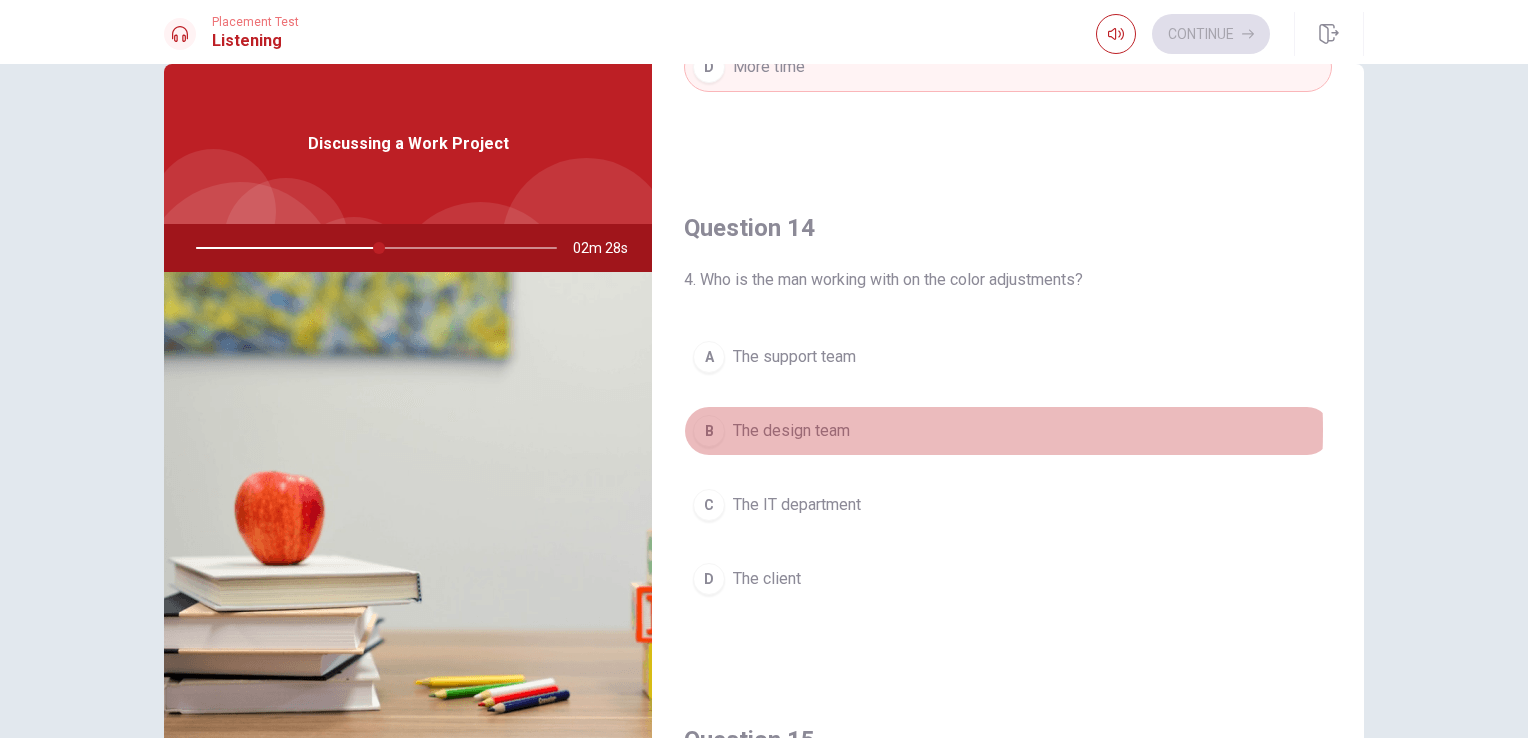 click on "The design team" at bounding box center [791, 431] 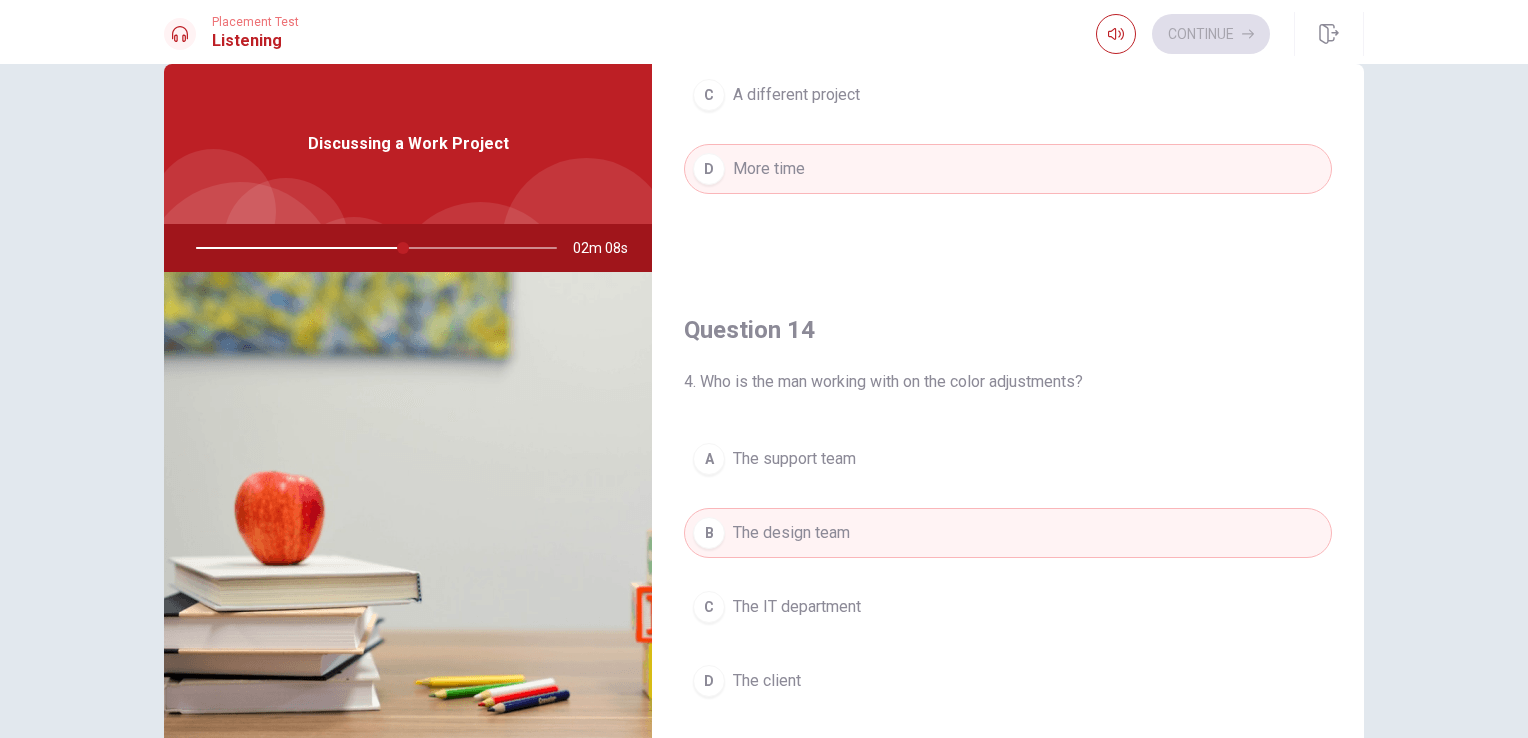 scroll, scrollTop: 1326, scrollLeft: 0, axis: vertical 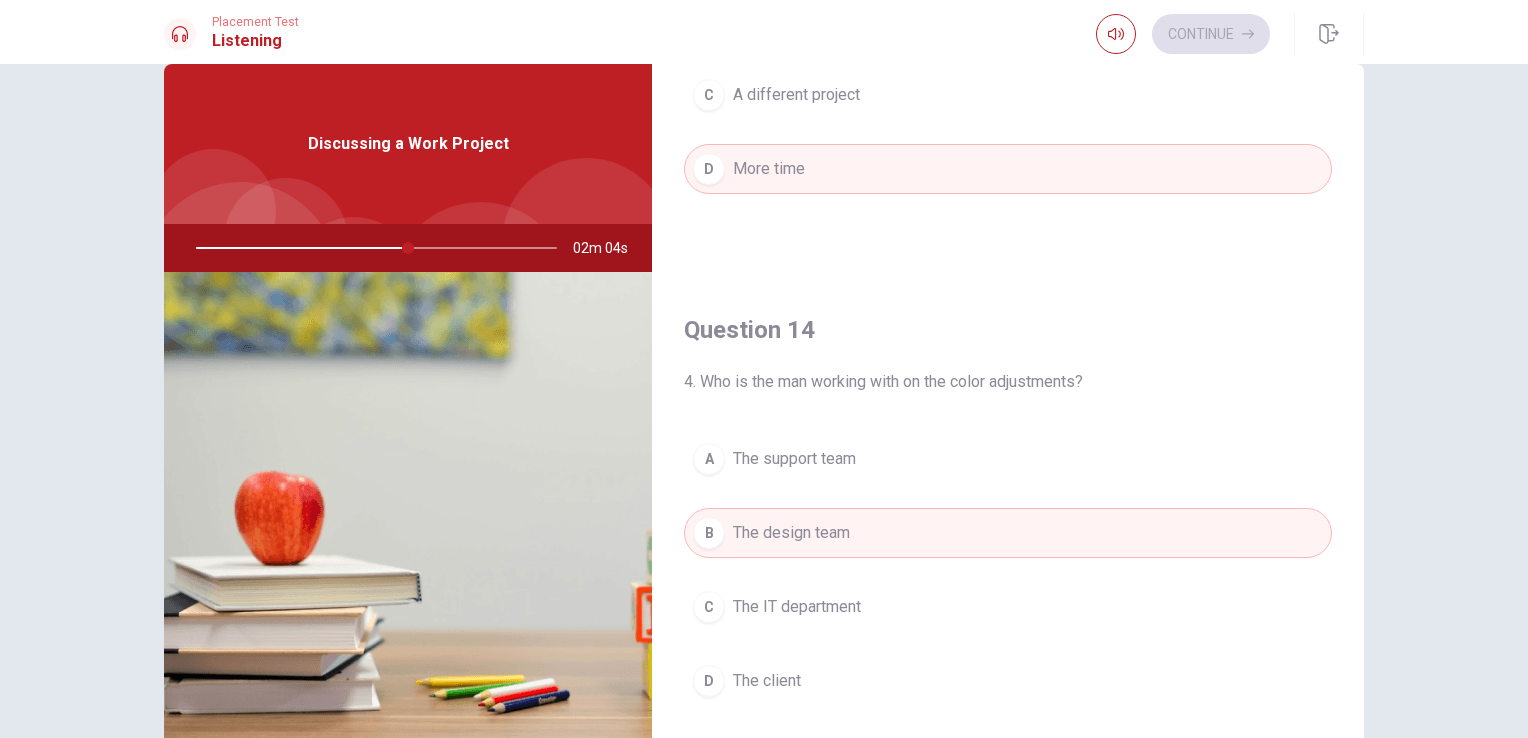 click on "D The client" at bounding box center (1008, 681) 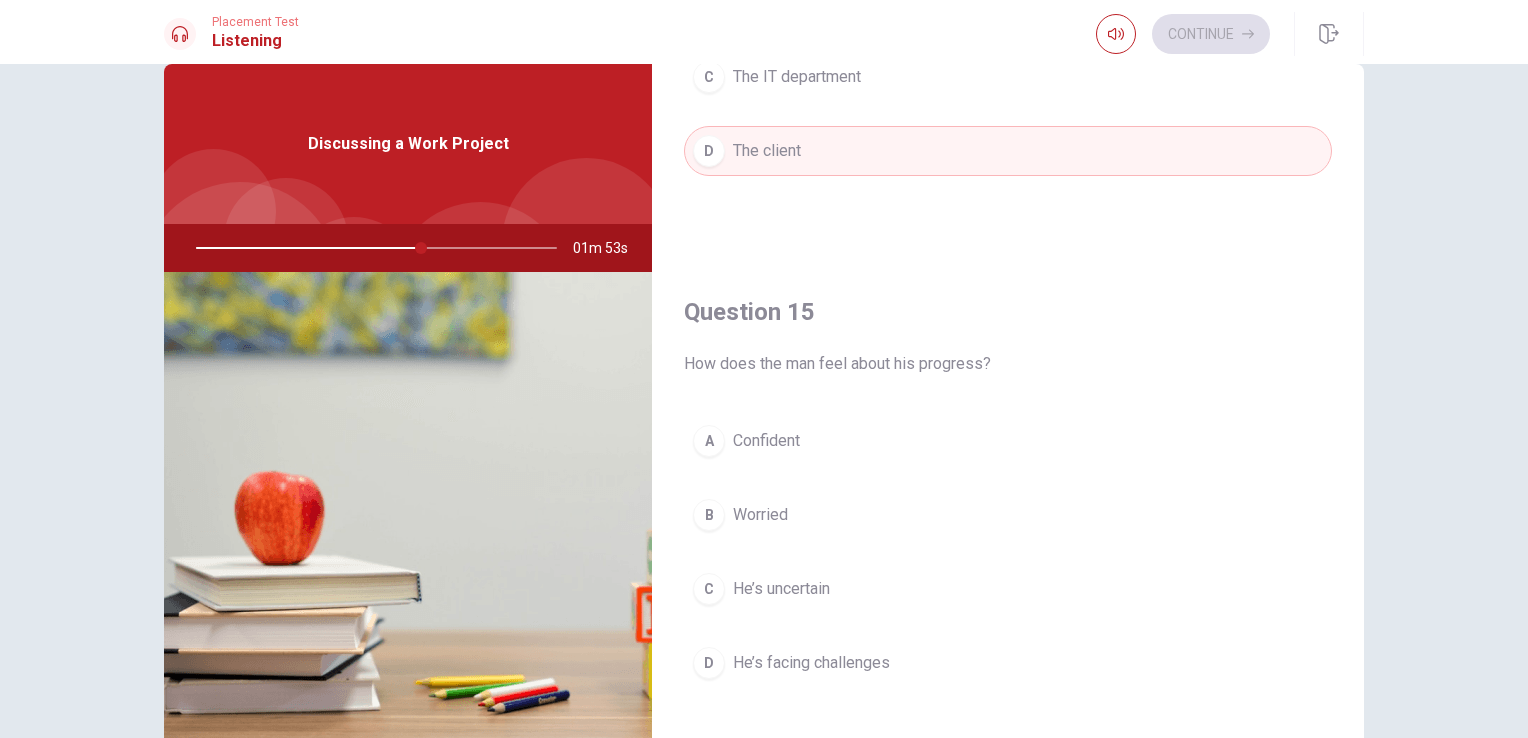 scroll, scrollTop: 1856, scrollLeft: 0, axis: vertical 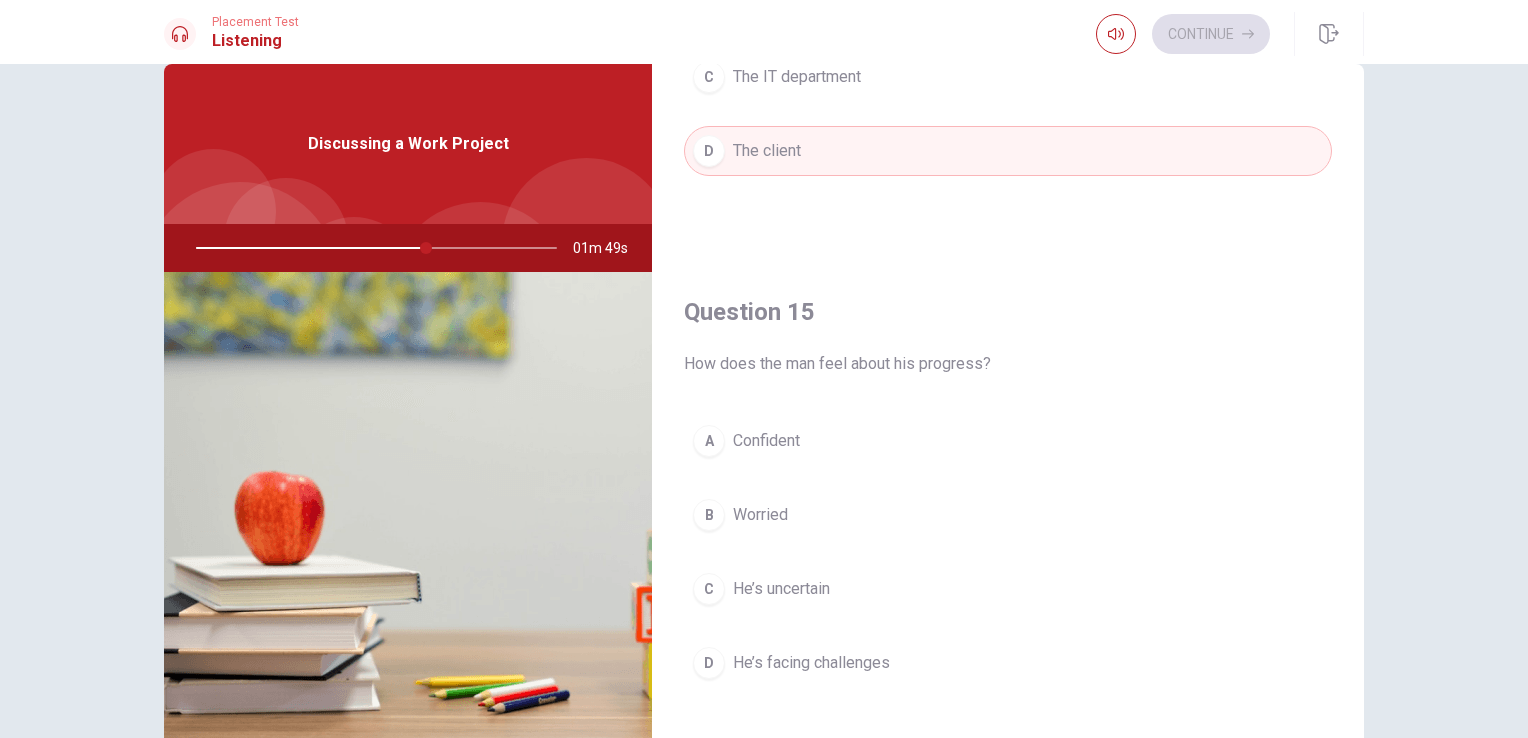 click on "How does the man feel about his progress?" at bounding box center [1008, 364] 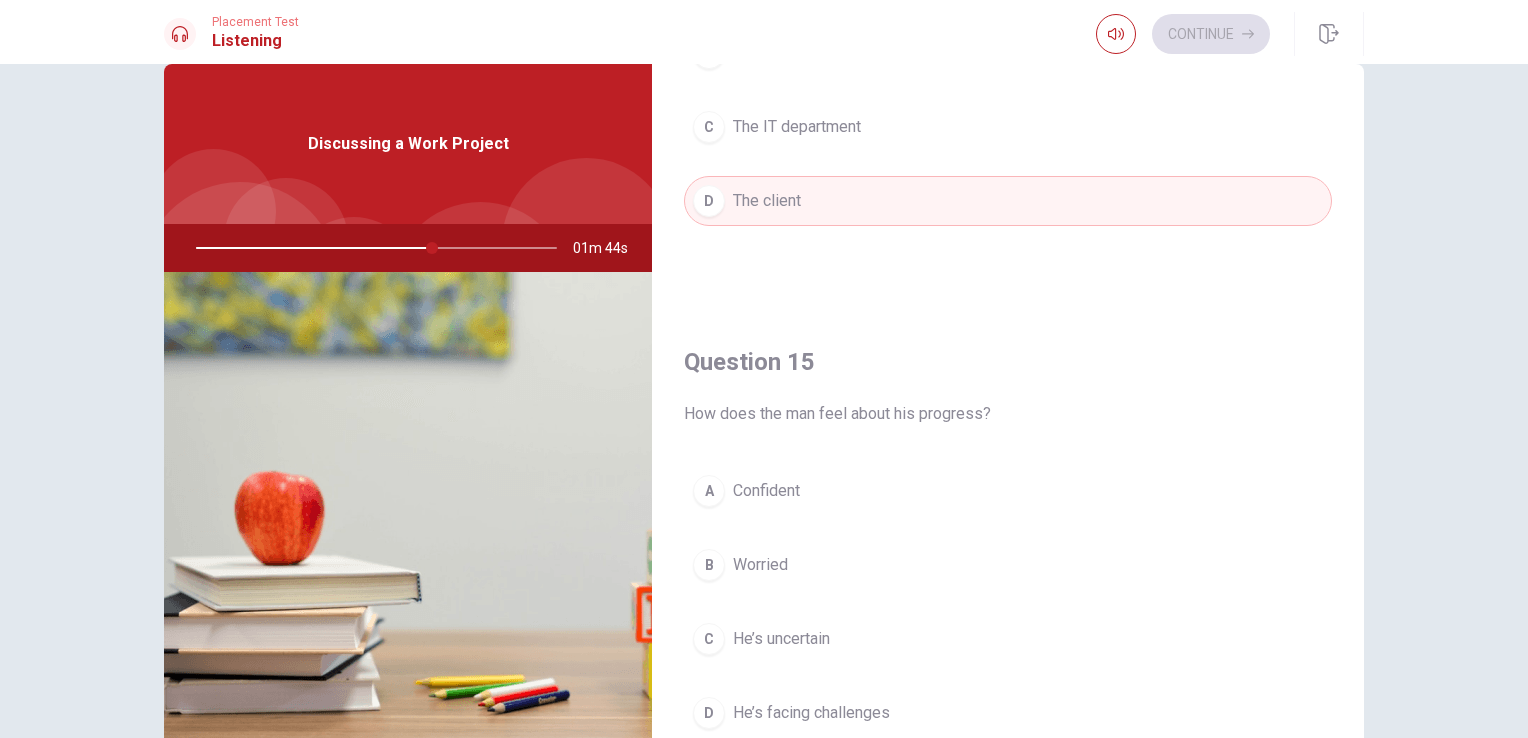 scroll, scrollTop: 1856, scrollLeft: 0, axis: vertical 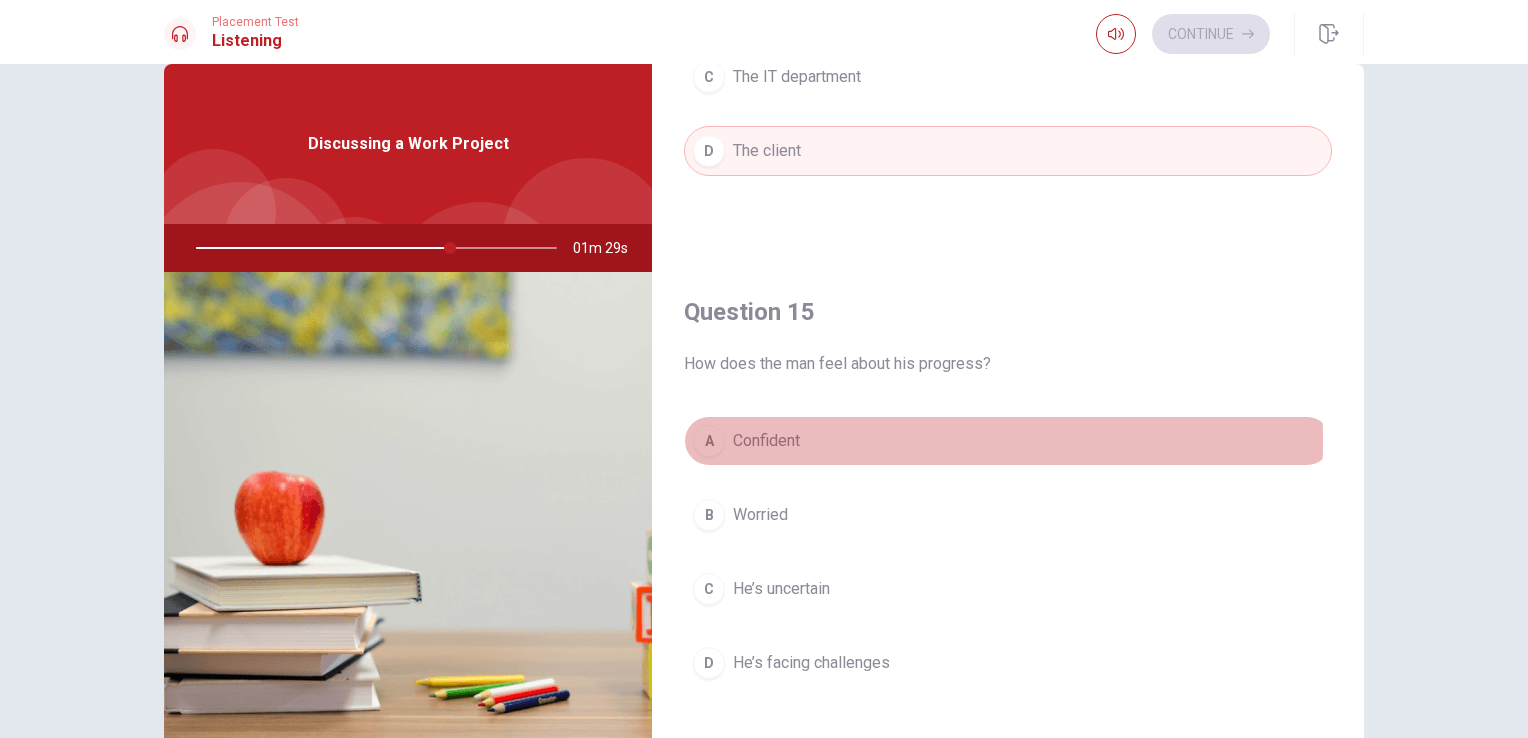 click on "Confident" at bounding box center (766, 441) 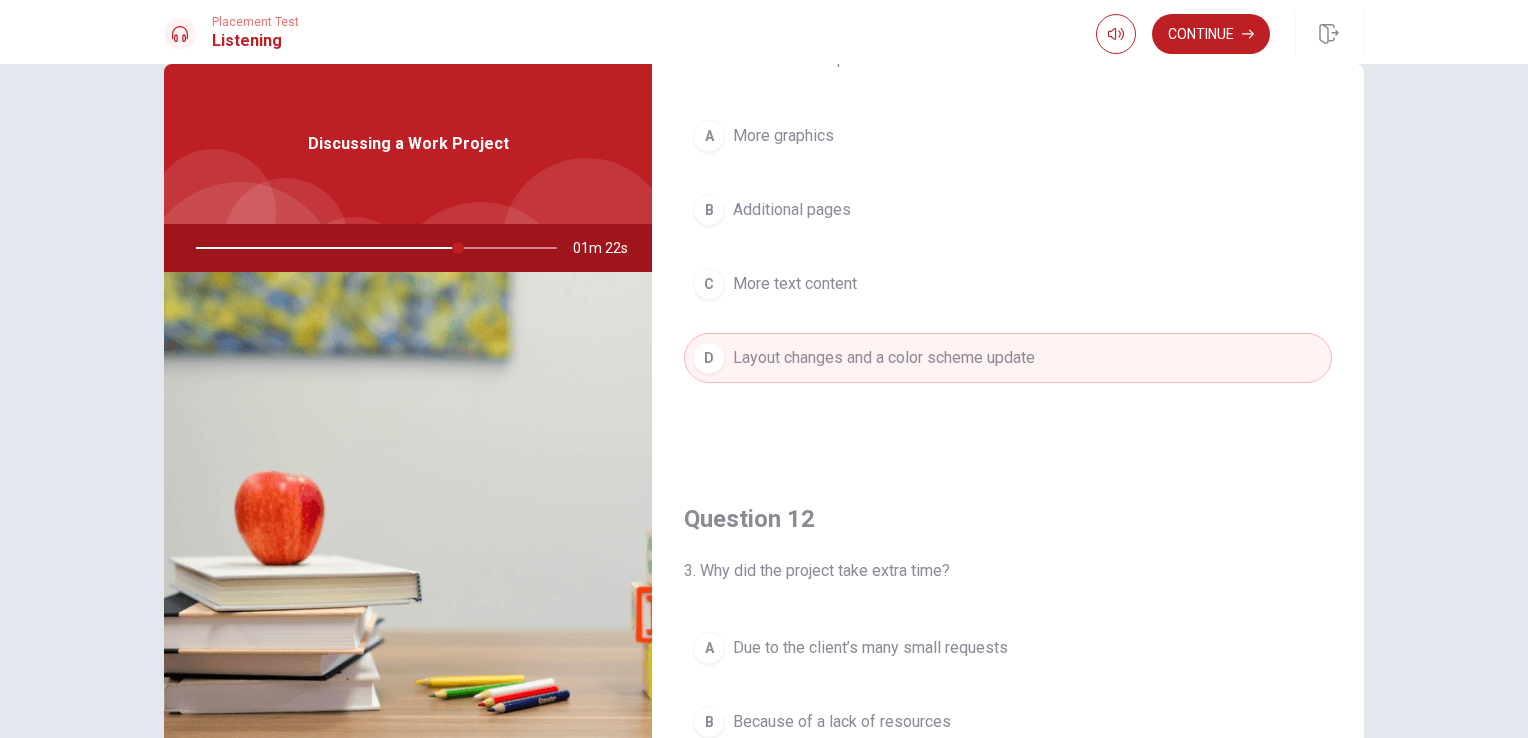 scroll, scrollTop: 0, scrollLeft: 0, axis: both 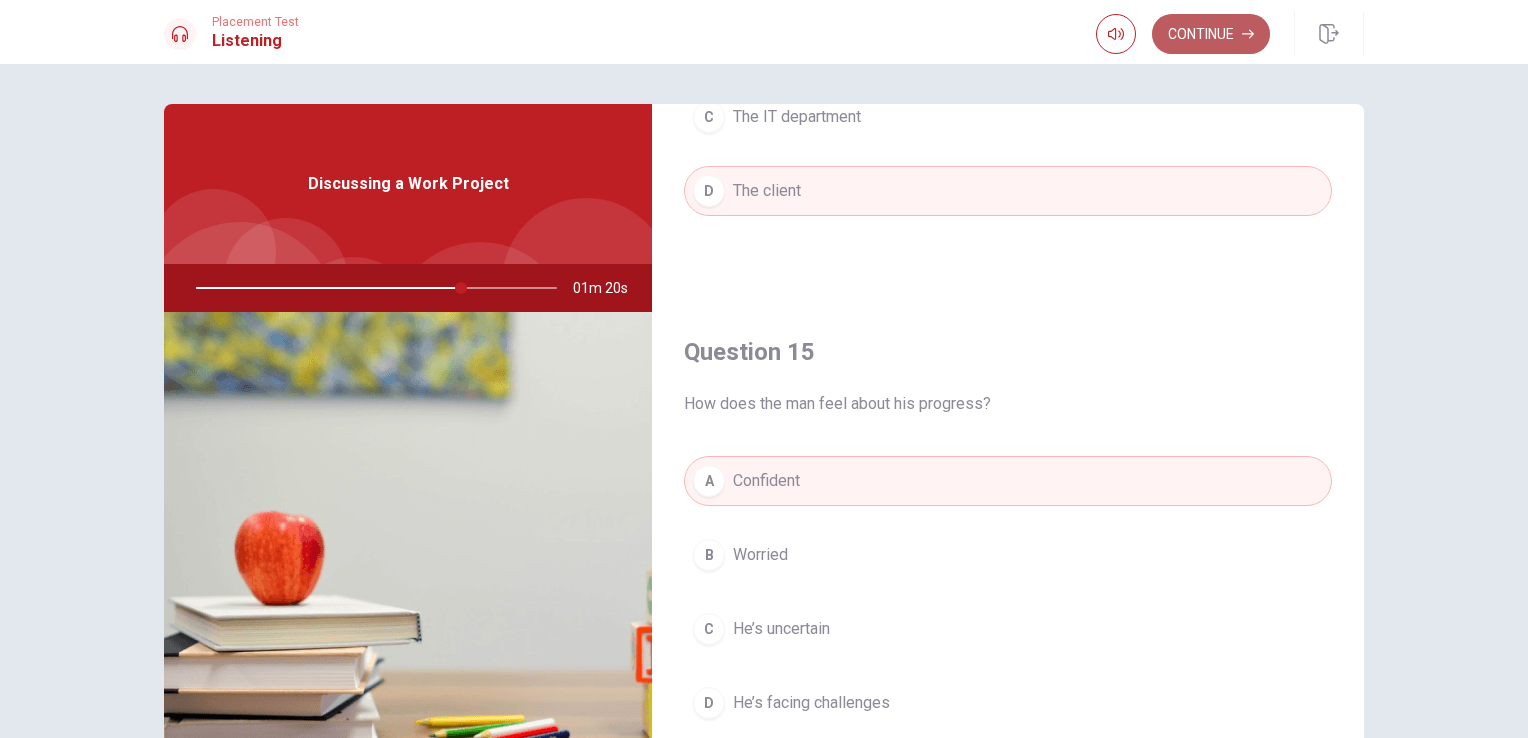 click on "Continue" at bounding box center [1211, 34] 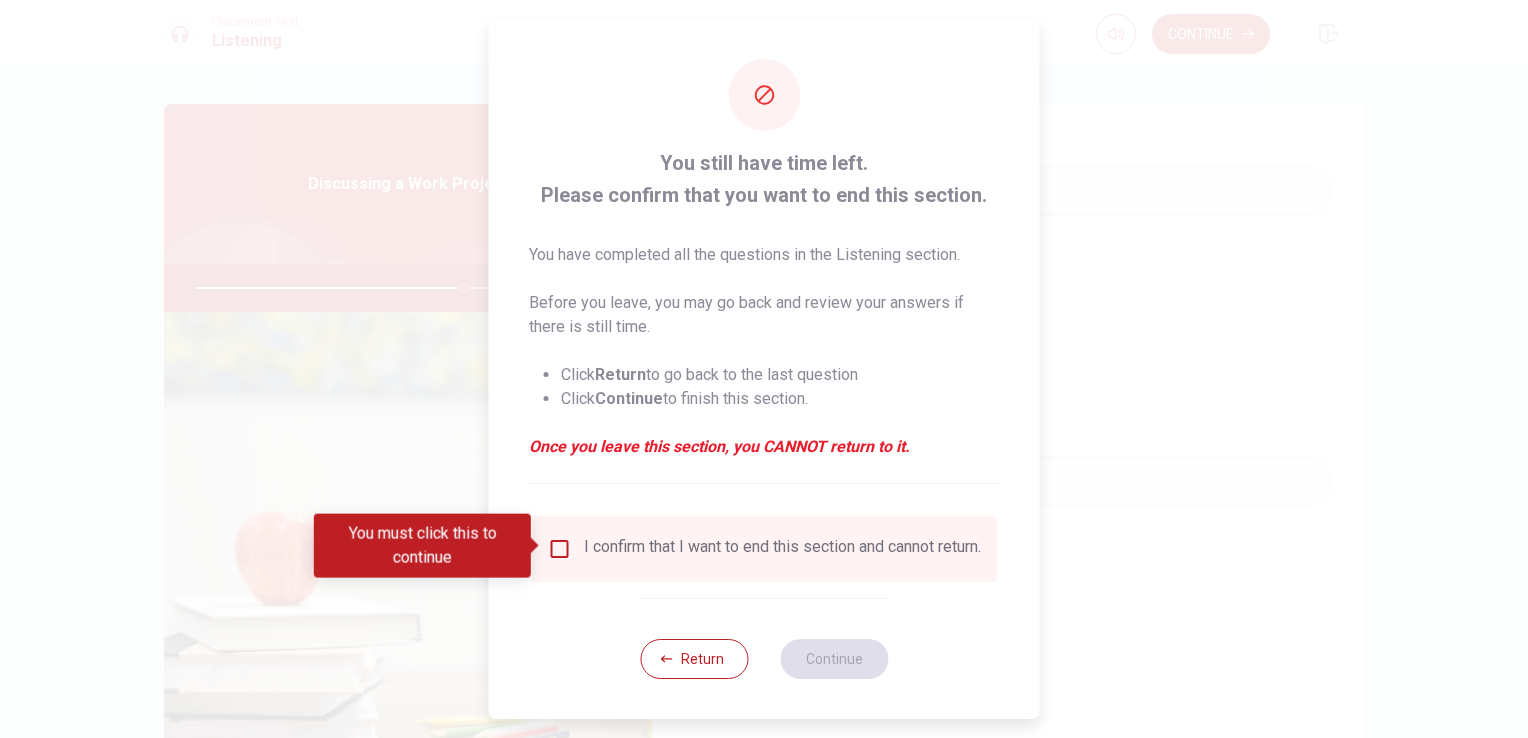click at bounding box center (560, 549) 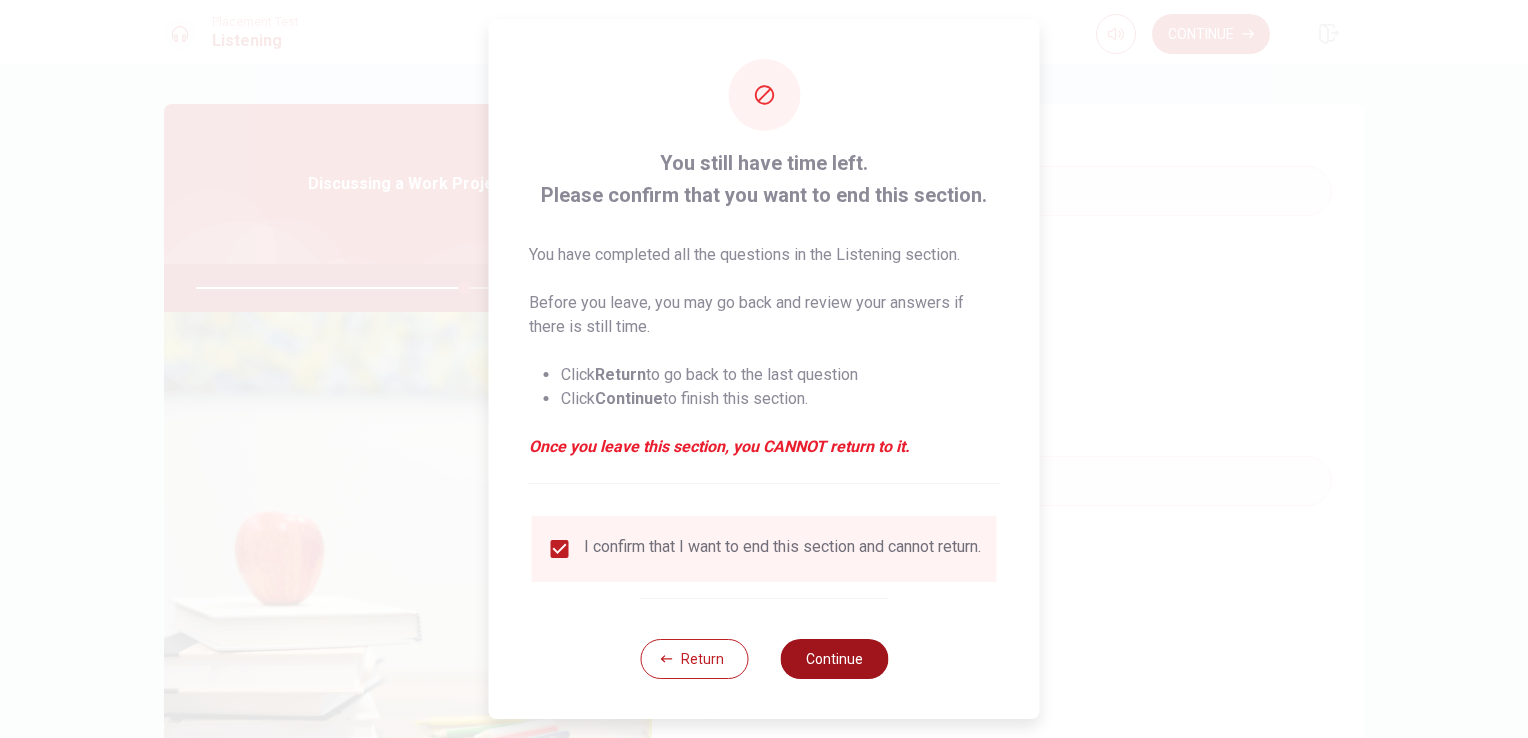 click on "Continue" at bounding box center (834, 659) 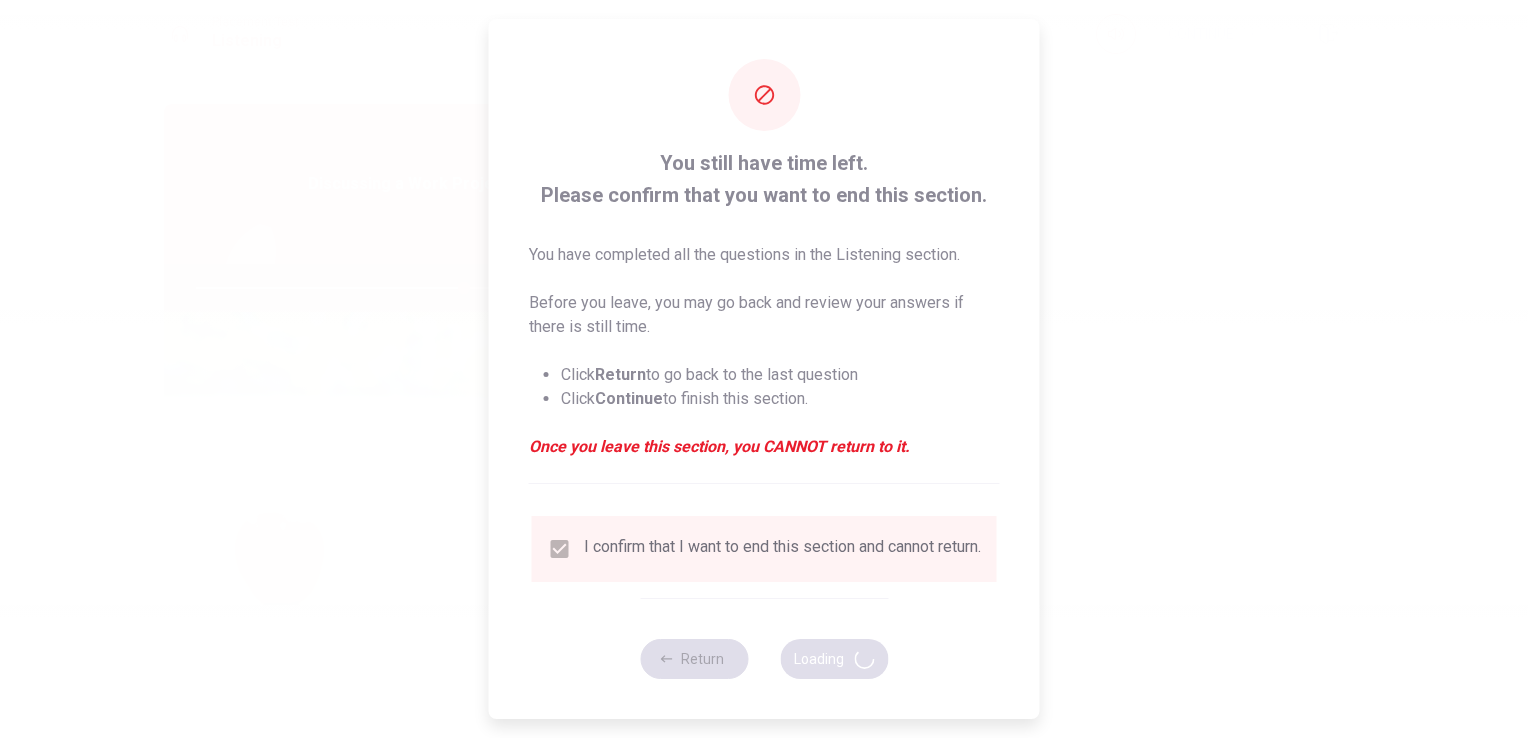 type on "75" 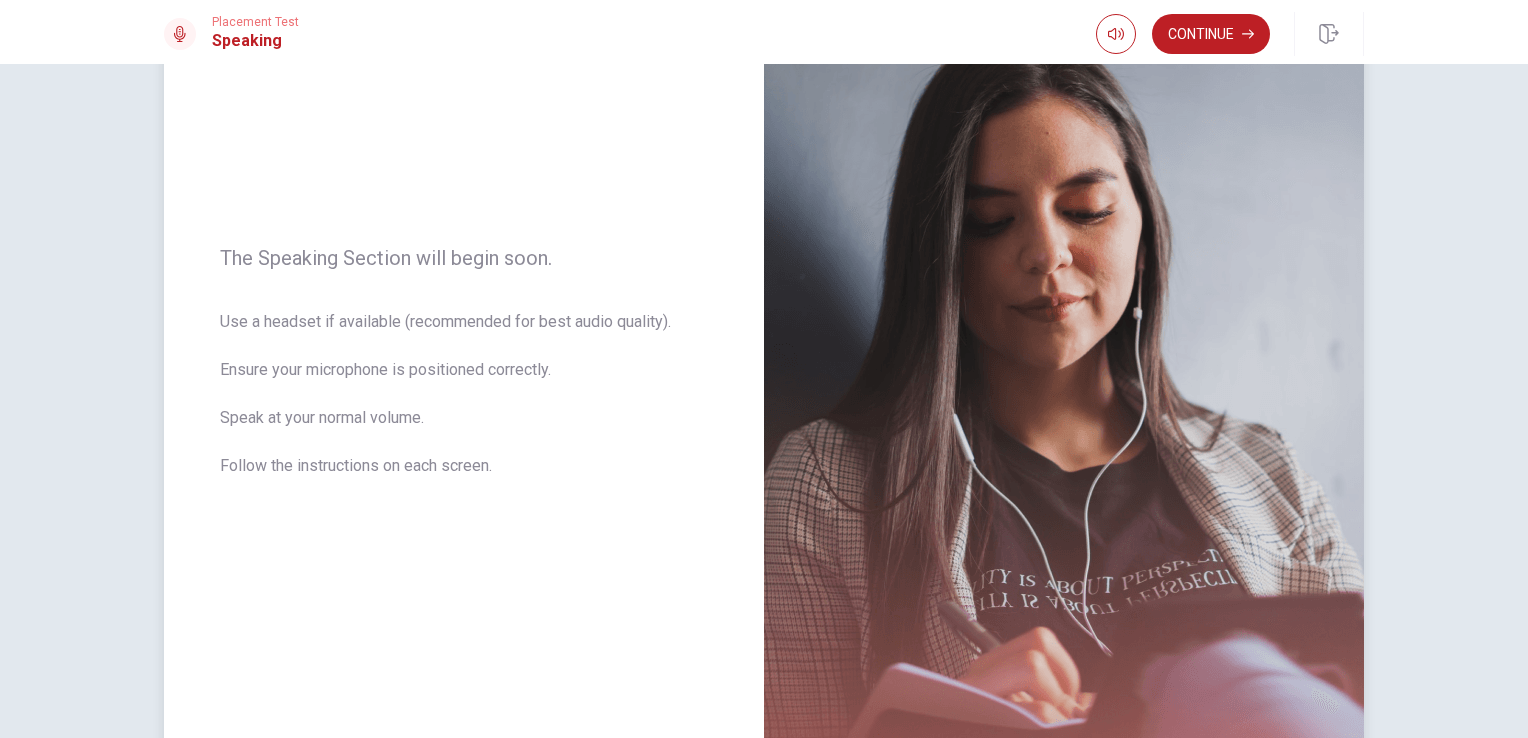 scroll, scrollTop: 164, scrollLeft: 0, axis: vertical 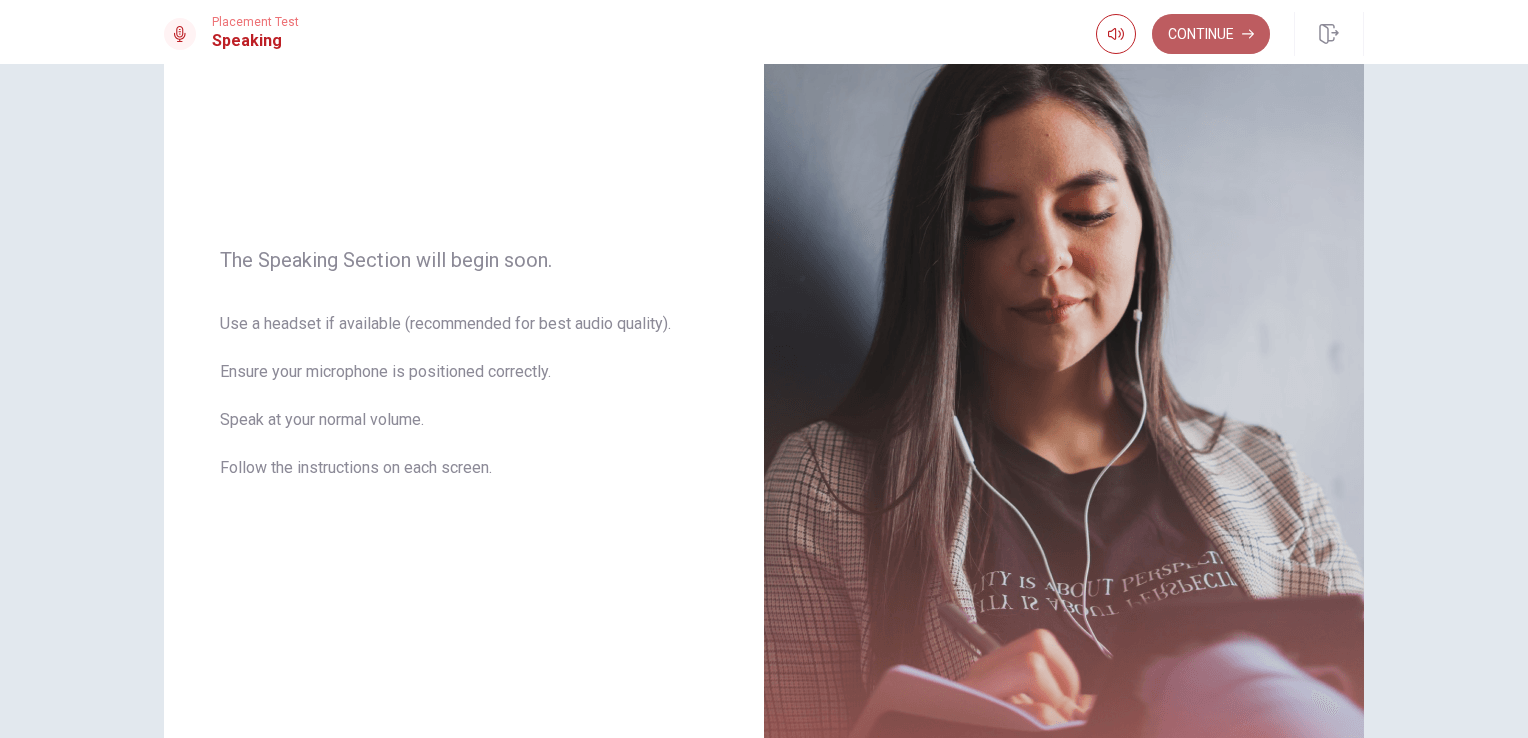 click on "Continue" at bounding box center [1211, 34] 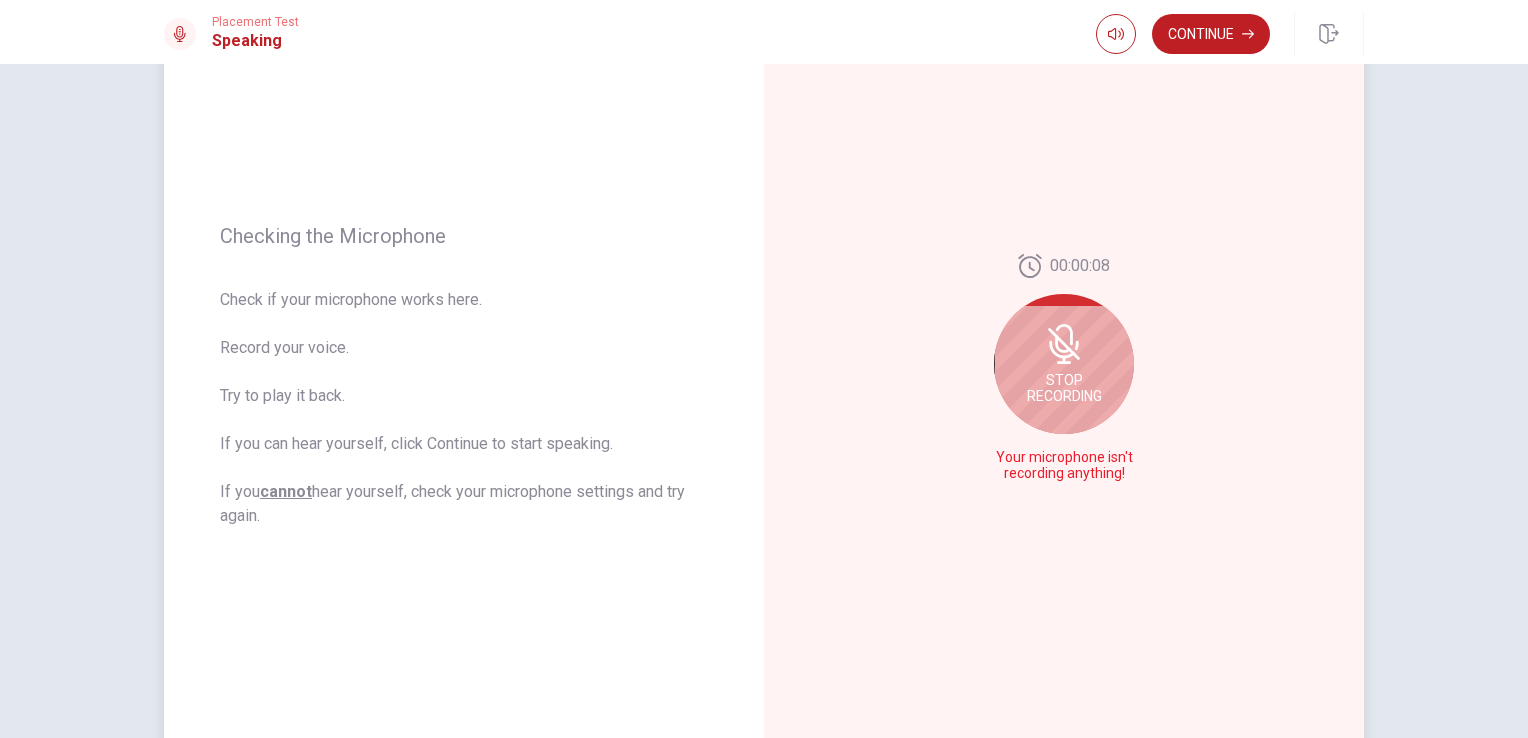 click on "Stop   Recording" at bounding box center [1064, 364] 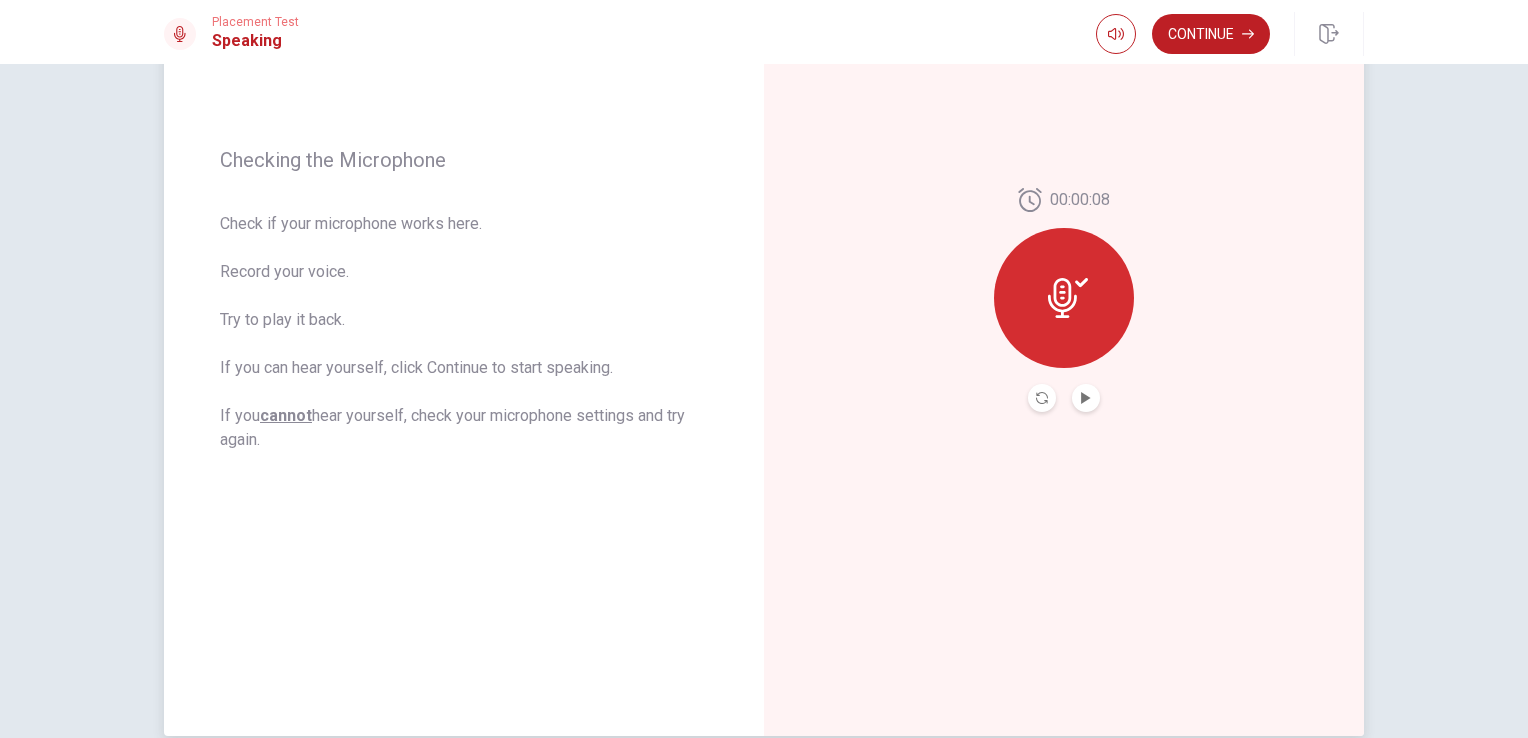 scroll, scrollTop: 251, scrollLeft: 0, axis: vertical 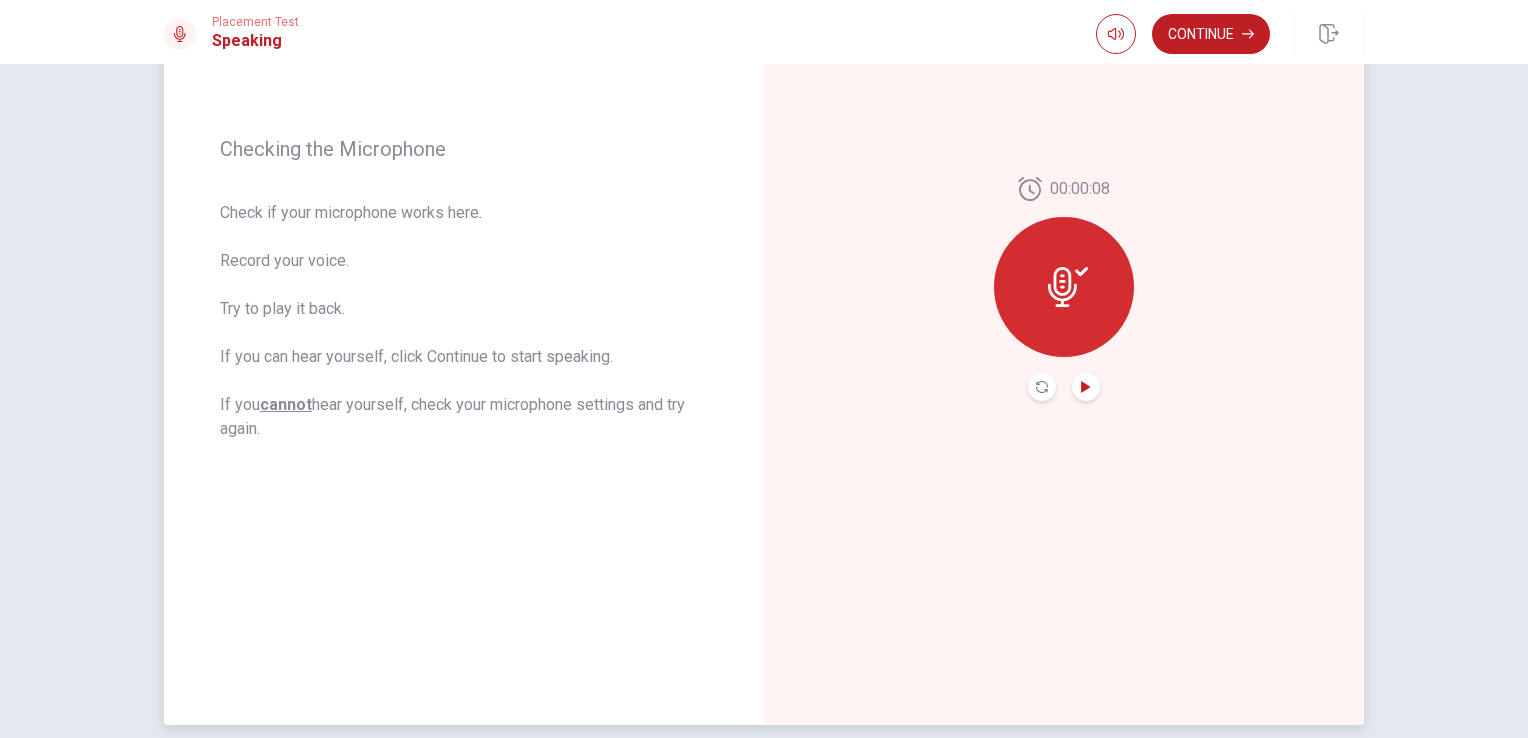 click 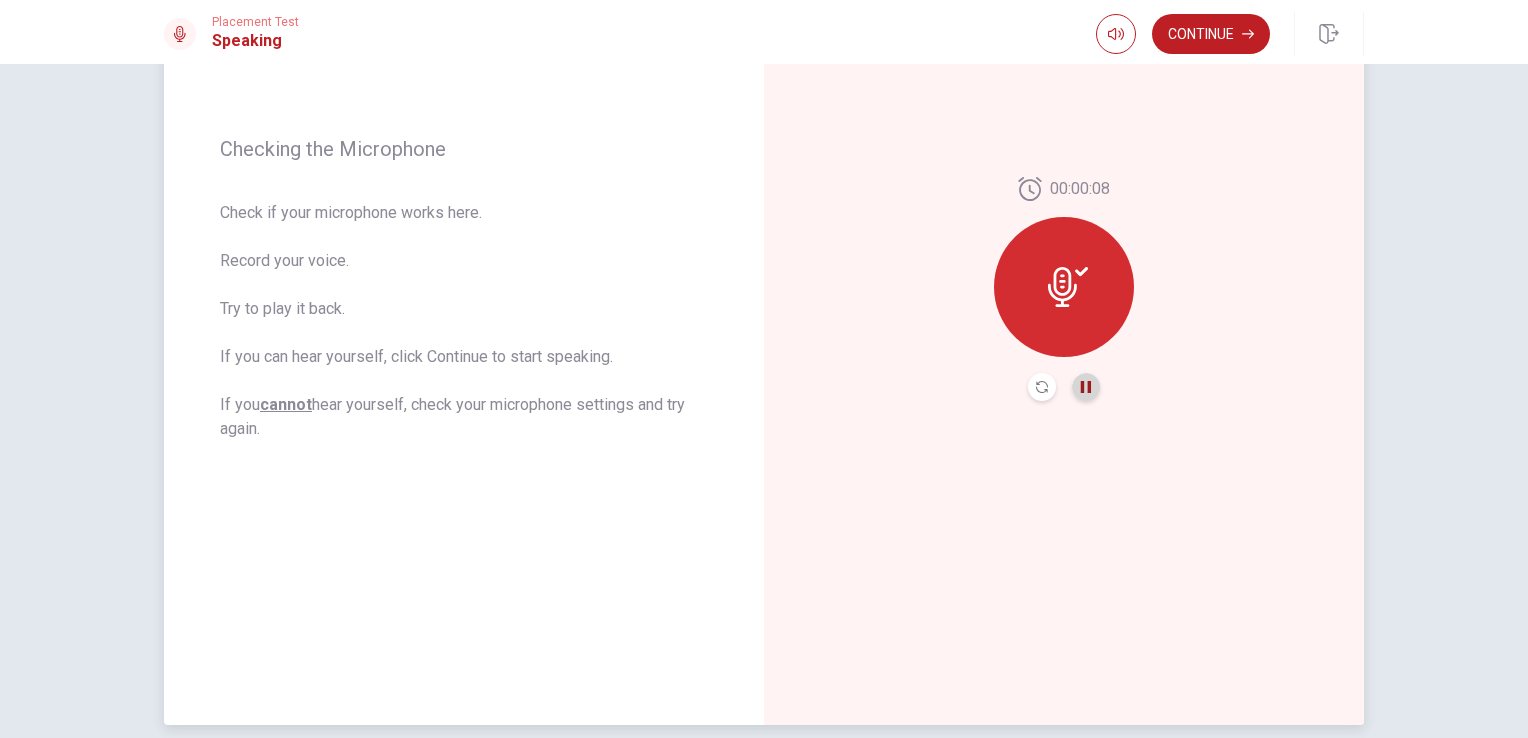 click 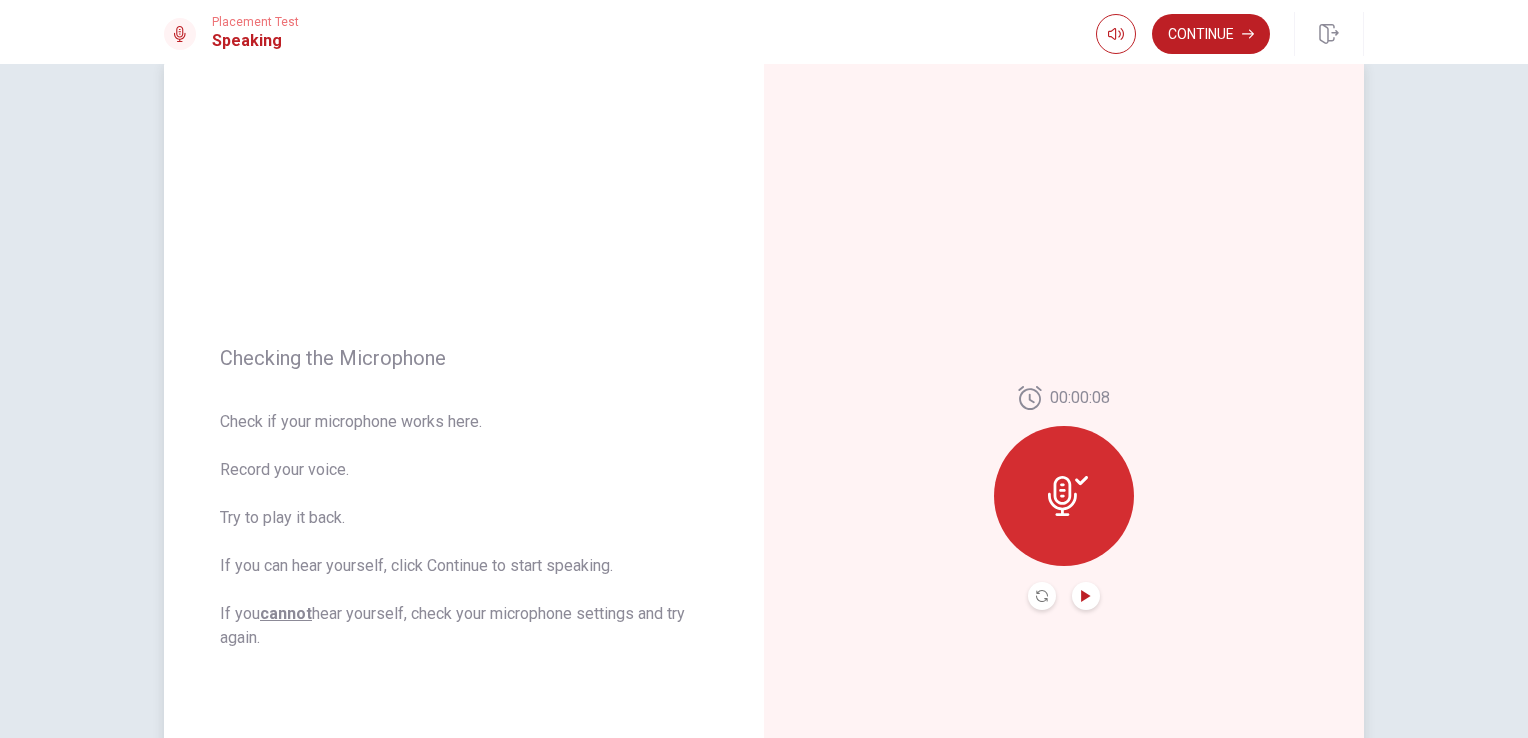 scroll, scrollTop: 24, scrollLeft: 0, axis: vertical 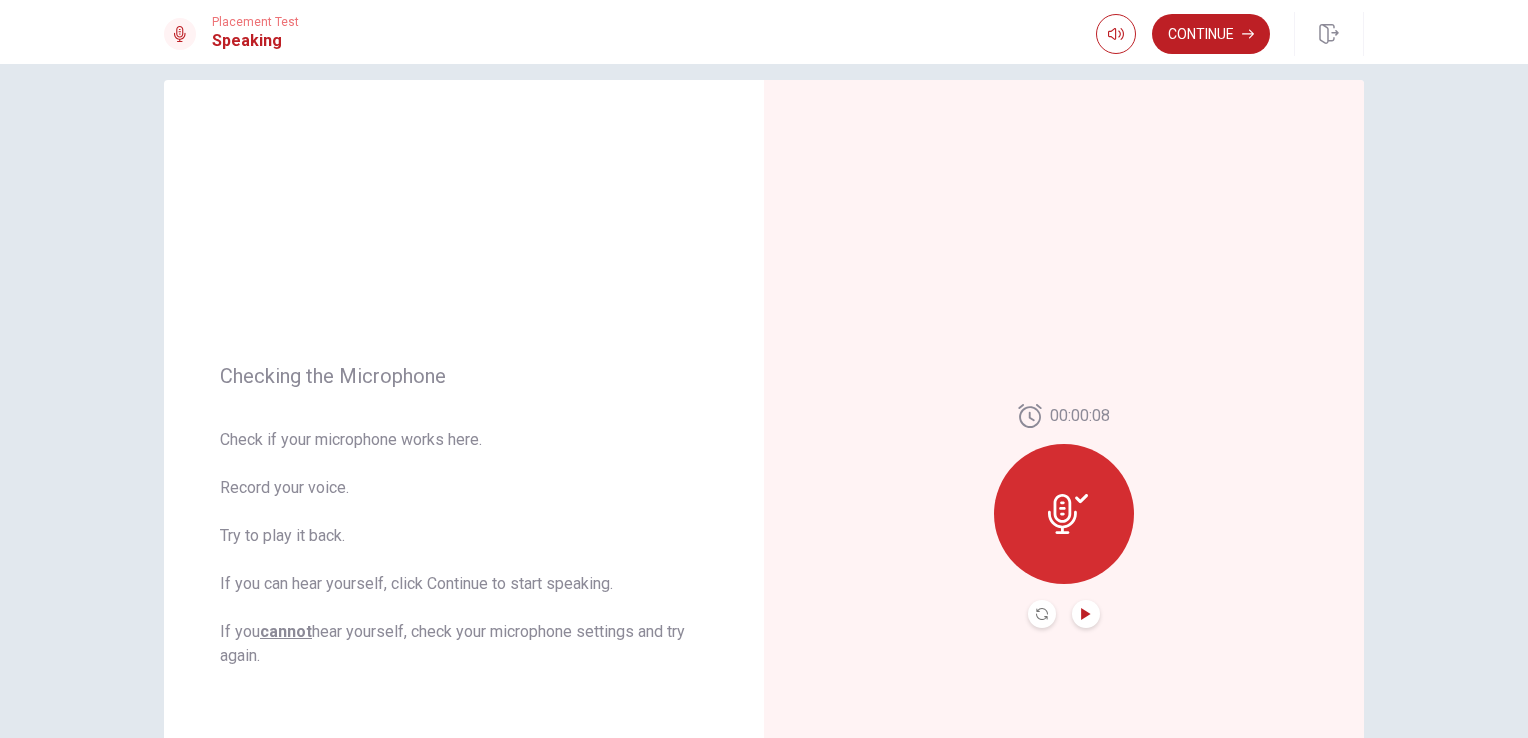 click 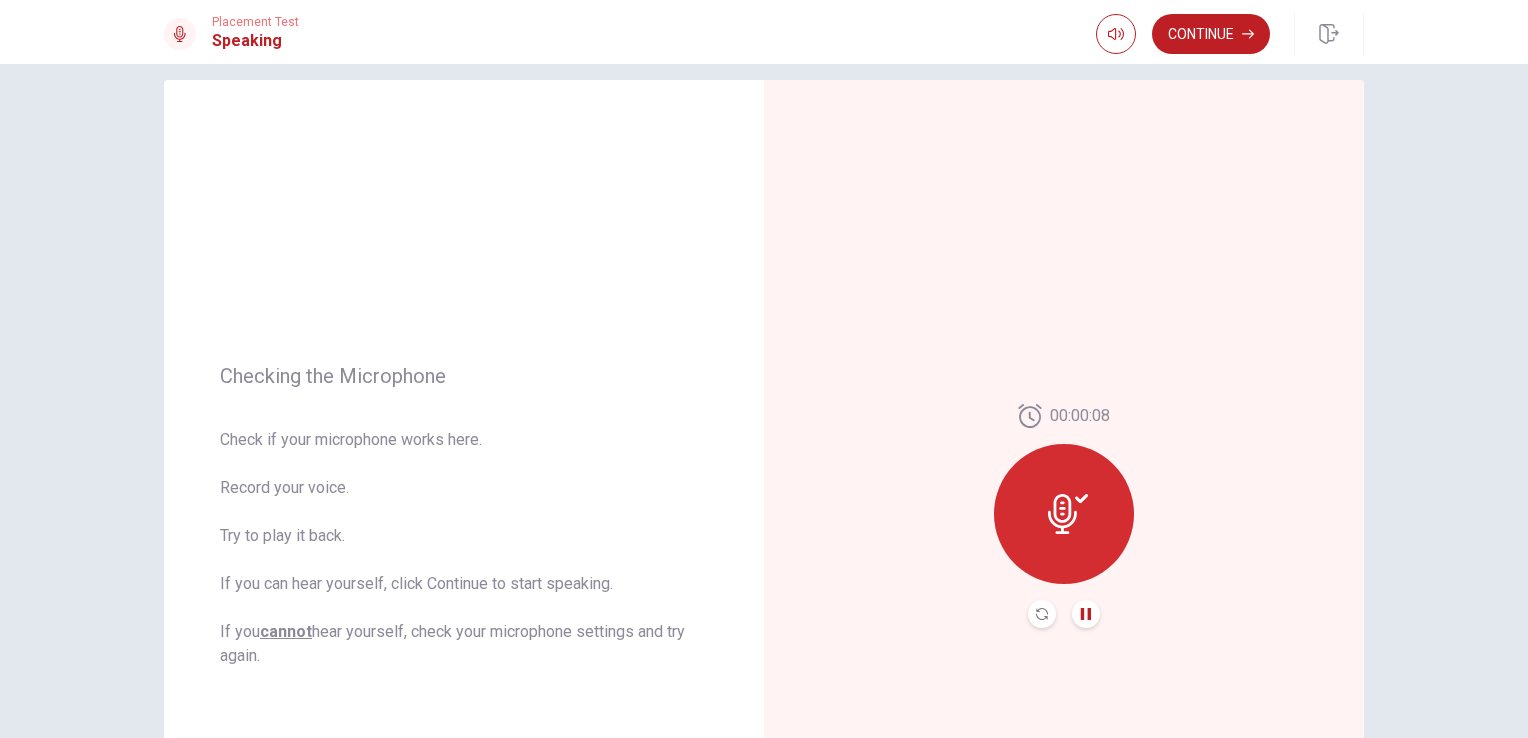 click at bounding box center (1064, 514) 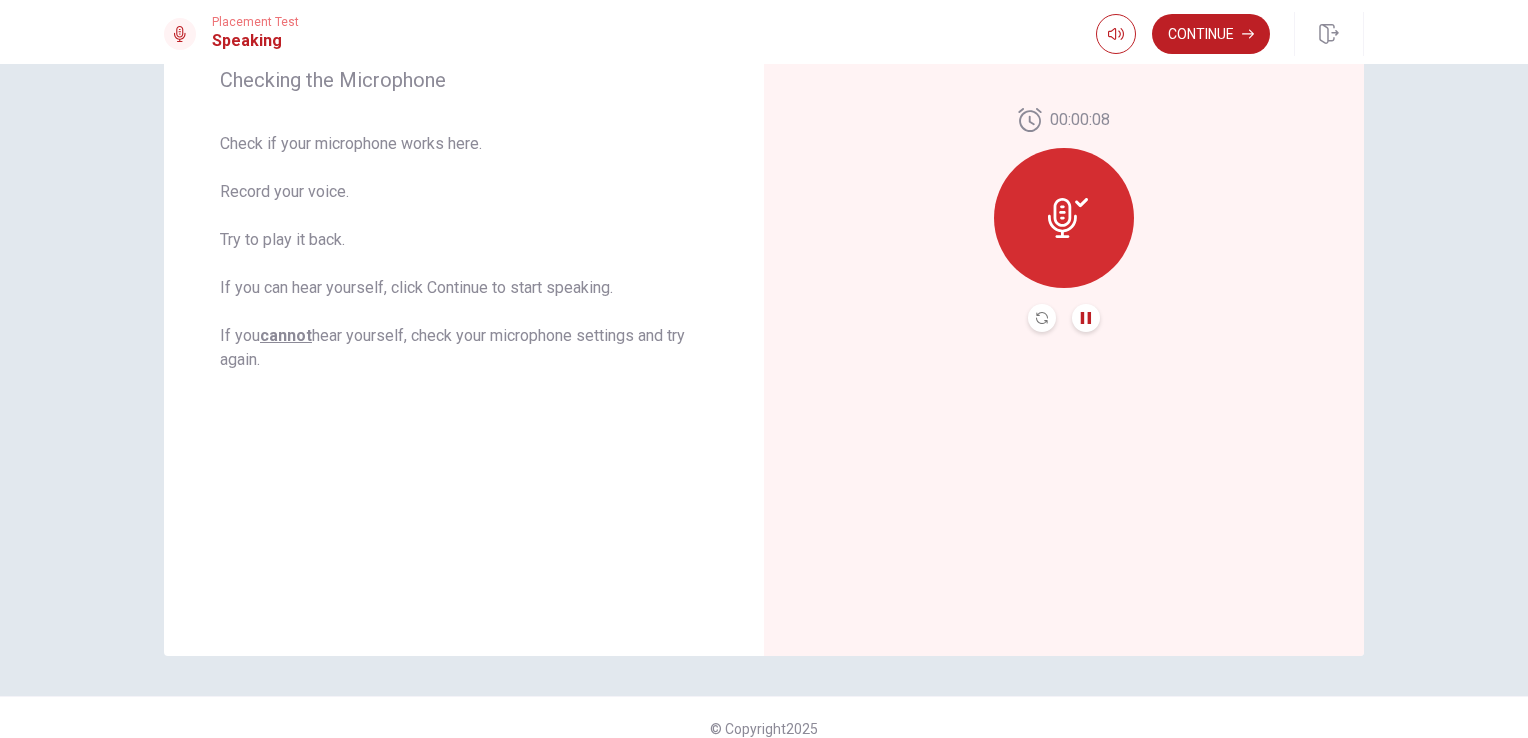 scroll, scrollTop: 0, scrollLeft: 0, axis: both 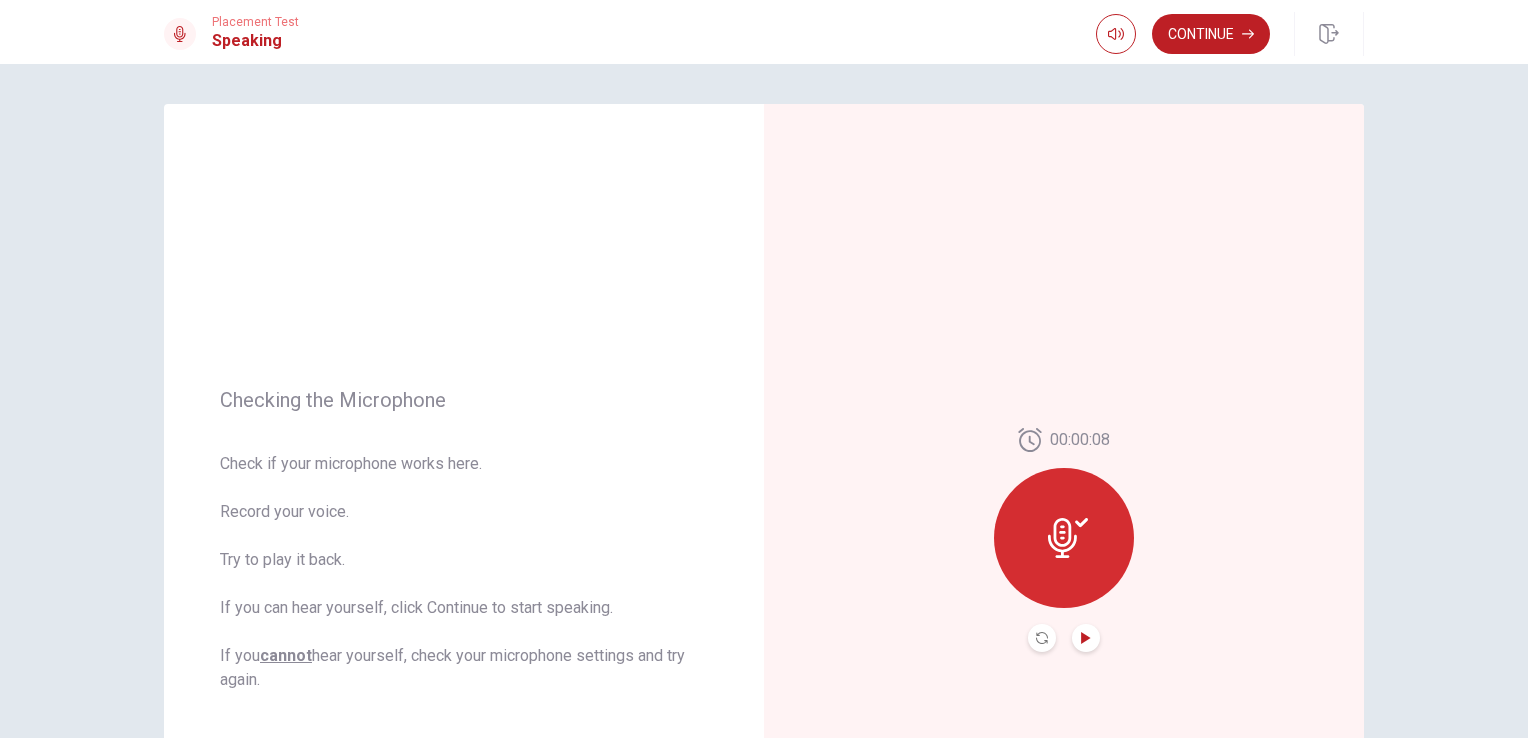 click at bounding box center [1086, 638] 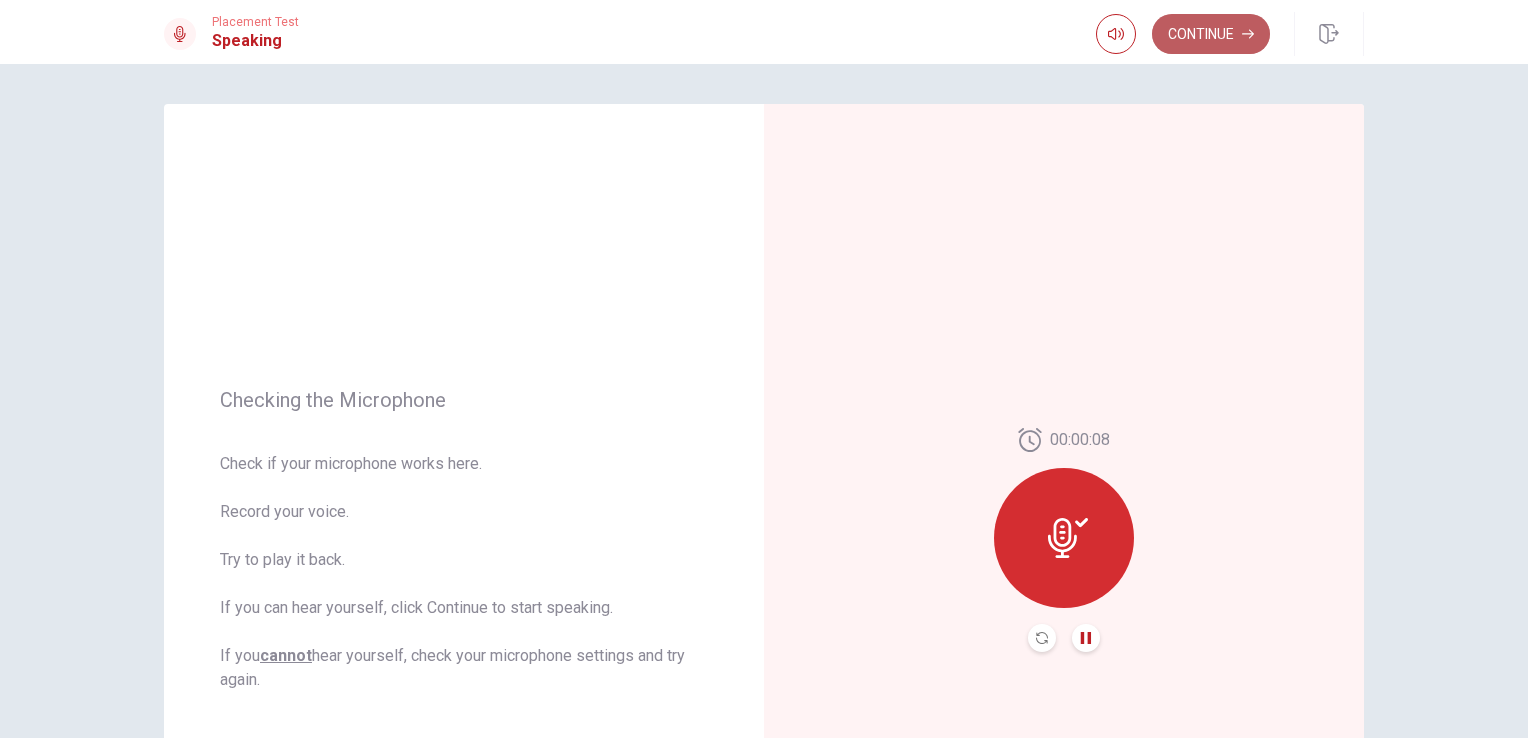 click on "Continue" at bounding box center (1211, 34) 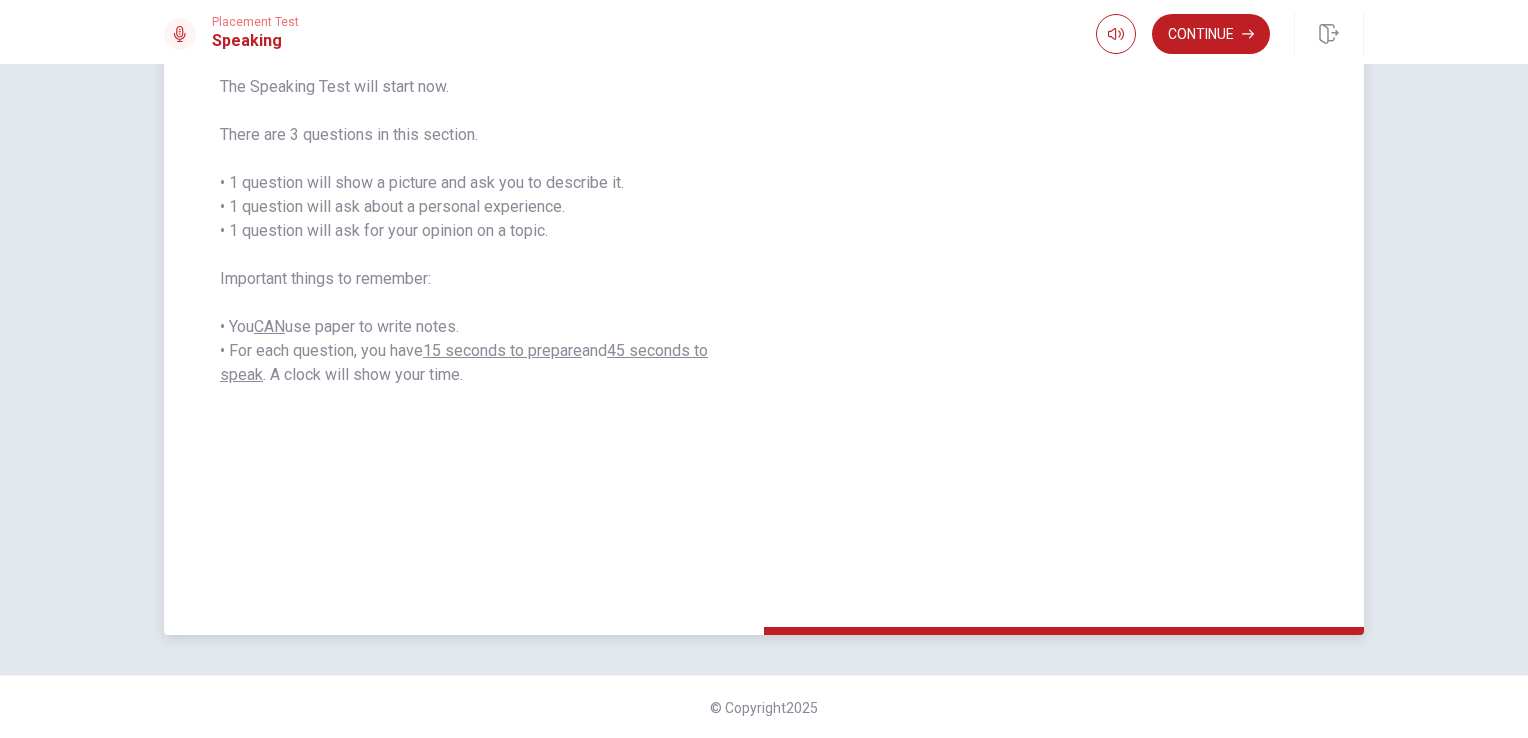 scroll, scrollTop: 0, scrollLeft: 0, axis: both 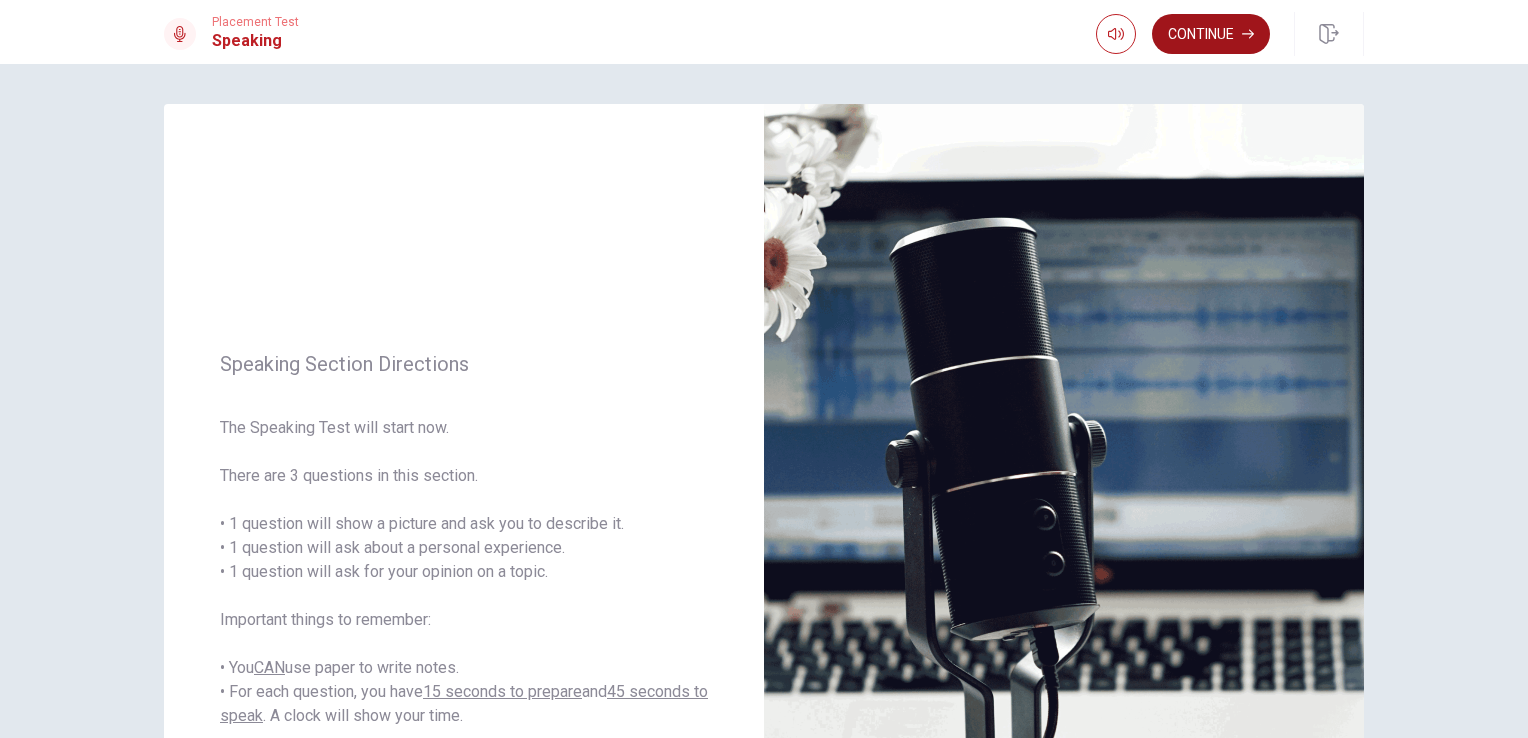 click on "Continue" at bounding box center [1211, 34] 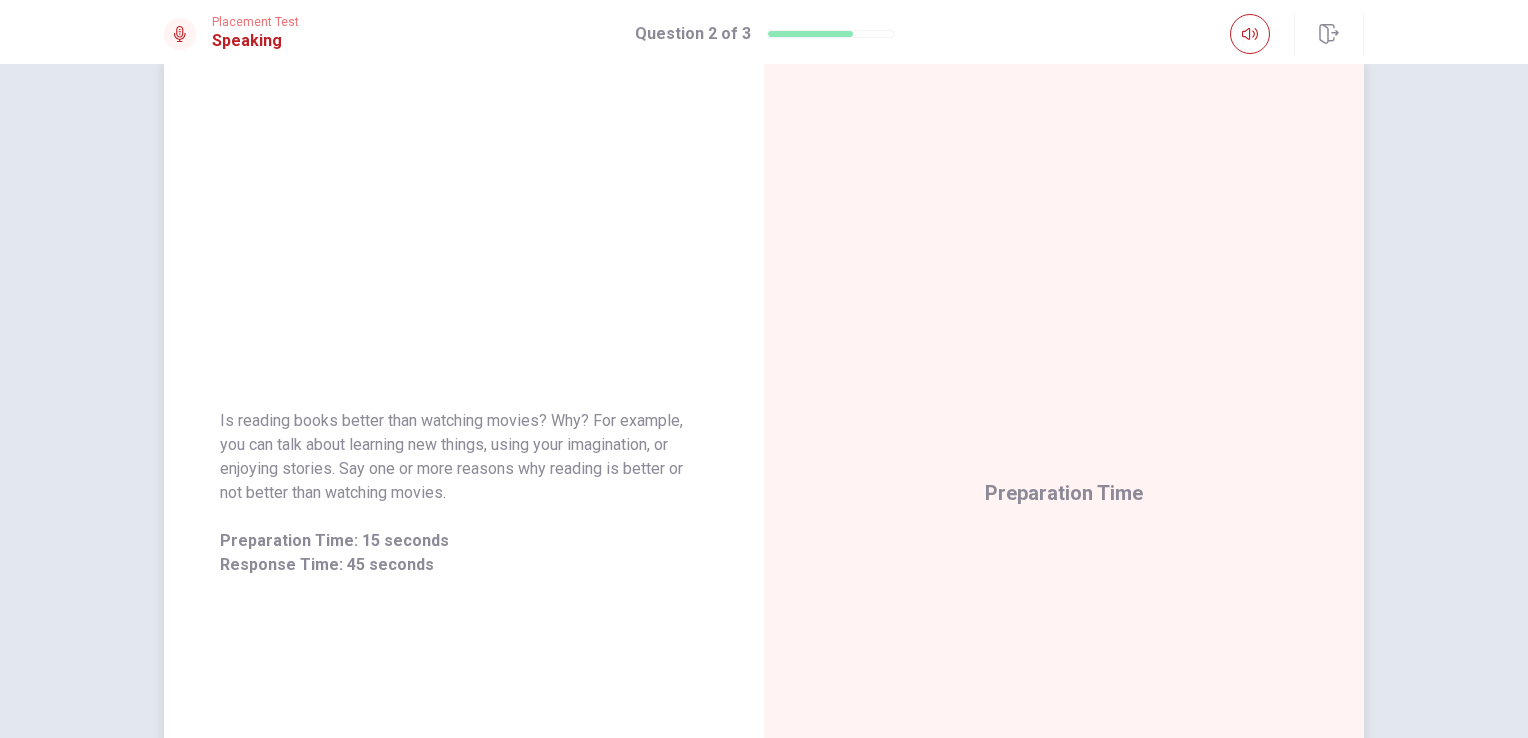 scroll, scrollTop: 0, scrollLeft: 0, axis: both 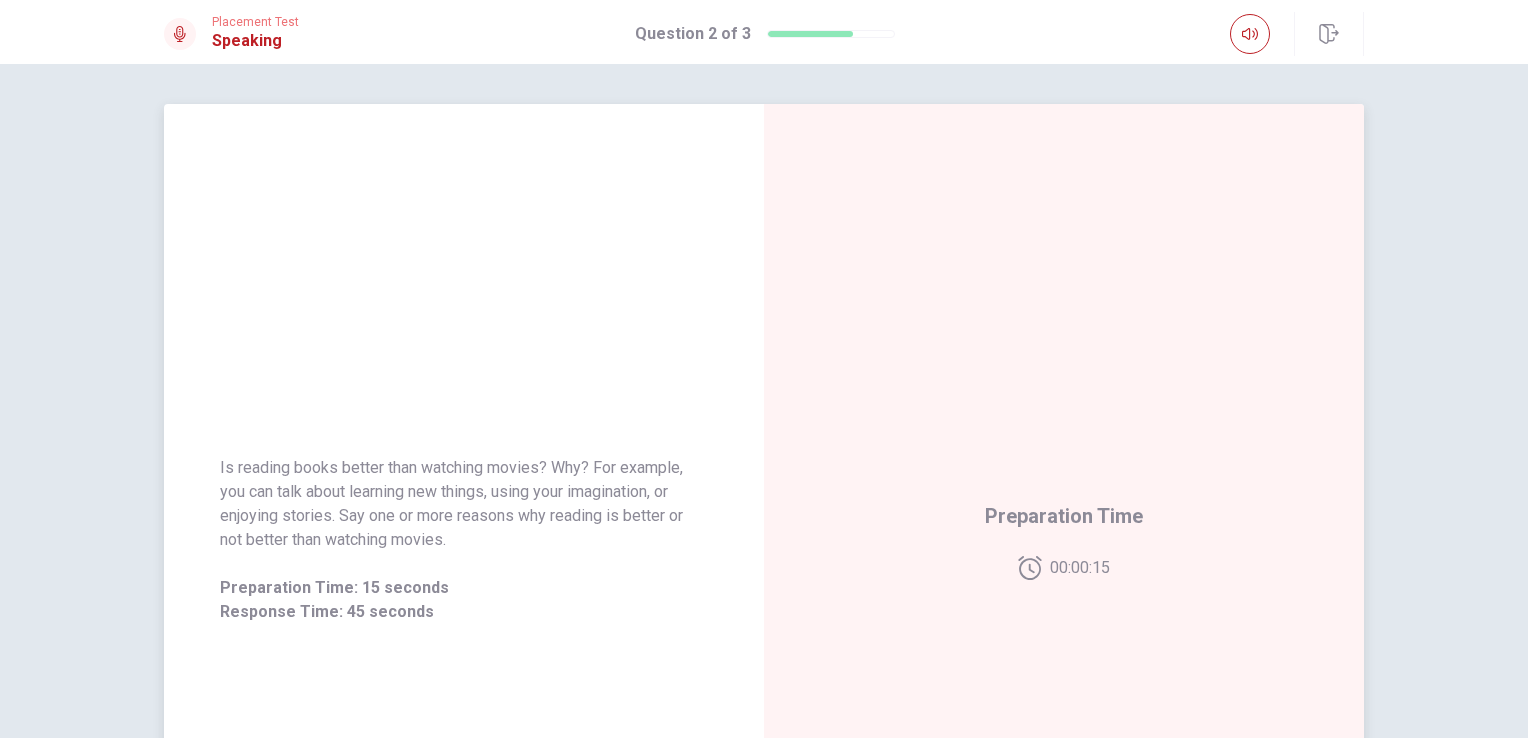 click on "Is reading books better than watching movies? Why? For example, you can talk about learning new things, using your imagination, or enjoying stories. Say one or more reasons why reading is better or not better than watching movies. Preparation Time: 15 seconds Response Time: 45 seconds" at bounding box center (464, 540) 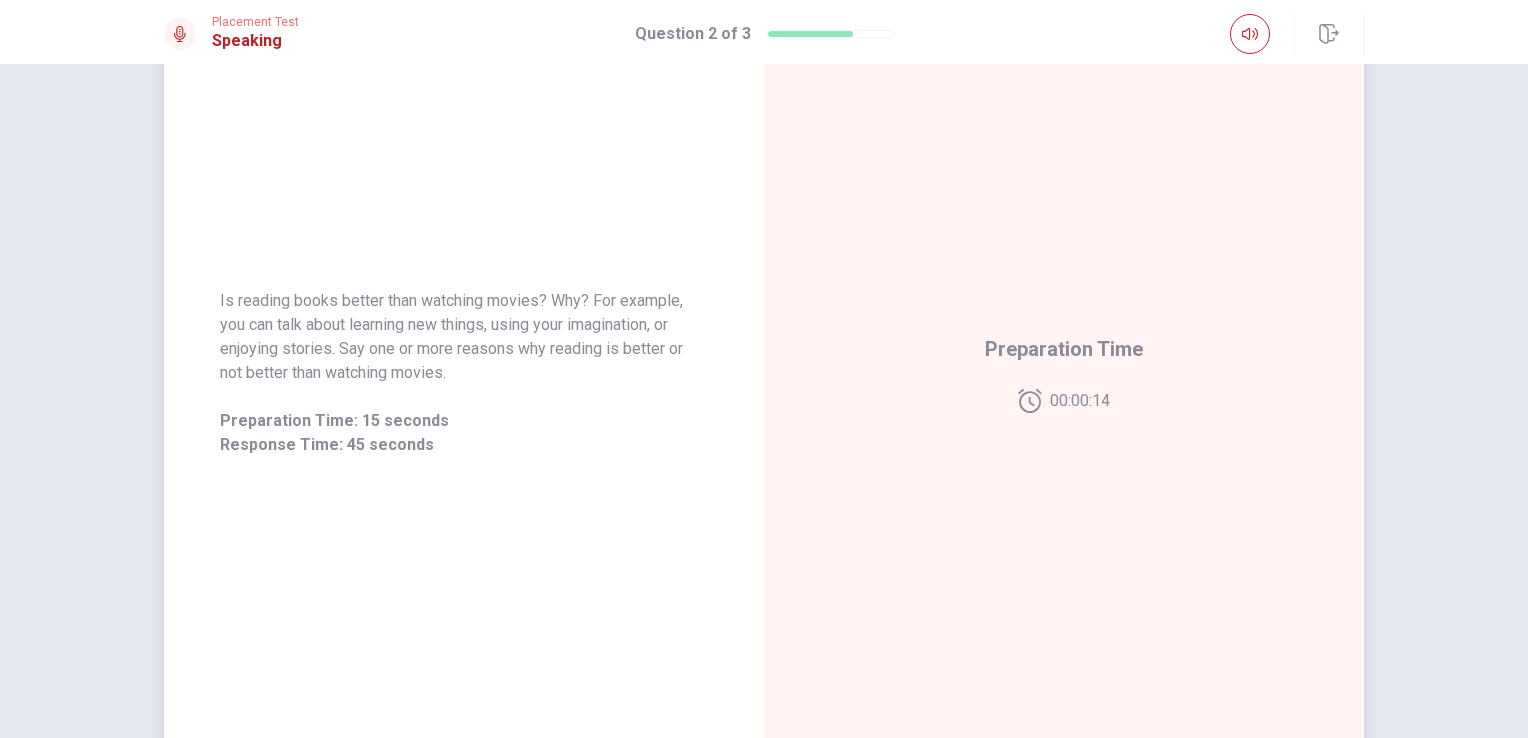 scroll, scrollTop: 0, scrollLeft: 0, axis: both 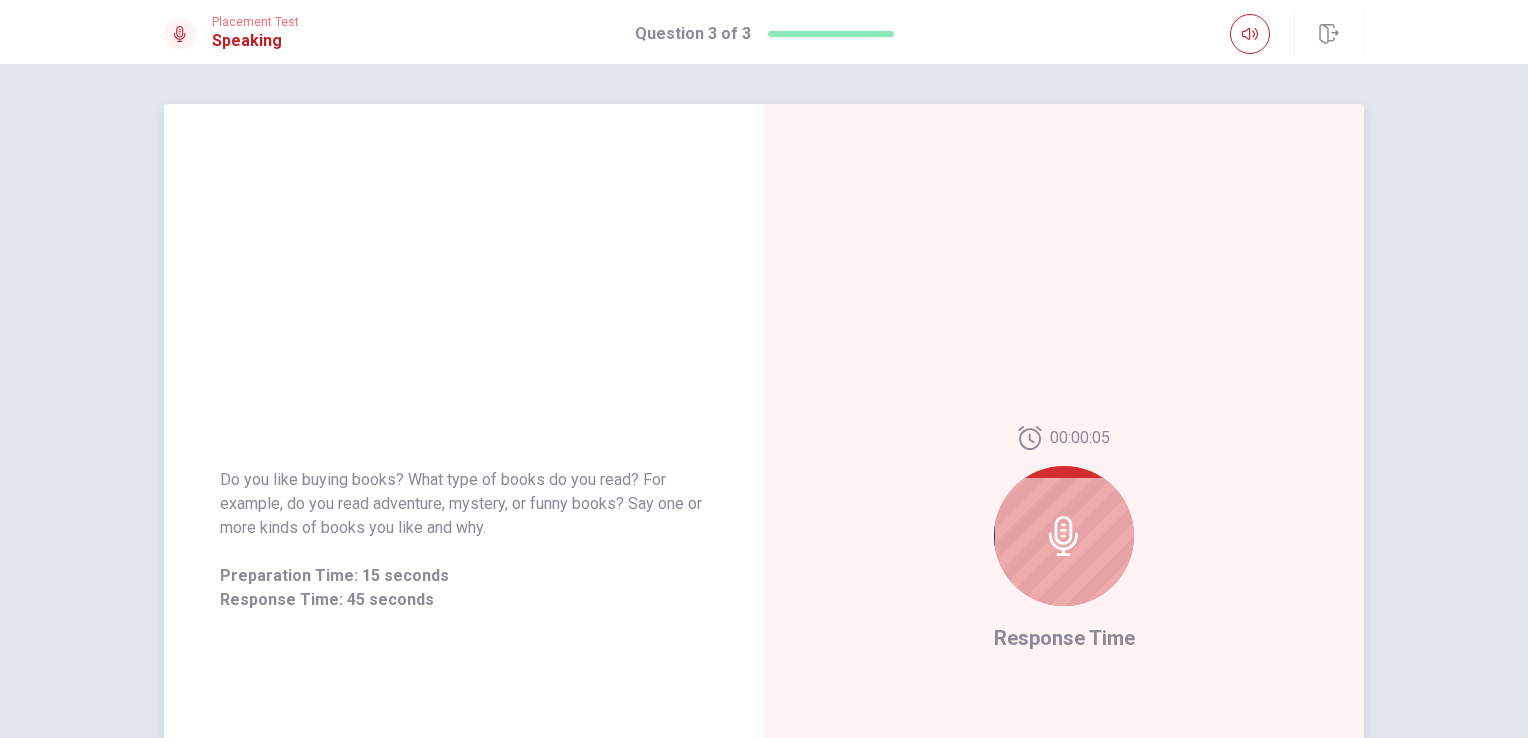 click at bounding box center (1064, 536) 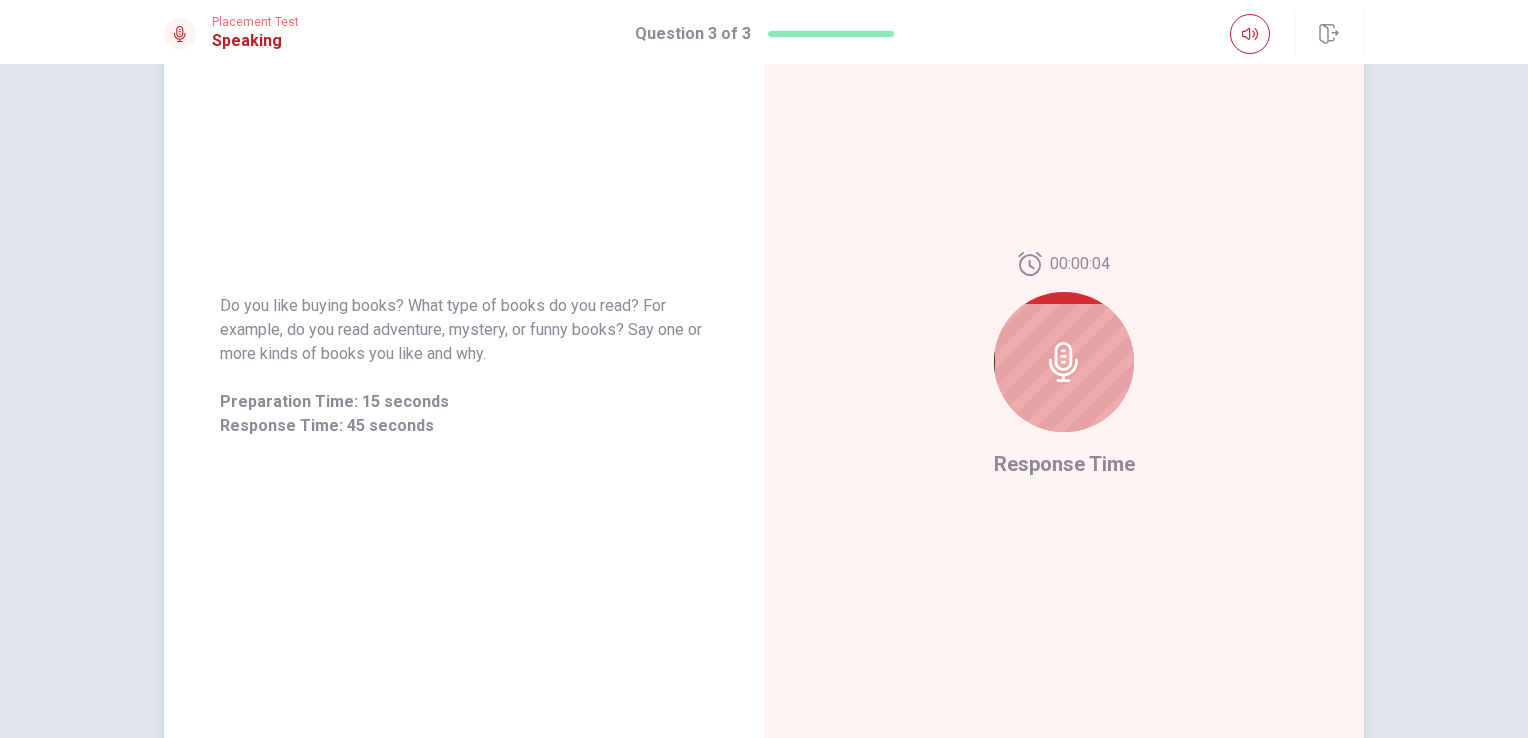 scroll, scrollTop: 164, scrollLeft: 0, axis: vertical 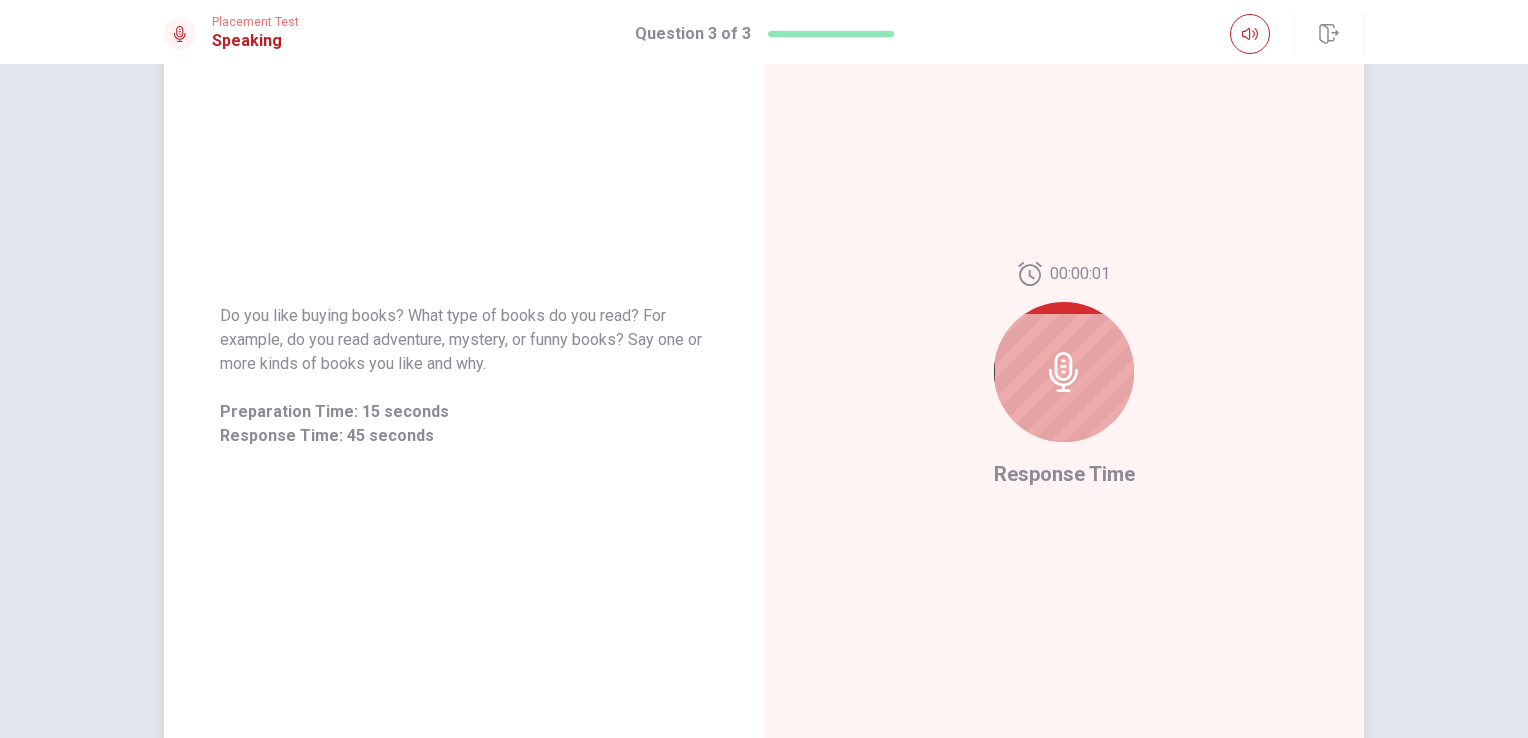 click on "00:00:01 Response Time" at bounding box center (1064, 376) 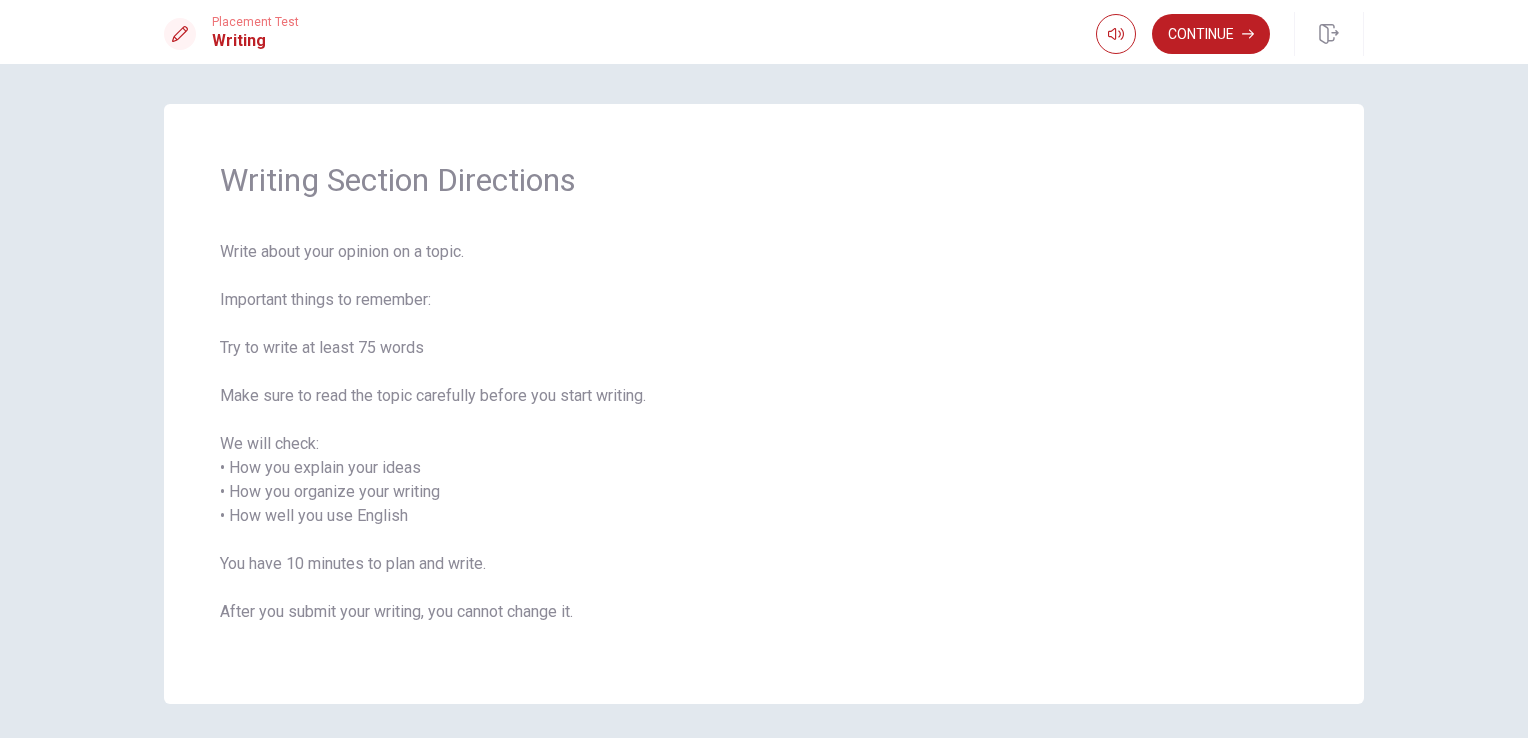 scroll, scrollTop: 69, scrollLeft: 0, axis: vertical 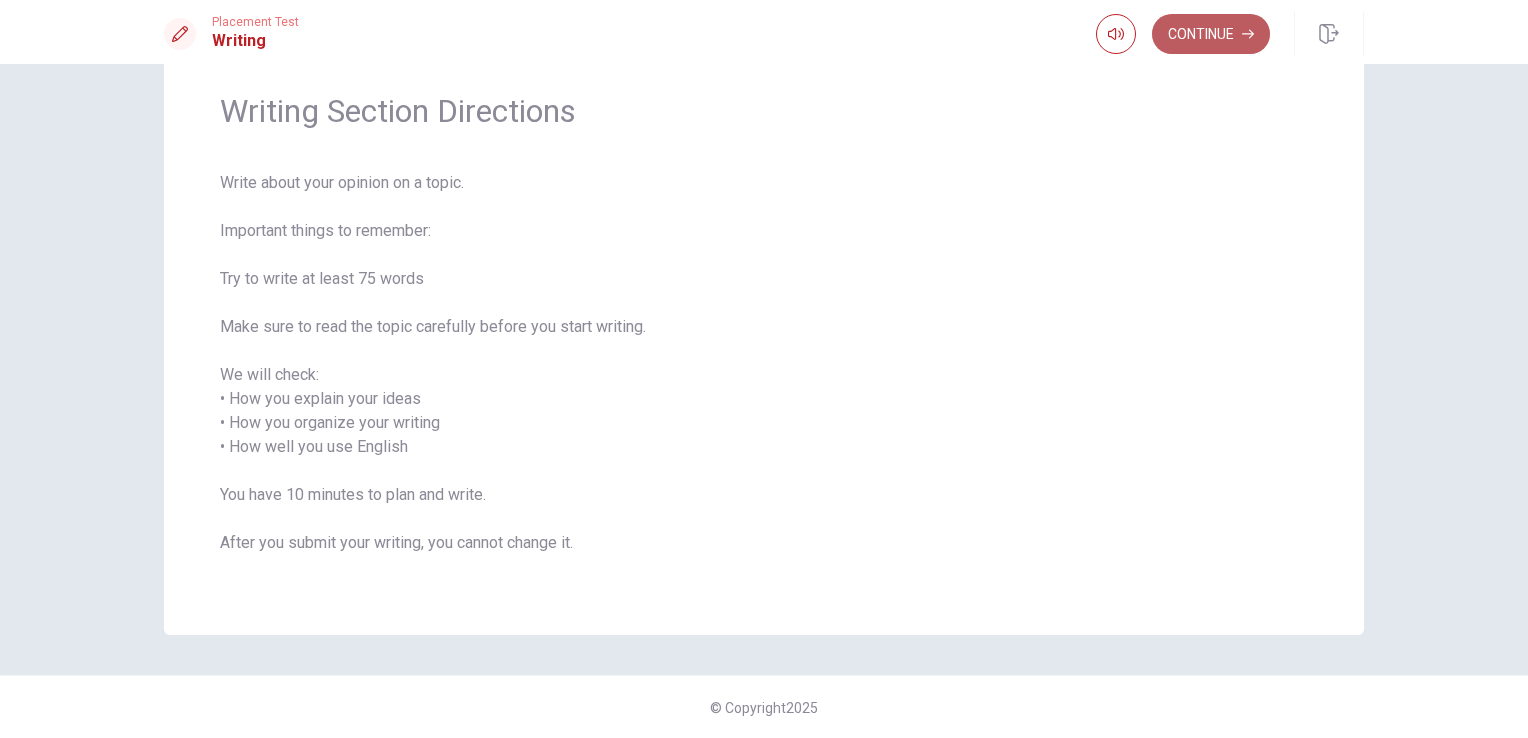 click on "Continue" at bounding box center (1211, 34) 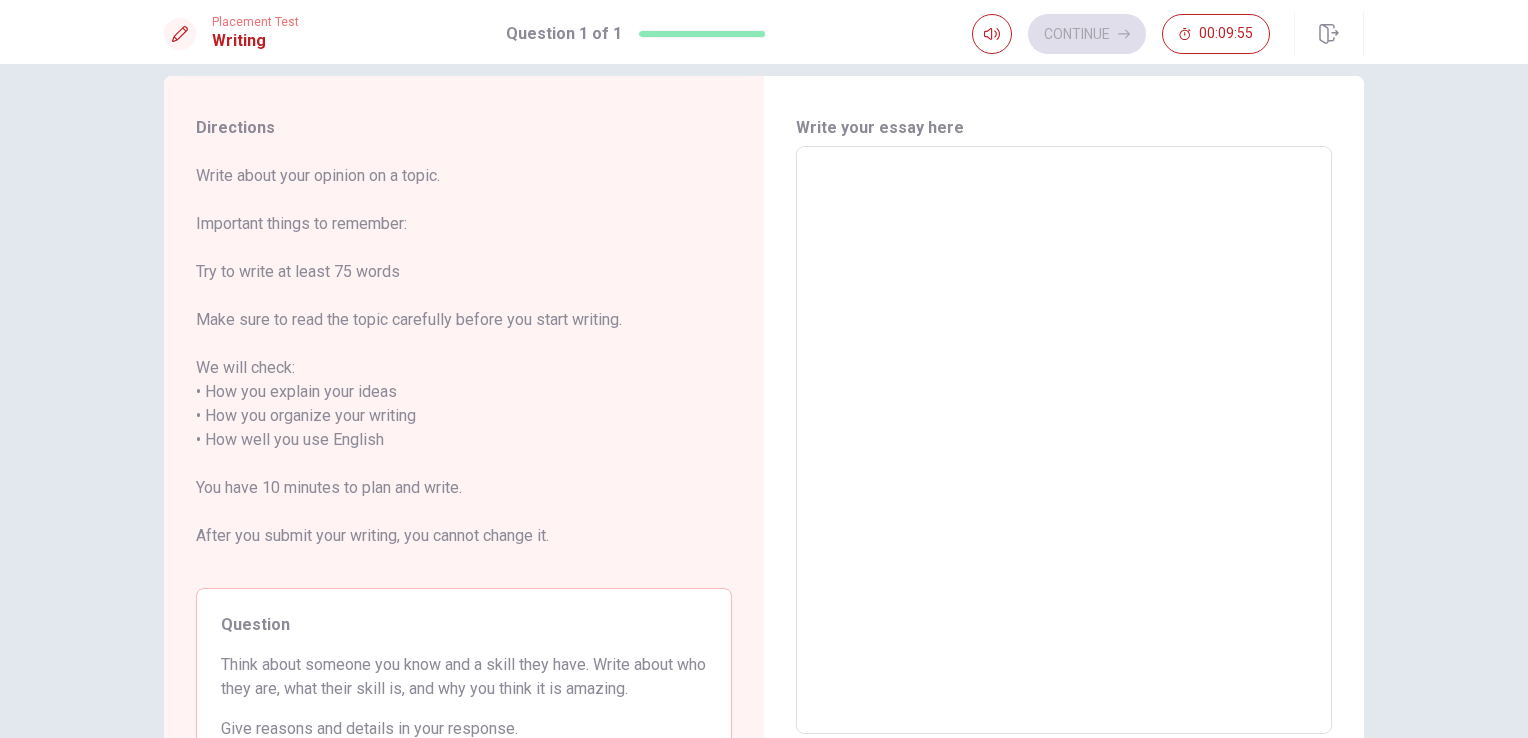 scroll, scrollTop: 27, scrollLeft: 0, axis: vertical 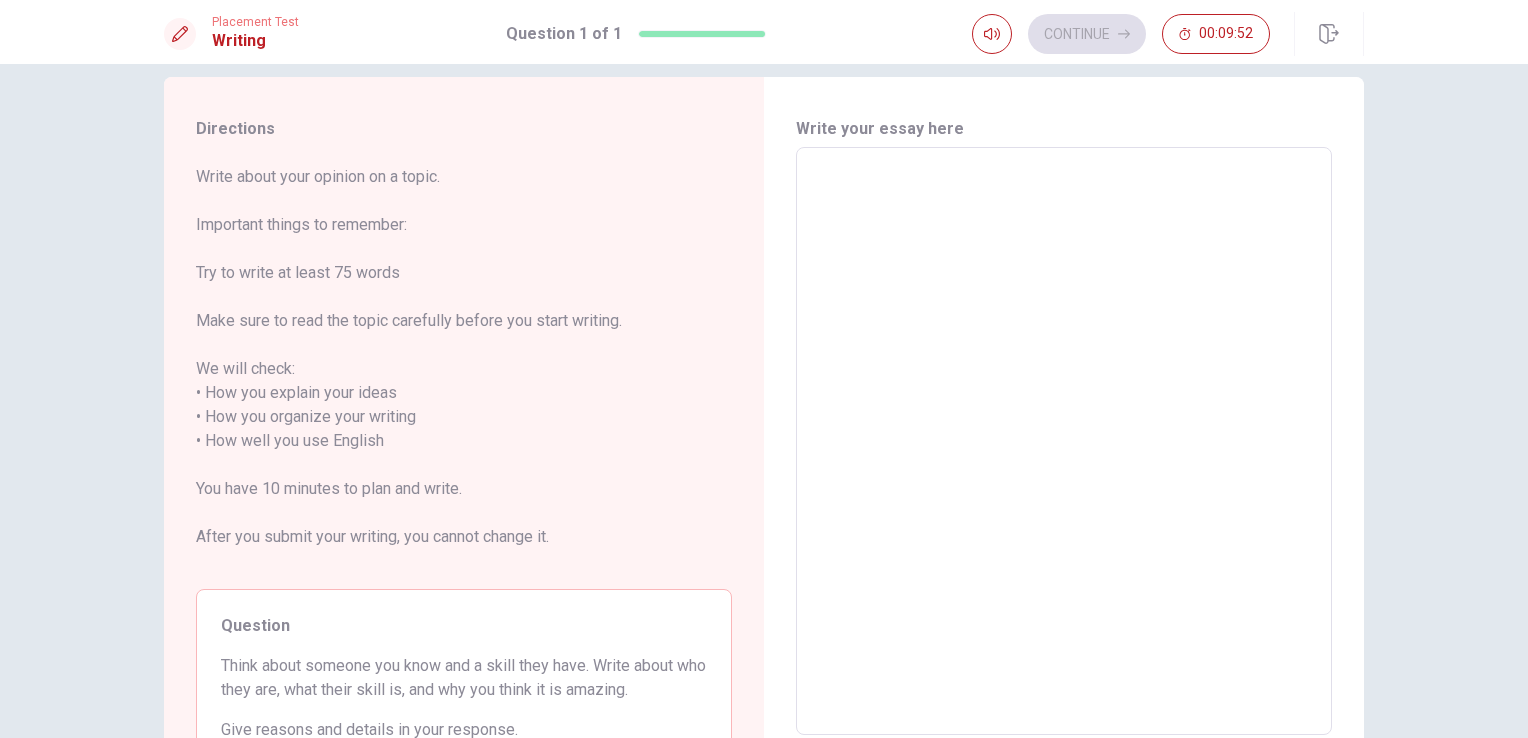 drag, startPoint x: 190, startPoint y: 124, endPoint x: 389, endPoint y: 406, distance: 345.1449 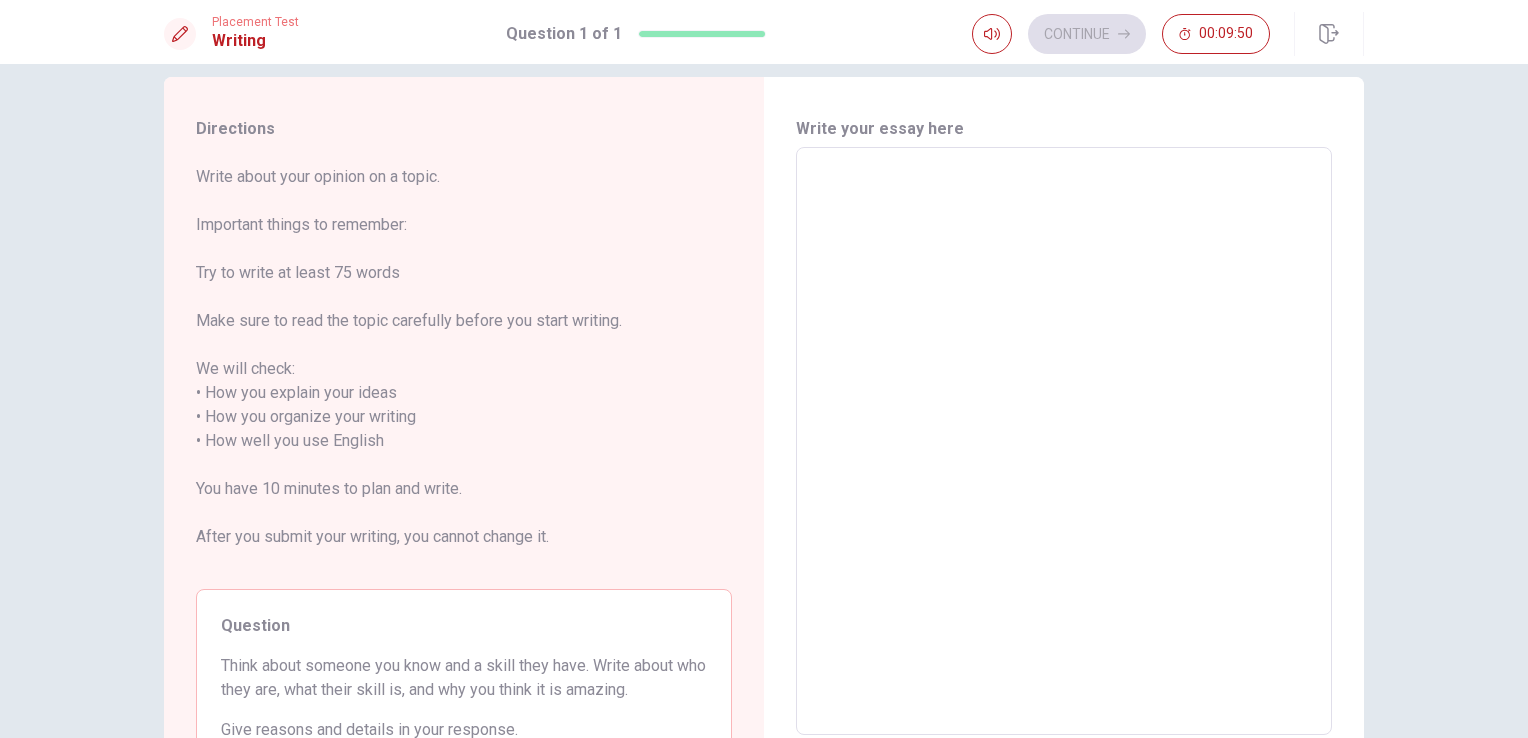 click on "Write about your opinion on a topic.
Important things to remember:
Try to write at least 75 words
Make sure to read the topic carefully before you start writing.
We will check:
• How you explain your ideas
• How you organize your writing
• How well you use English
You have 10 minutes to plan and write.
After you submit your writing, you cannot change it." at bounding box center [464, 369] 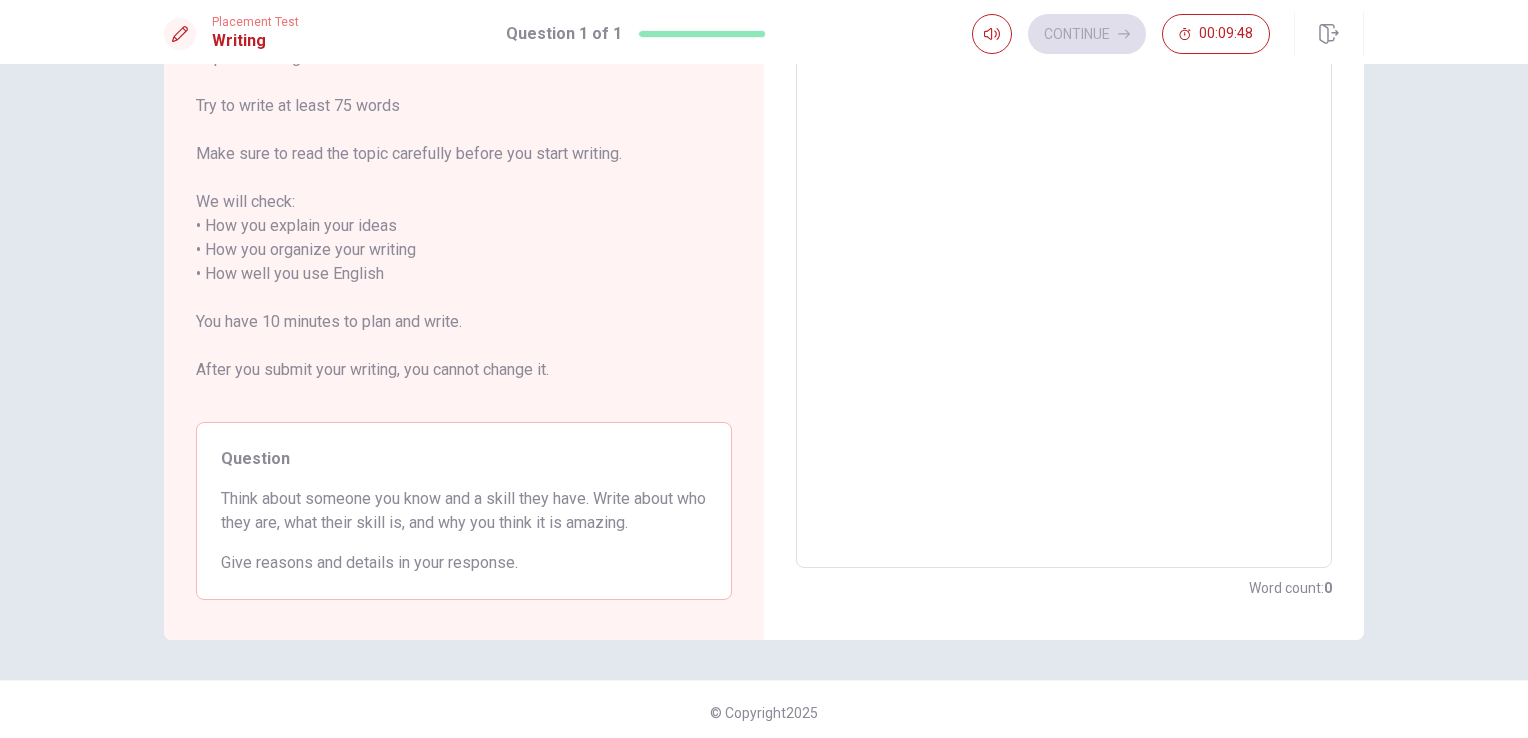 scroll, scrollTop: 199, scrollLeft: 0, axis: vertical 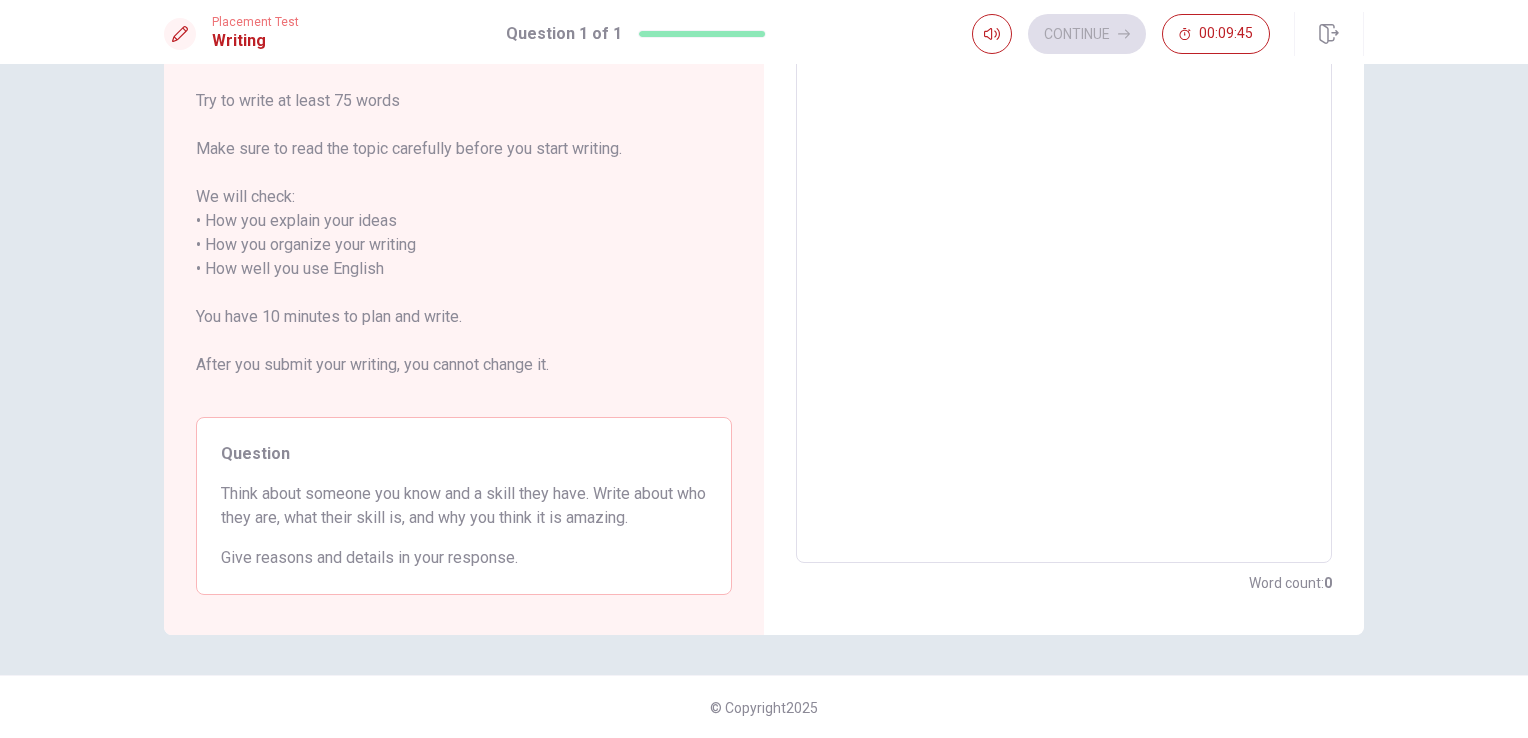 drag, startPoint x: 513, startPoint y: 558, endPoint x: 191, endPoint y: 447, distance: 340.59506 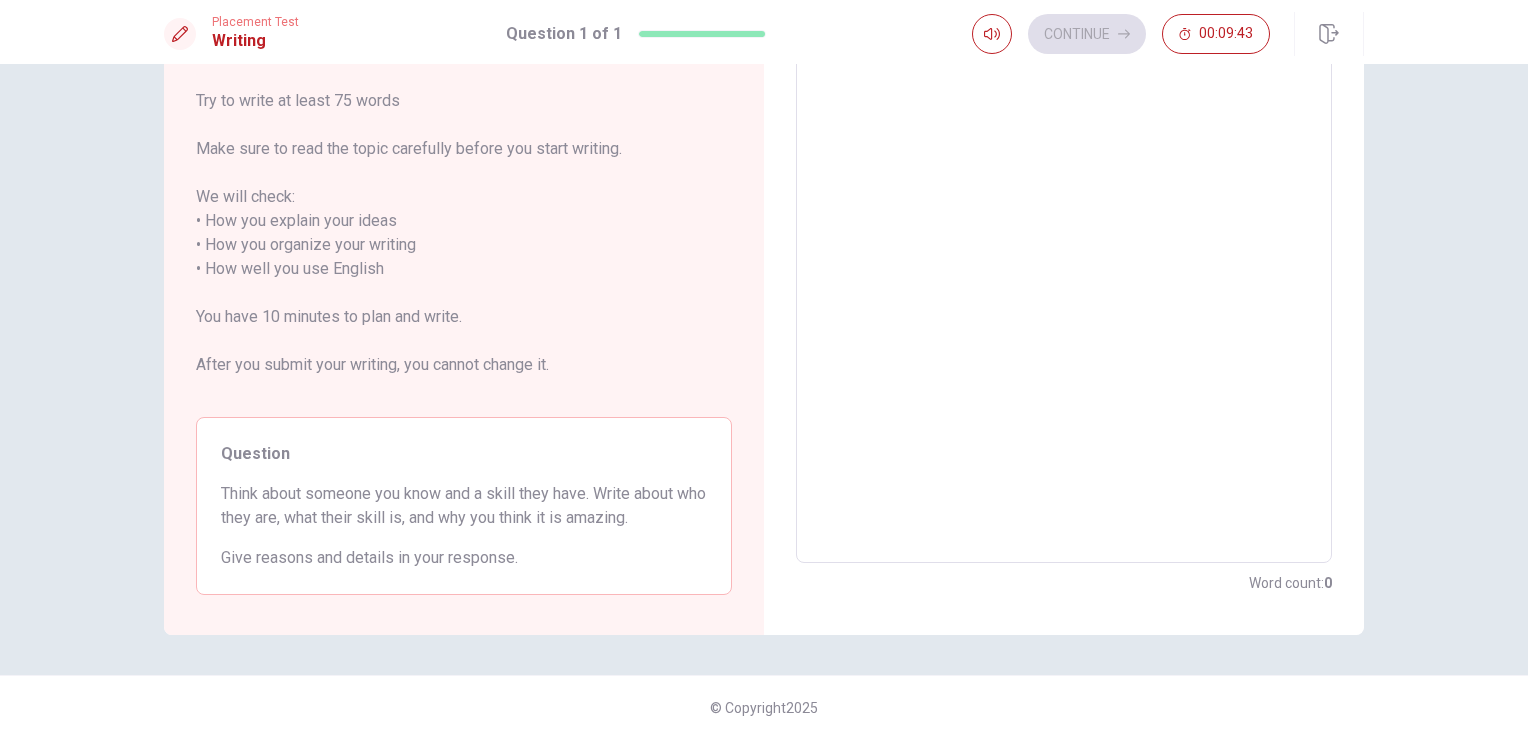 drag, startPoint x: 216, startPoint y: 454, endPoint x: 388, endPoint y: 565, distance: 204.7071 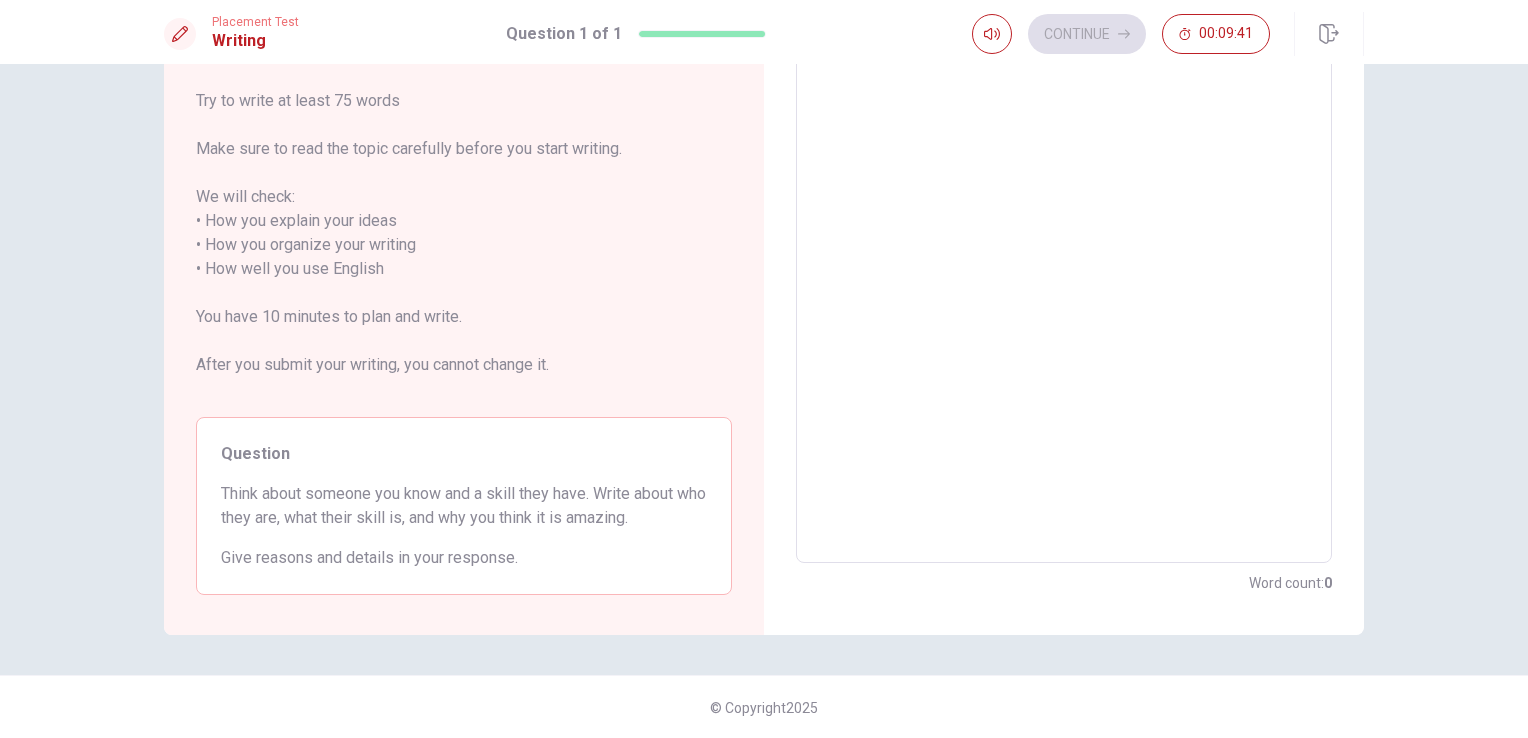 drag, startPoint x: 512, startPoint y: 523, endPoint x: 287, endPoint y: 462, distance: 233.12228 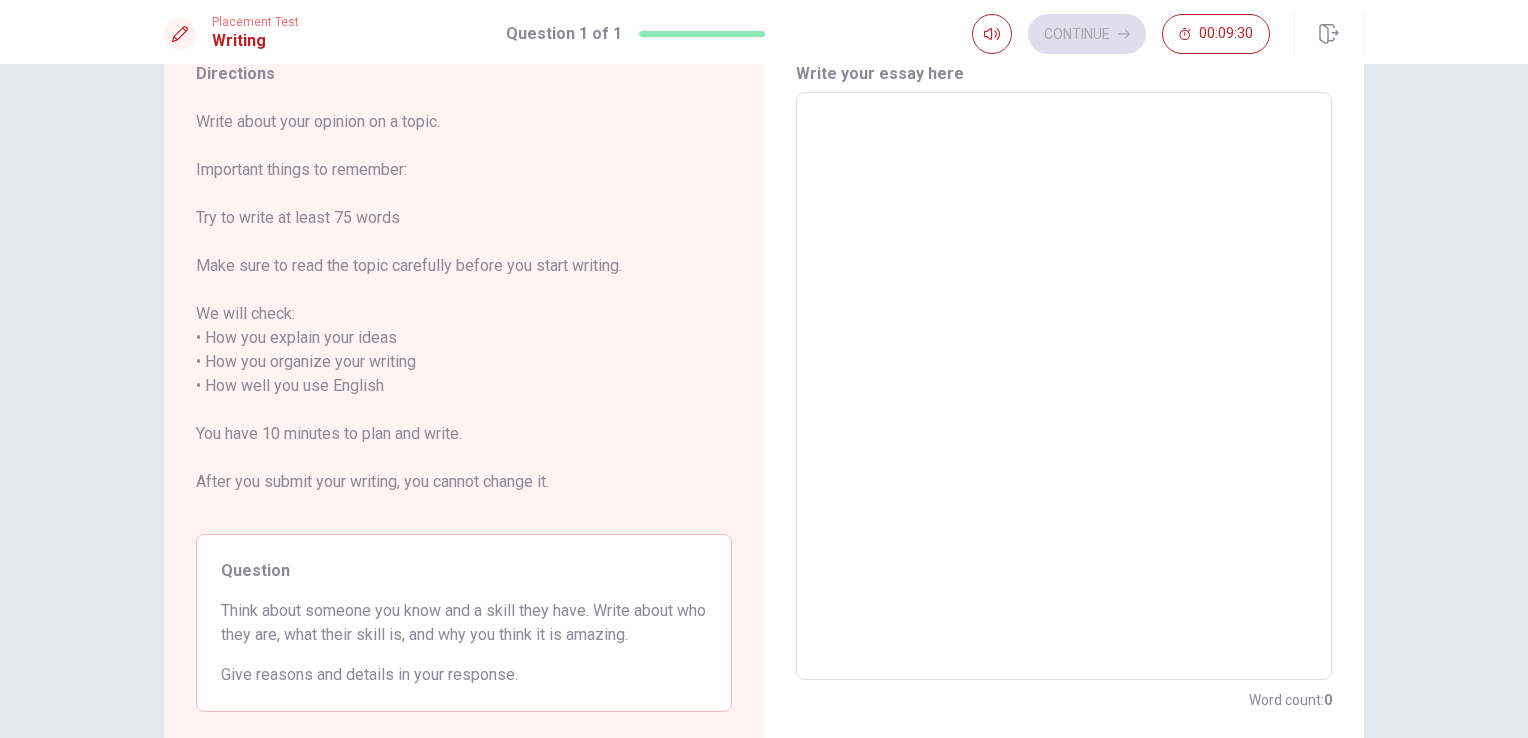 scroll, scrollTop: 100, scrollLeft: 0, axis: vertical 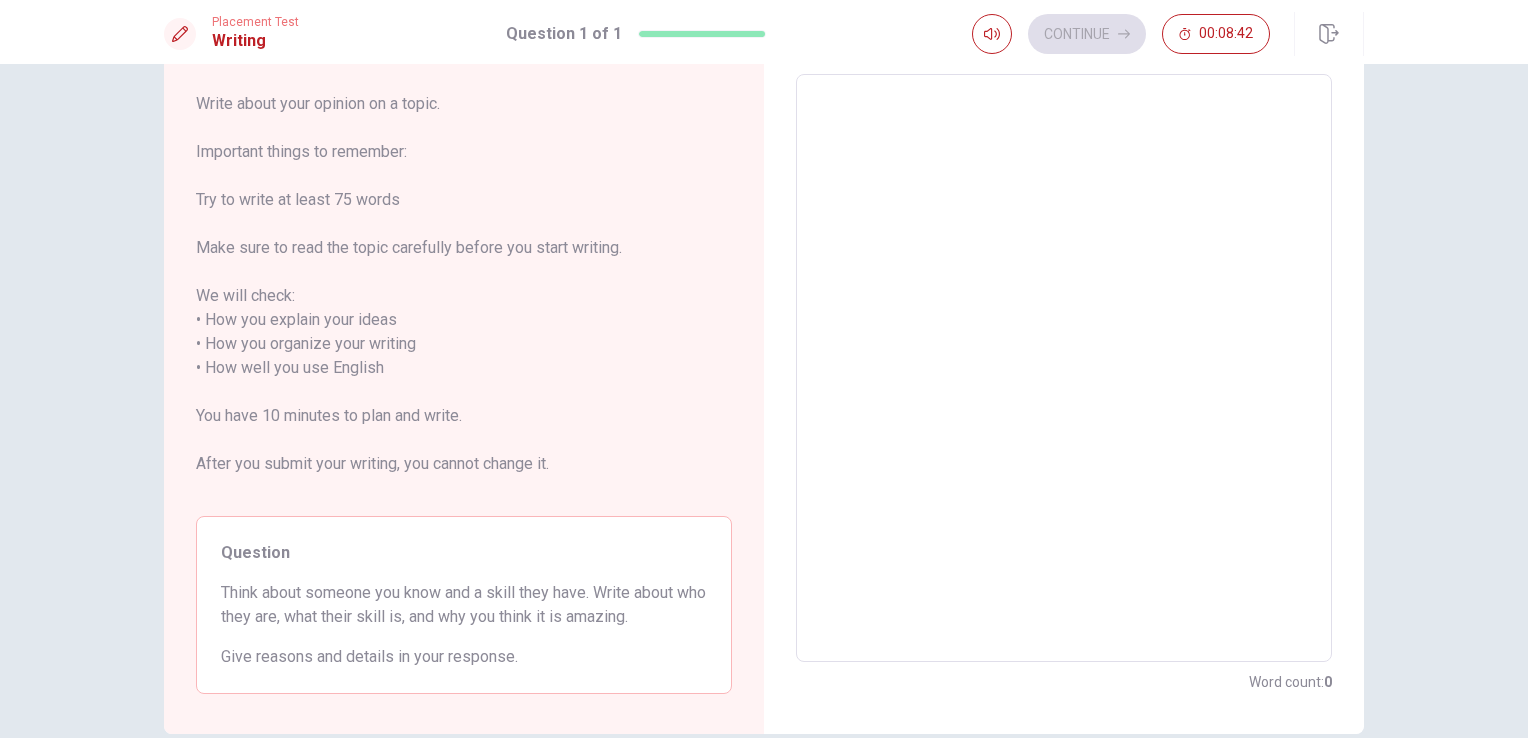 click at bounding box center (1064, 368) 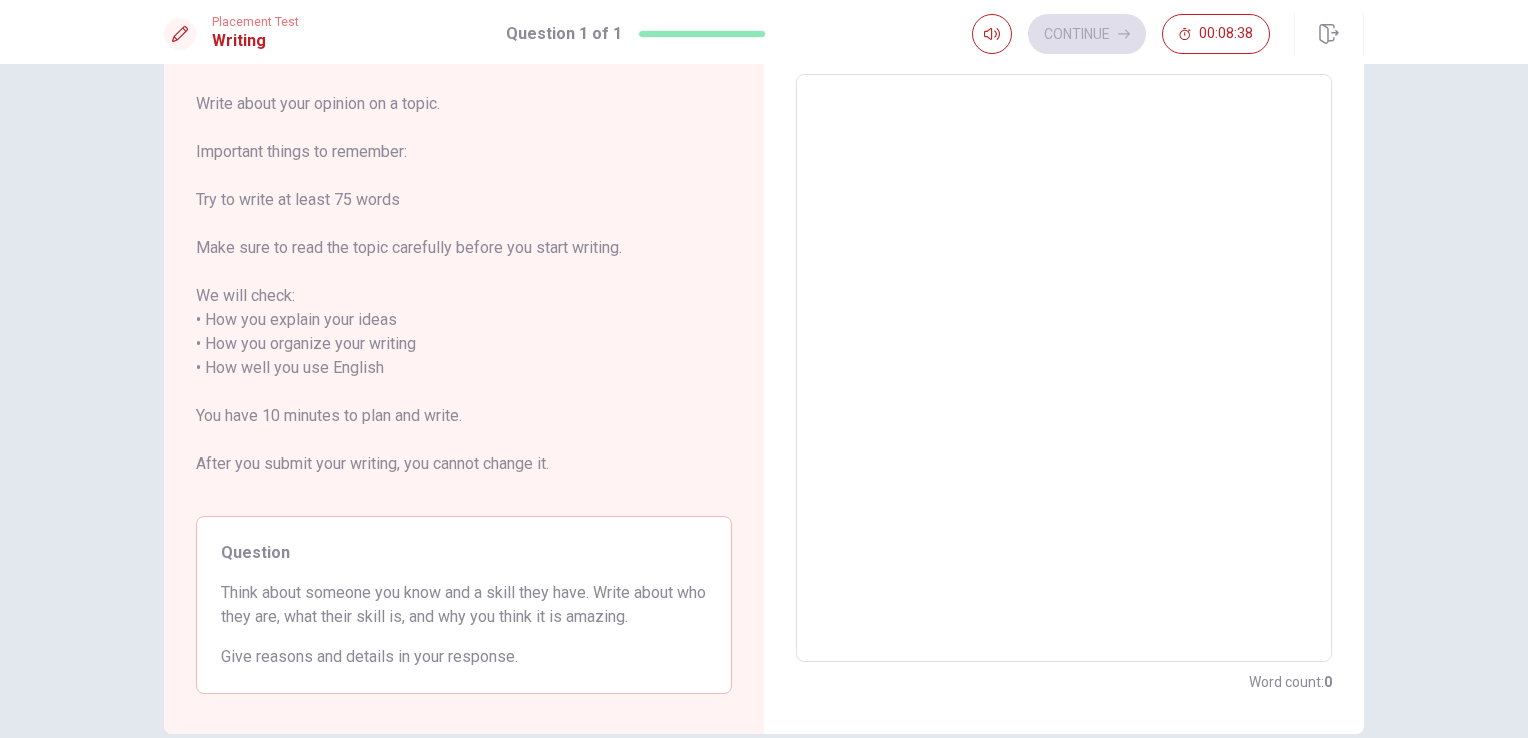 scroll, scrollTop: 48, scrollLeft: 0, axis: vertical 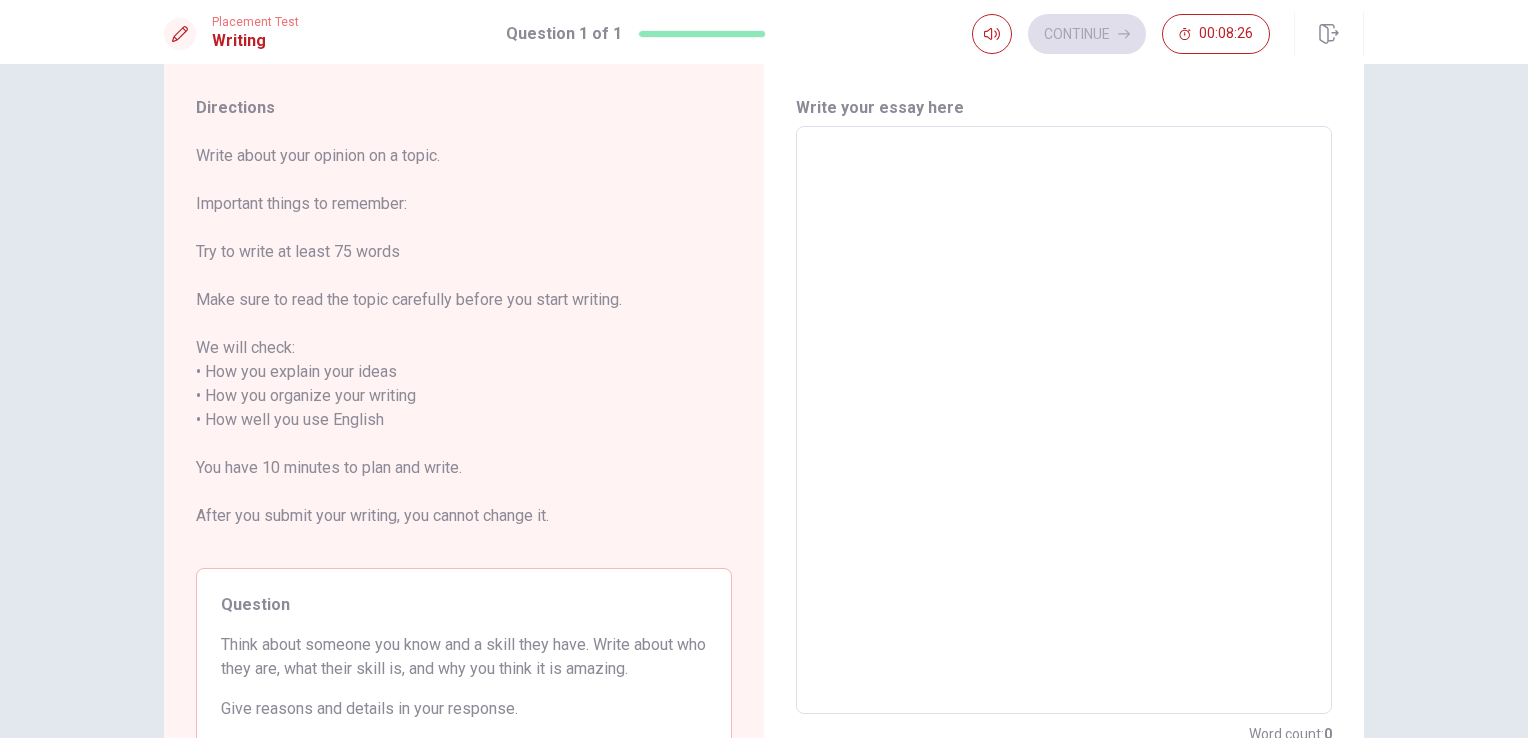 type on "i" 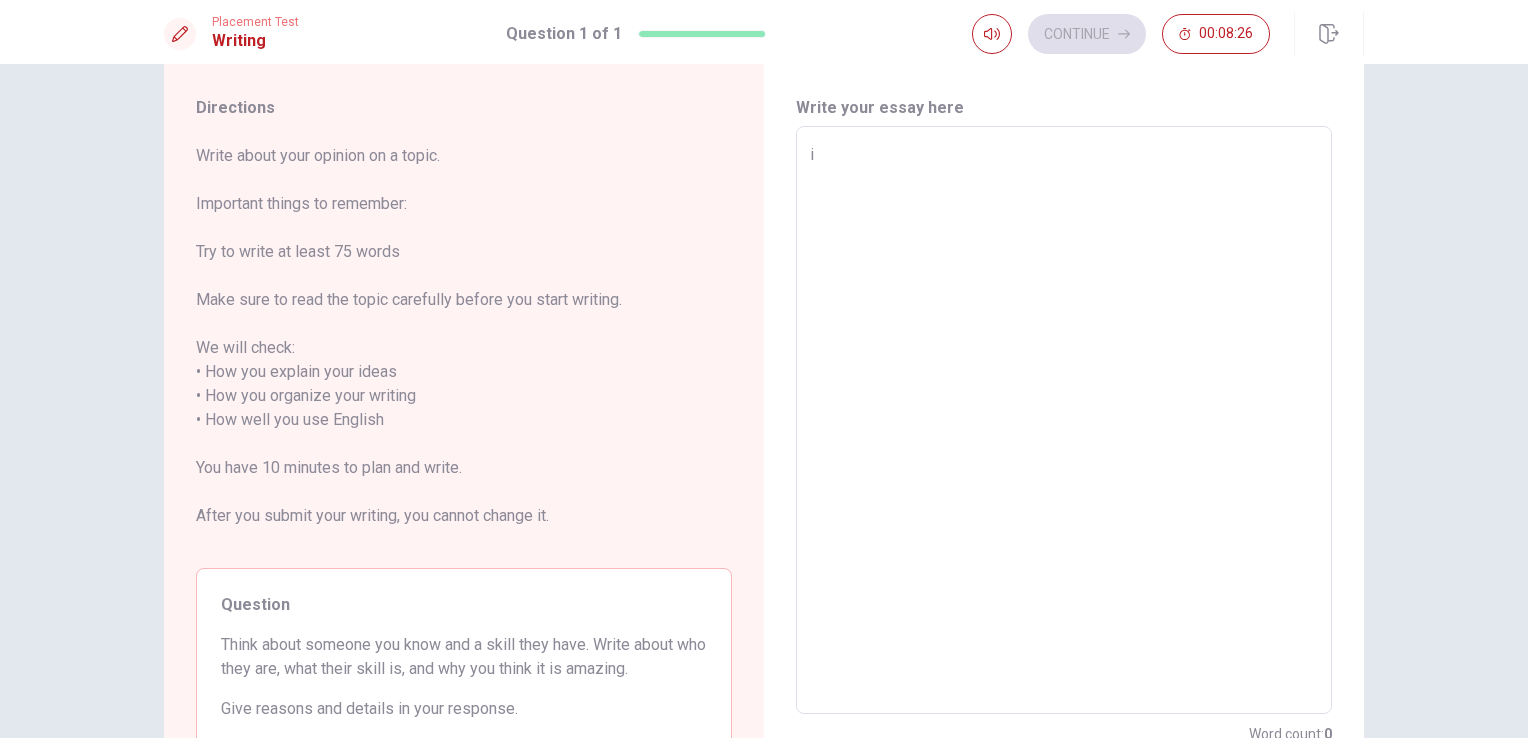 type on "x" 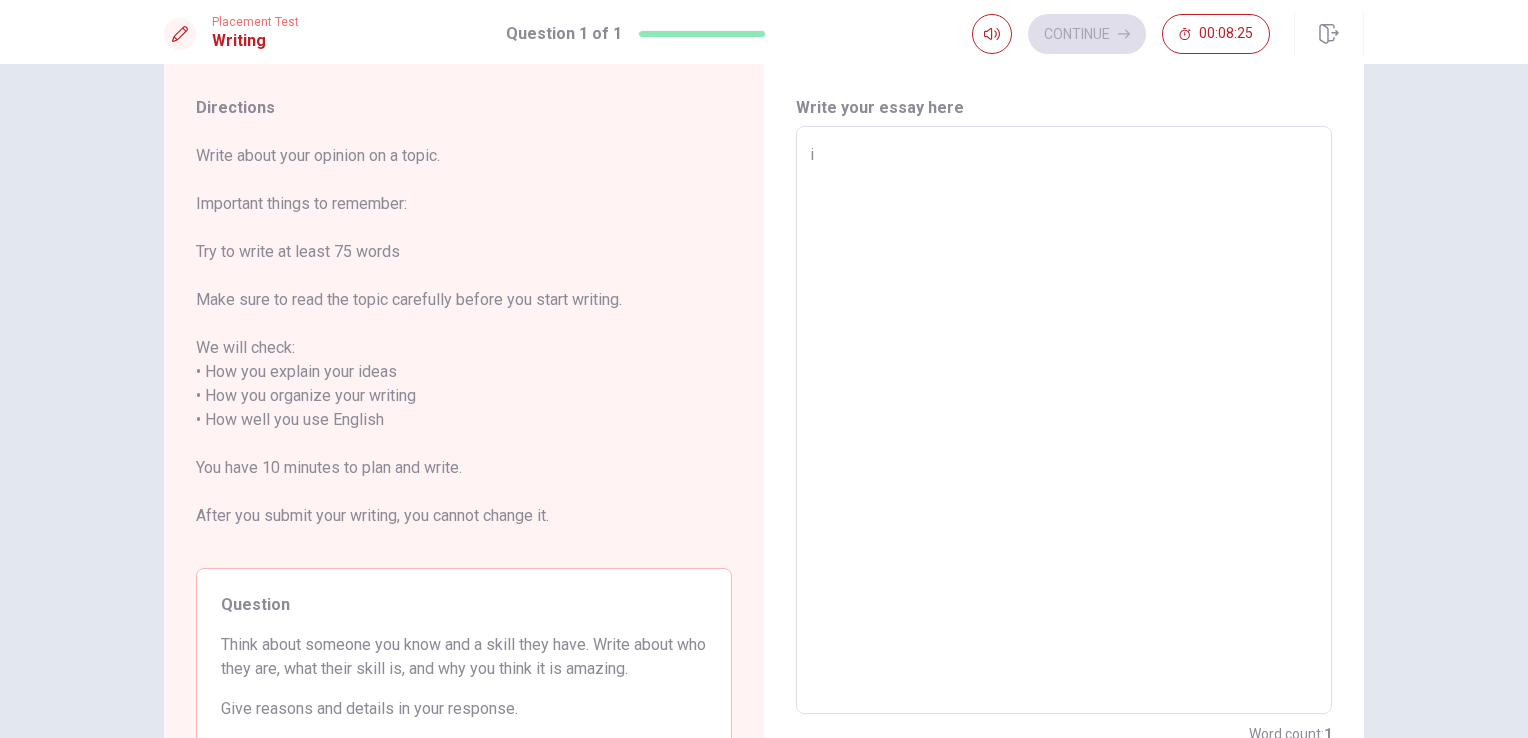 type on "i" 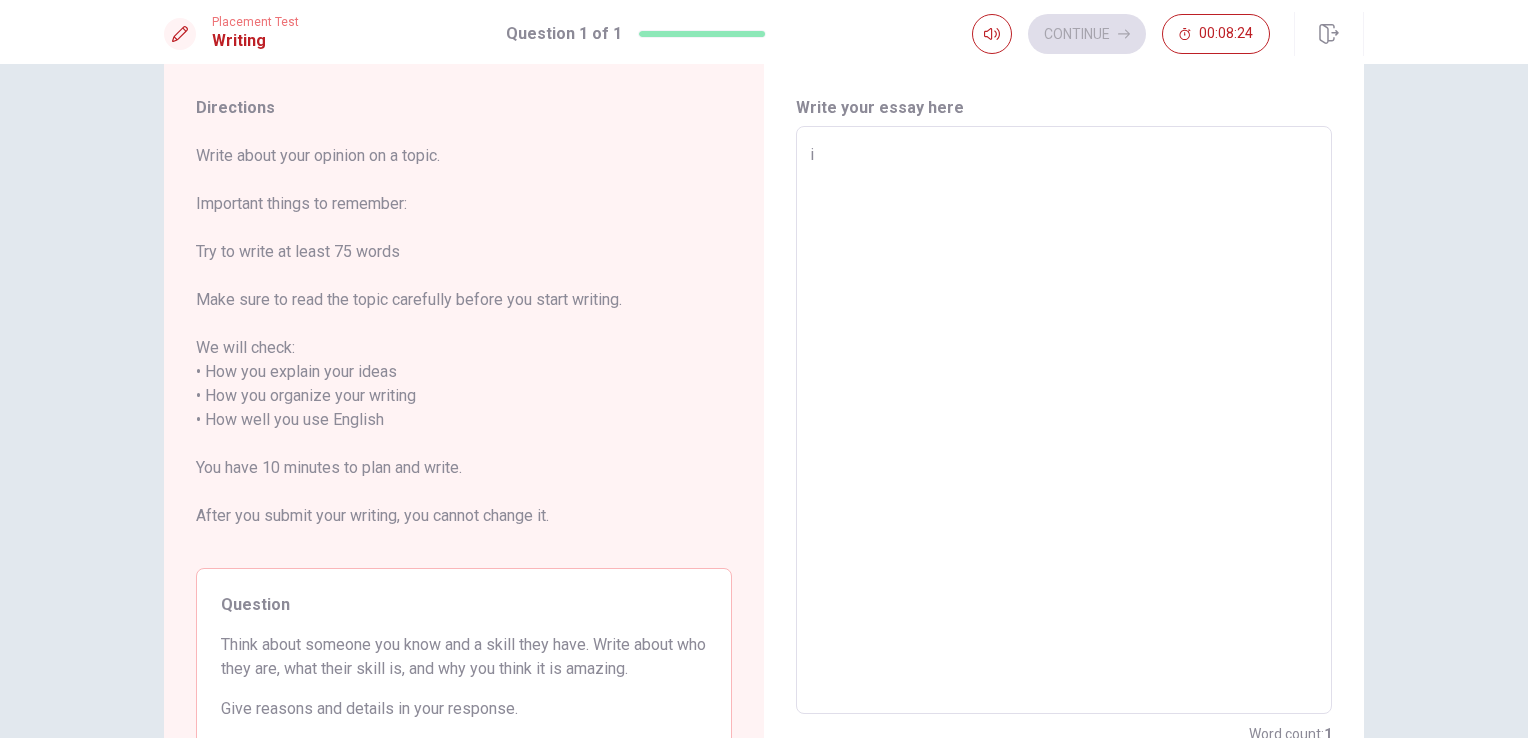 type on "i" 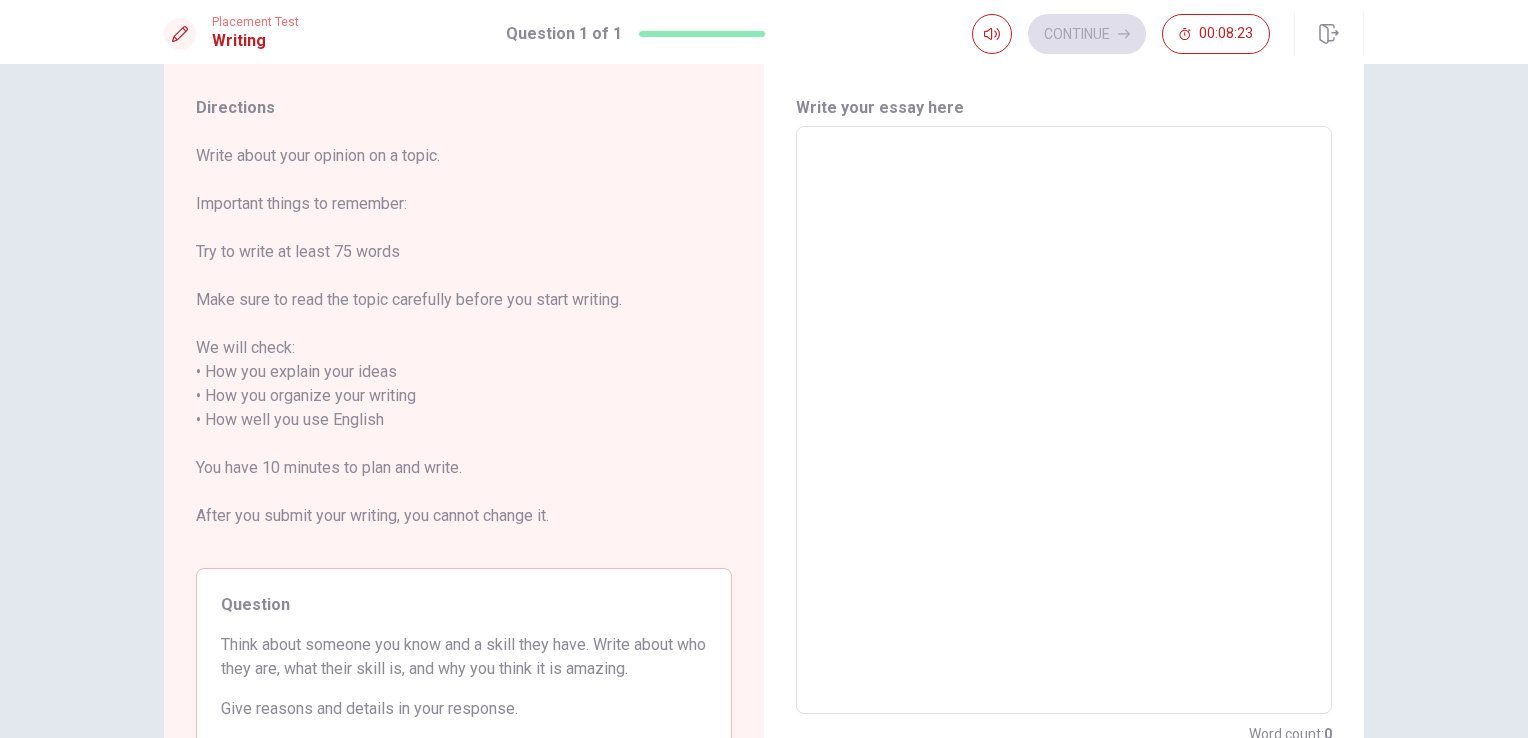 type on "I" 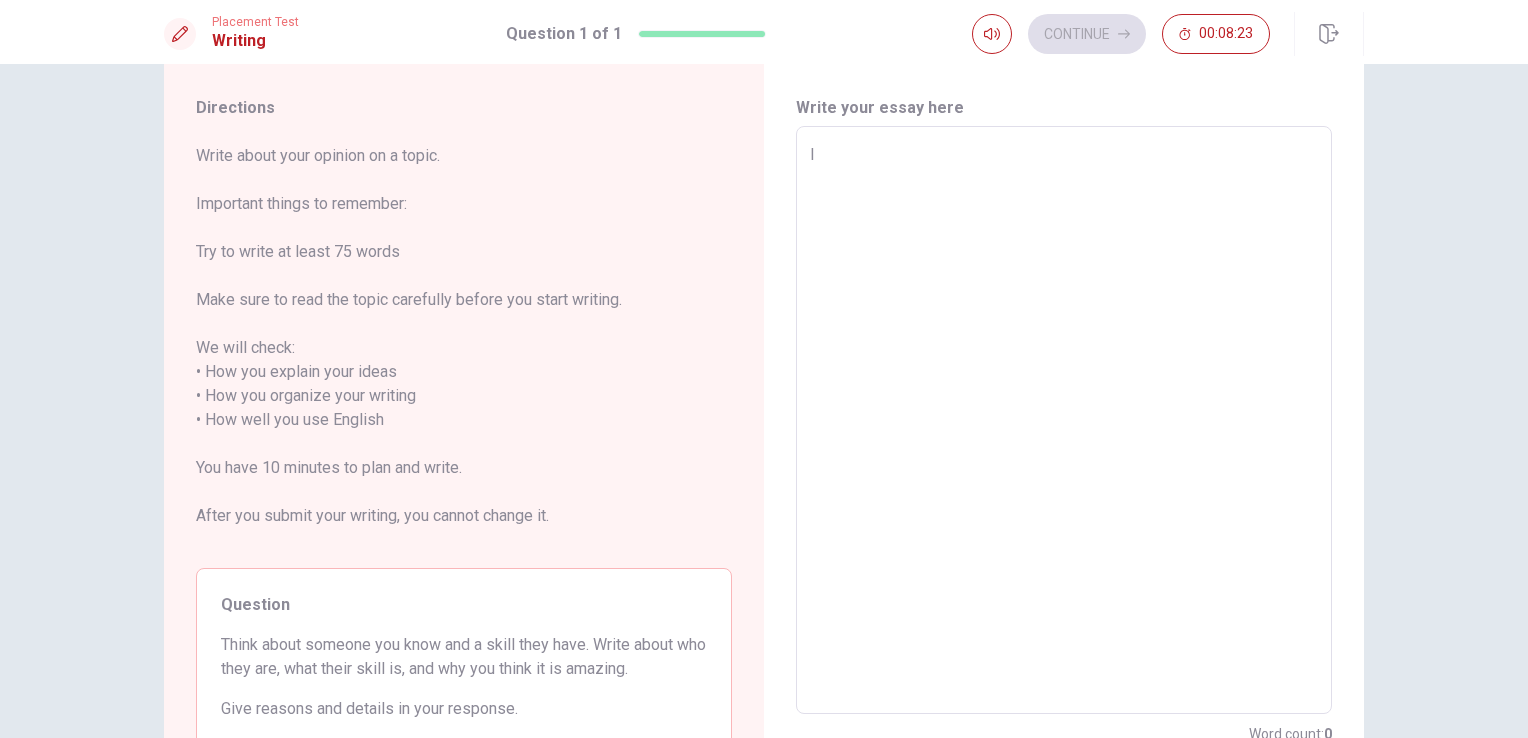 type on "x" 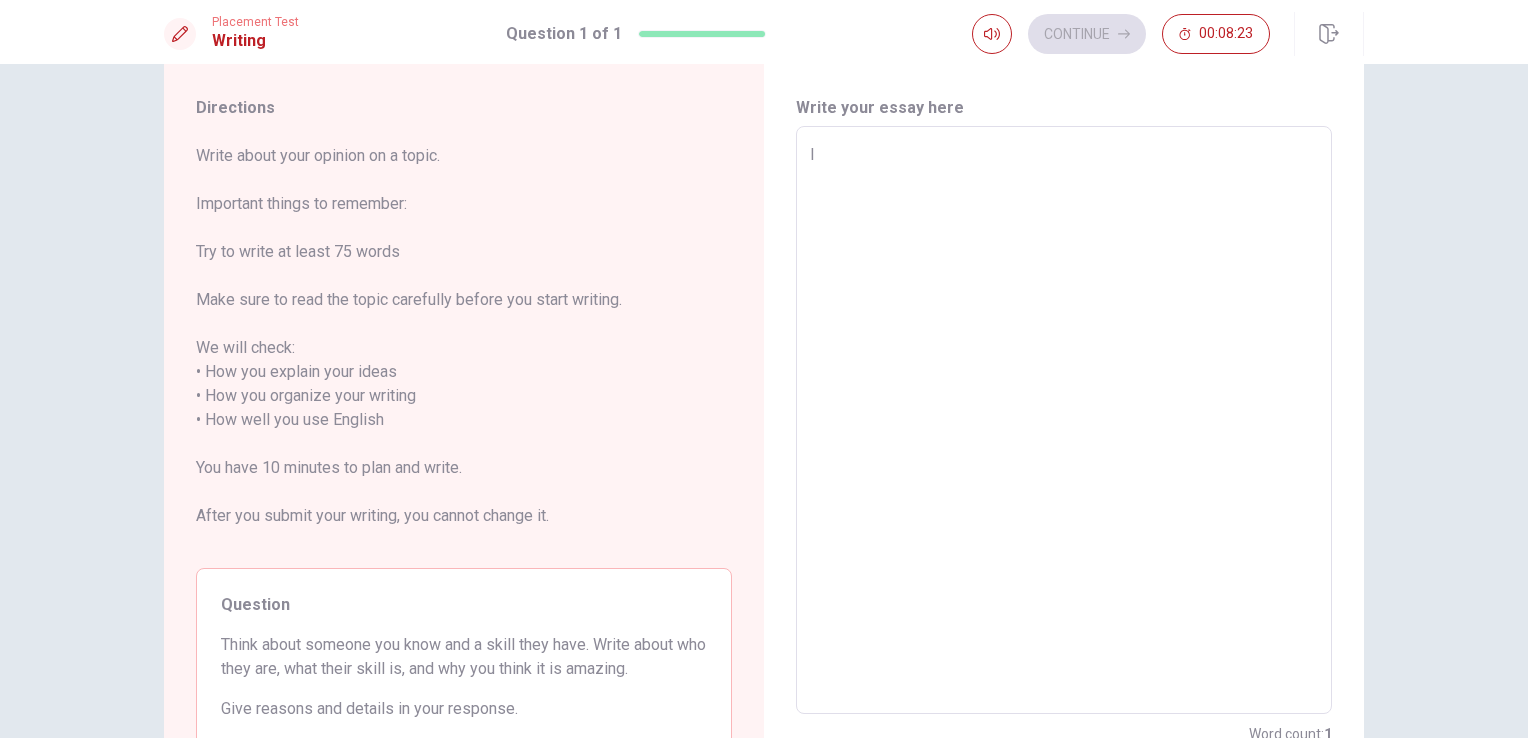 type on "I" 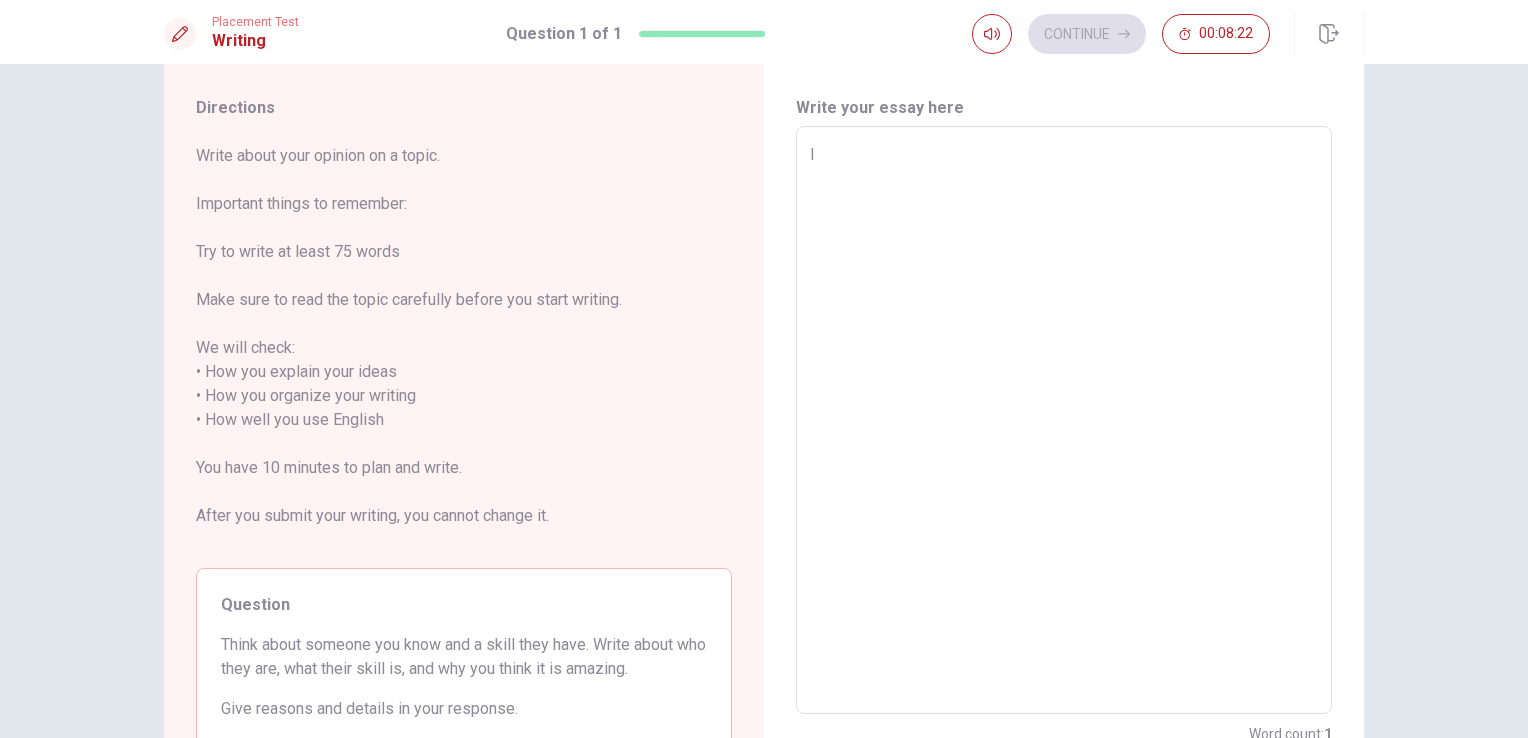 type on "I t" 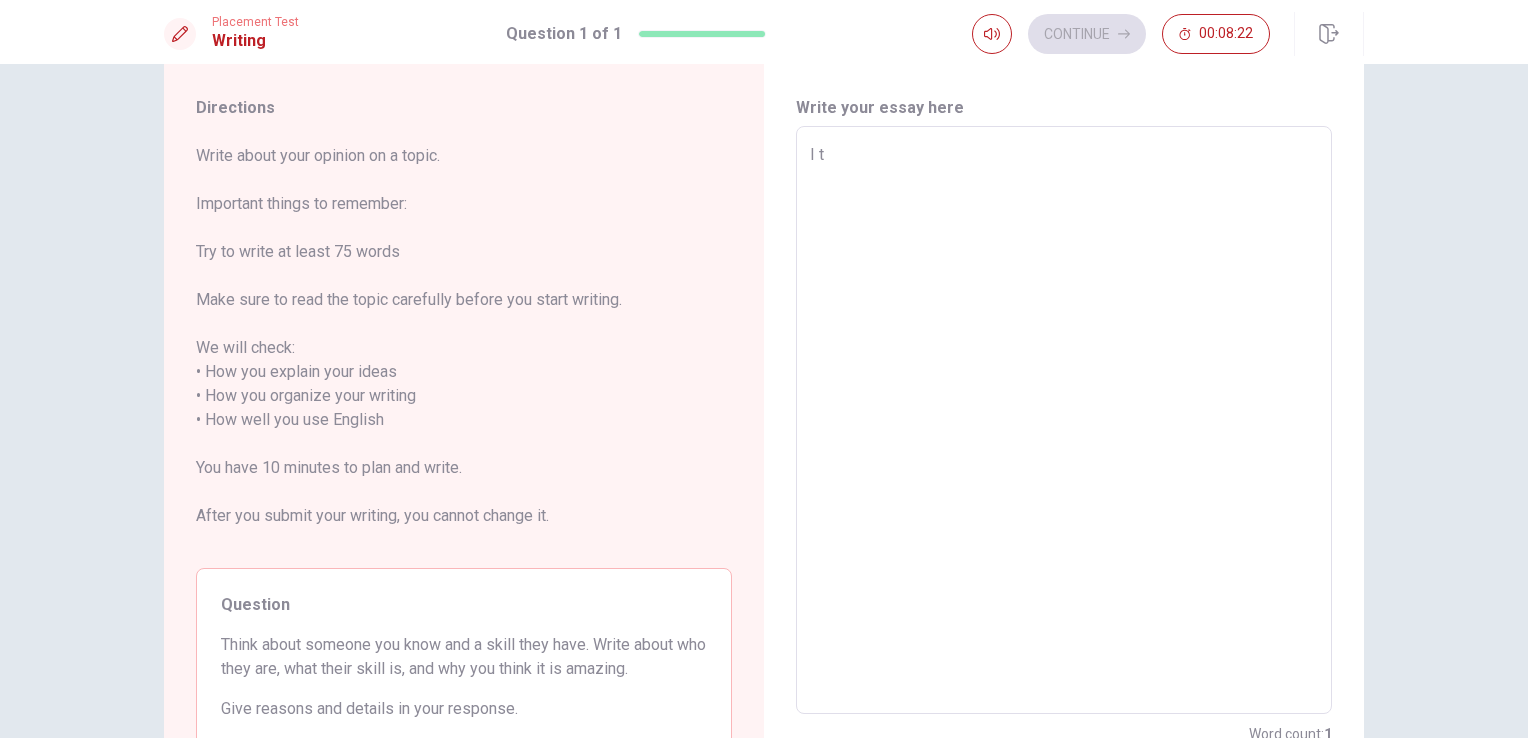 type on "x" 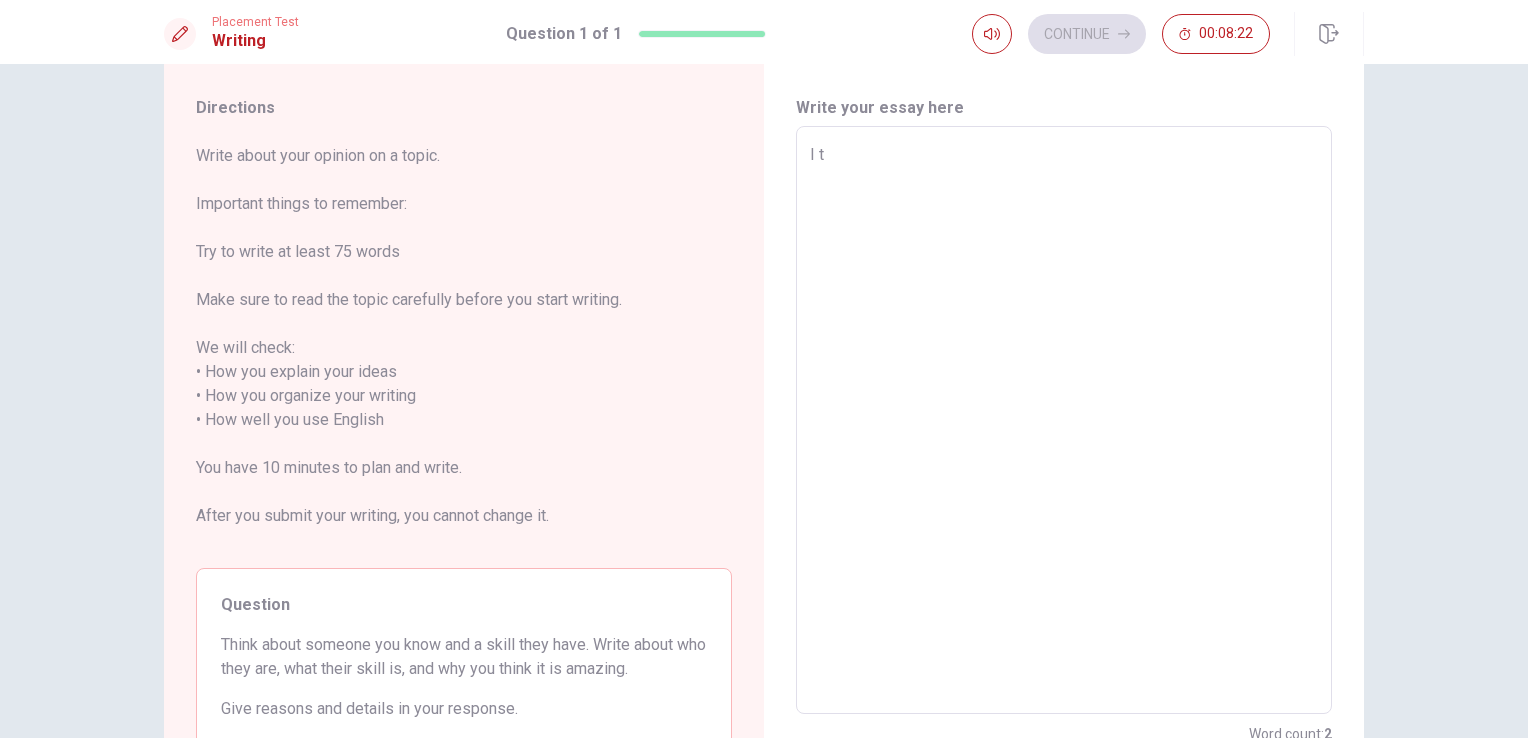 type on "I th" 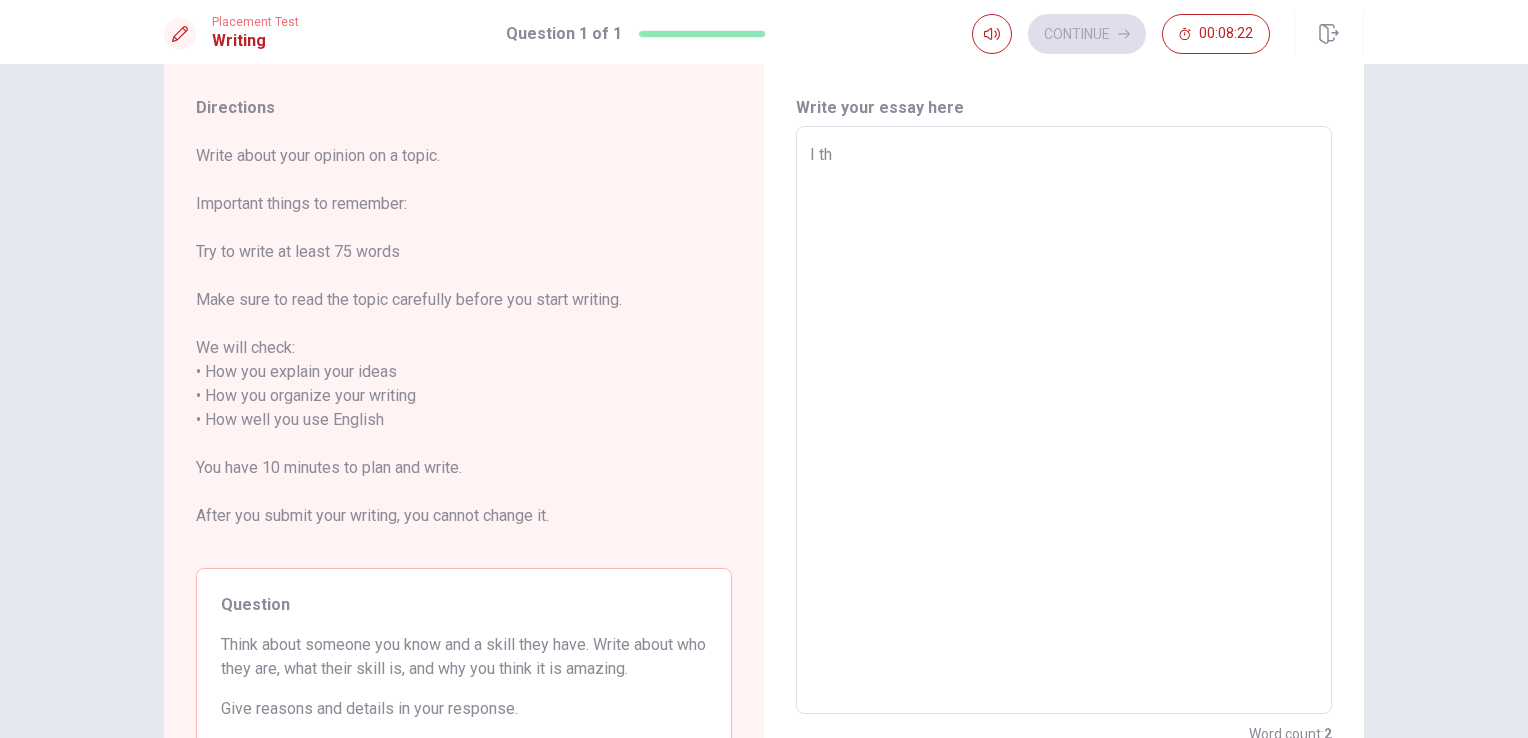 type on "x" 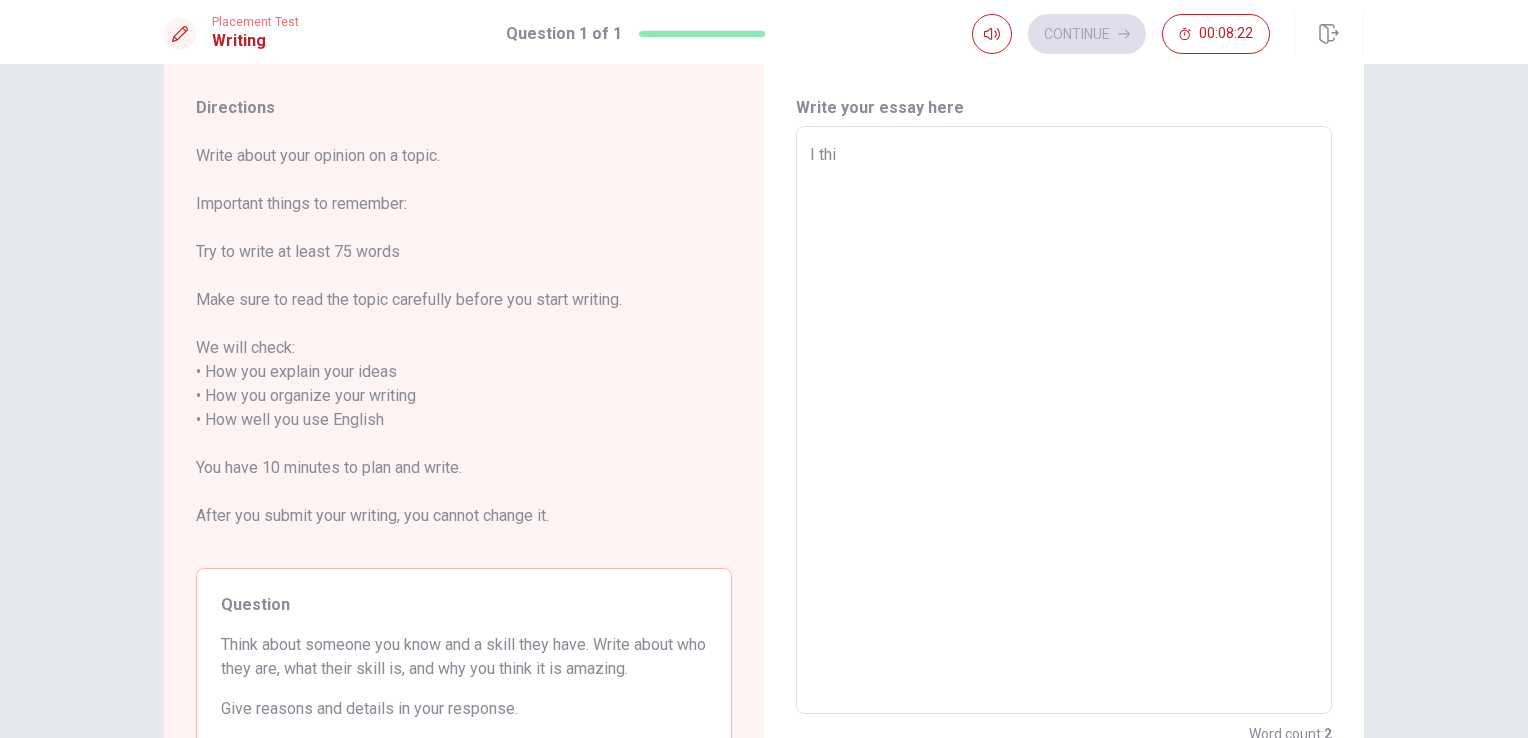 type on "x" 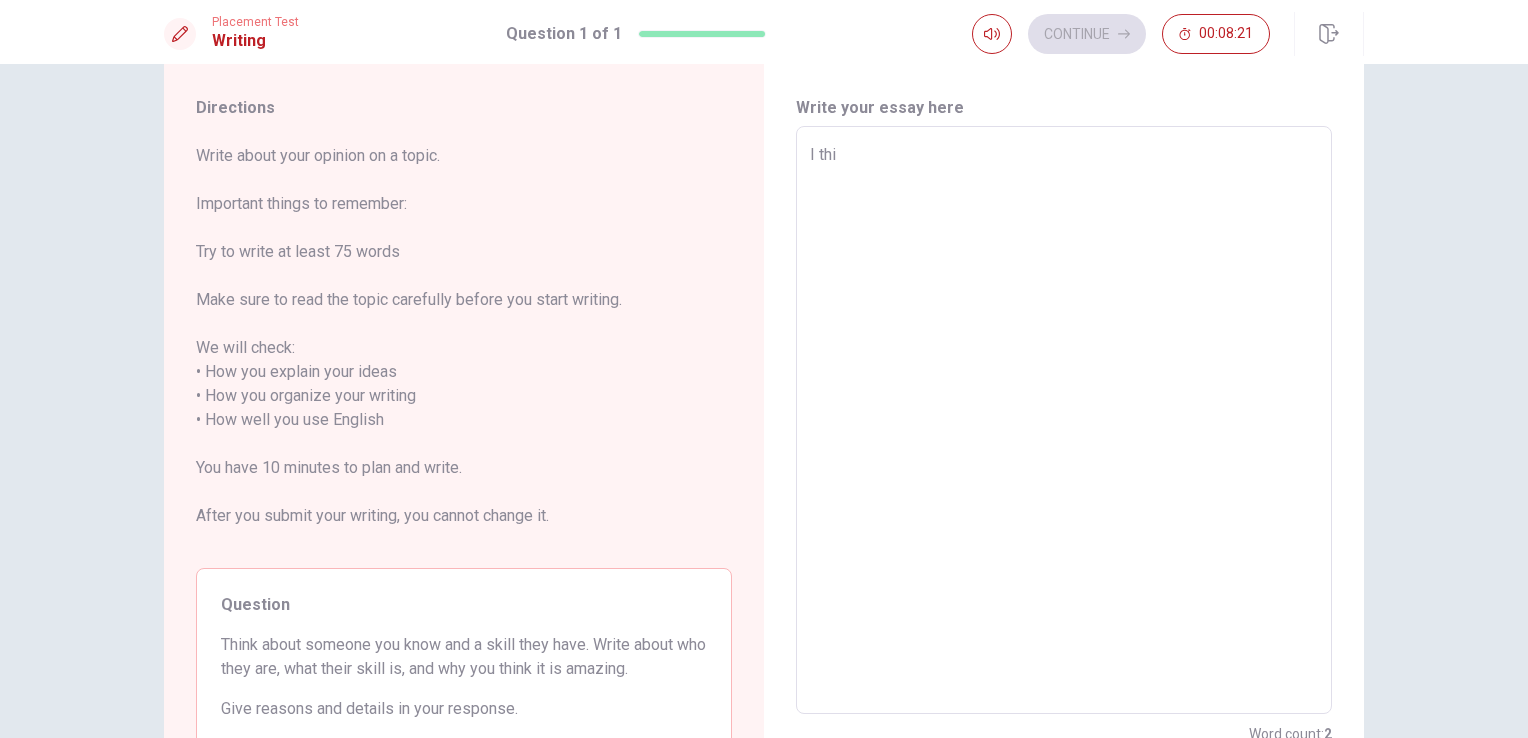 type on "I thin" 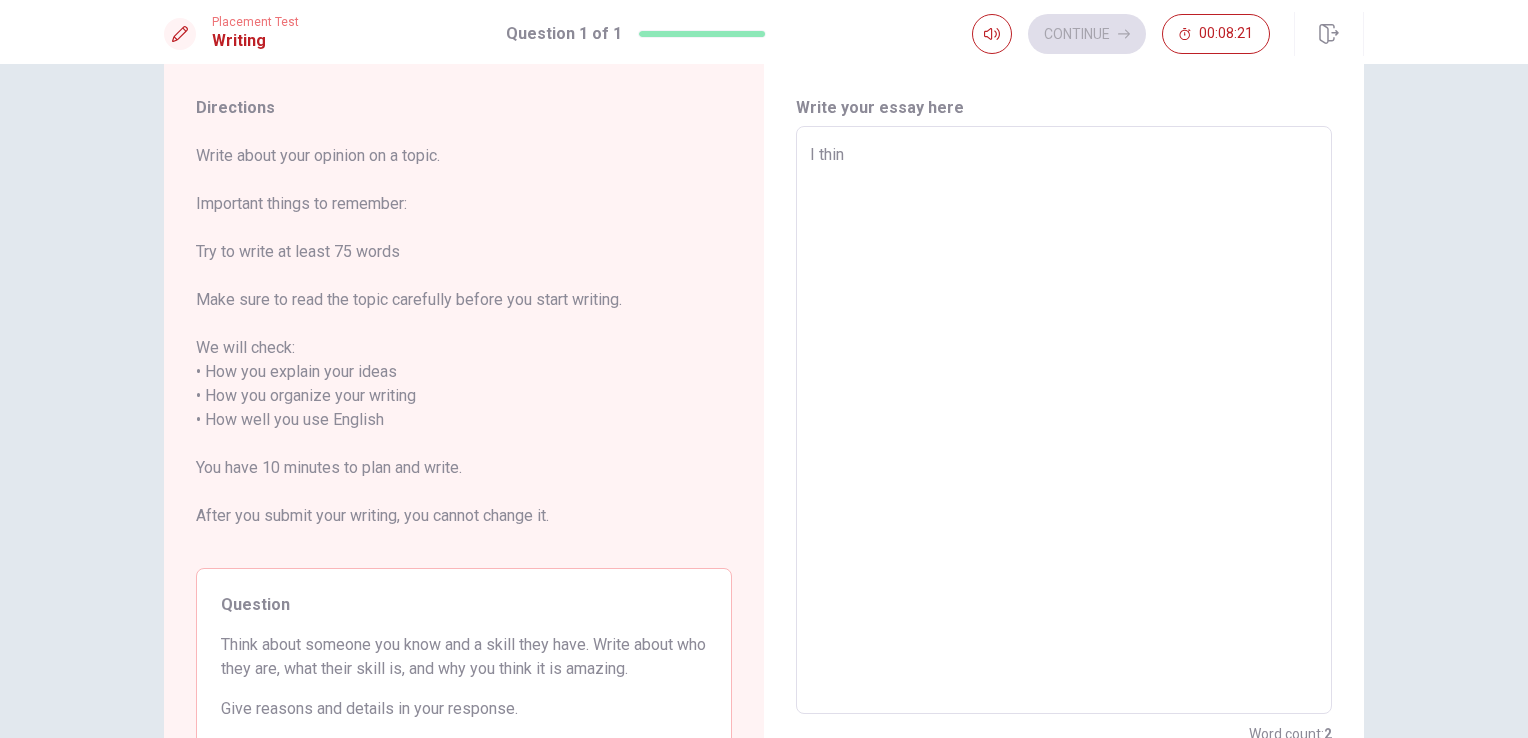 type on "x" 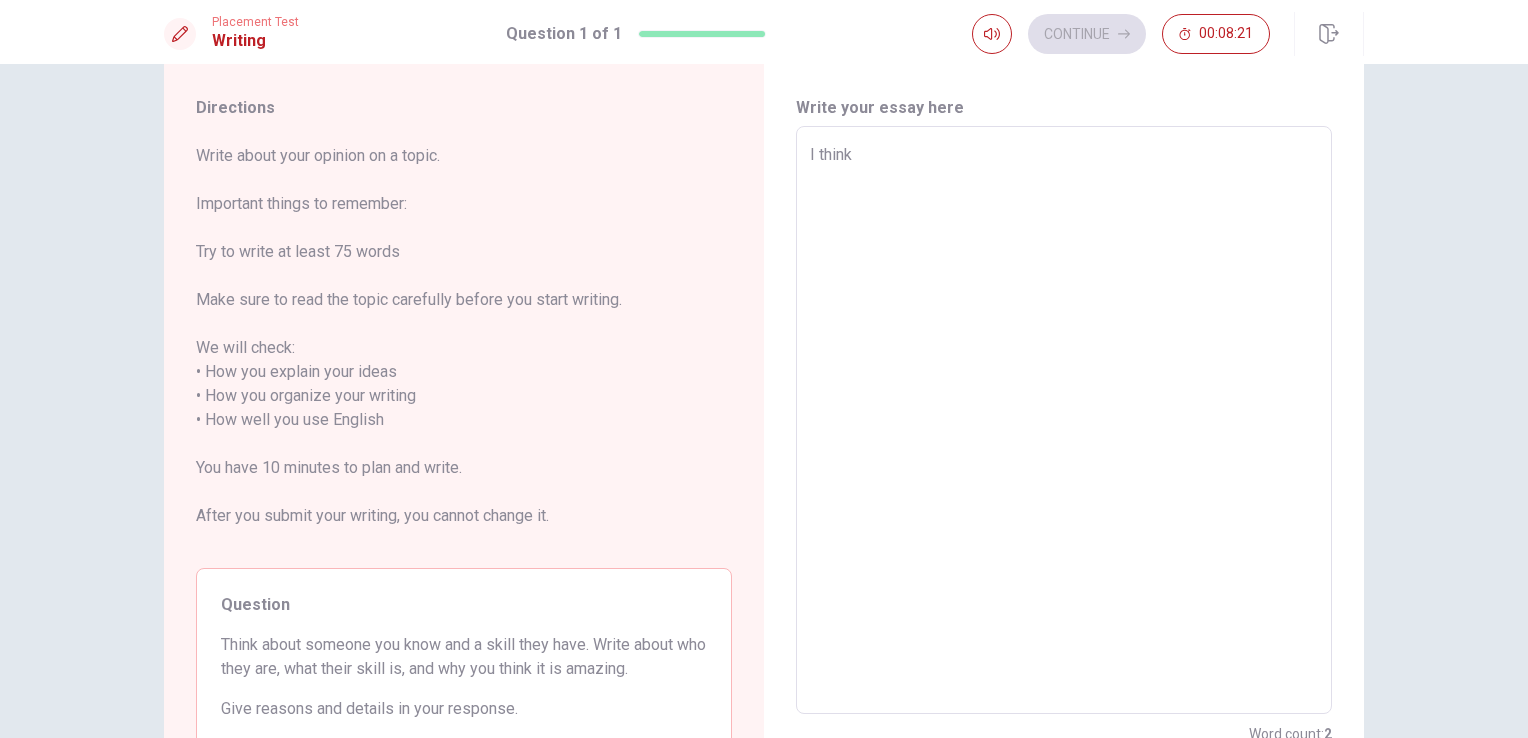 type on "x" 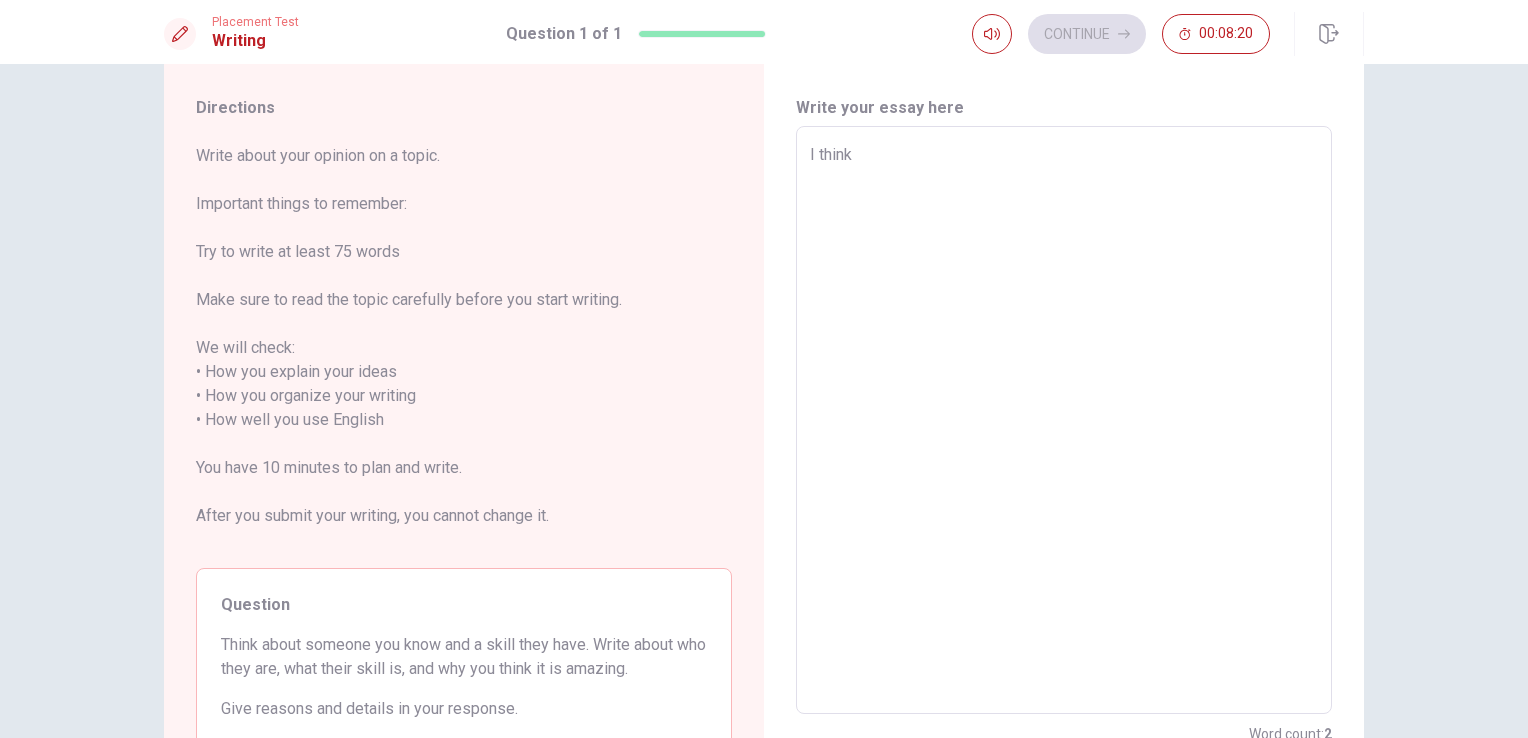 type on "I think" 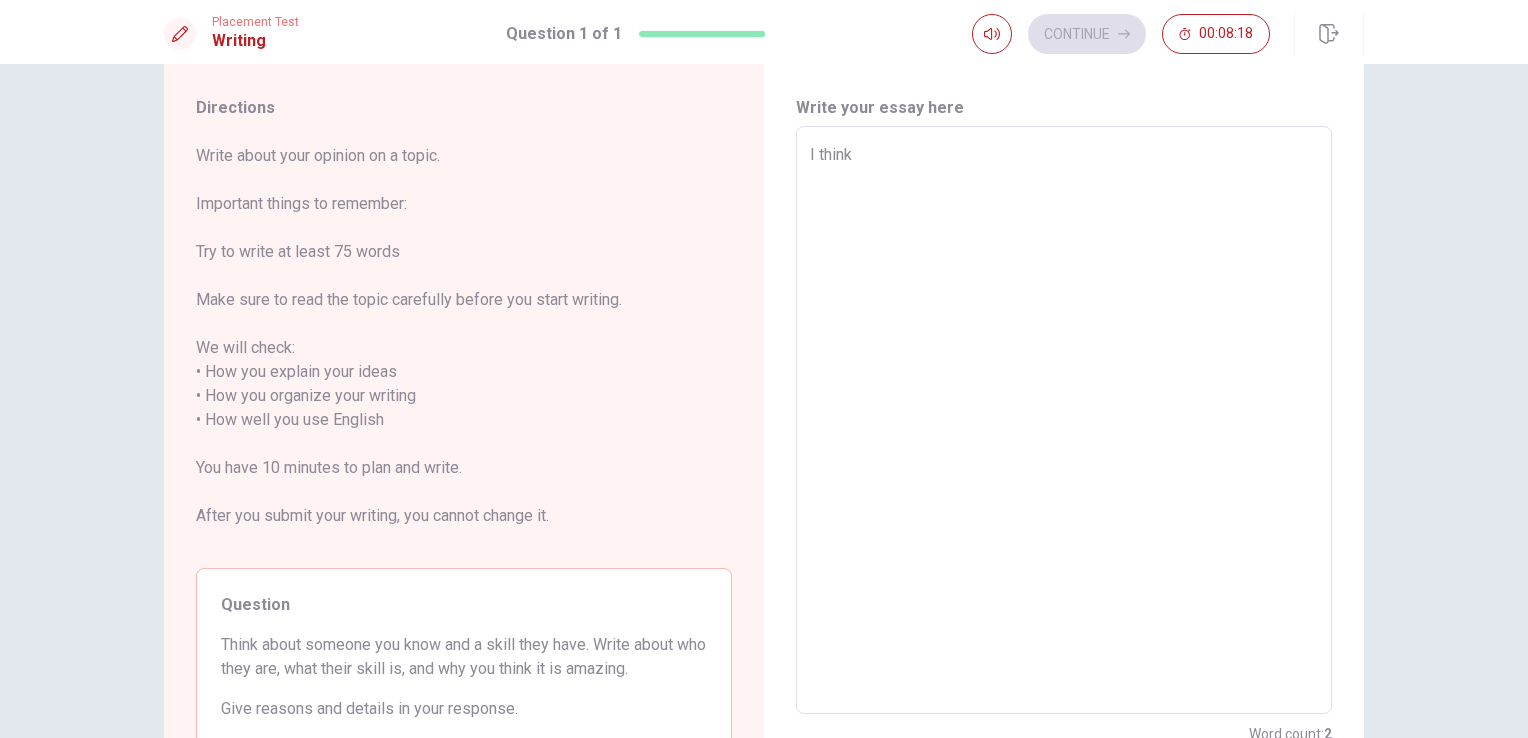 type on "x" 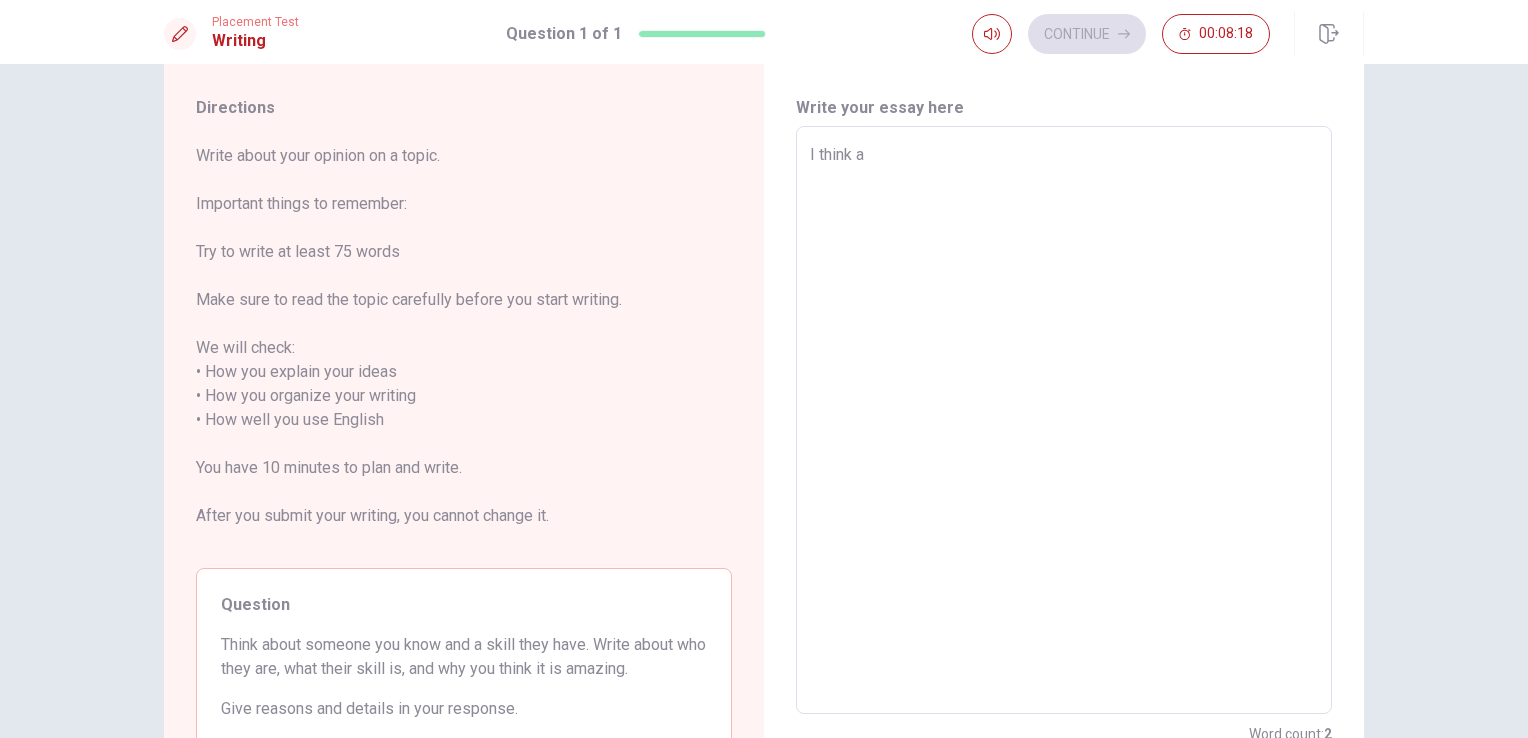 type on "x" 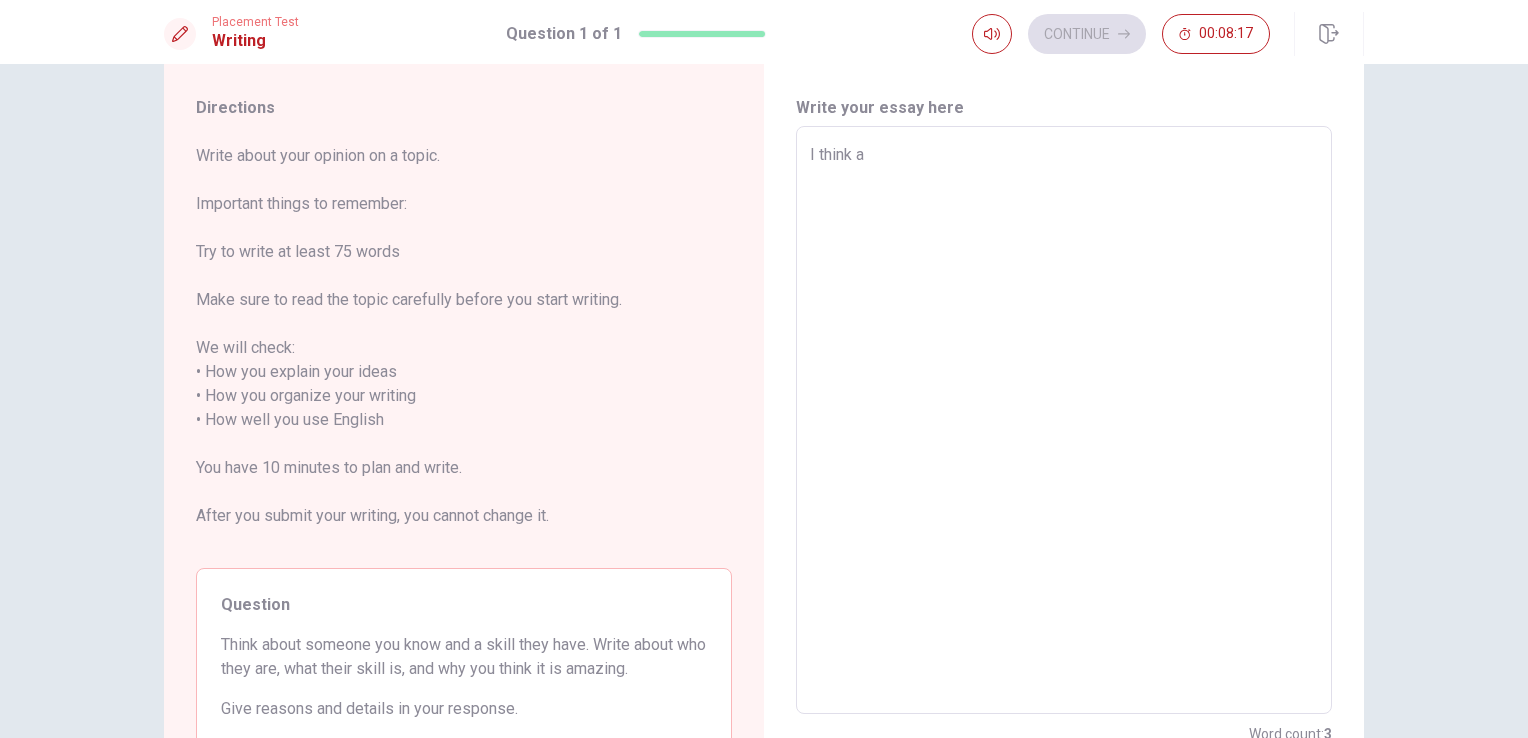 type on "I think at" 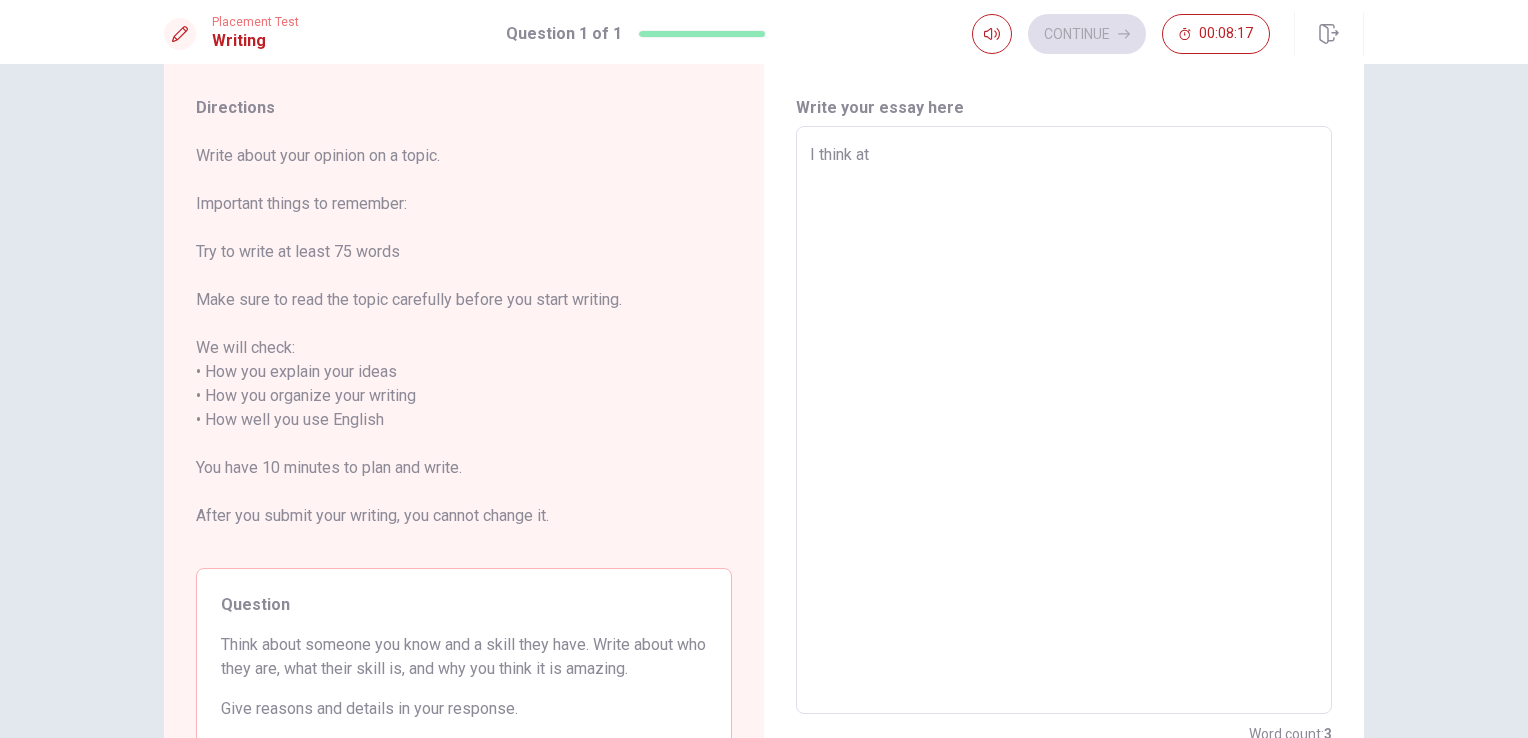 type on "x" 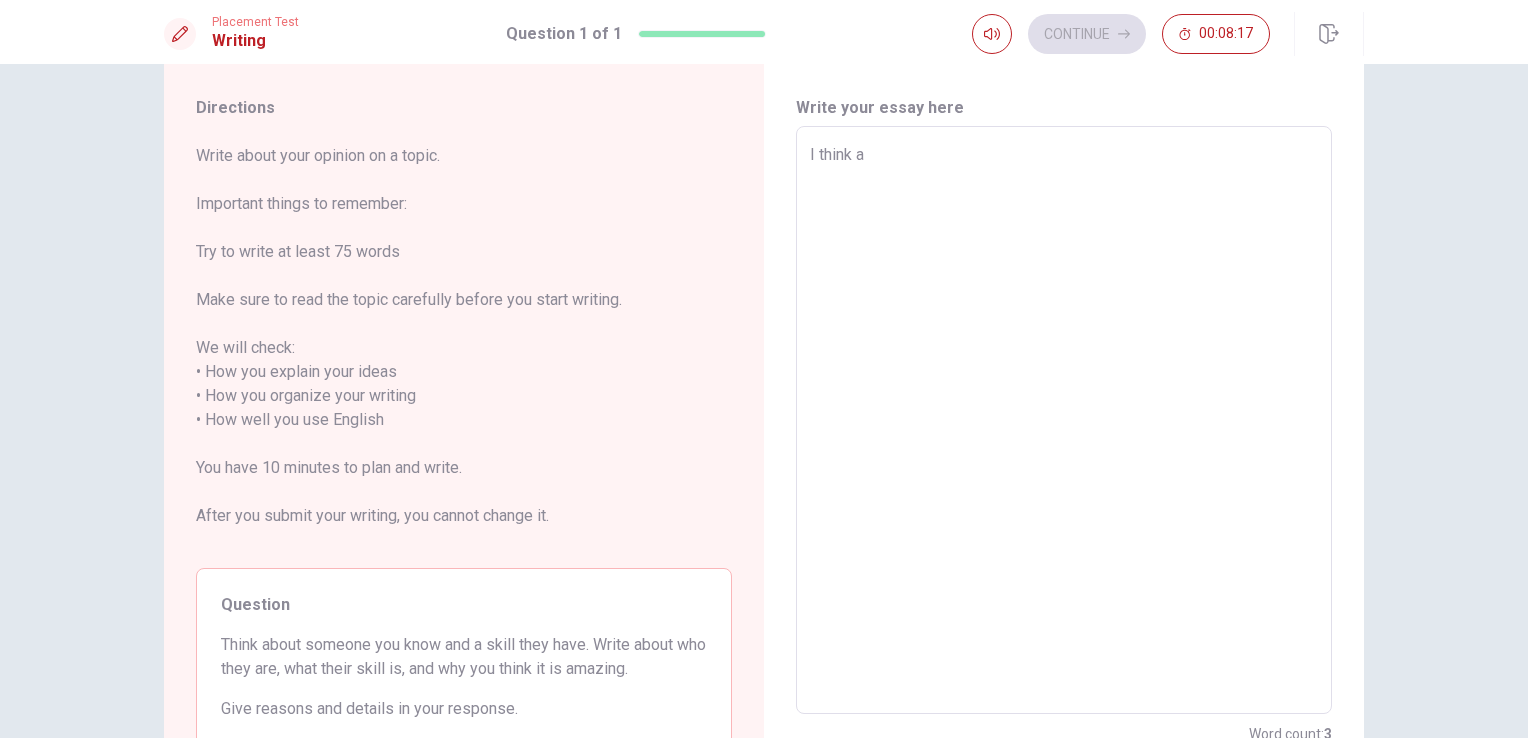 type on "x" 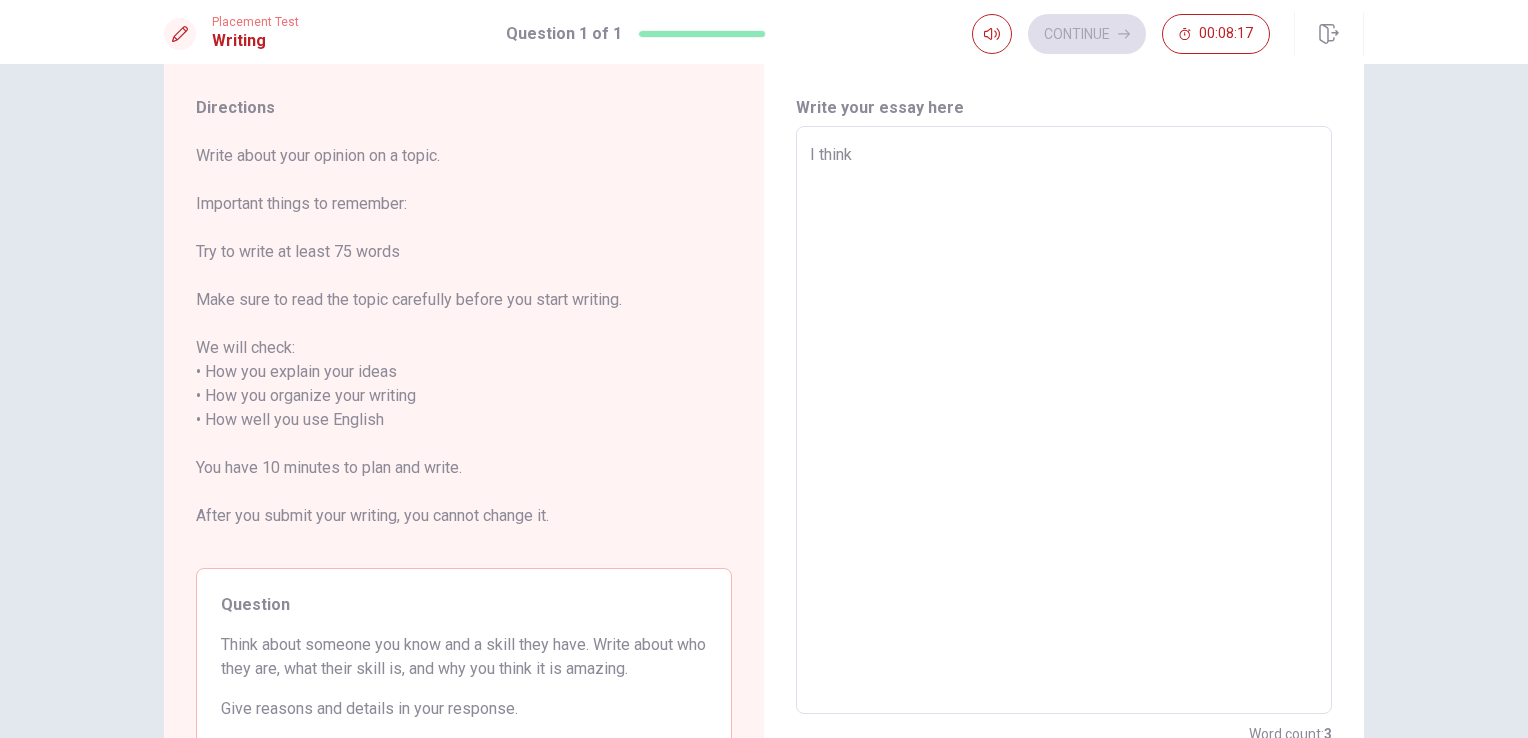 type on "x" 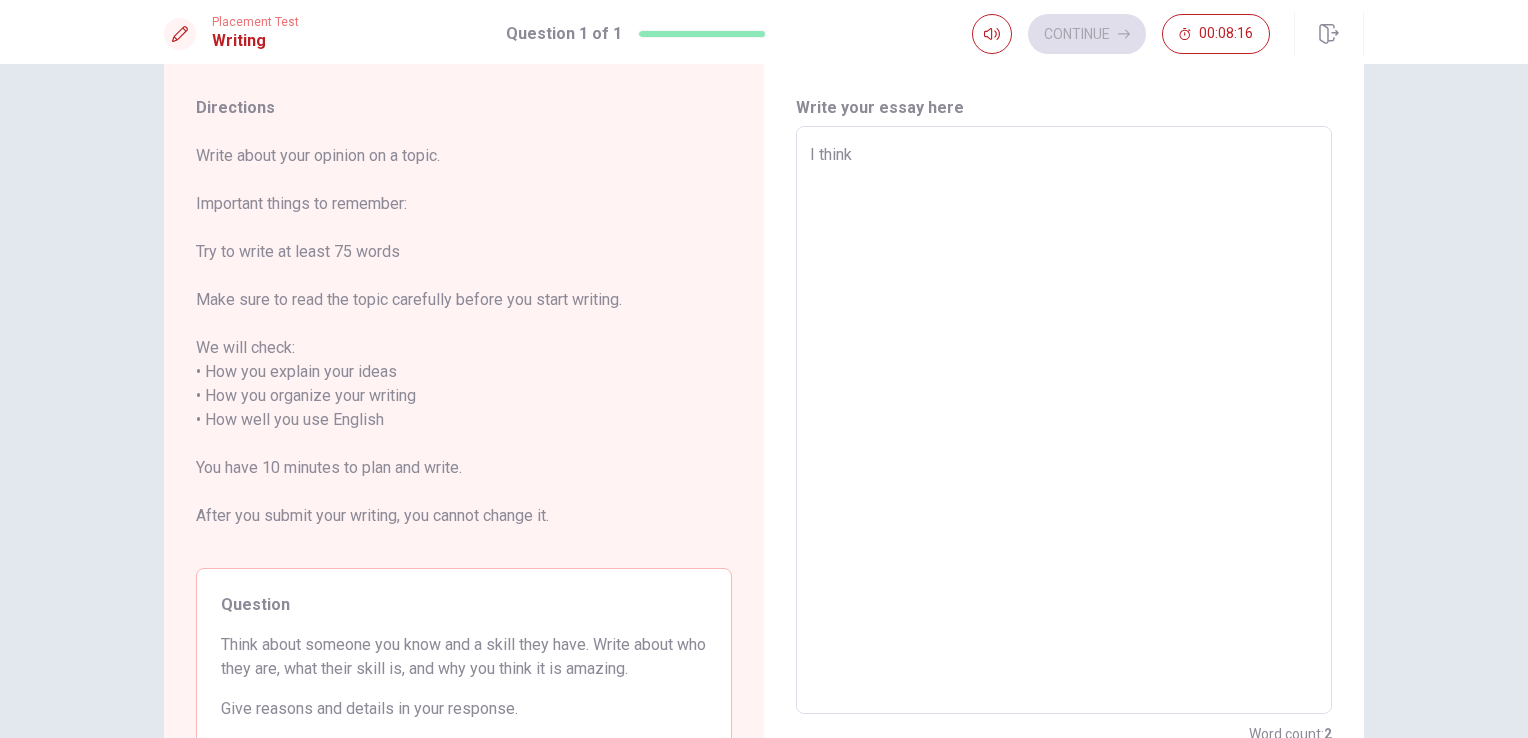 type on "I think m" 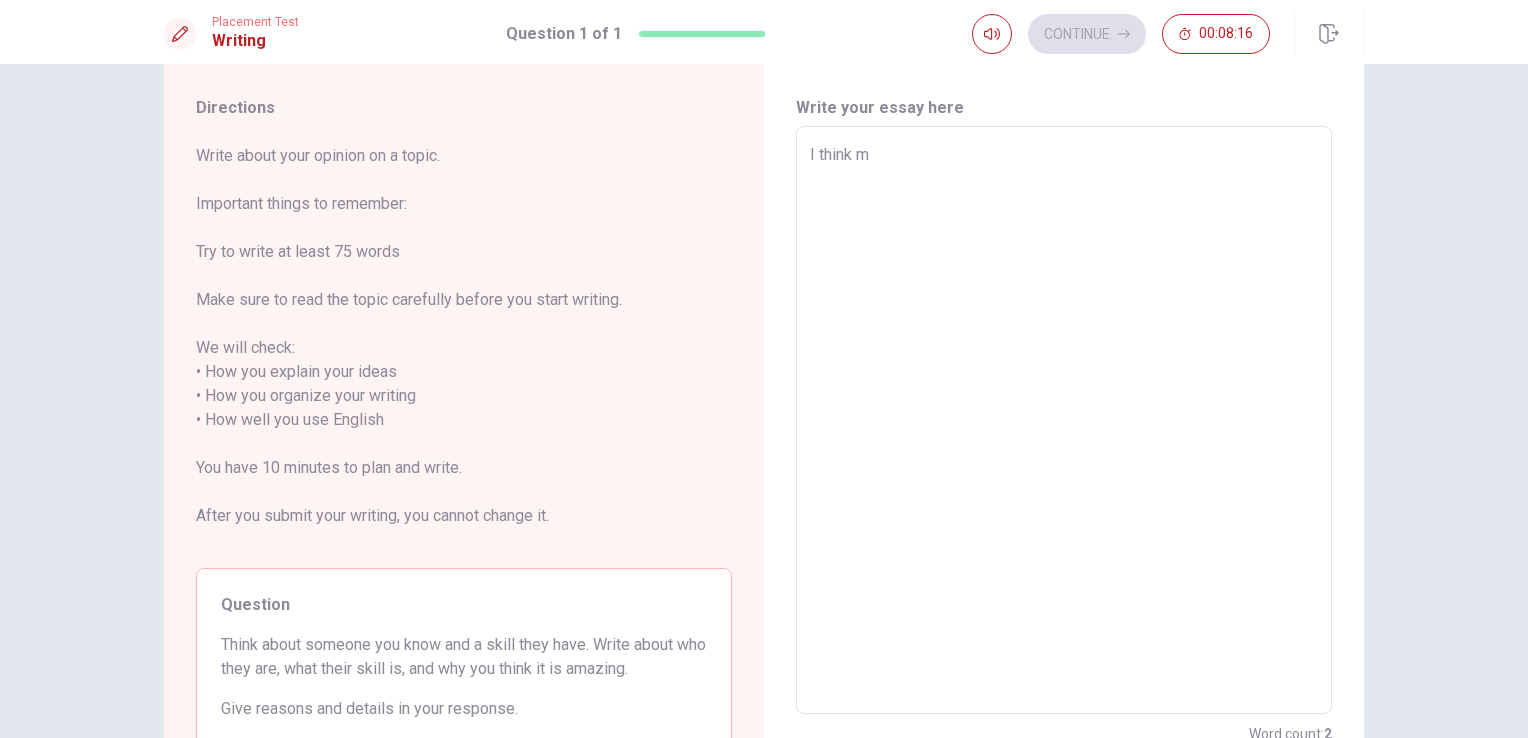type on "x" 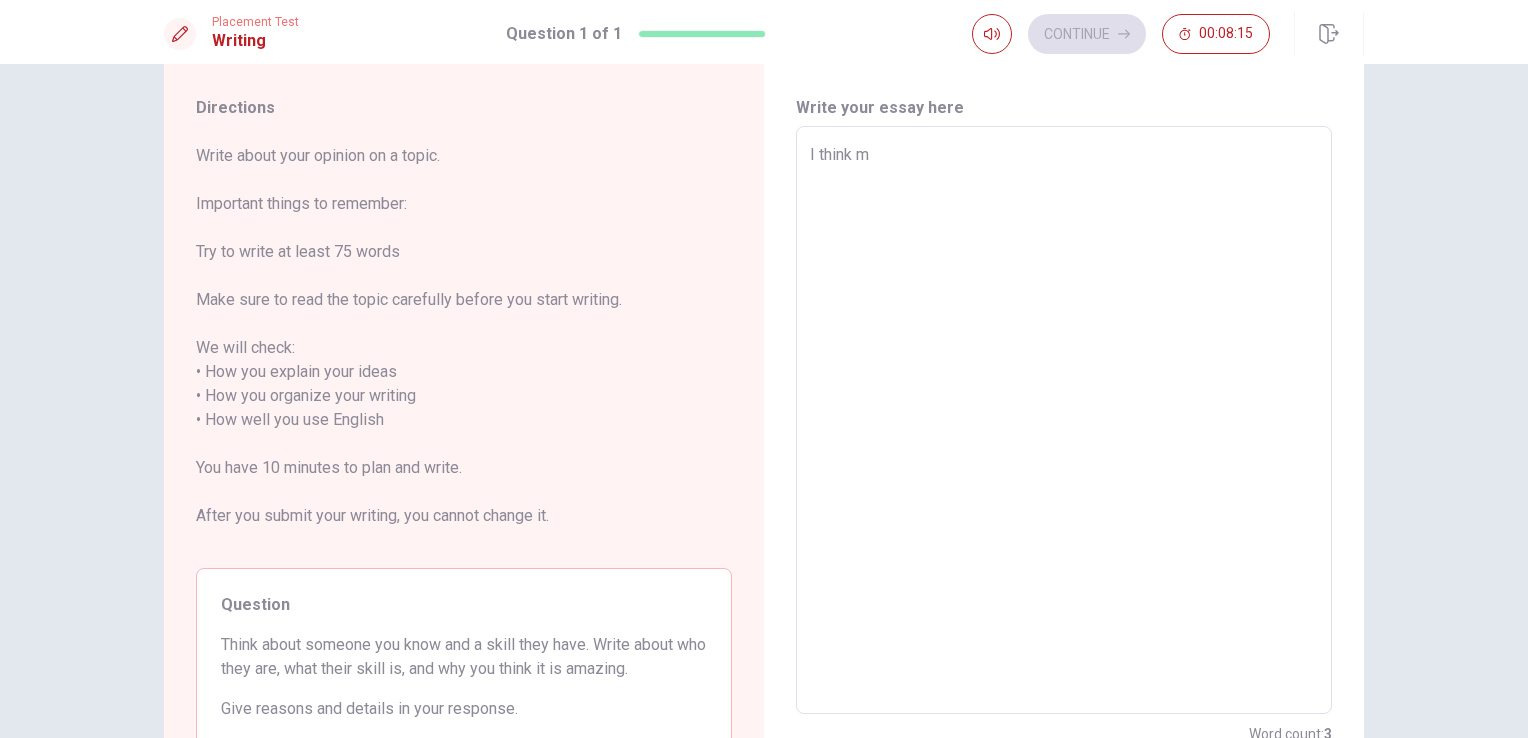 type on "I think my" 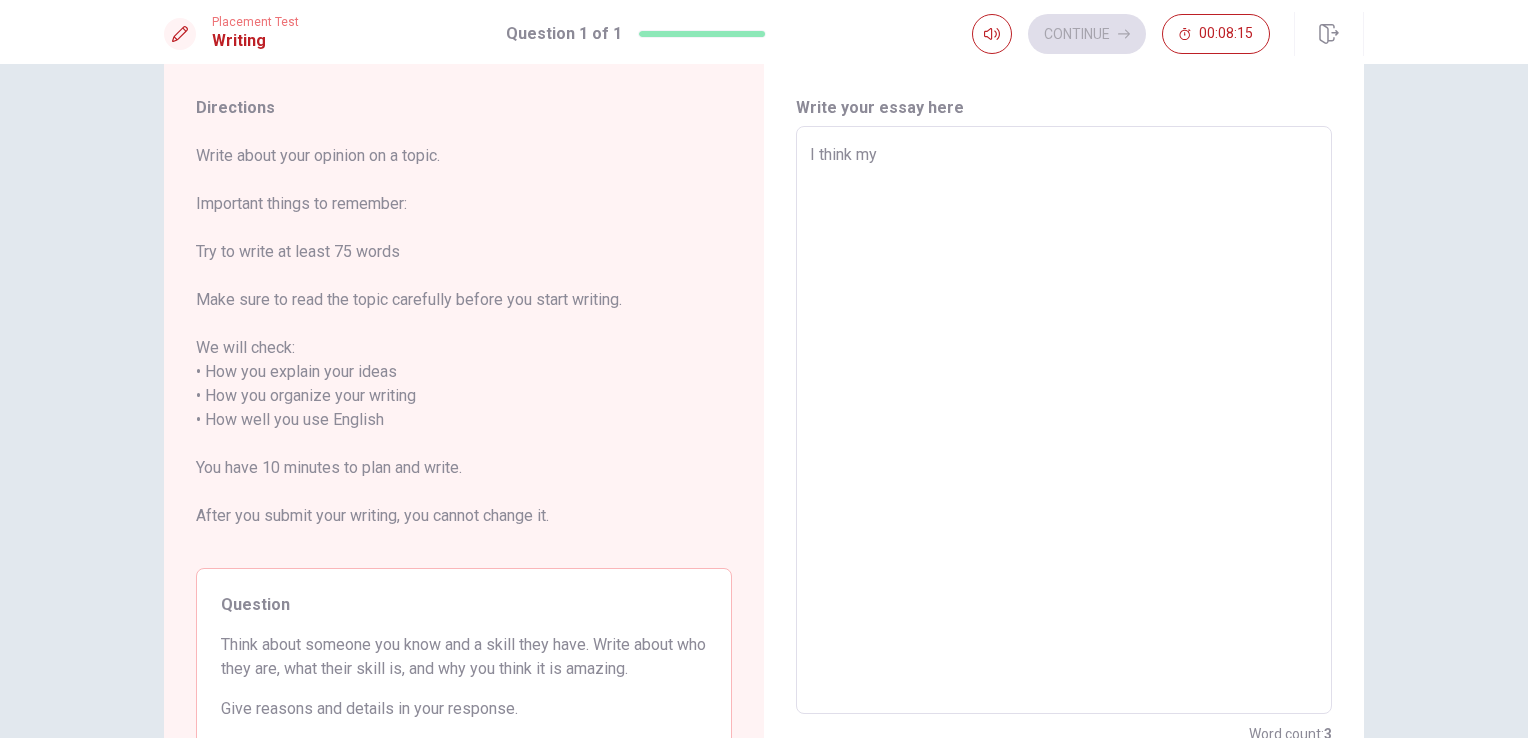type on "x" 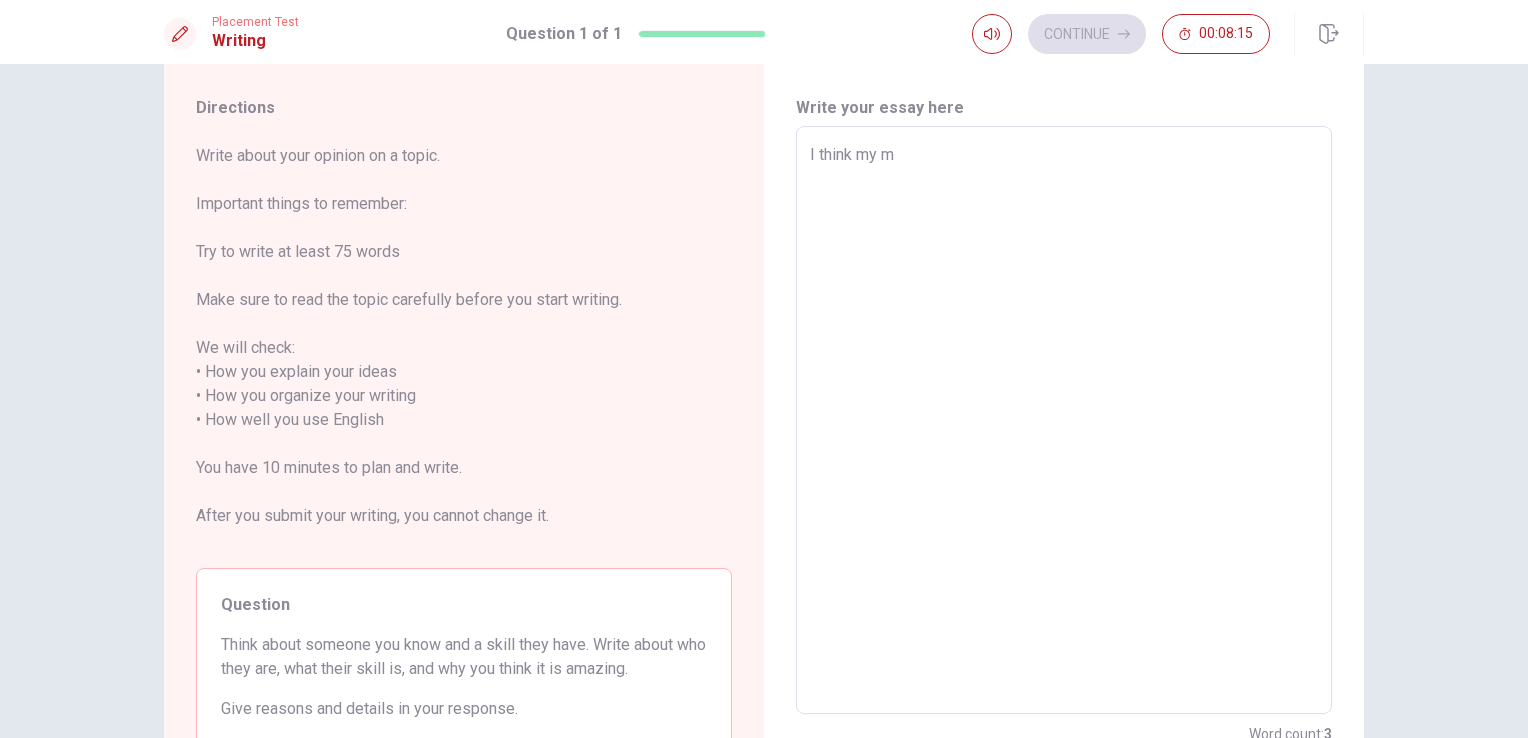 type on "x" 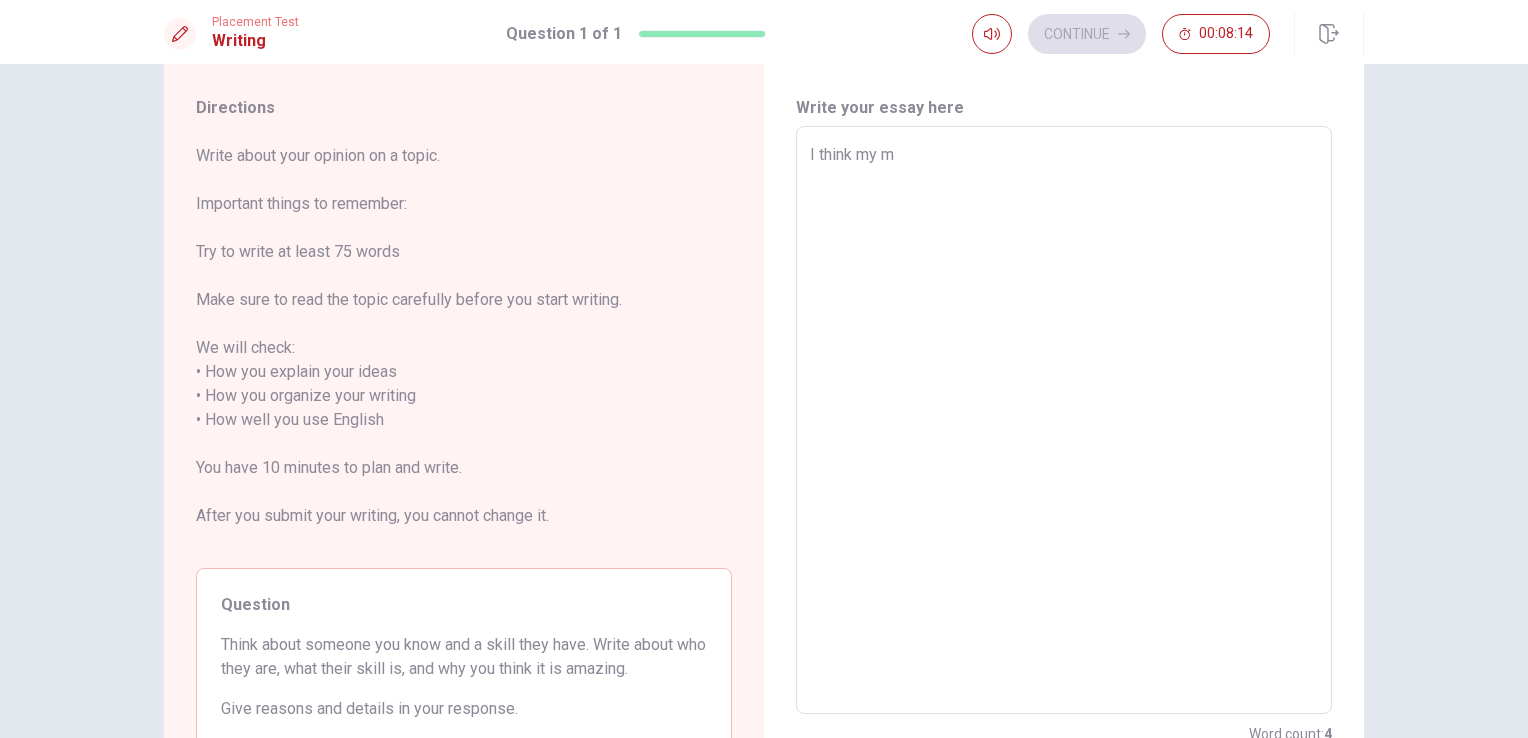 type on "I think my mo" 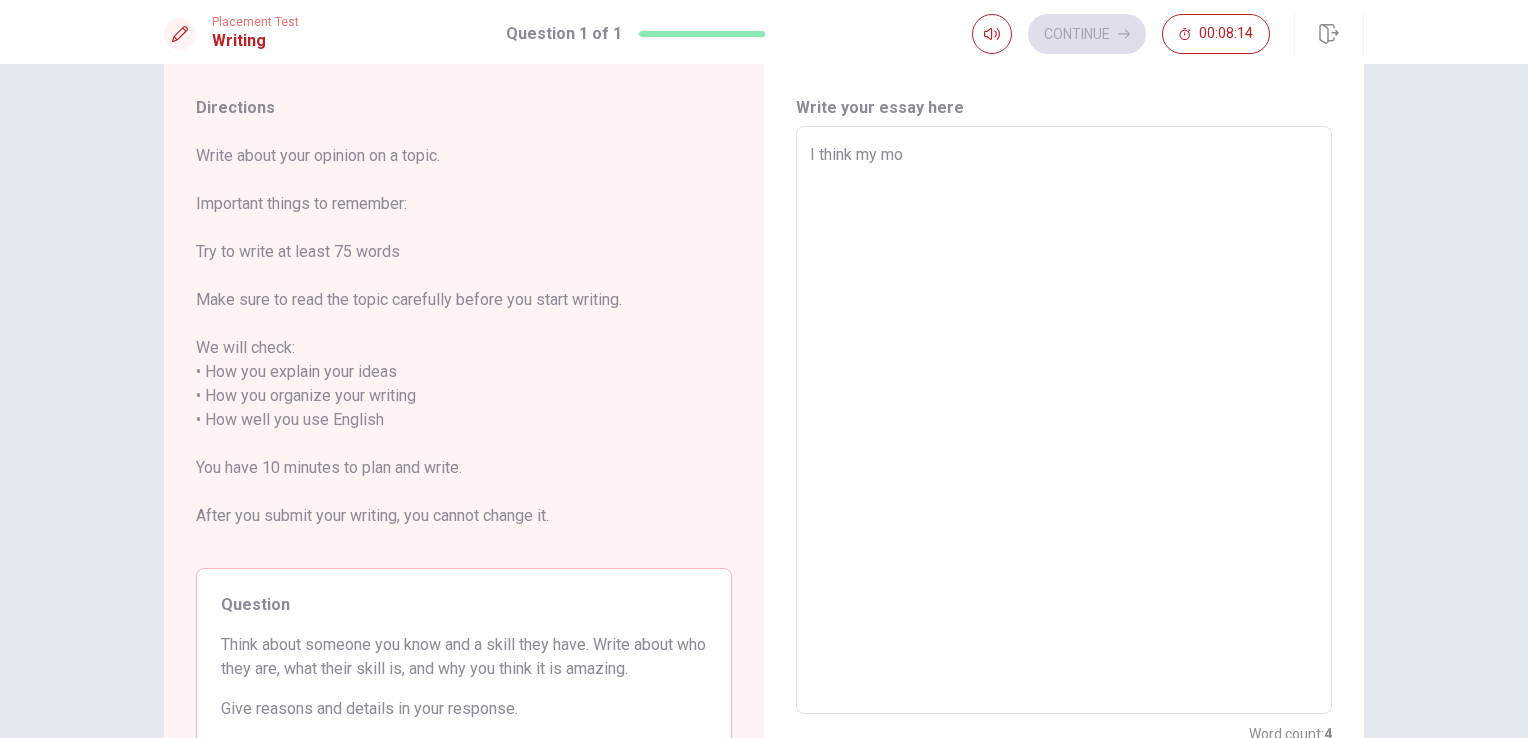 type on "x" 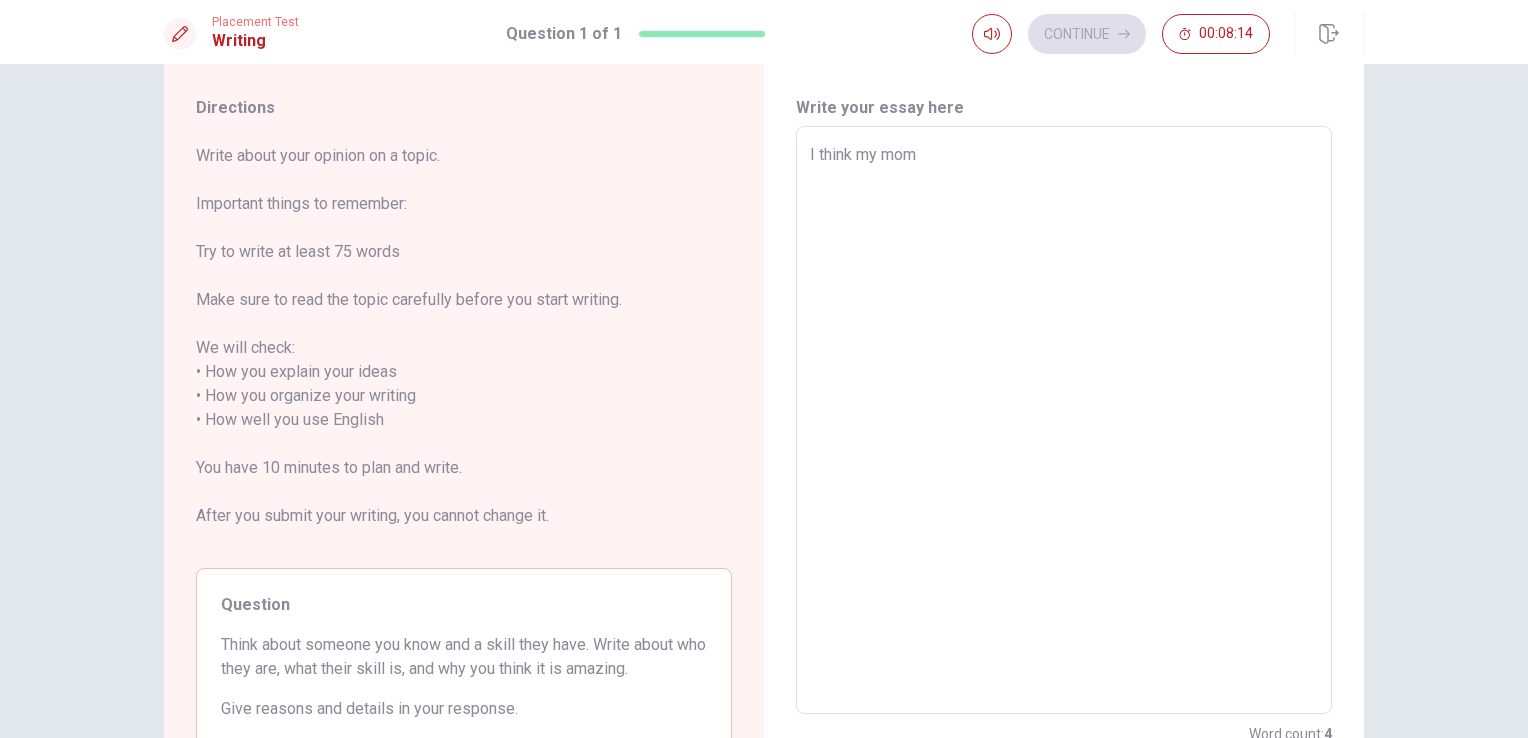 type on "x" 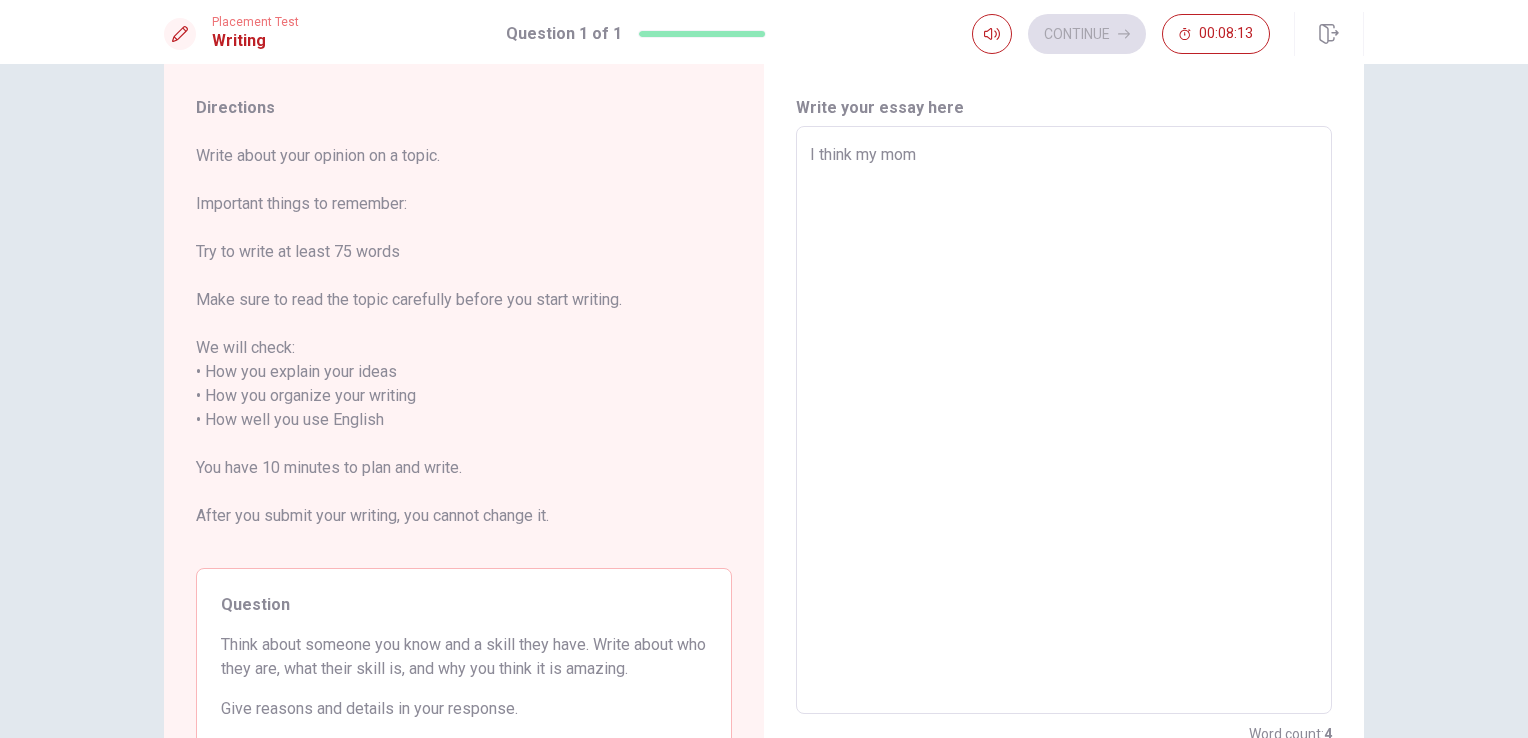 type on "I think my mom," 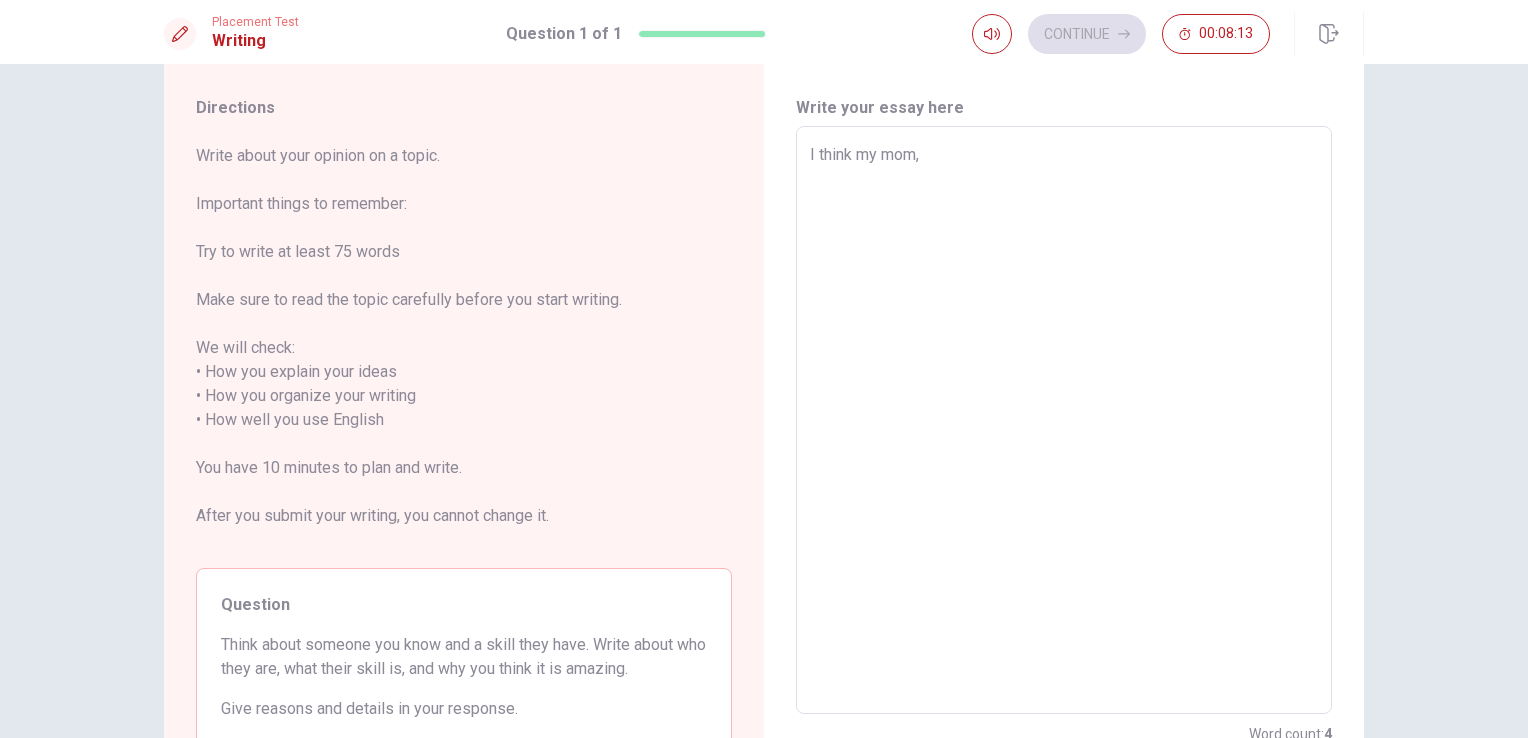 type on "x" 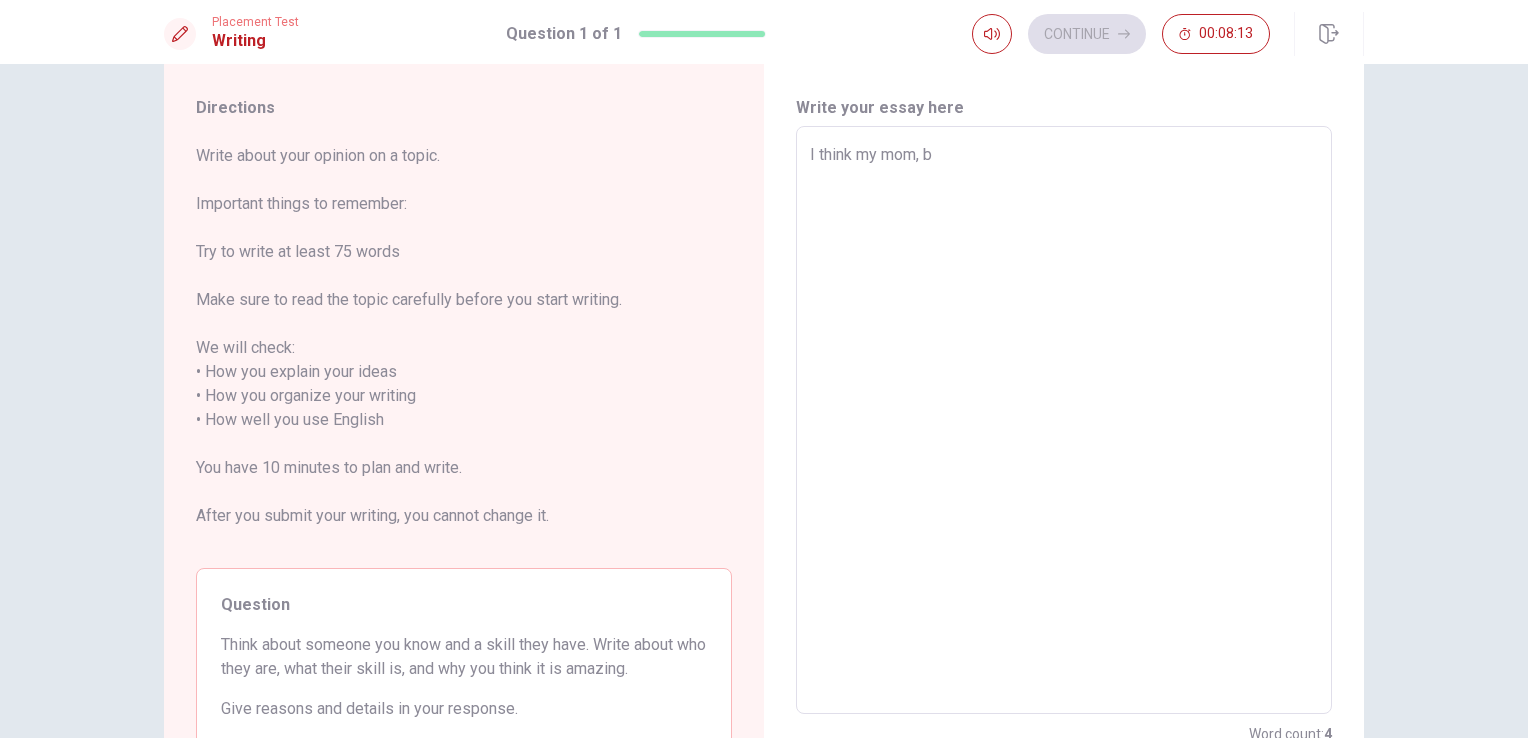 type on "x" 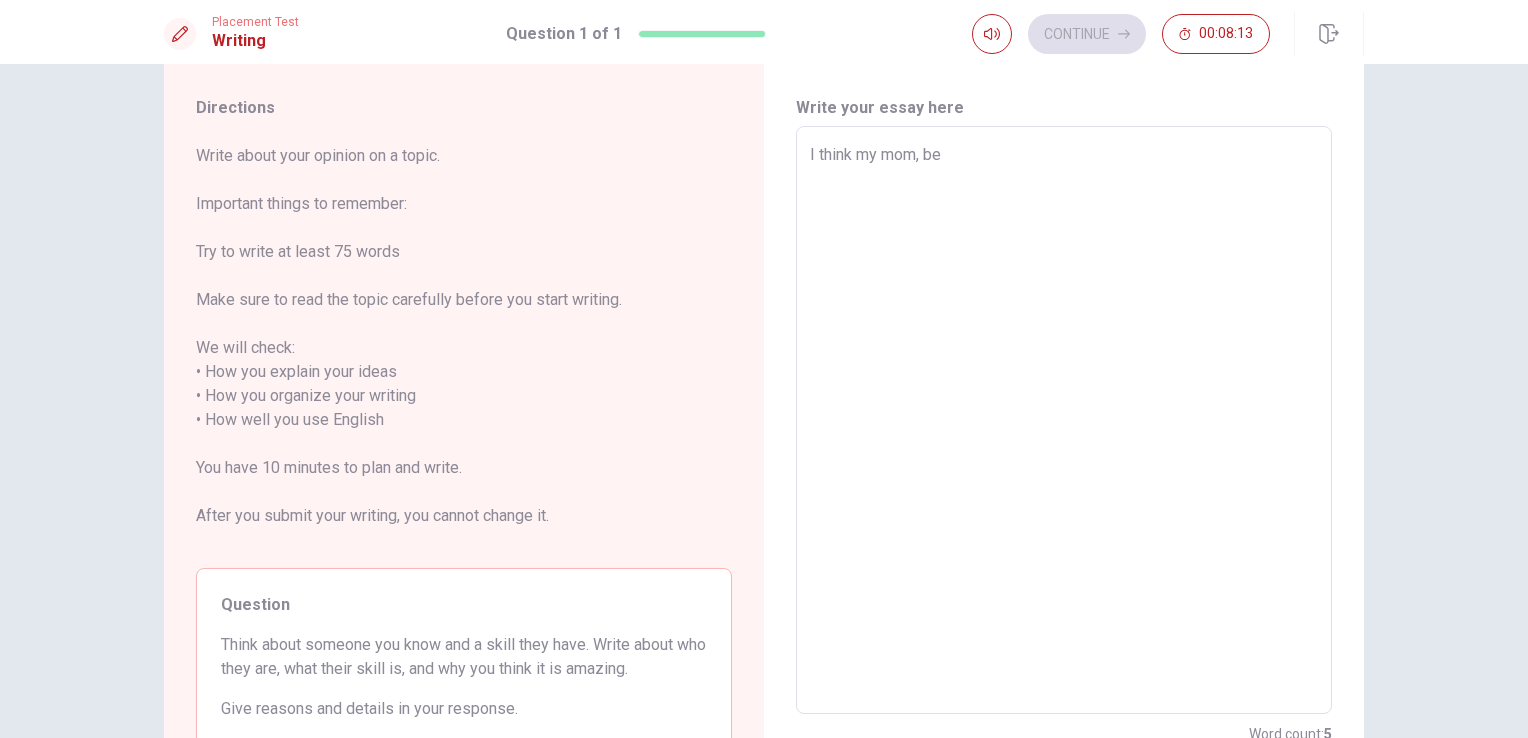 type on "x" 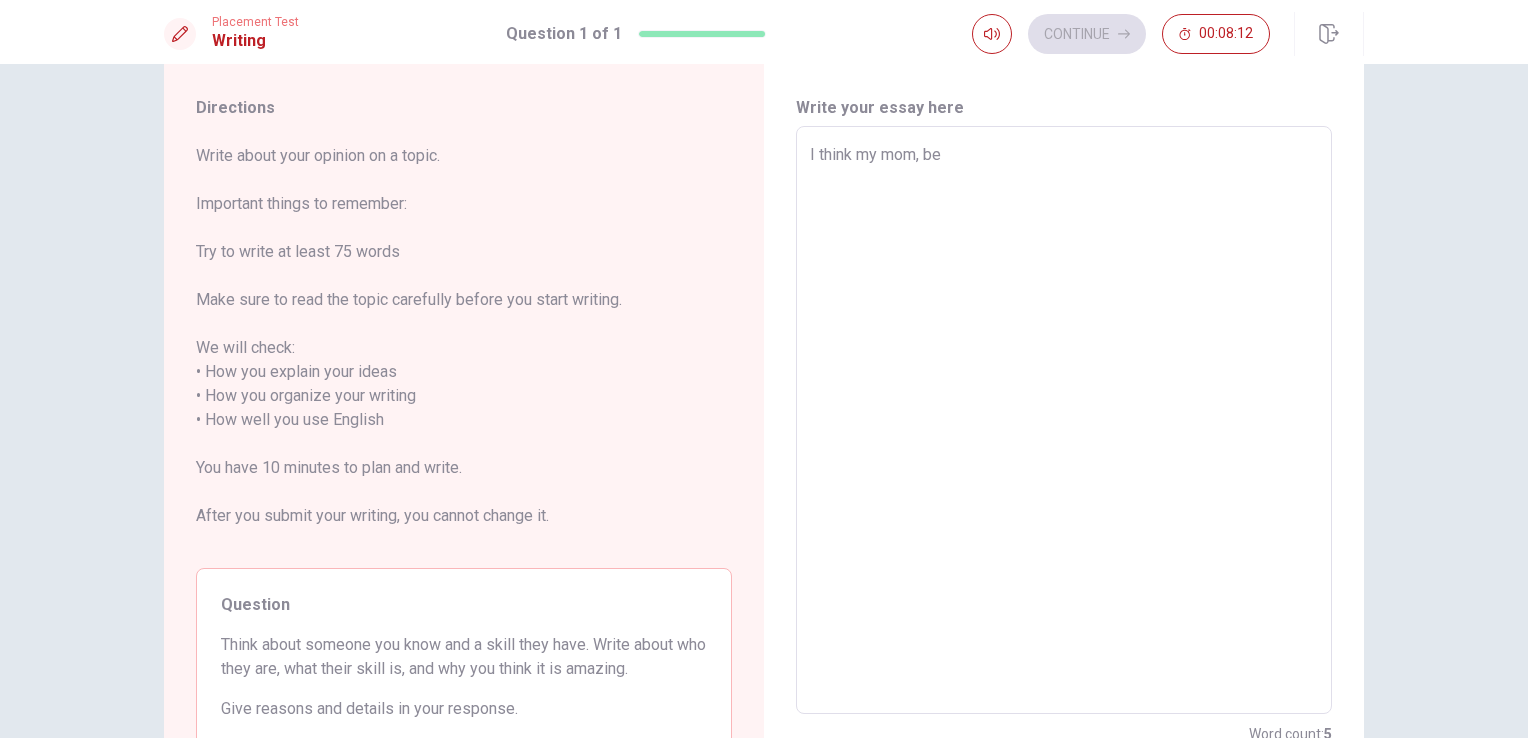 type on "I think my mom, bec" 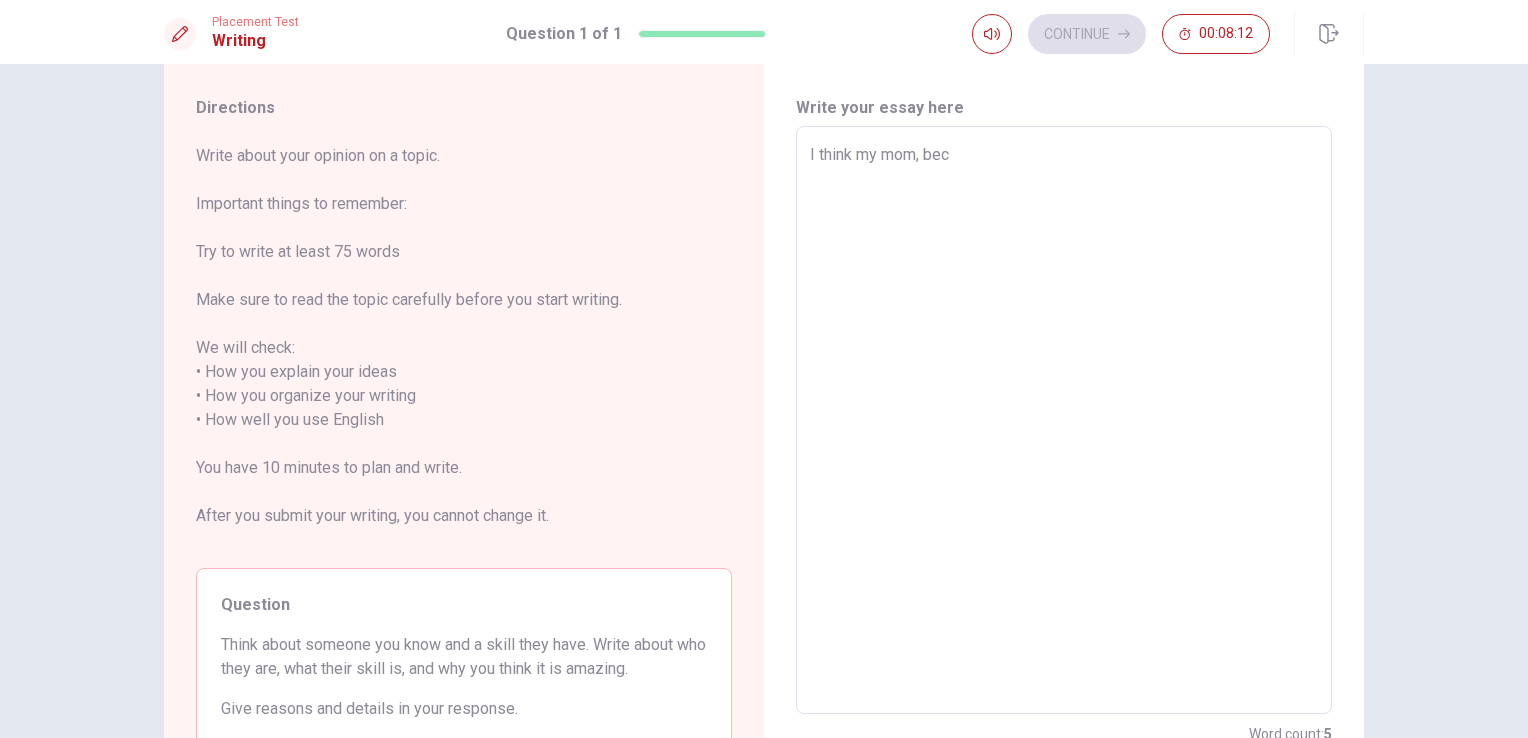 type on "x" 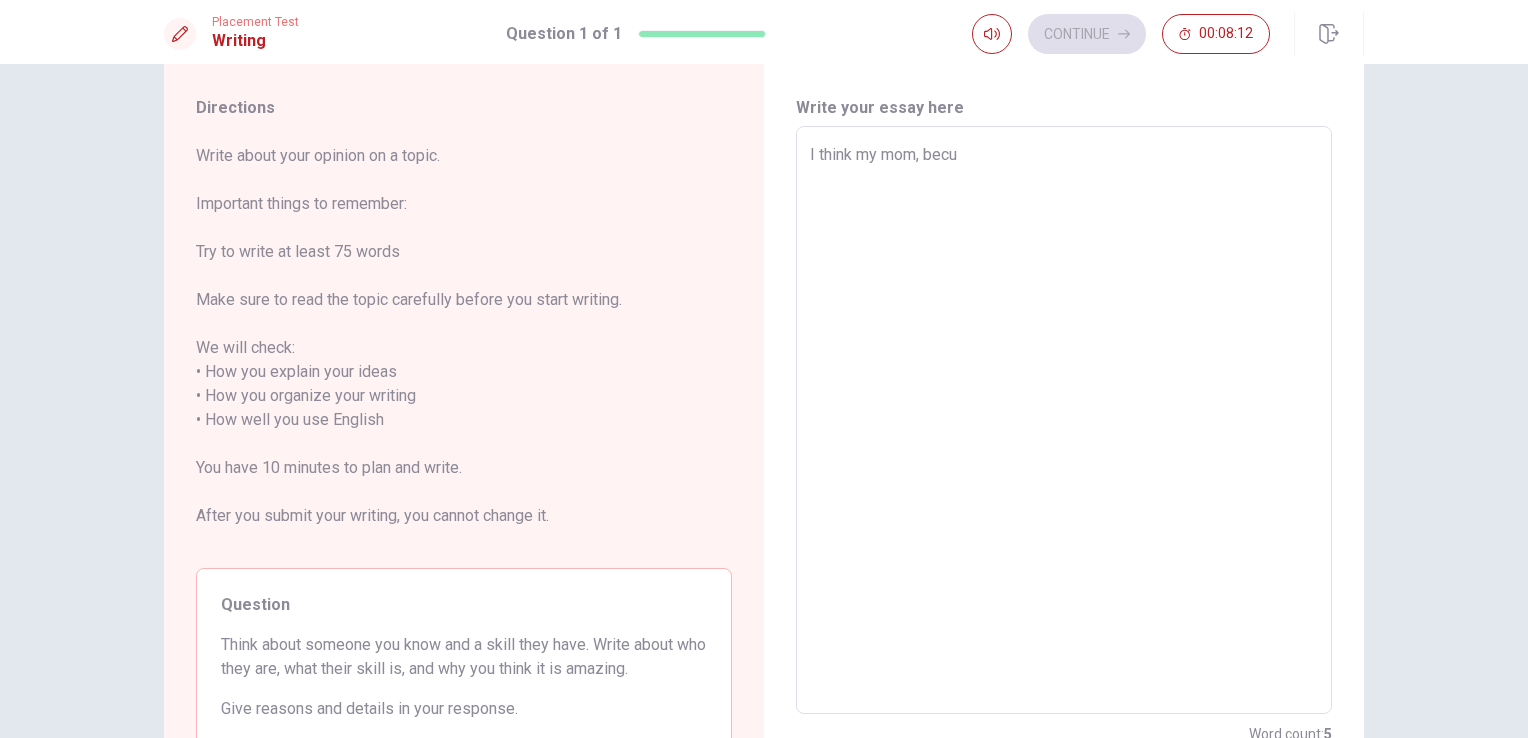 type on "x" 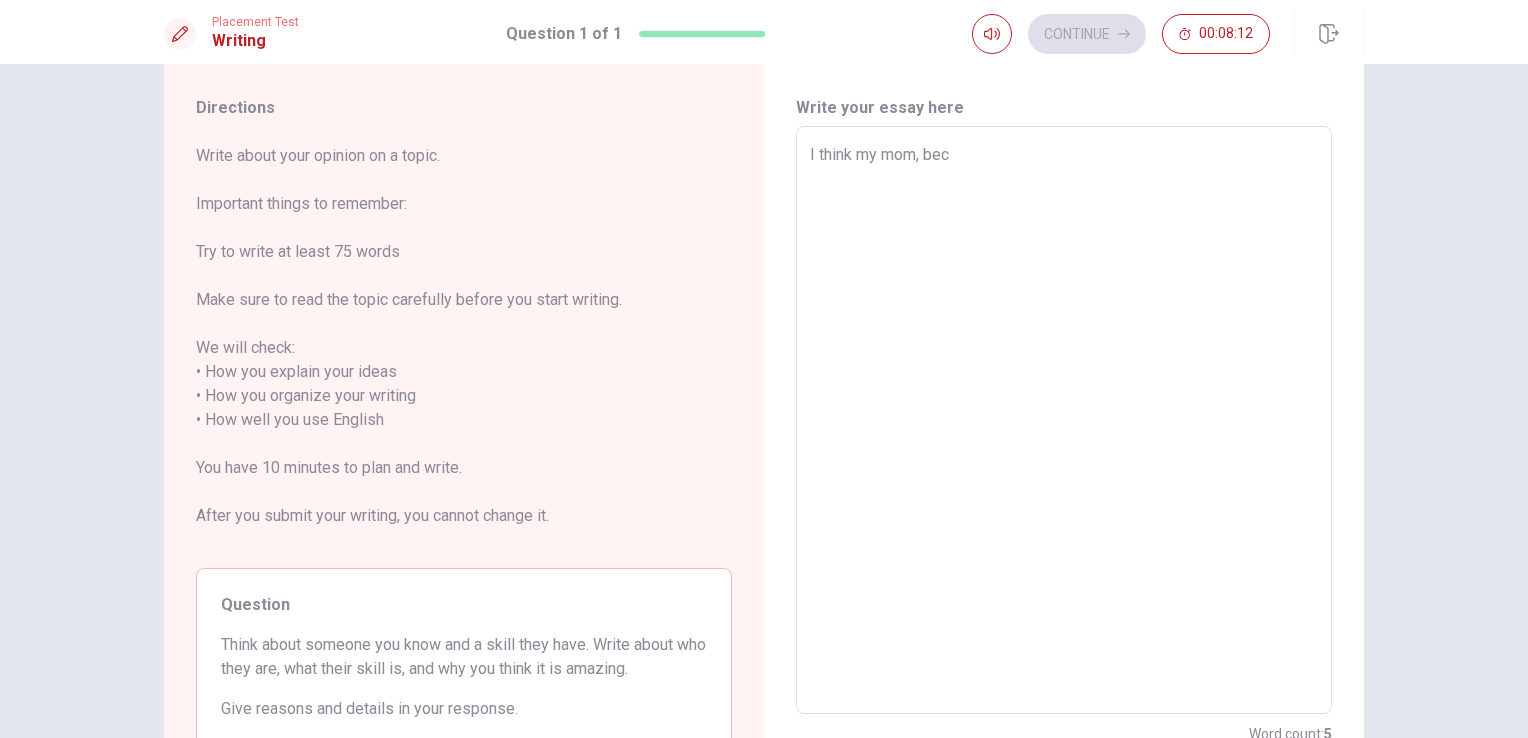 type on "x" 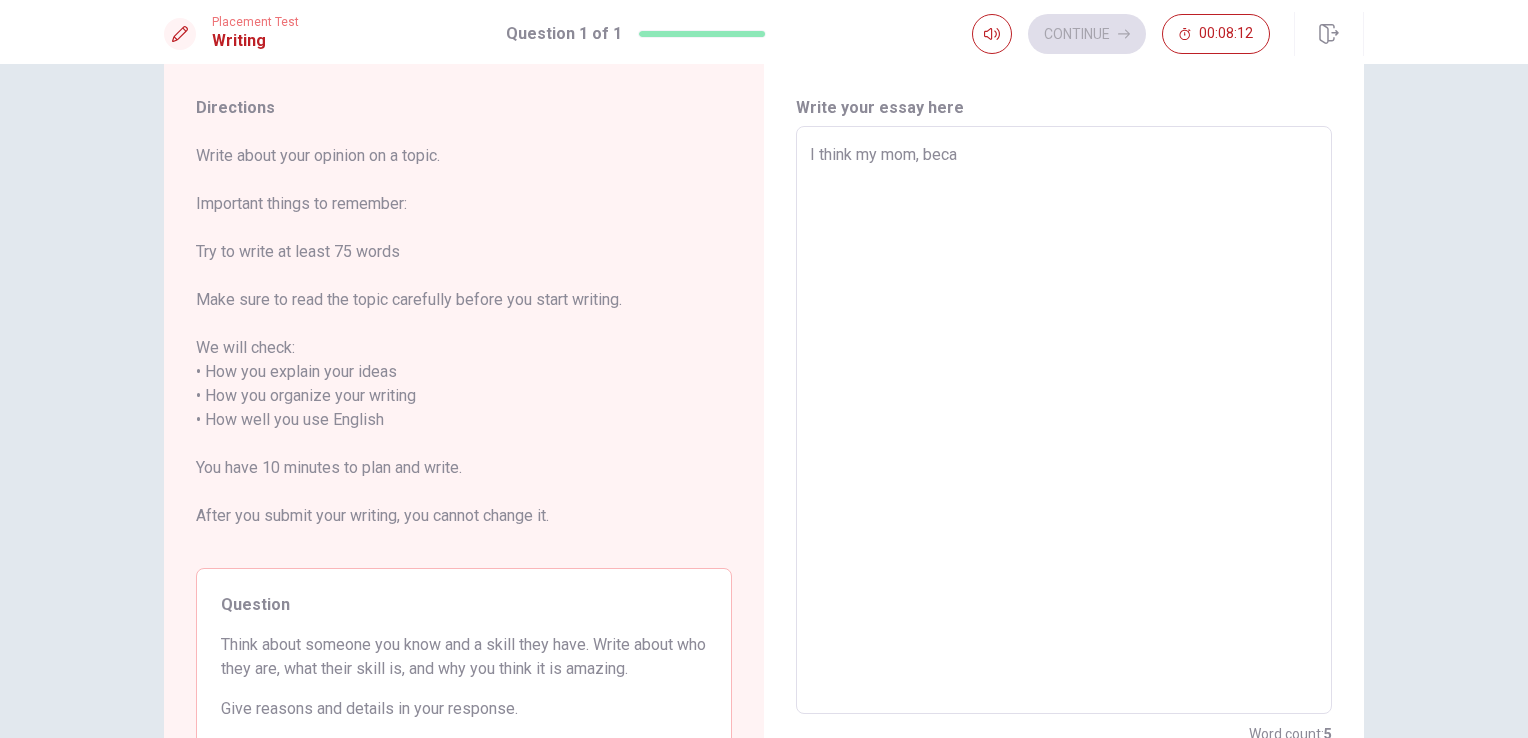 type on "x" 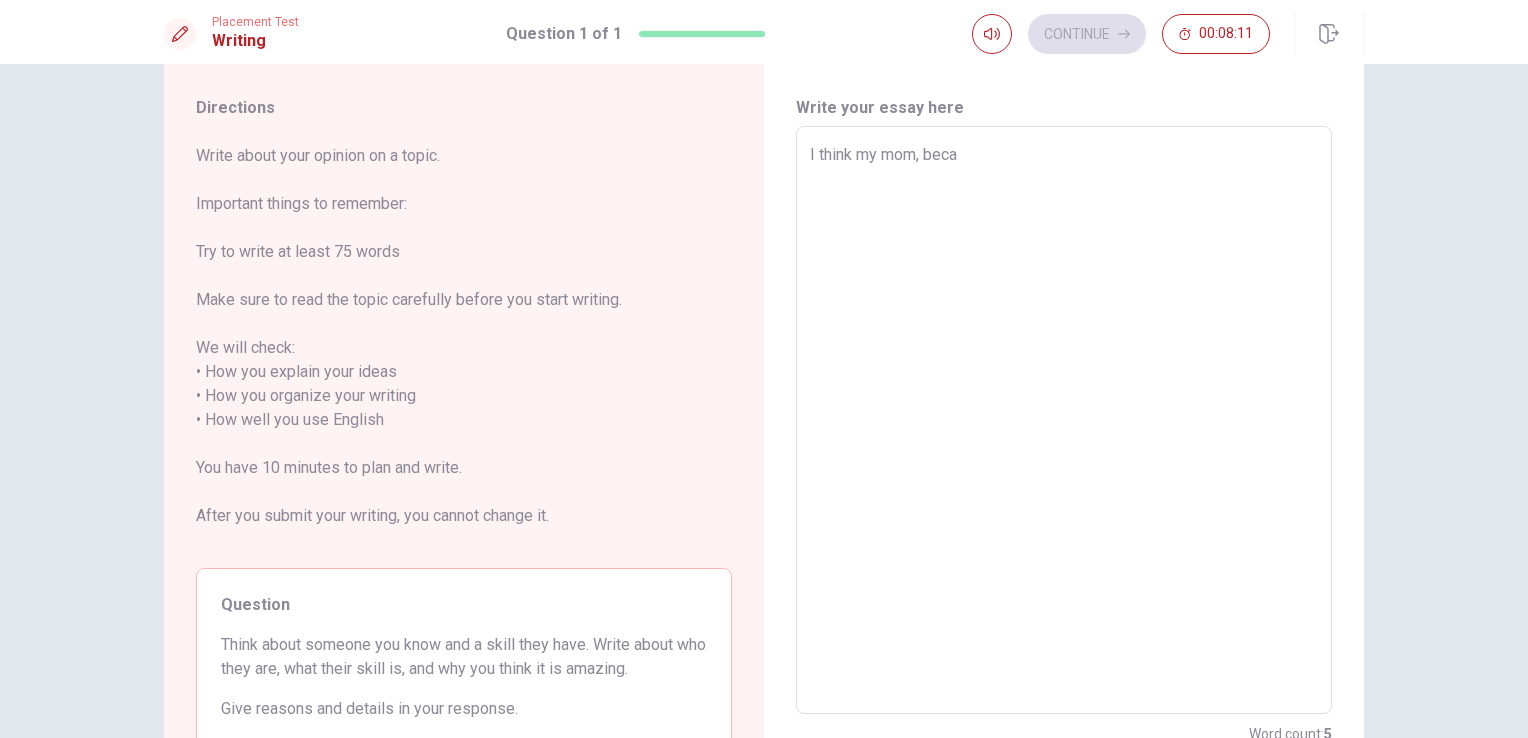 type on "I think my mom, becau" 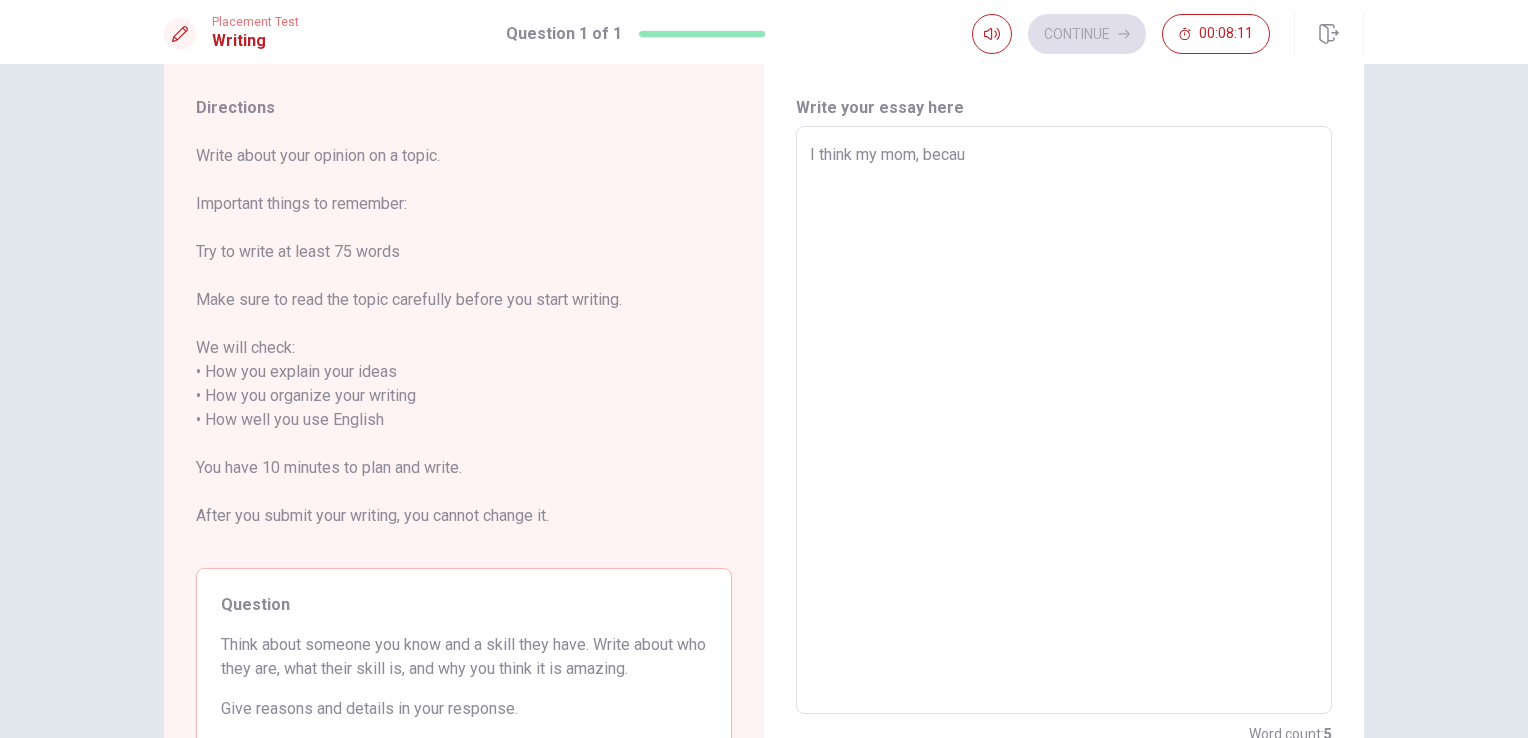 type on "x" 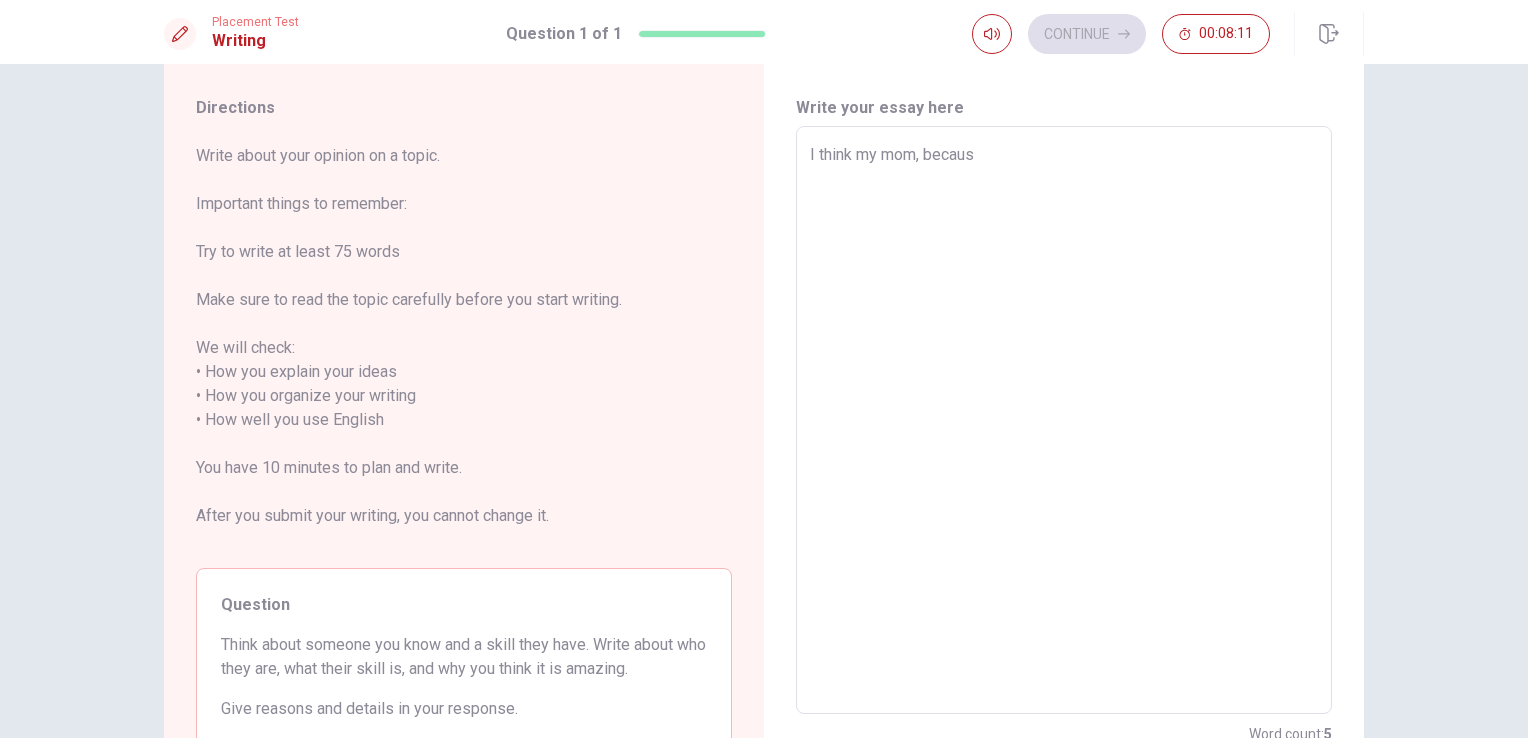 type on "x" 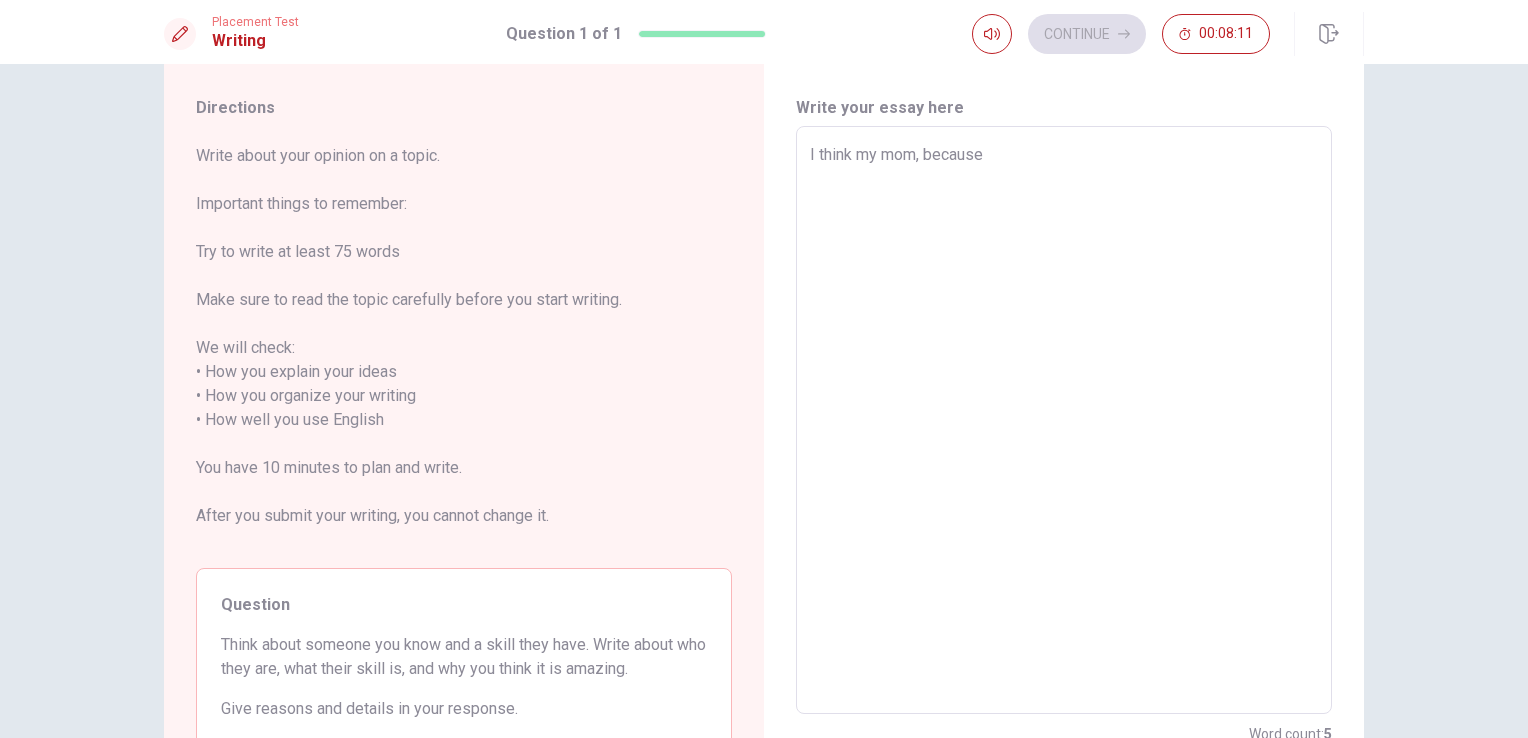 type on "x" 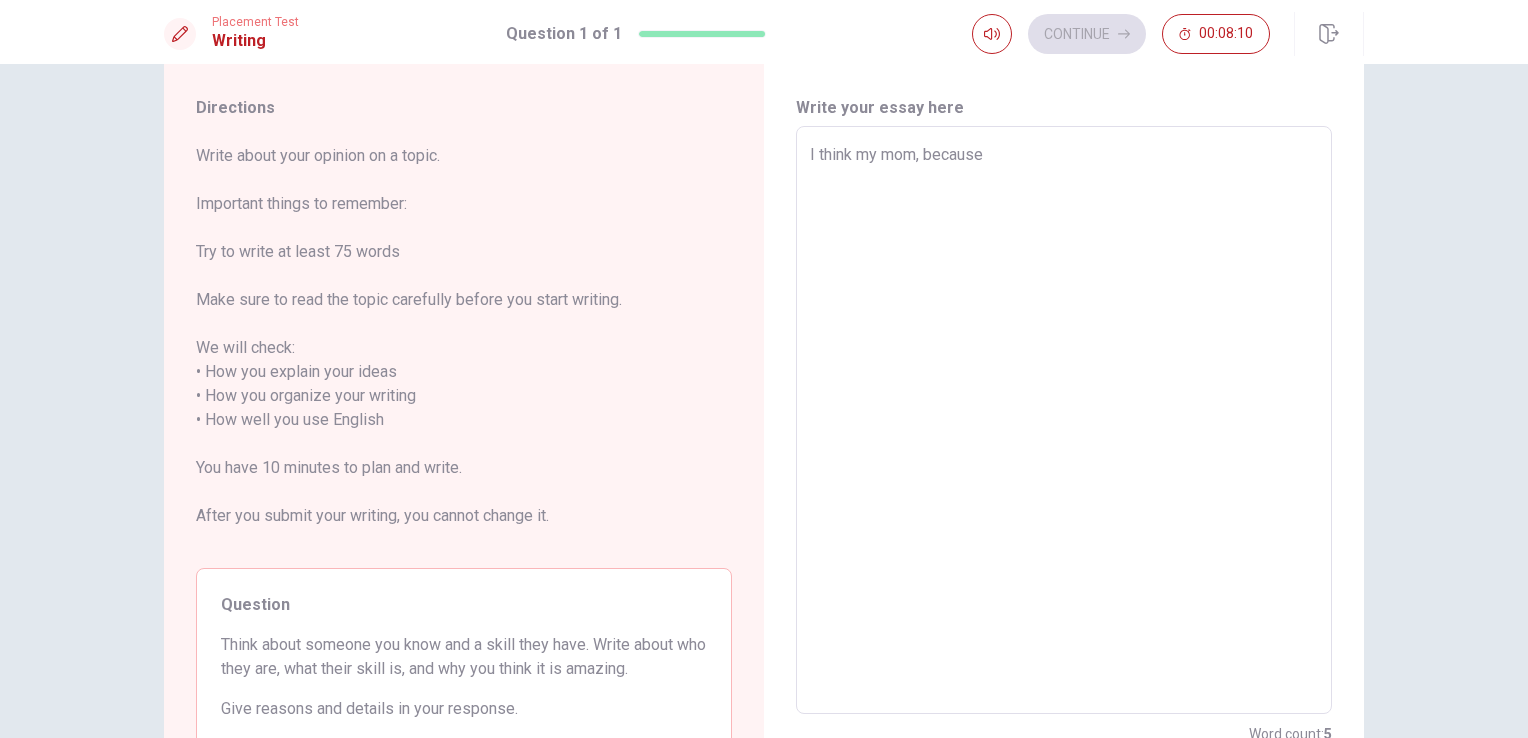 type on "I think my mom, because s" 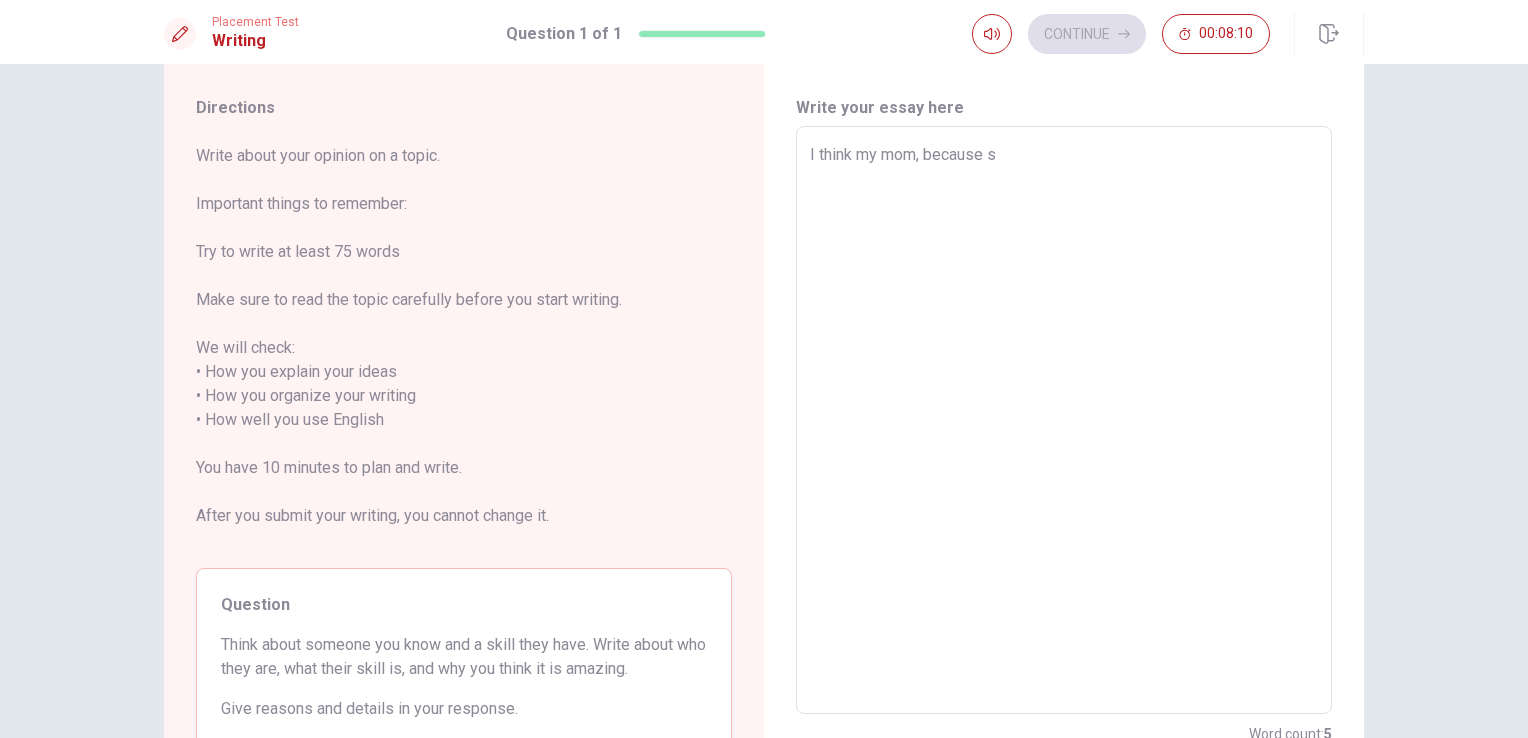 type on "x" 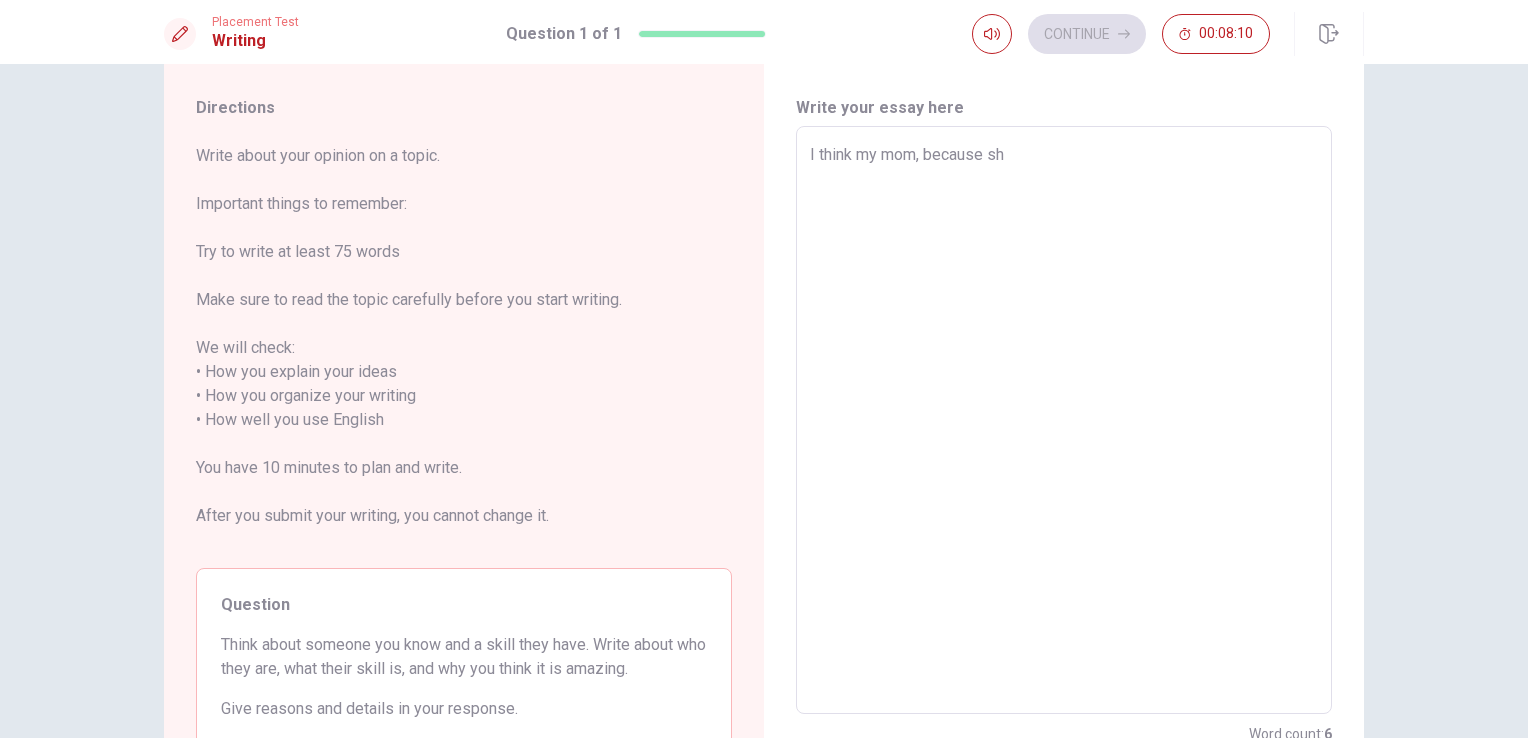 type on "I think my mom, because she" 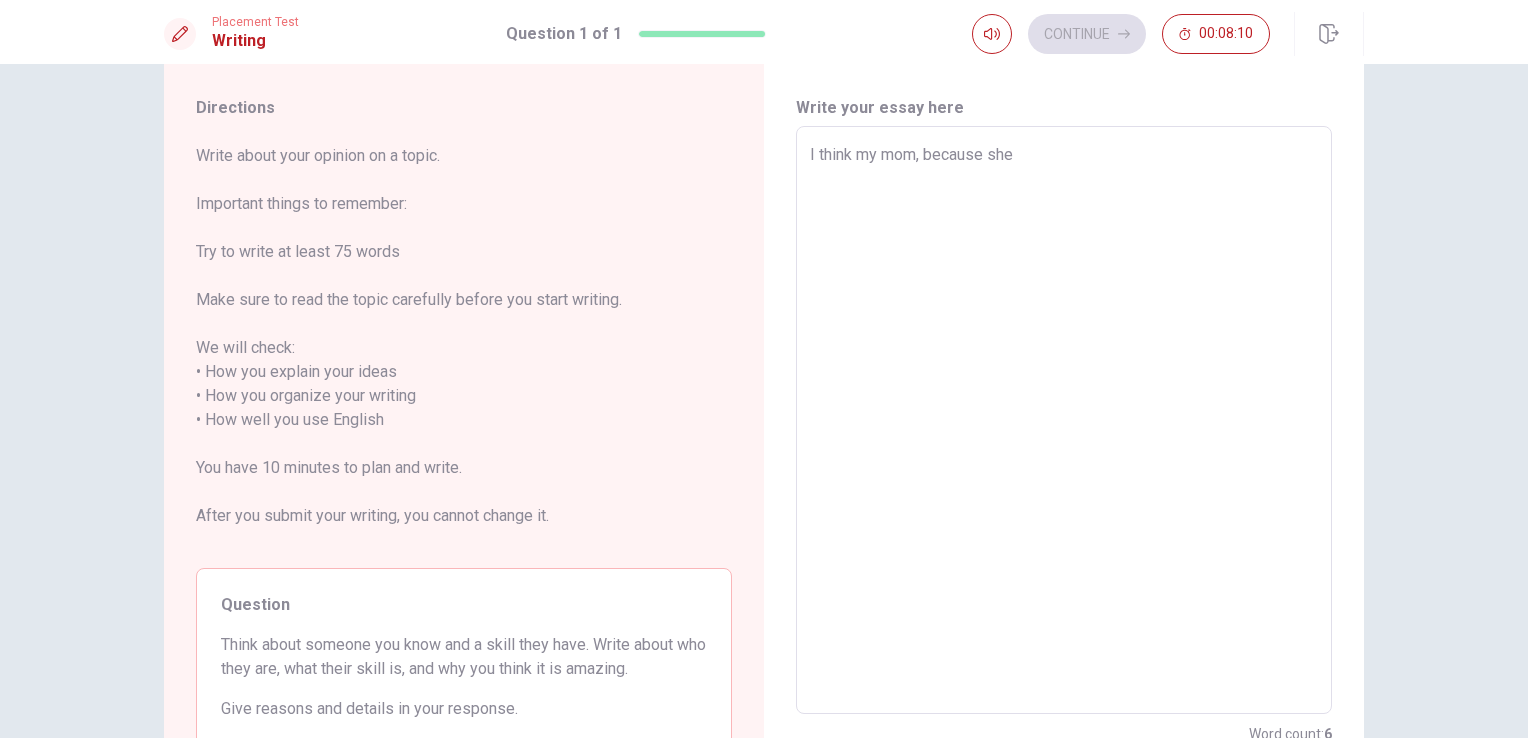 type on "x" 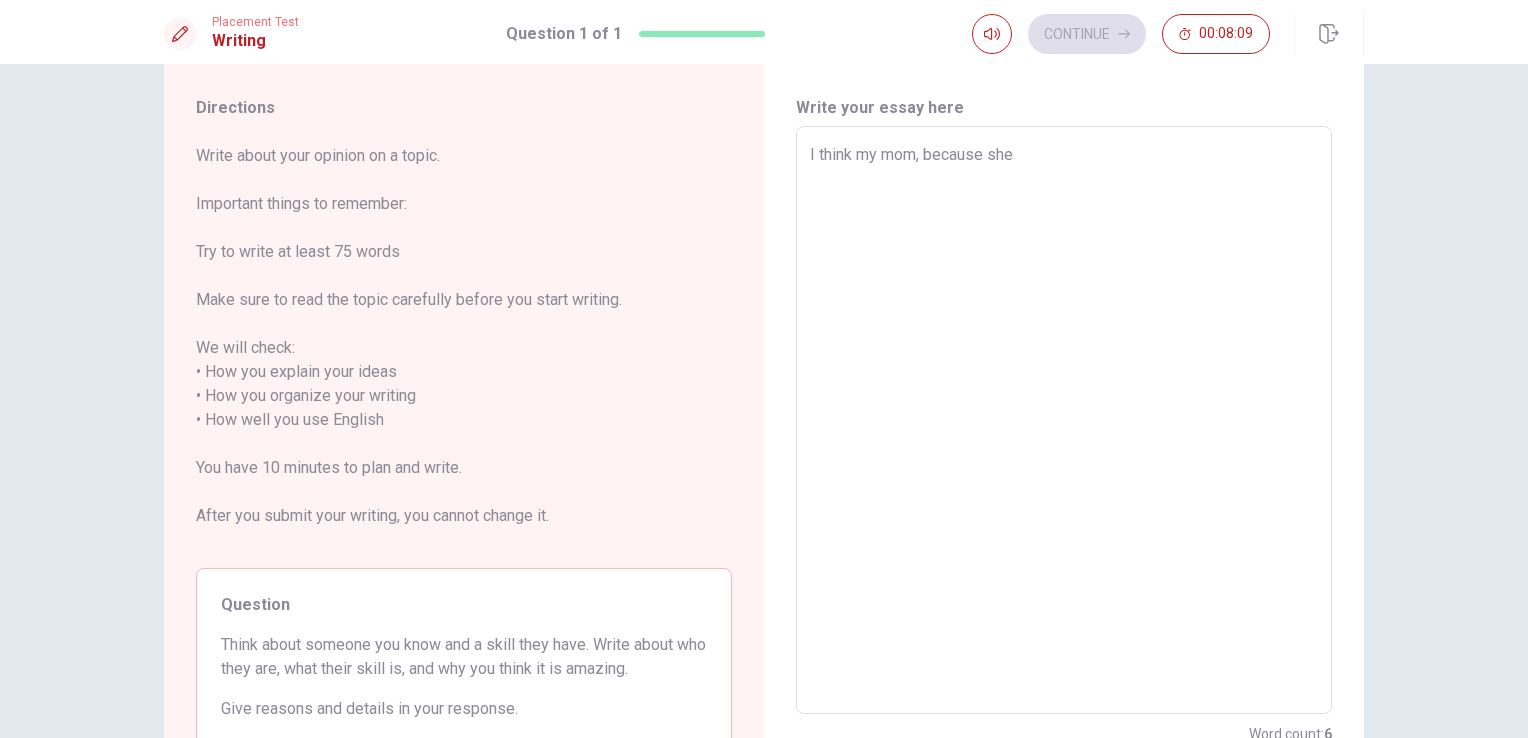 type on "x" 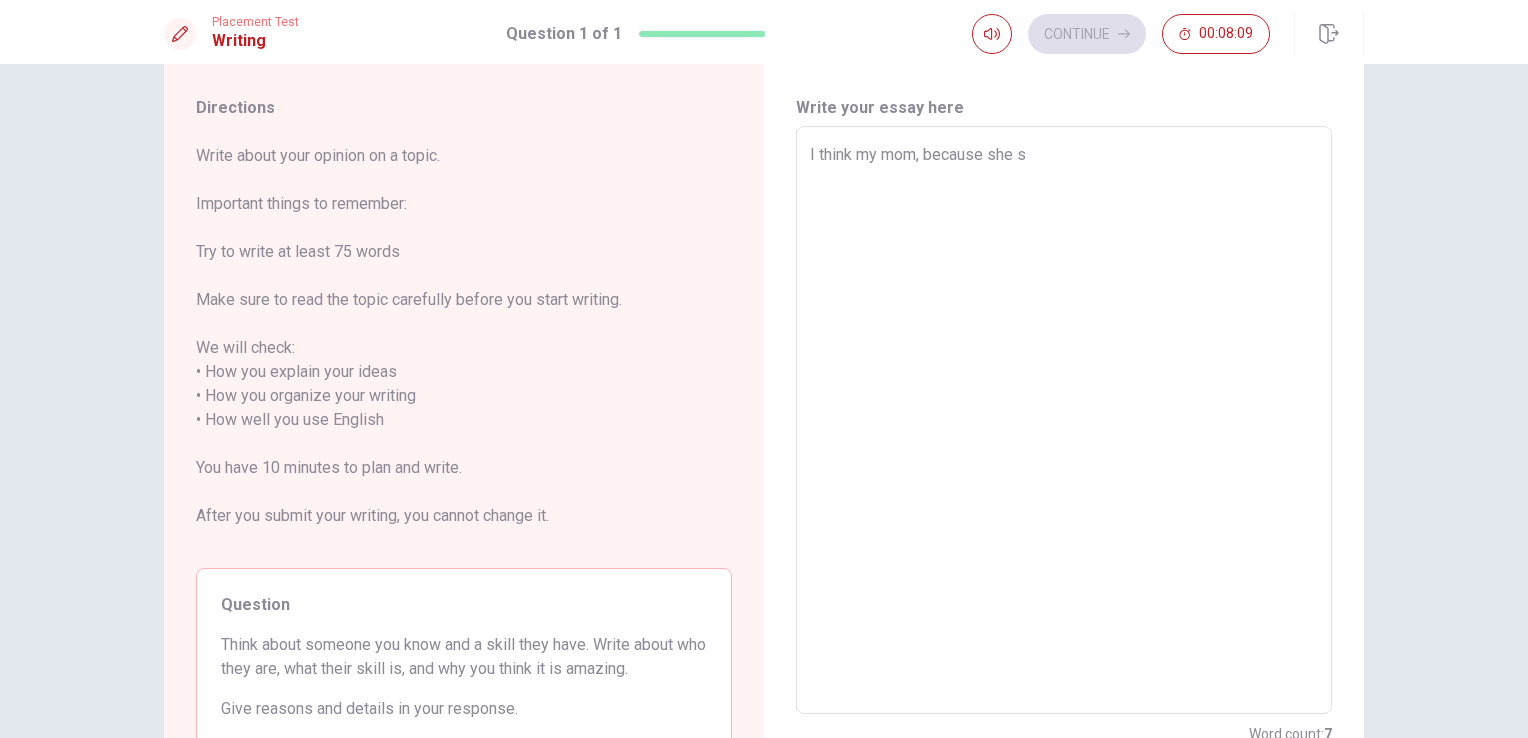 type on "x" 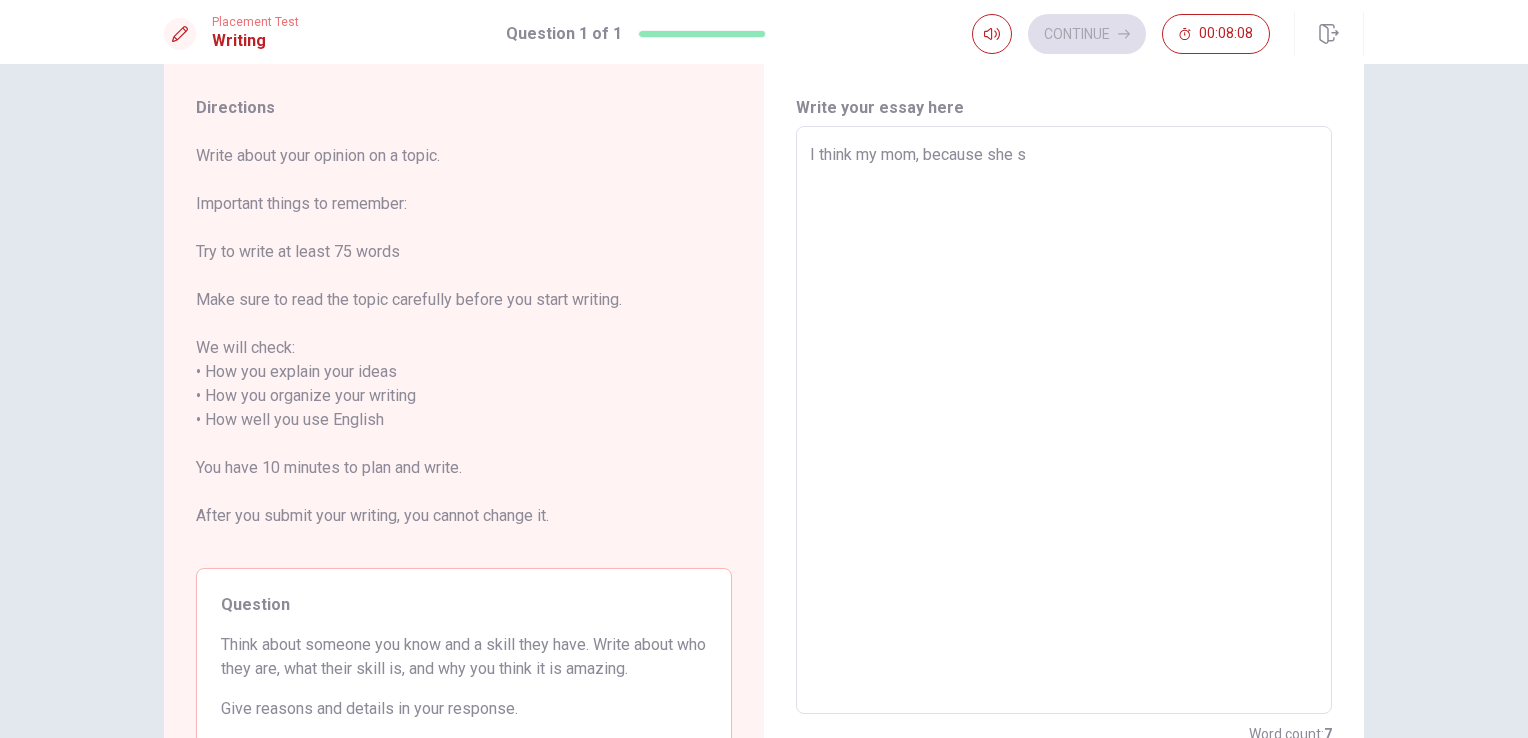 type on "I think my mom, because she st" 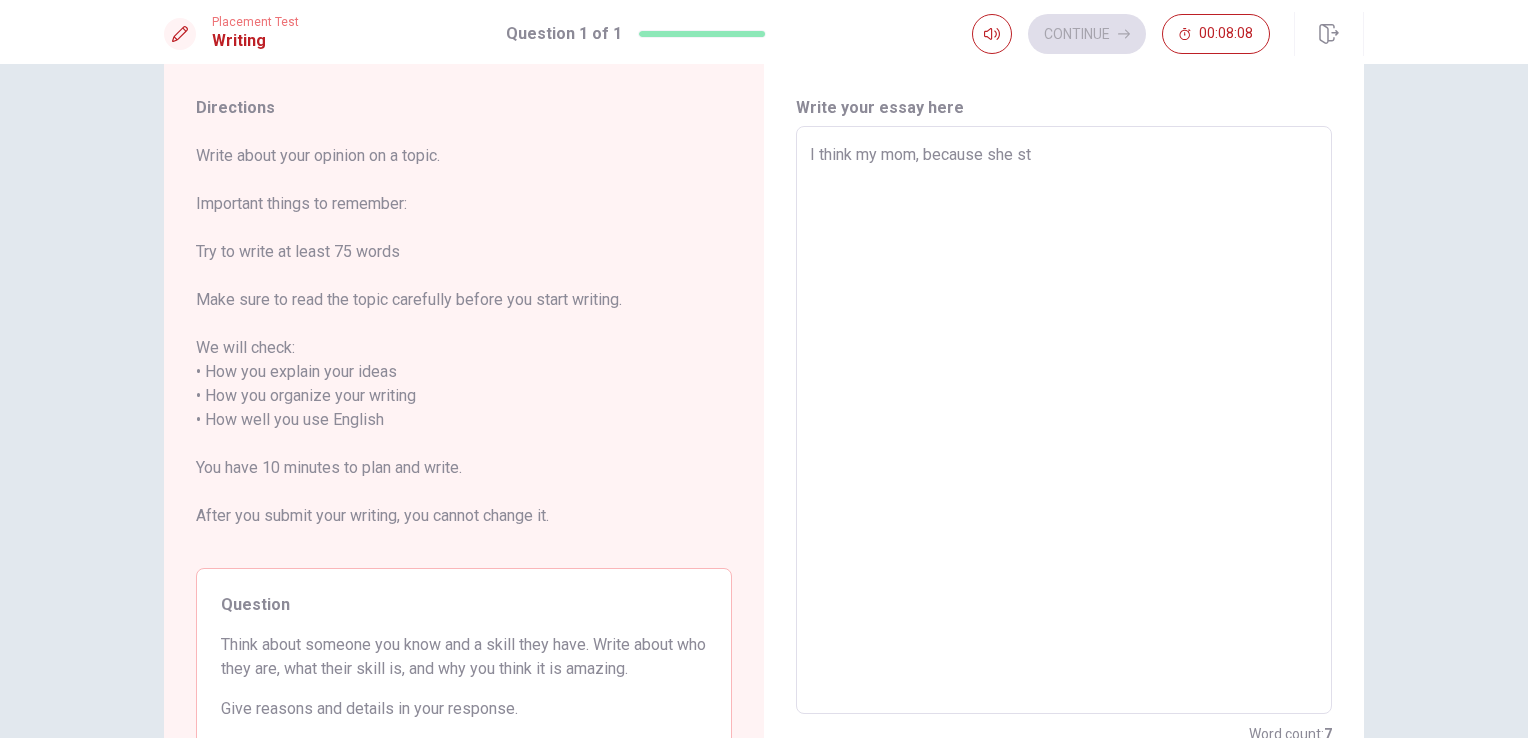 type on "x" 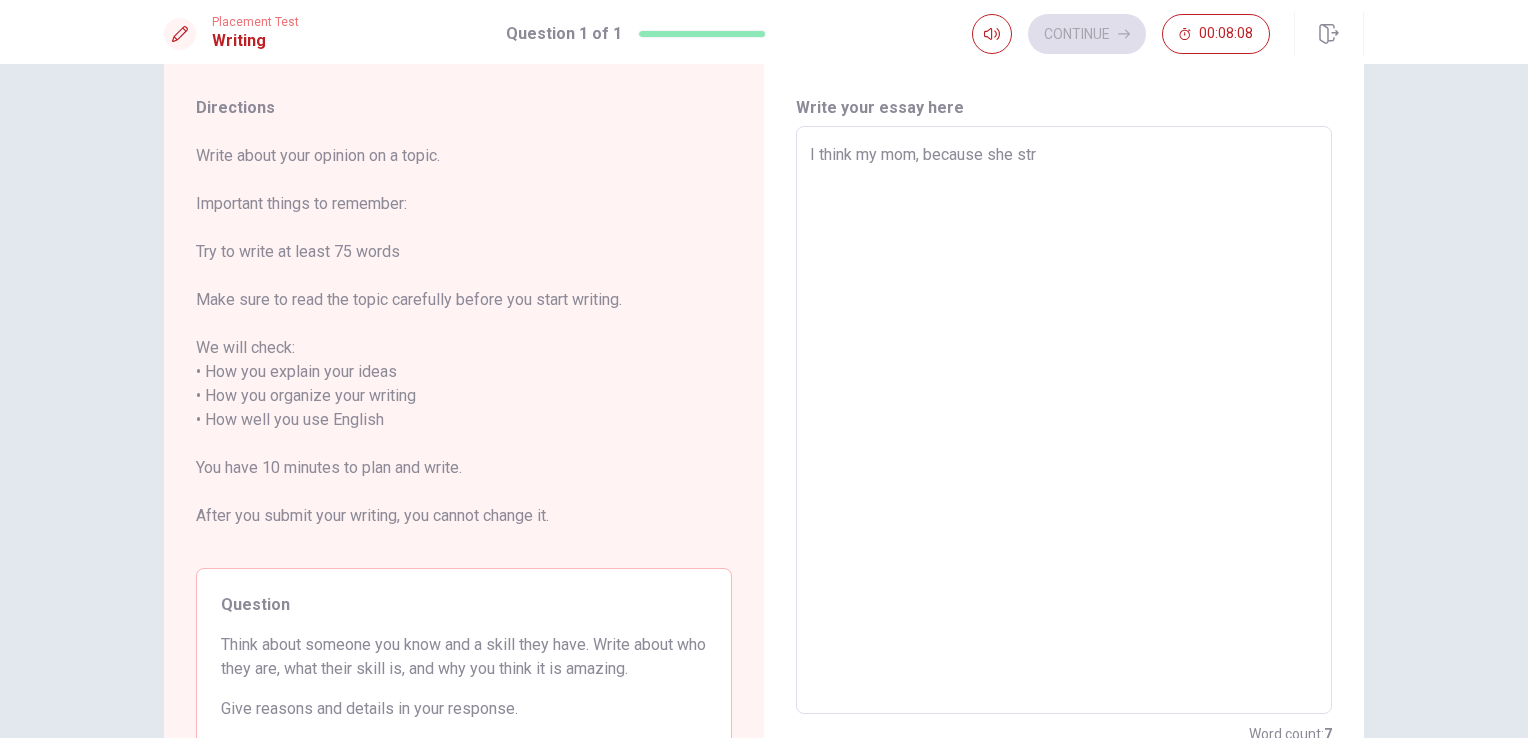 type on "x" 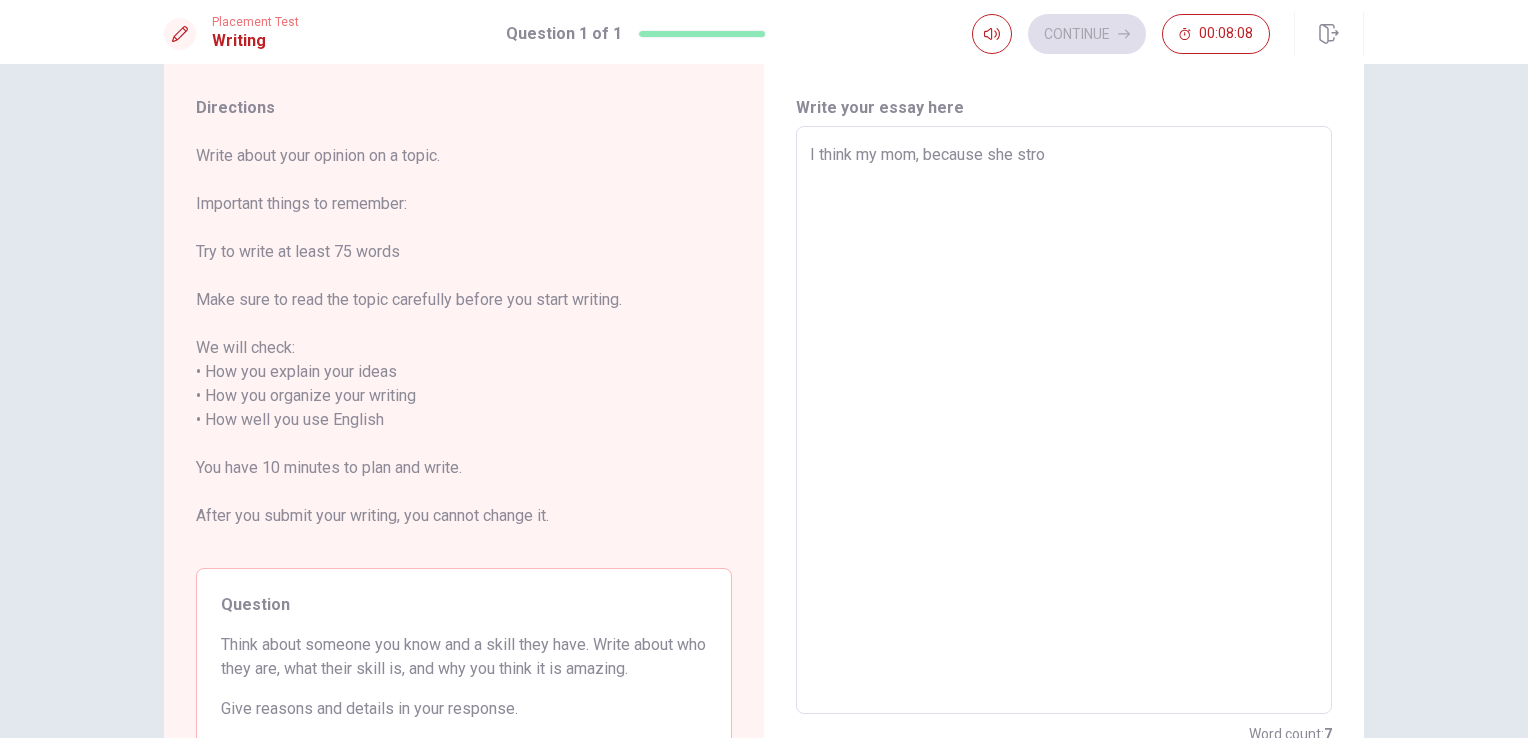 type on "x" 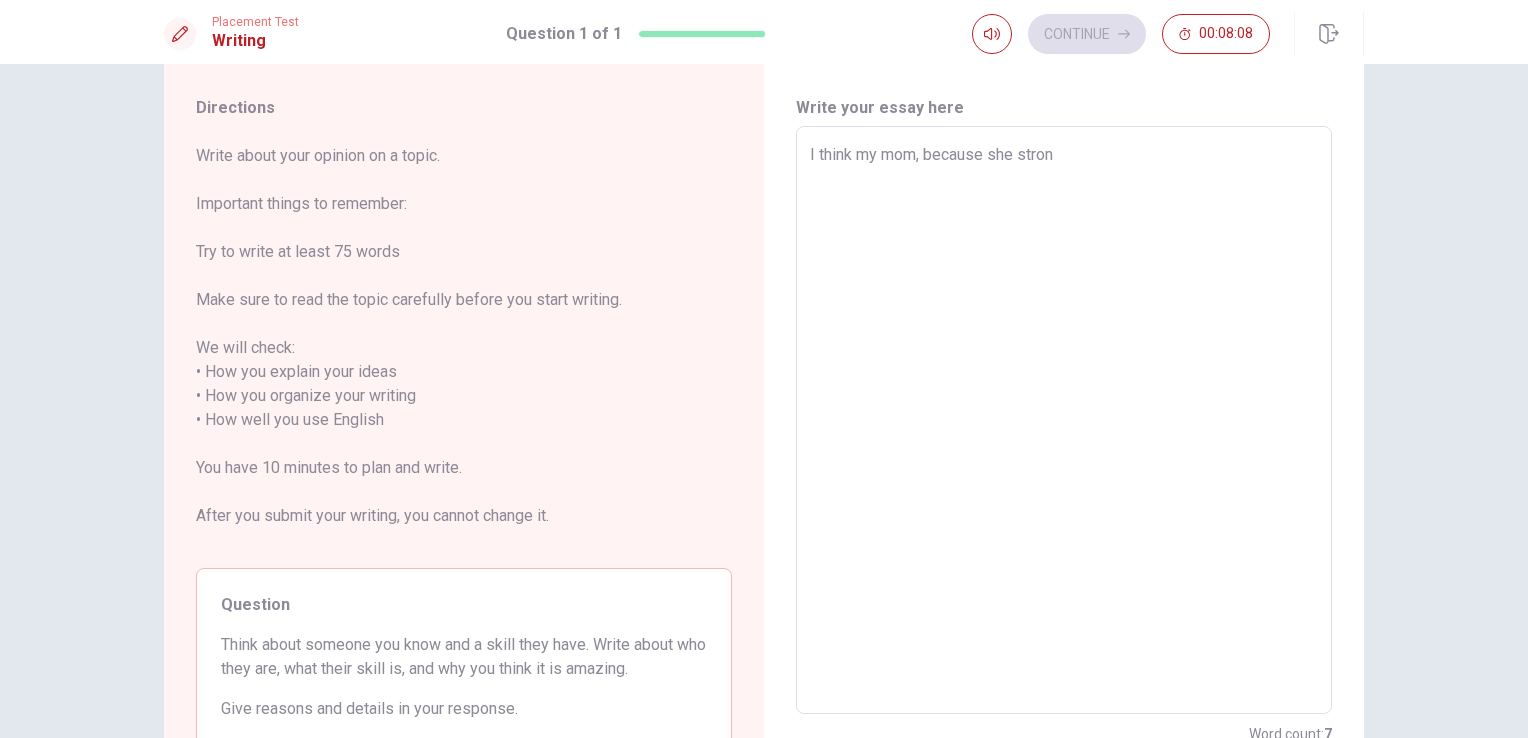 type on "x" 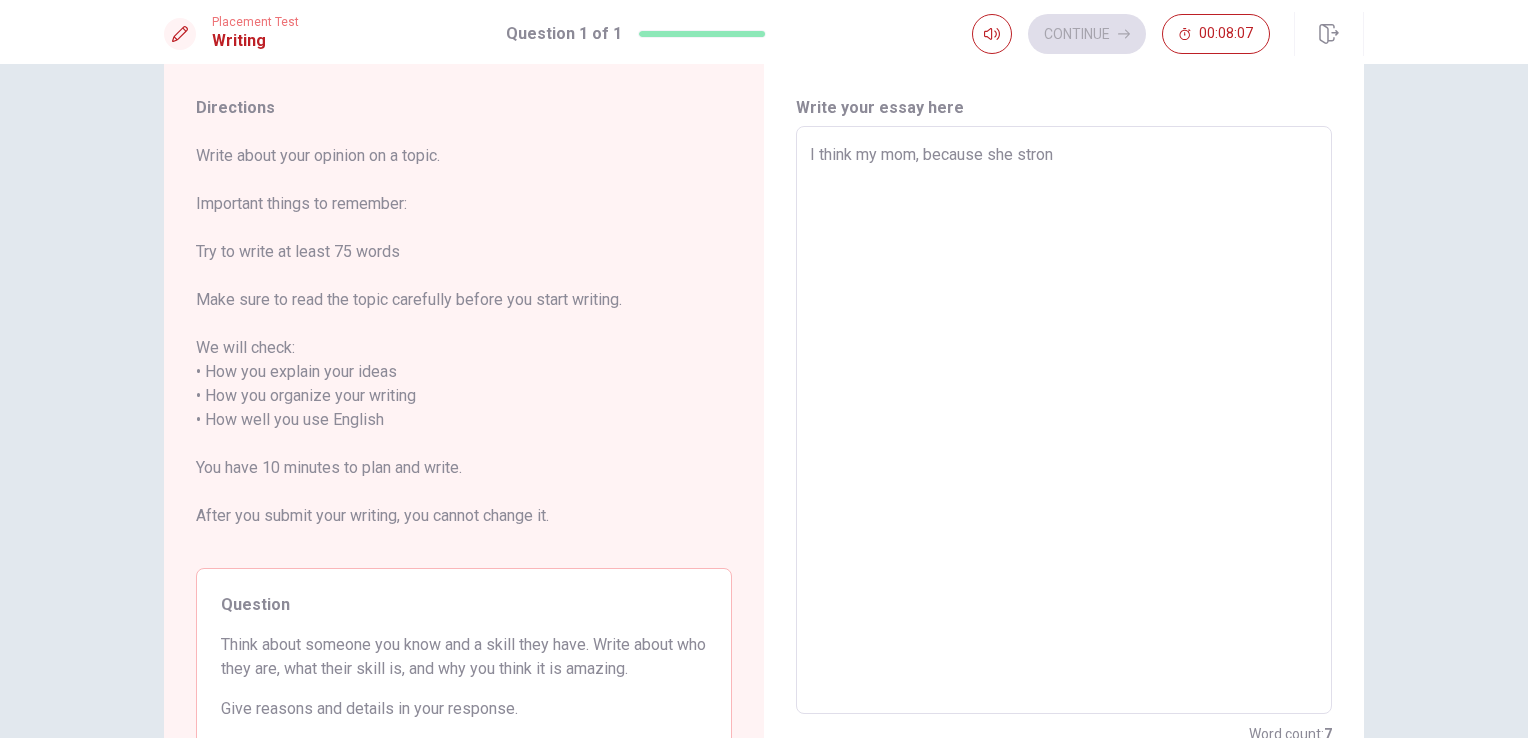 type on "I think my mom, because she strong" 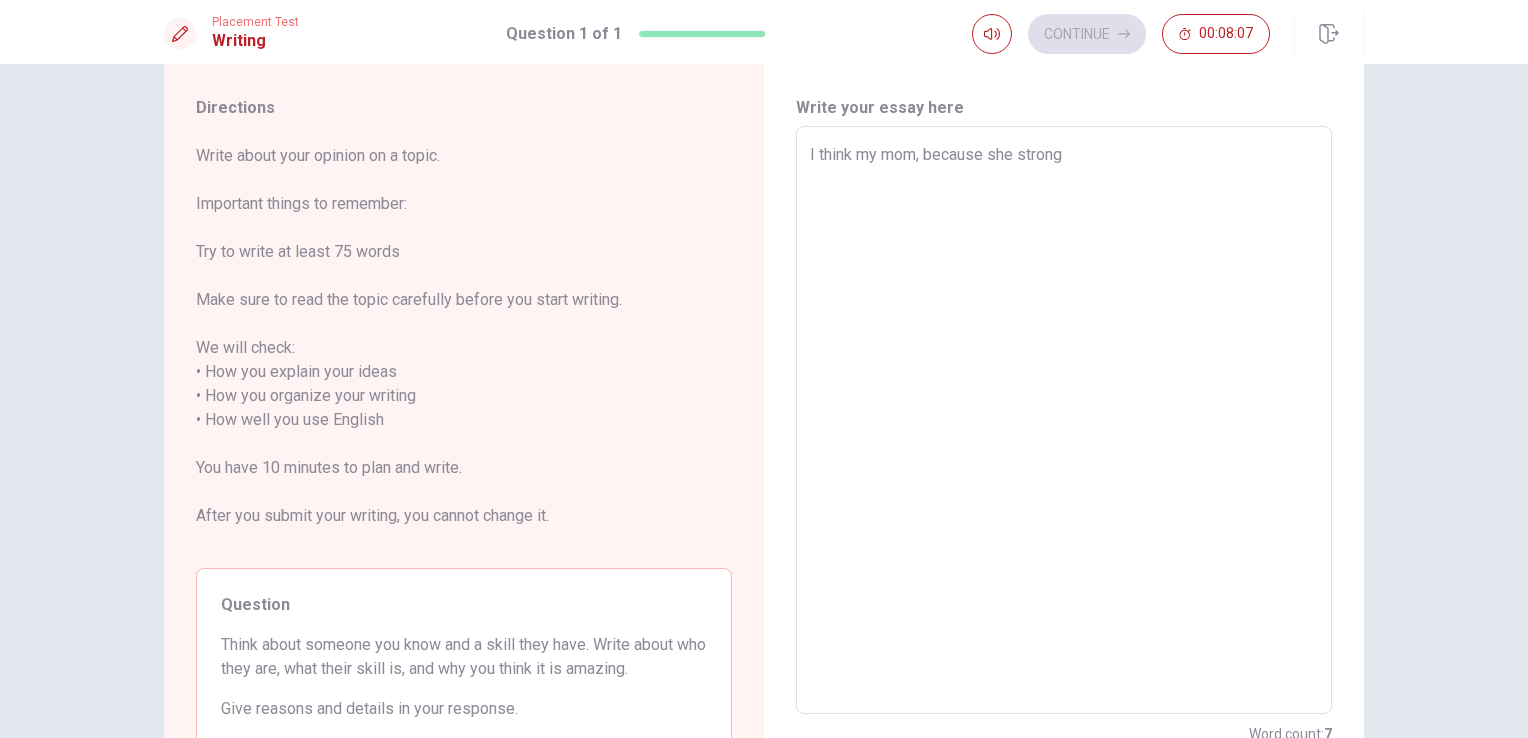 type on "x" 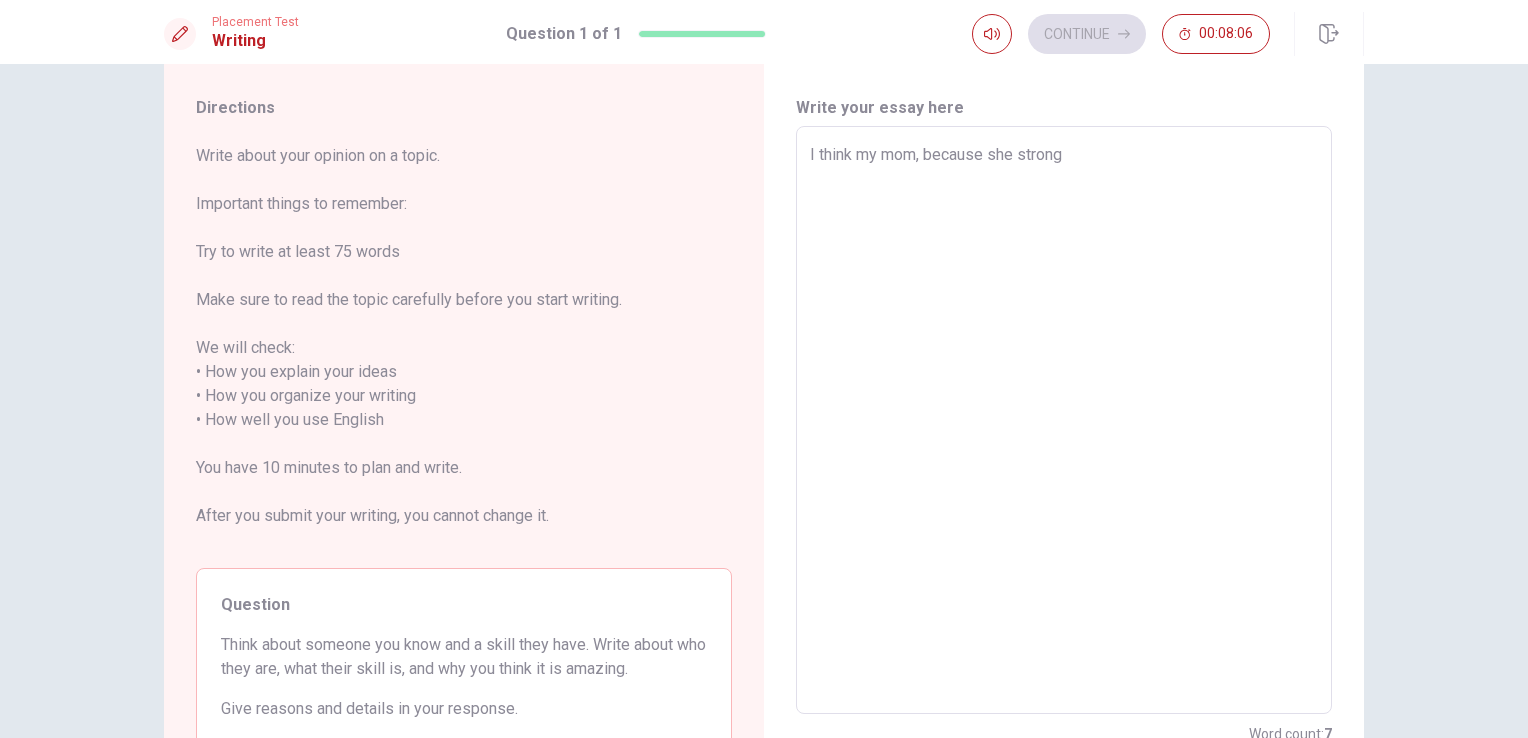 type on "I think my mom, because she strong" 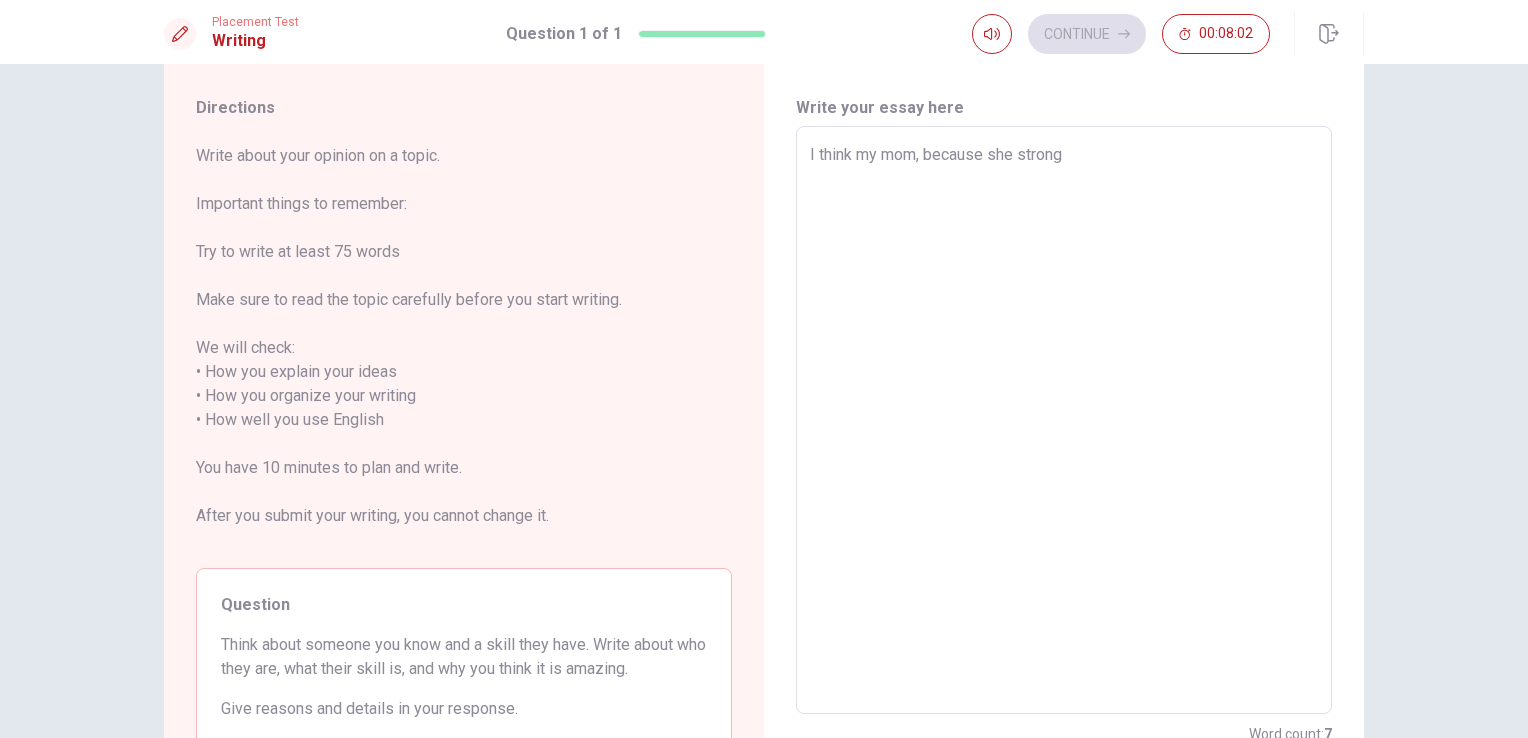 type on "x" 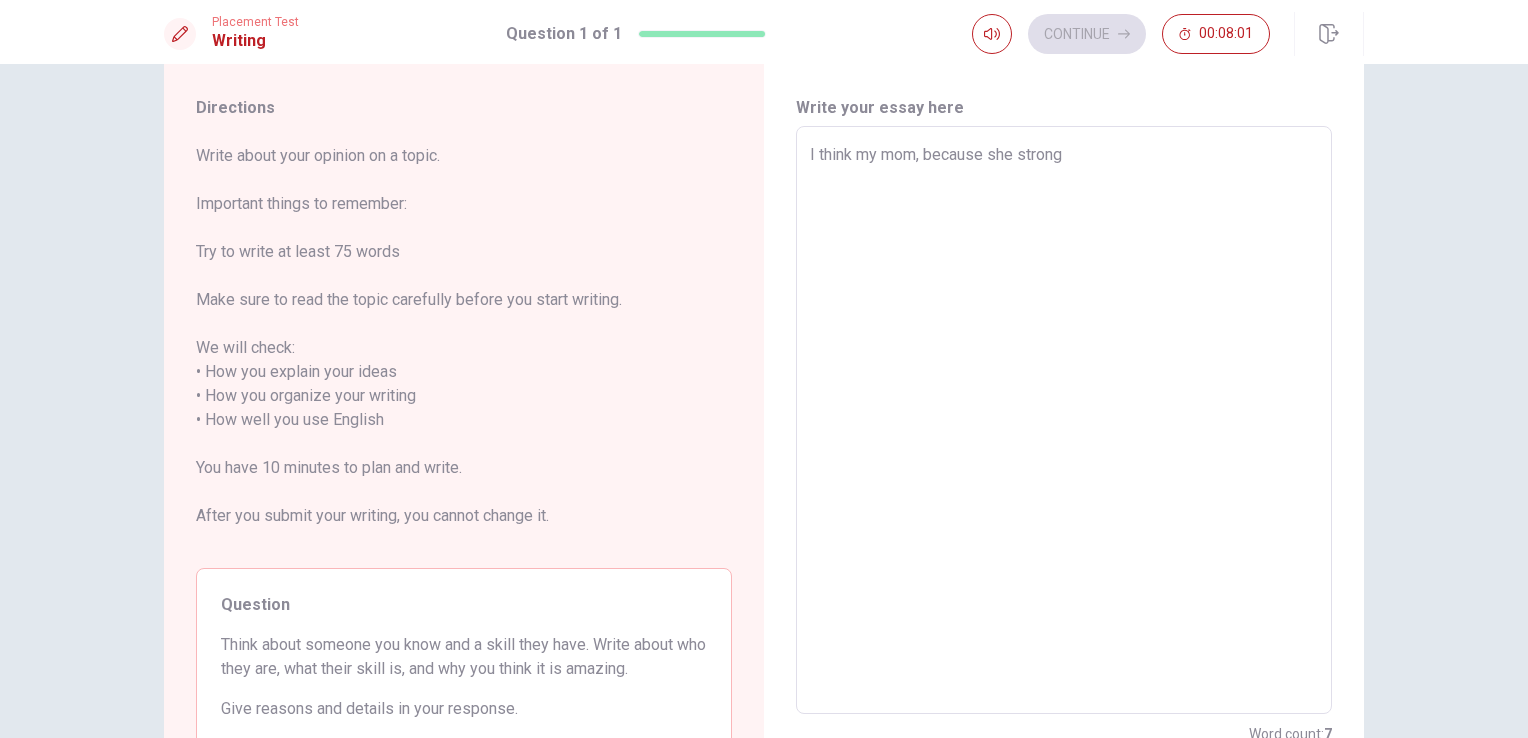 type on "I think my mom, because she strong w" 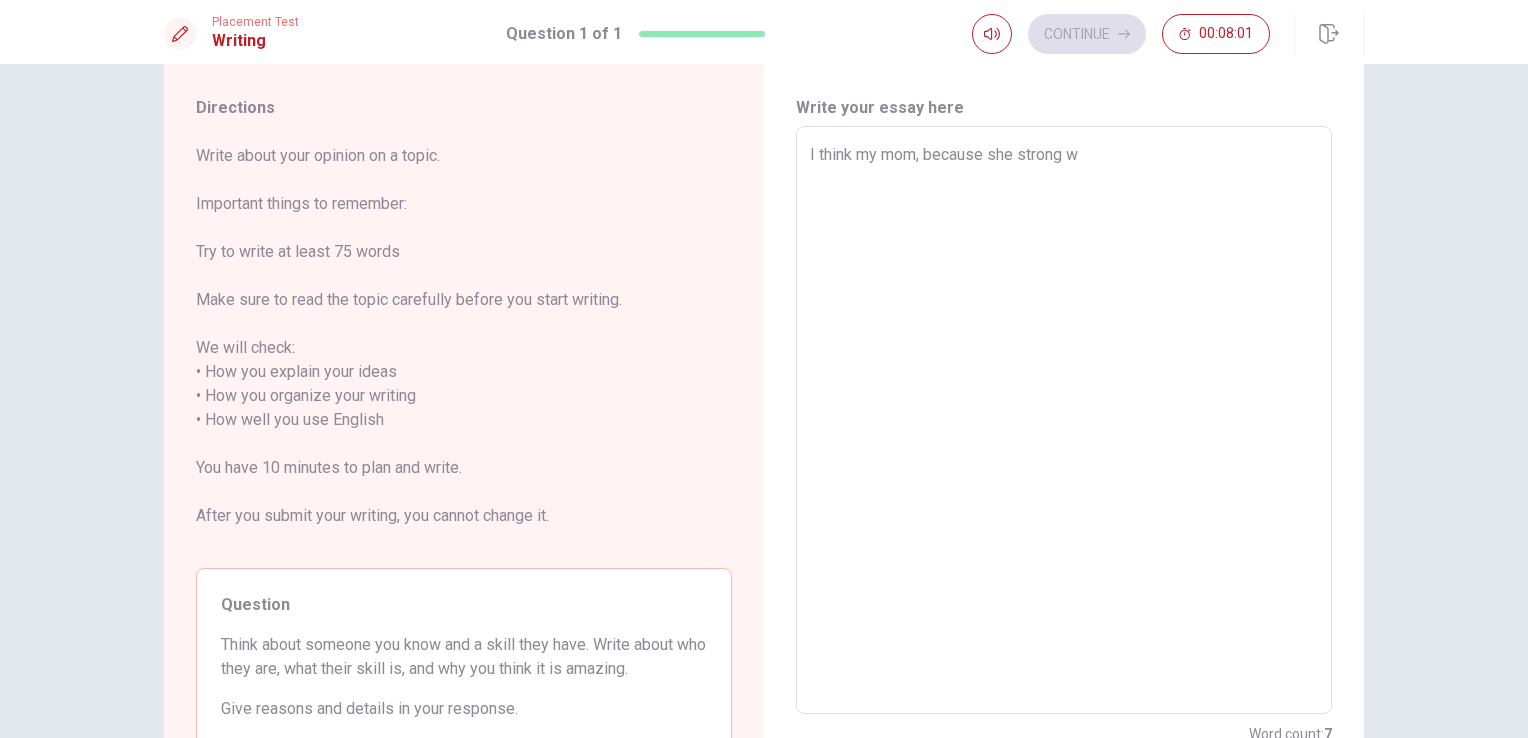 type on "x" 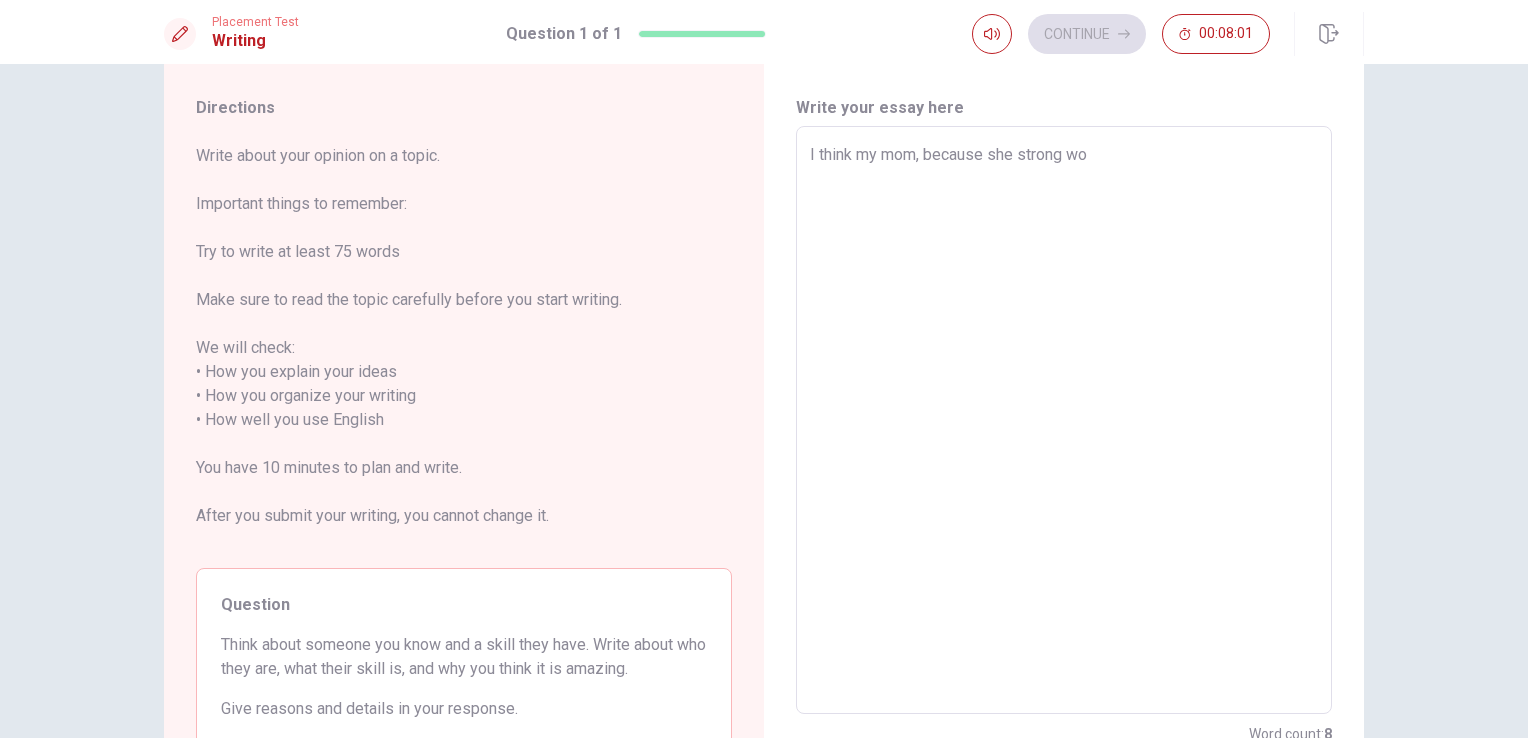 type on "x" 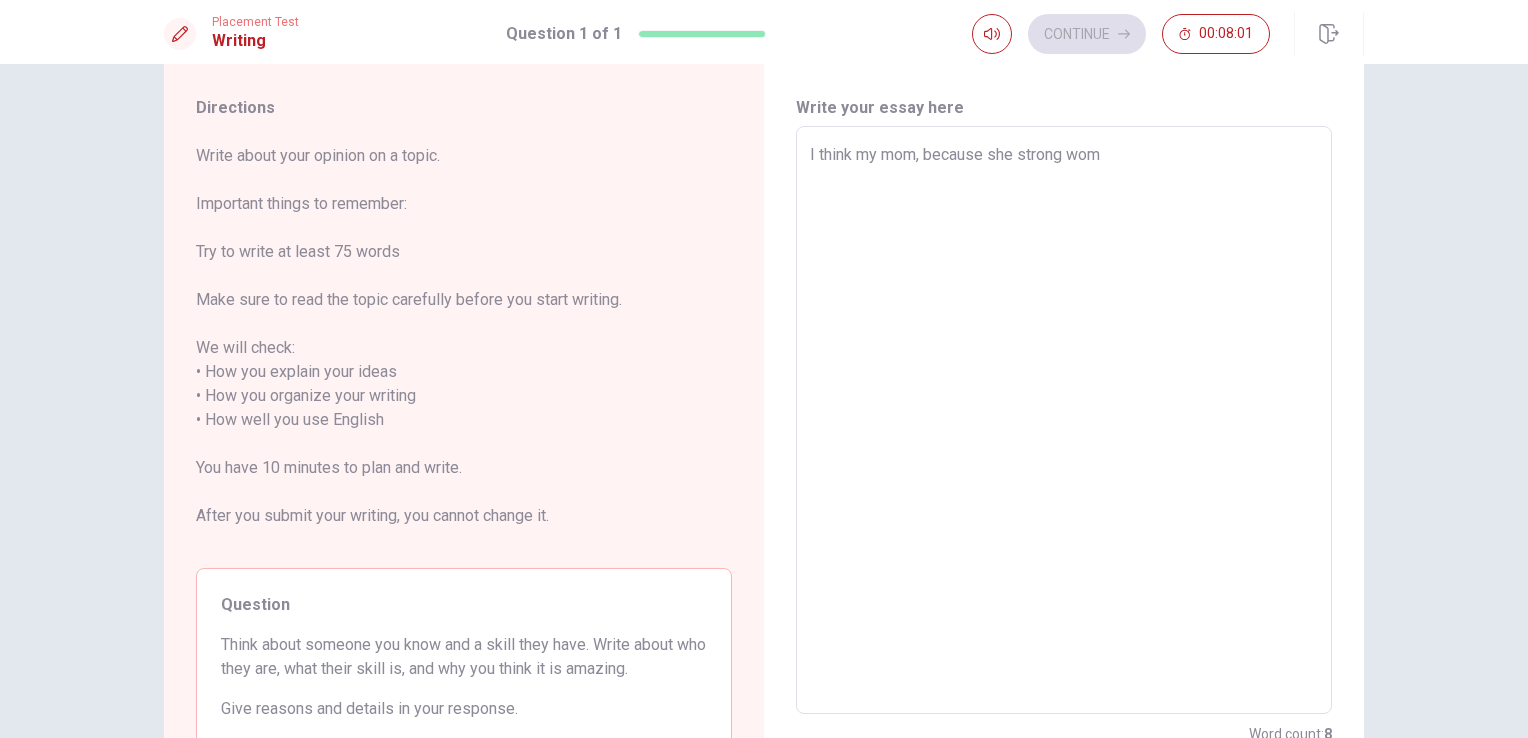 type on "x" 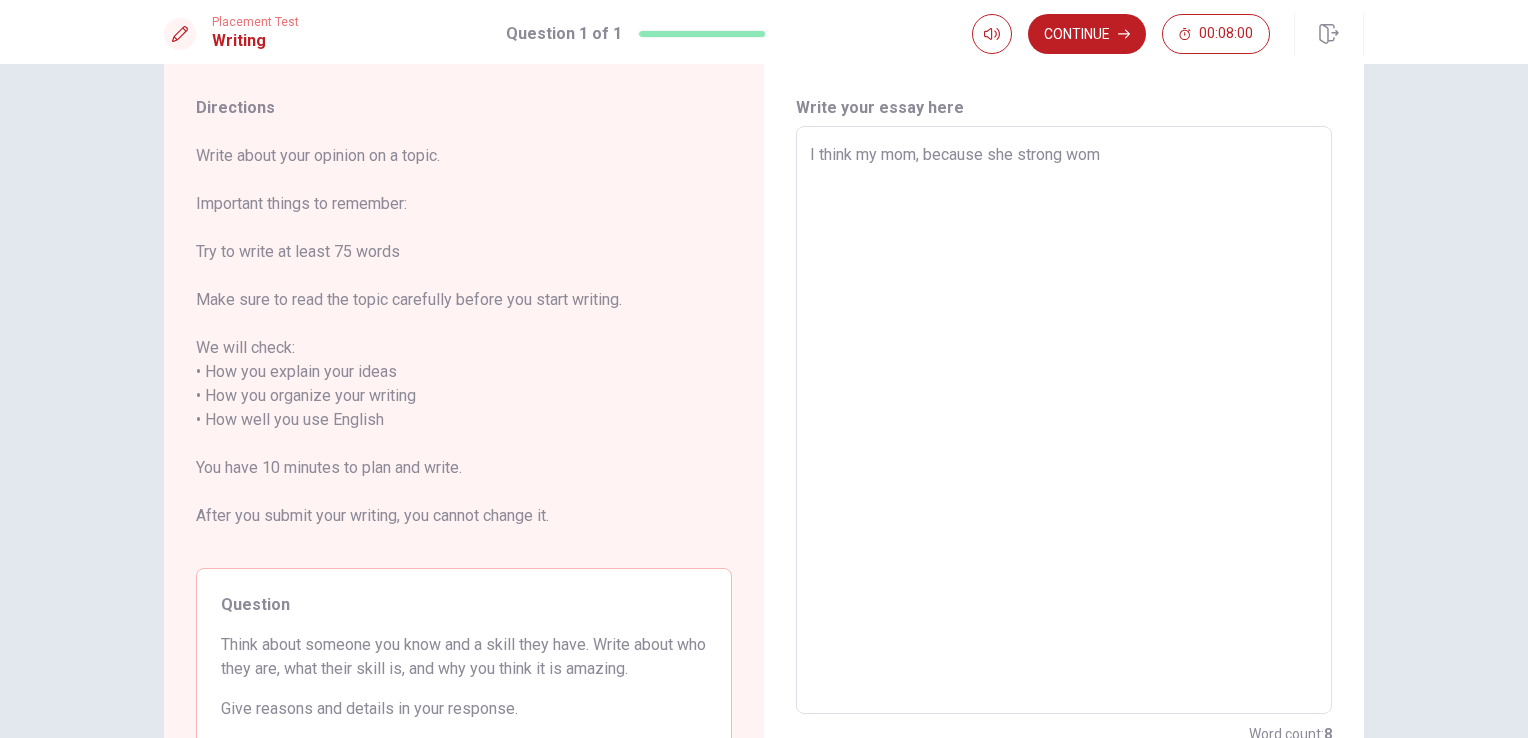 type on "I think my mom, because she strong wom" 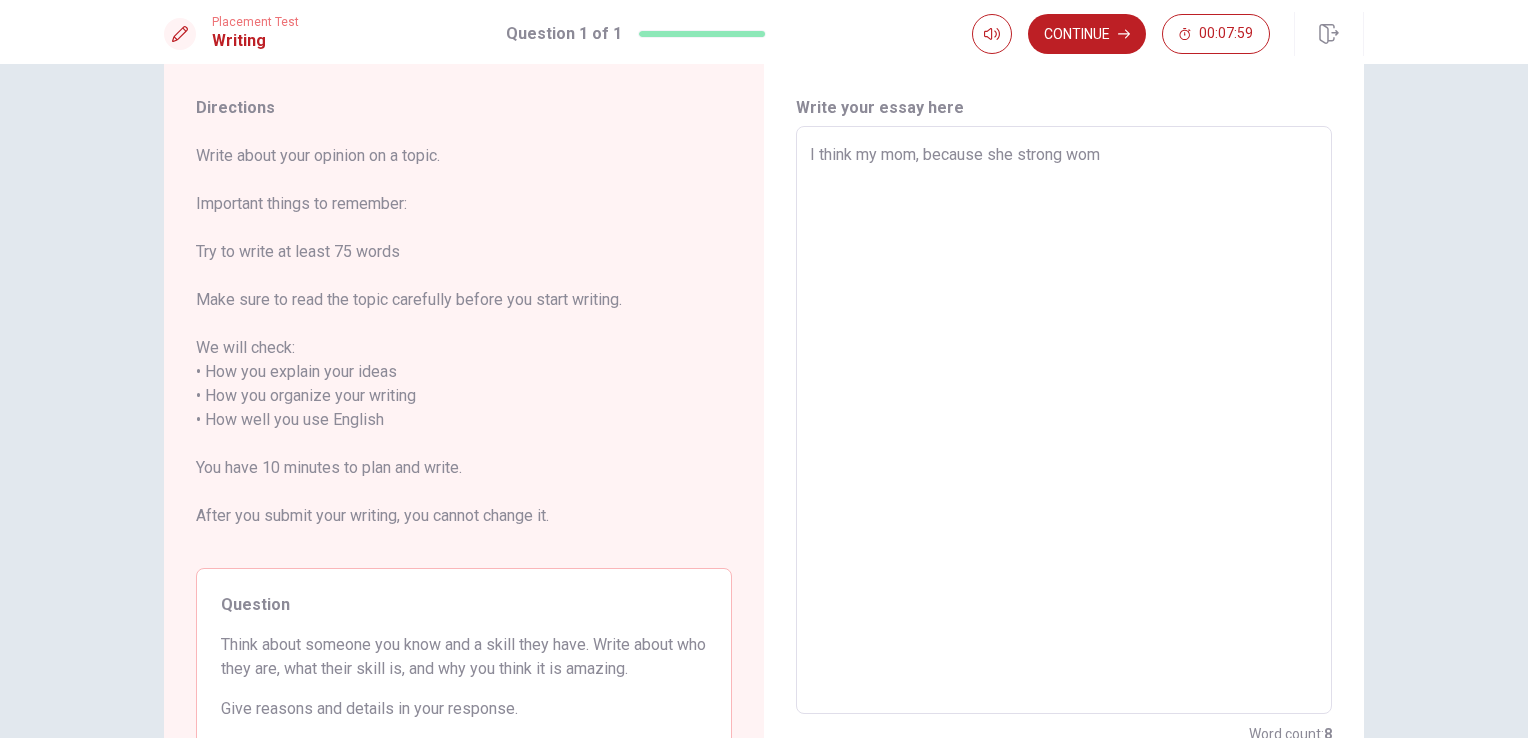 type on "x" 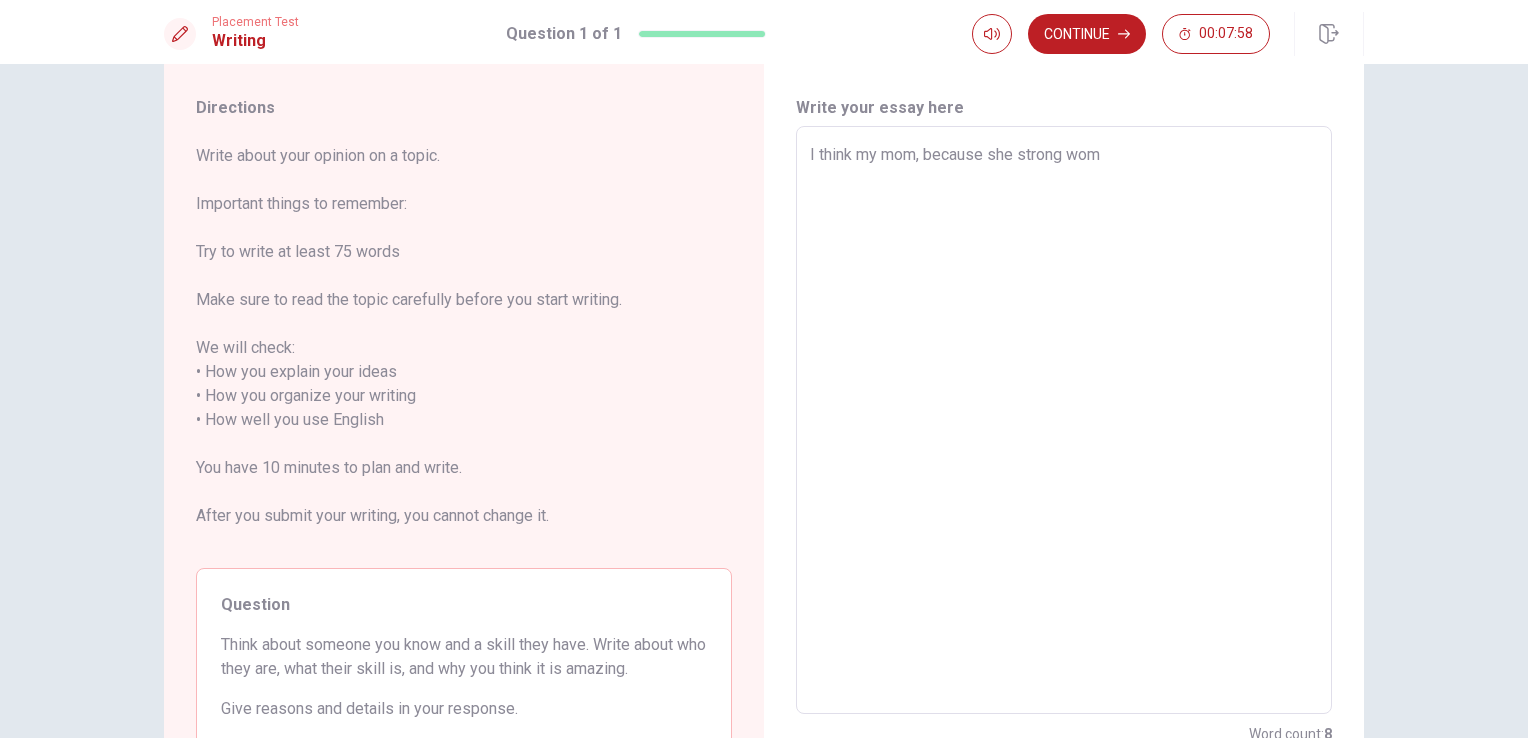 type on "I think my mom, because she strong woma" 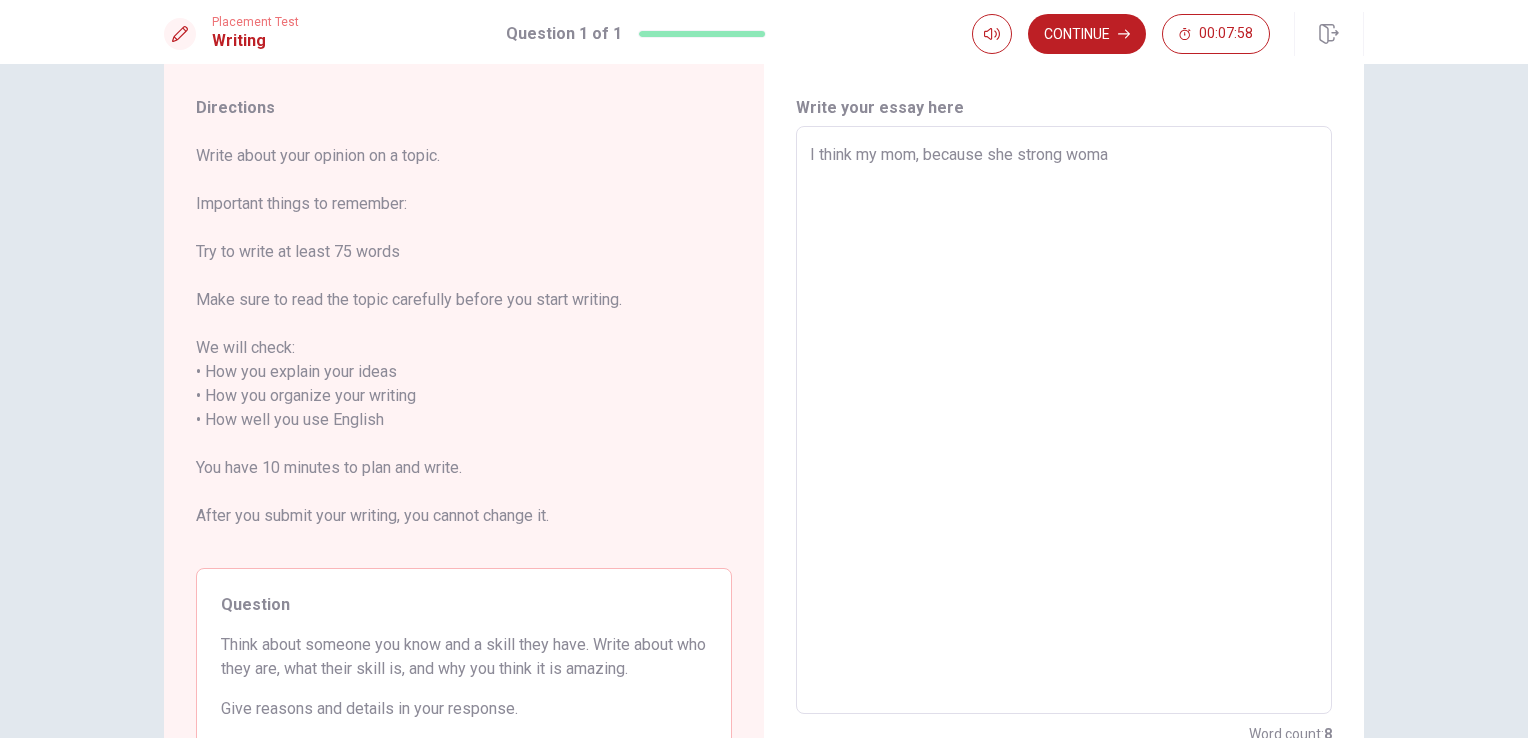 type on "x" 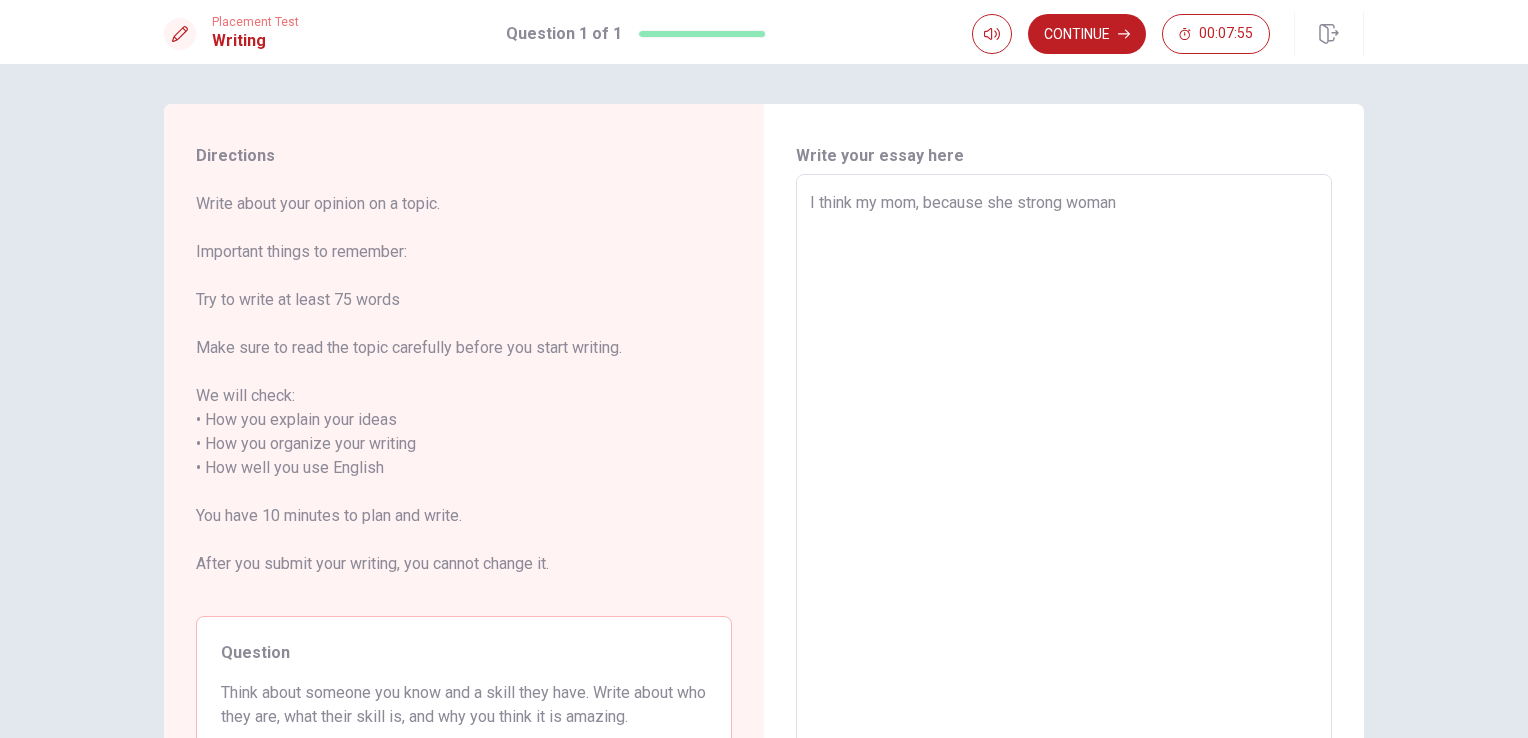 scroll, scrollTop: 0, scrollLeft: 0, axis: both 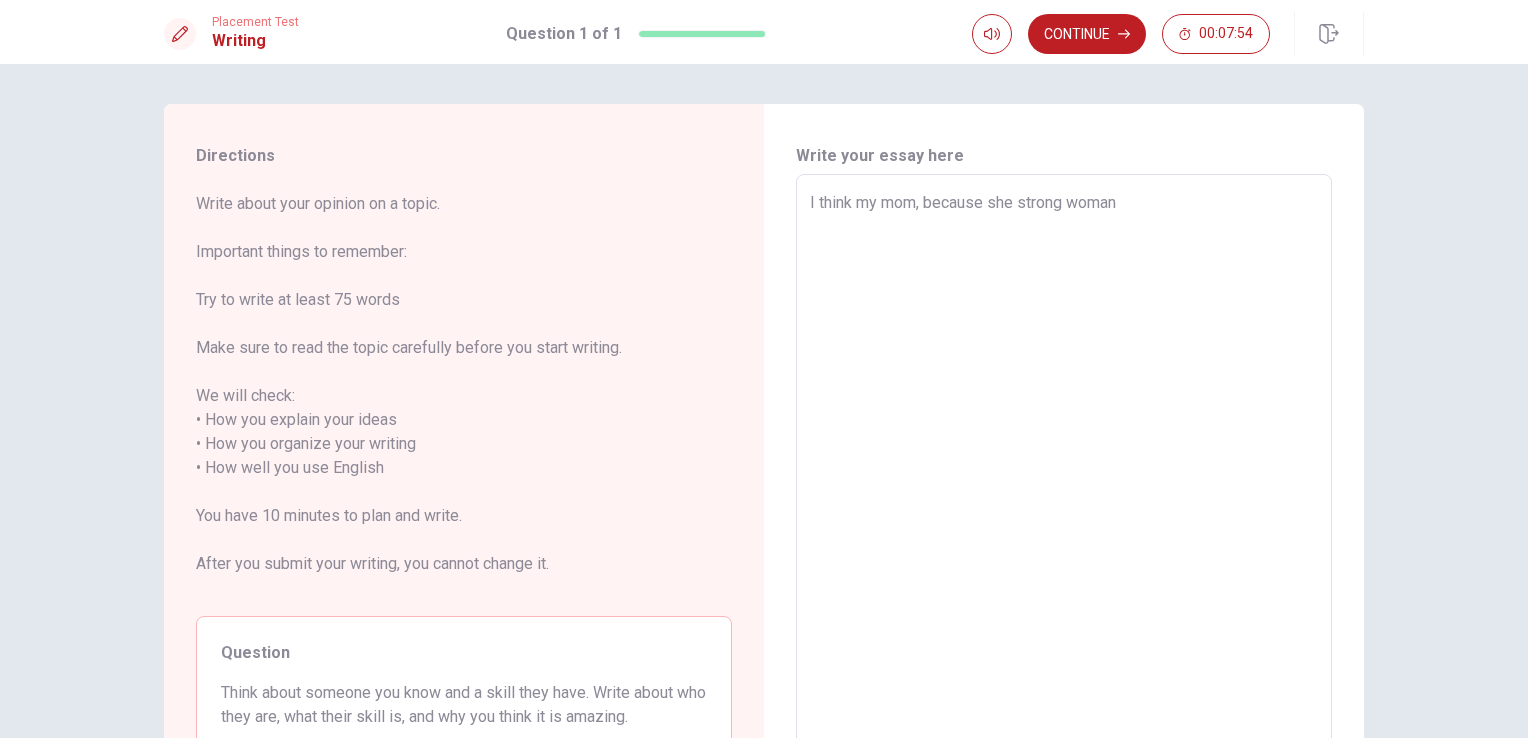 type on "I think my mom, because she strong woman?" 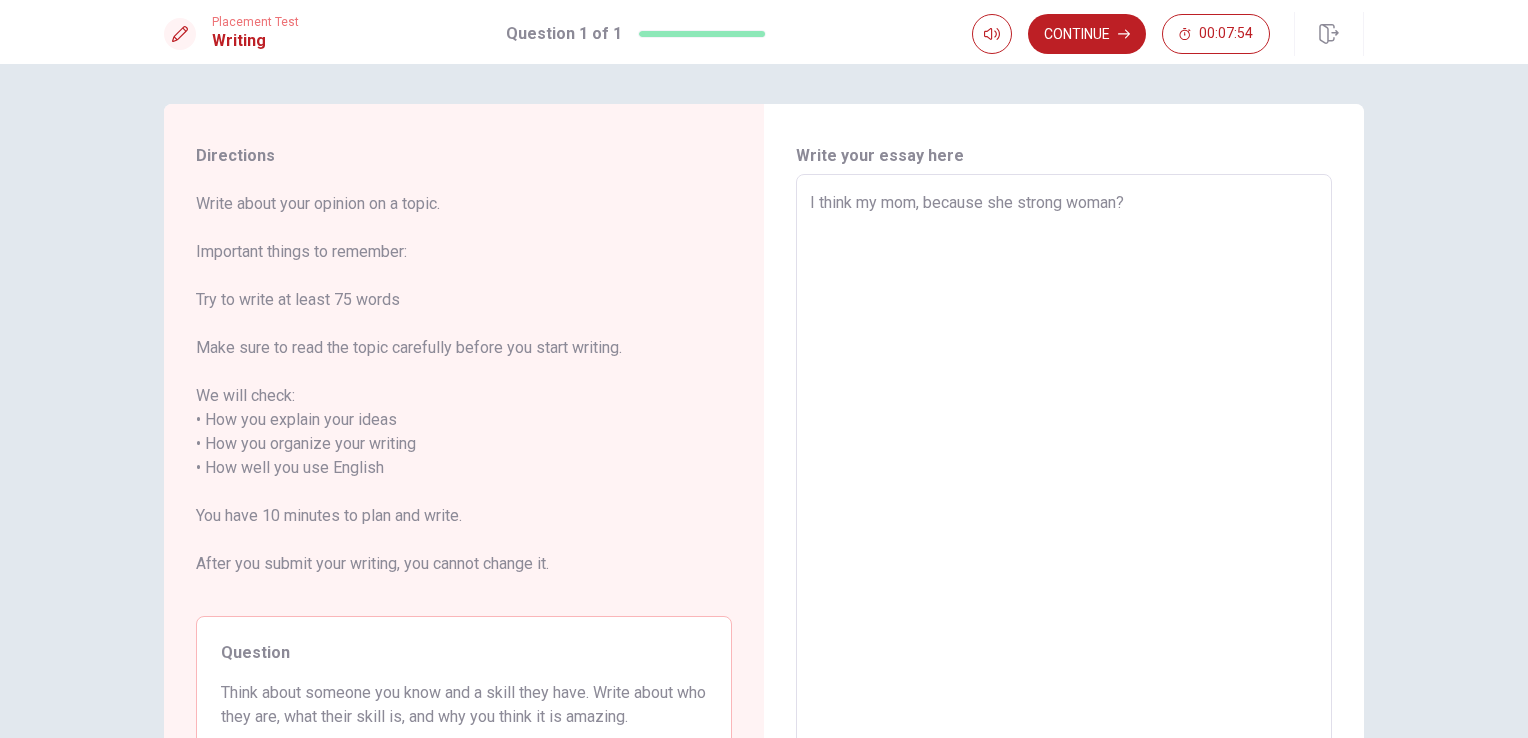 type on "x" 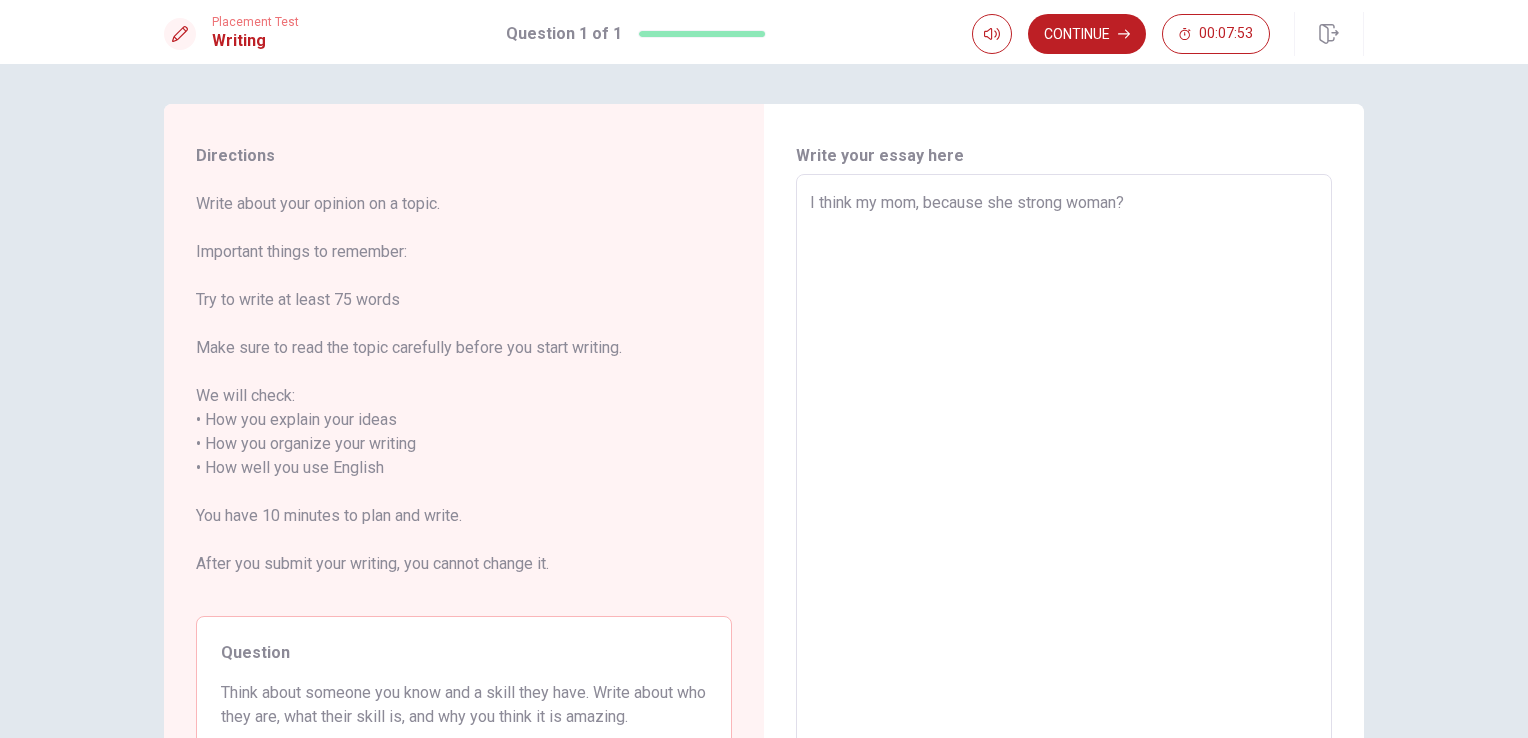 type on "I think my mom, because she strong woman" 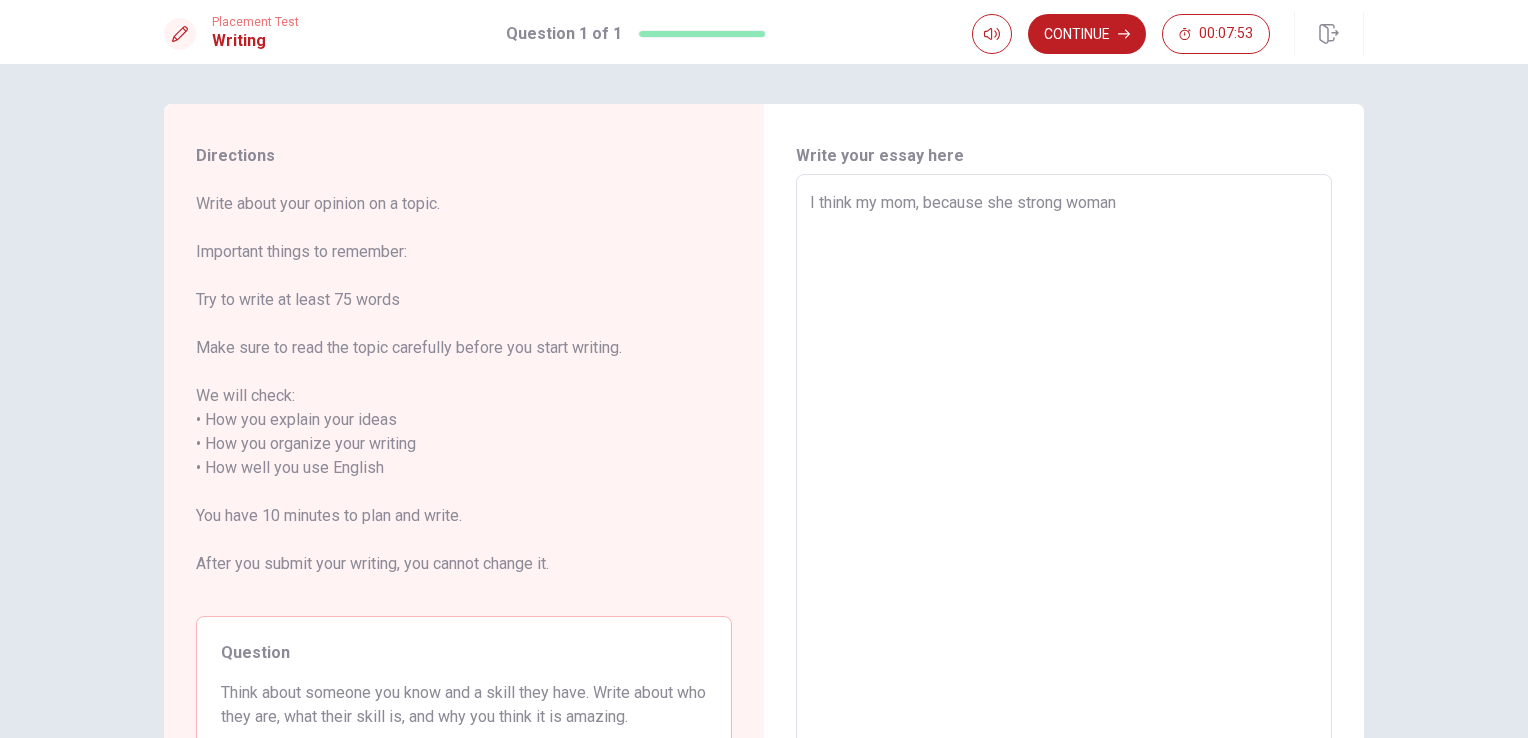 type on "x" 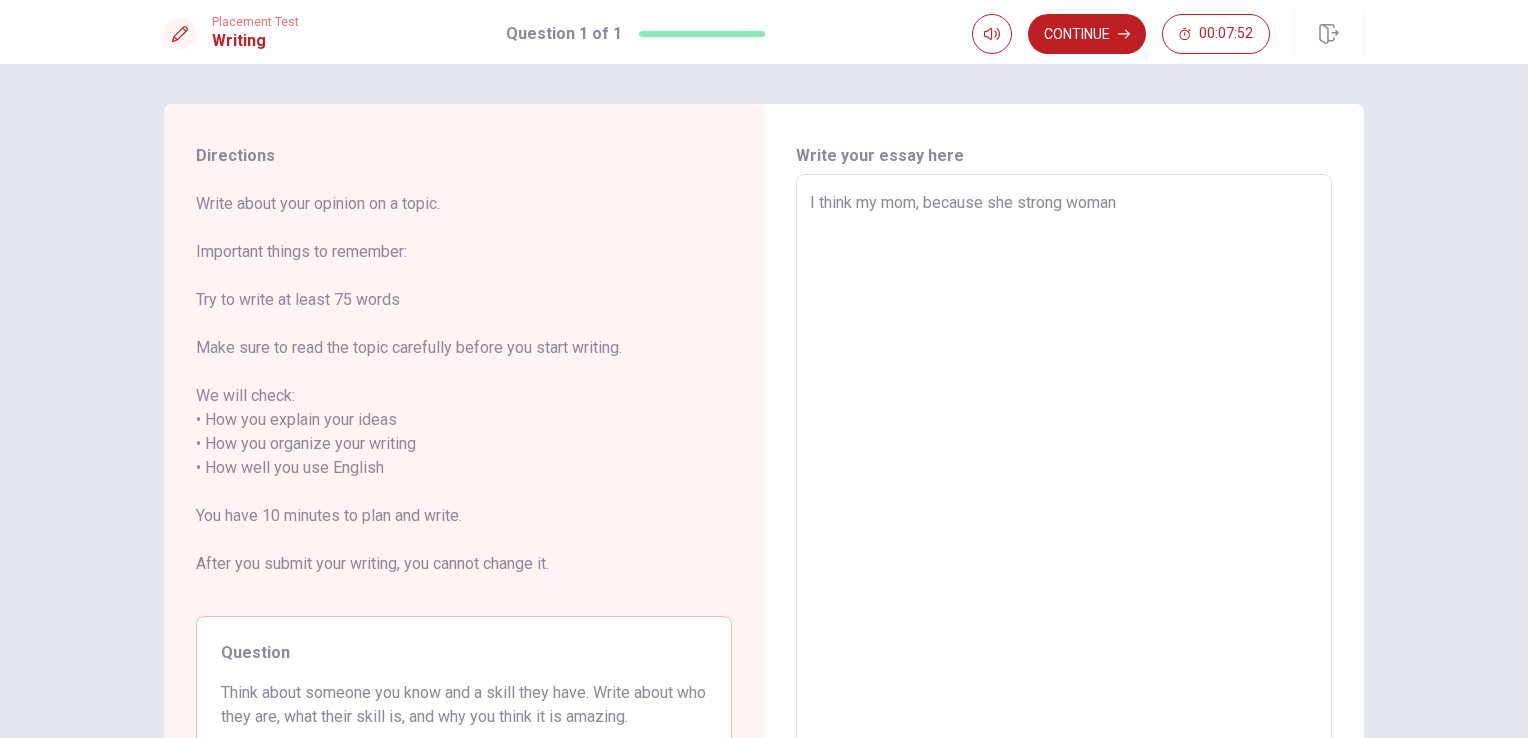 click on "I think my mom, because she strong woman" at bounding box center (1064, 468) 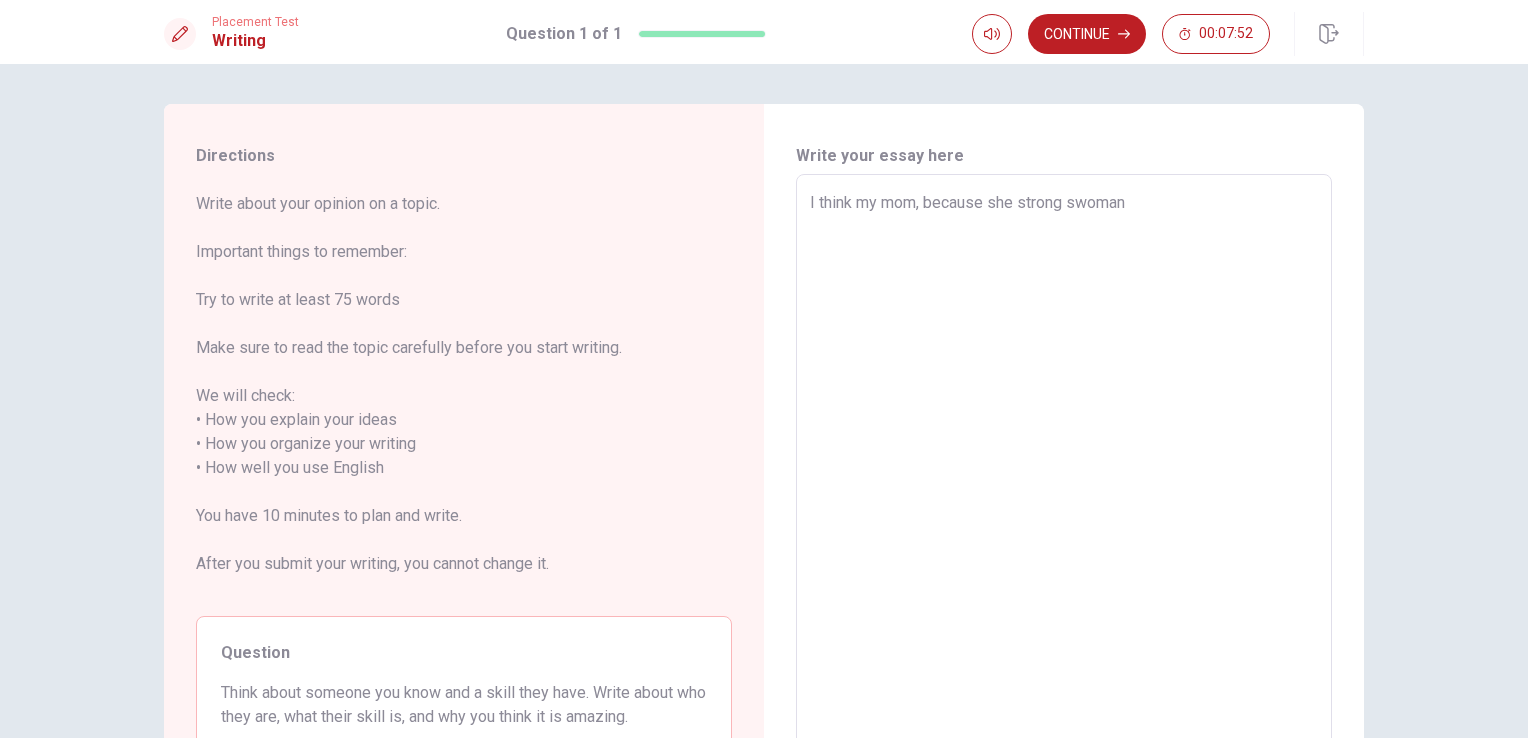 type on "x" 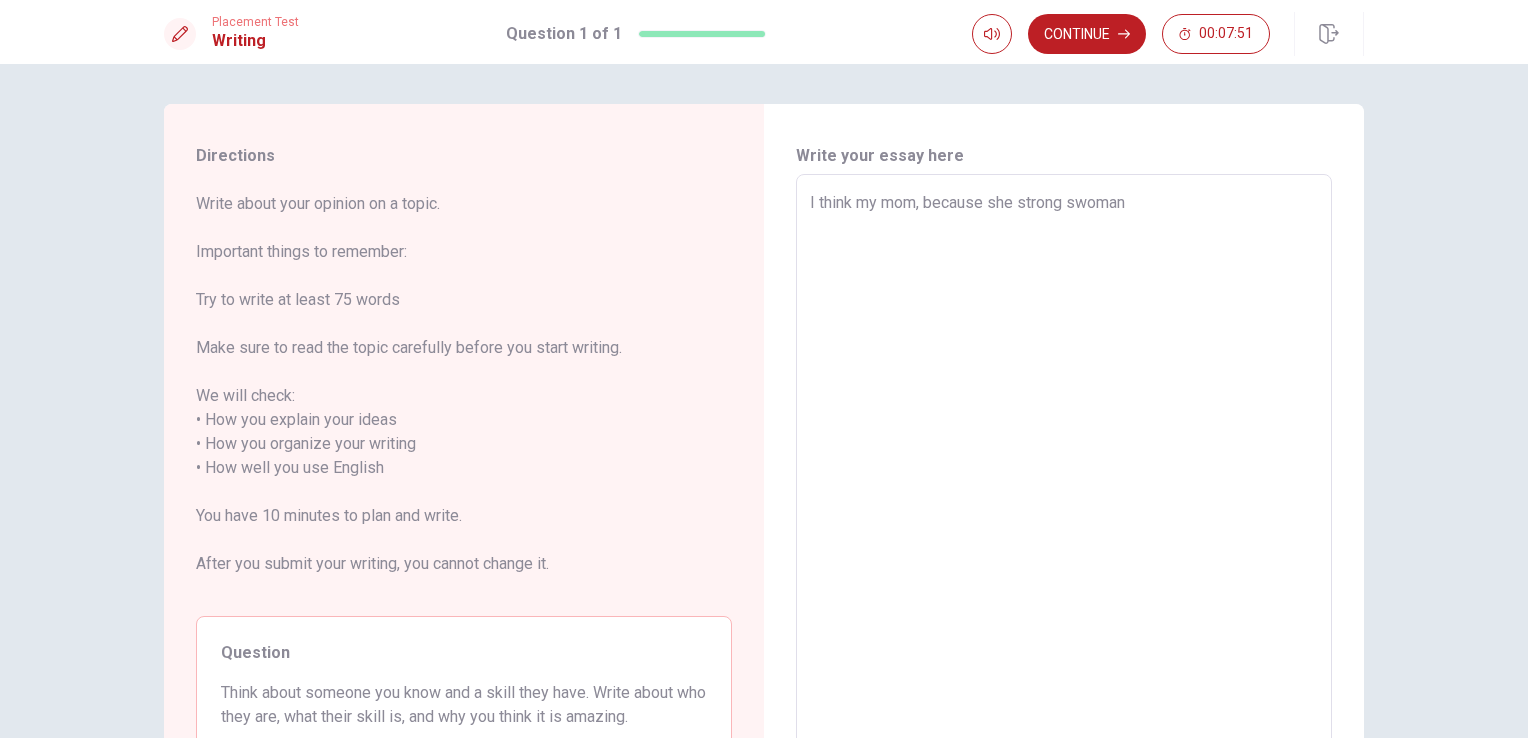type on "I think my mom, because she strong woman" 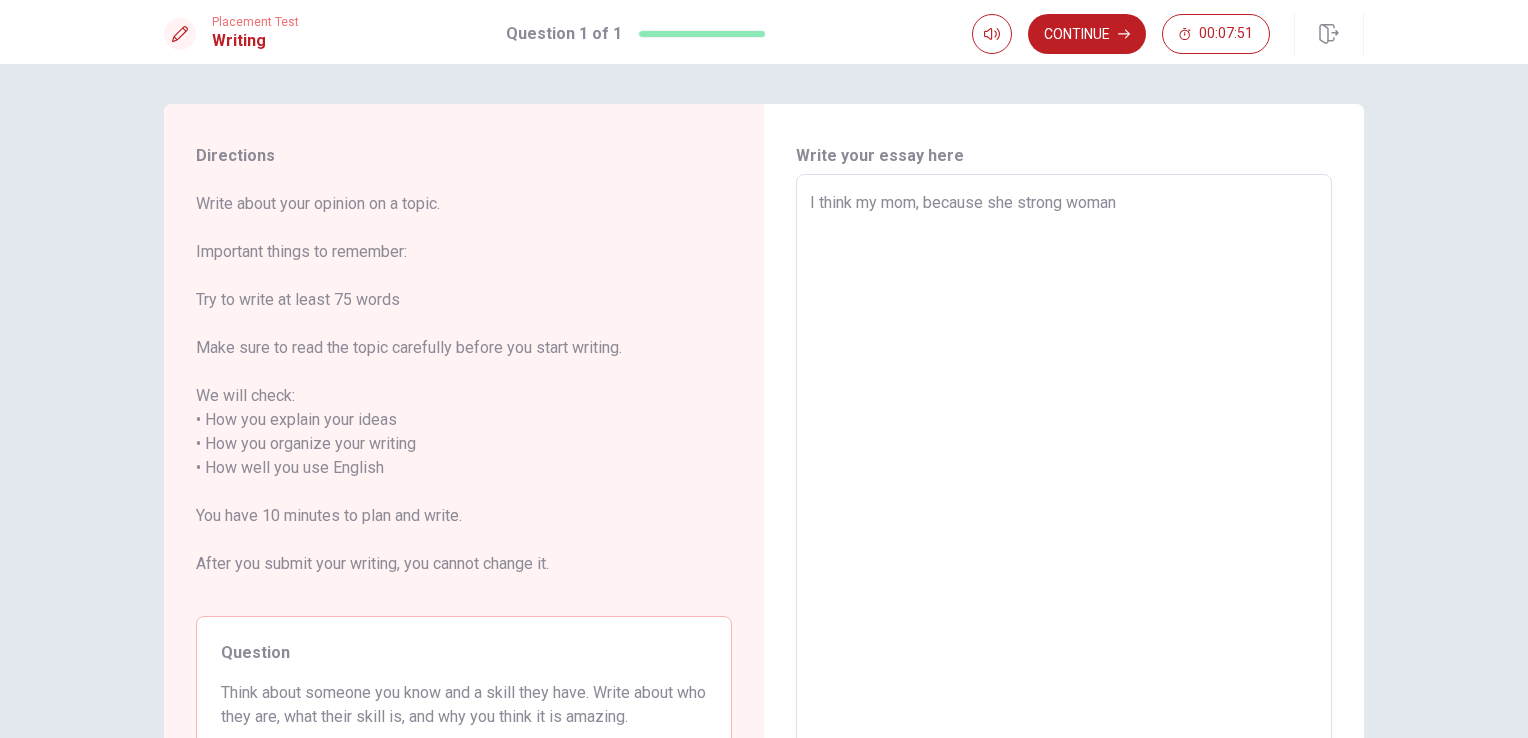 type on "x" 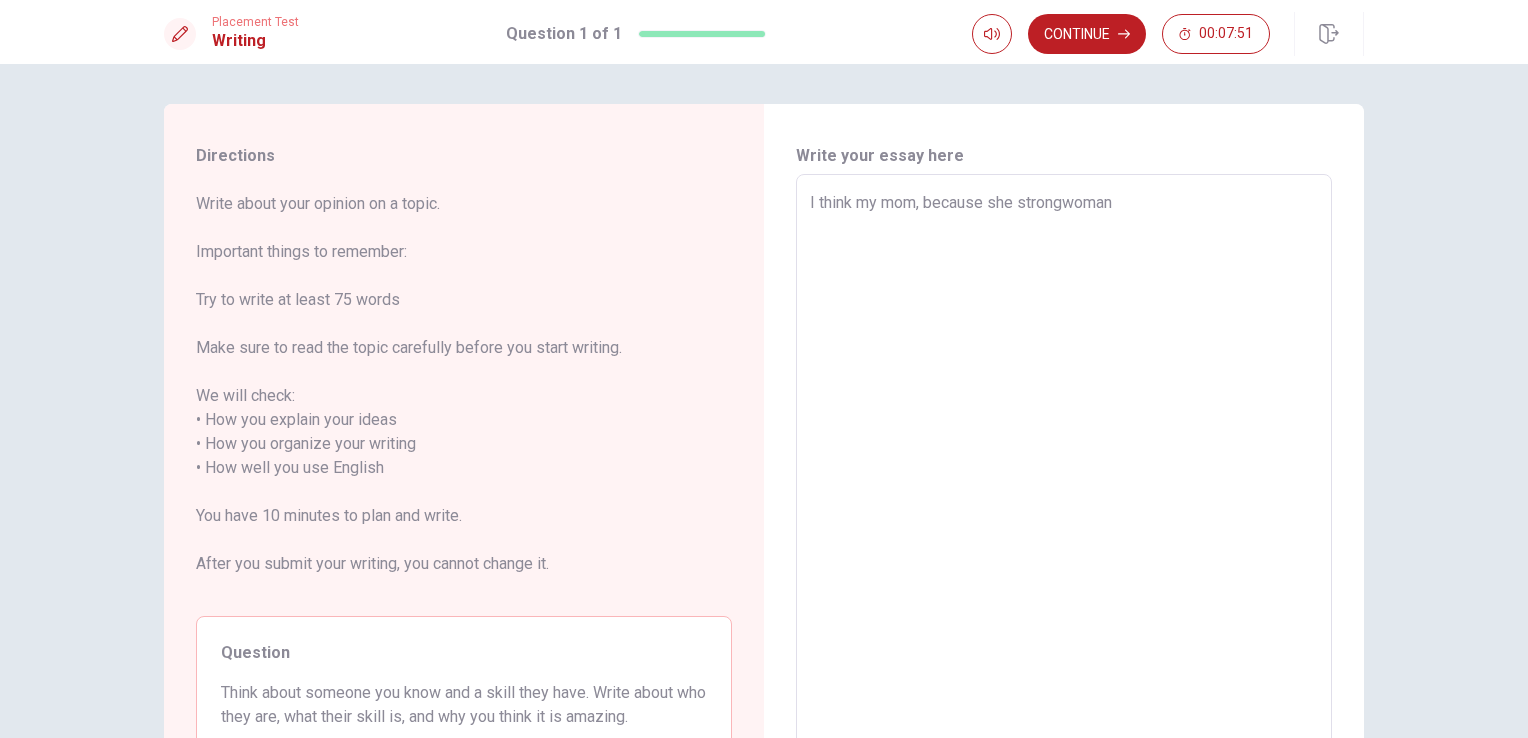 type on "x" 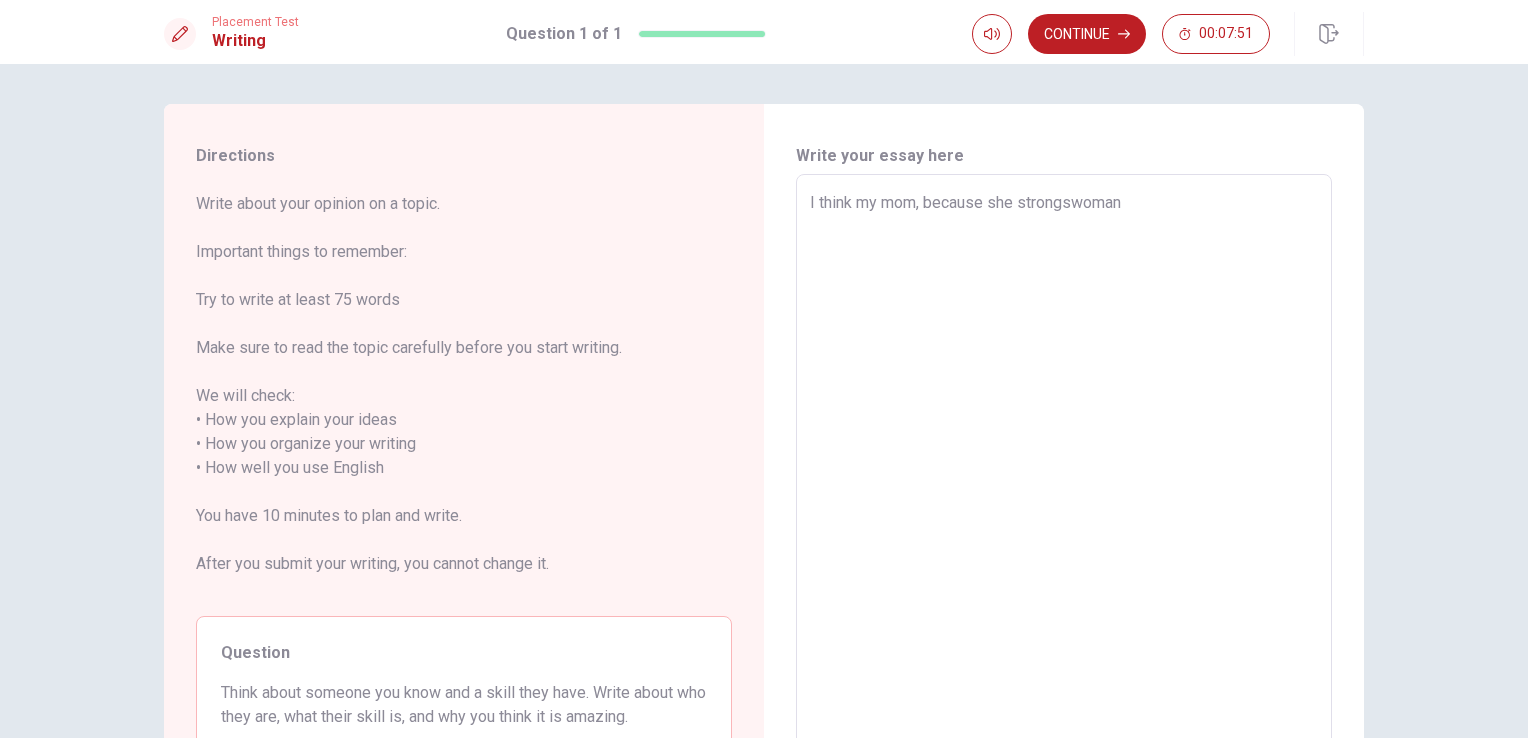 type on "I think my mom, because she strongs woman" 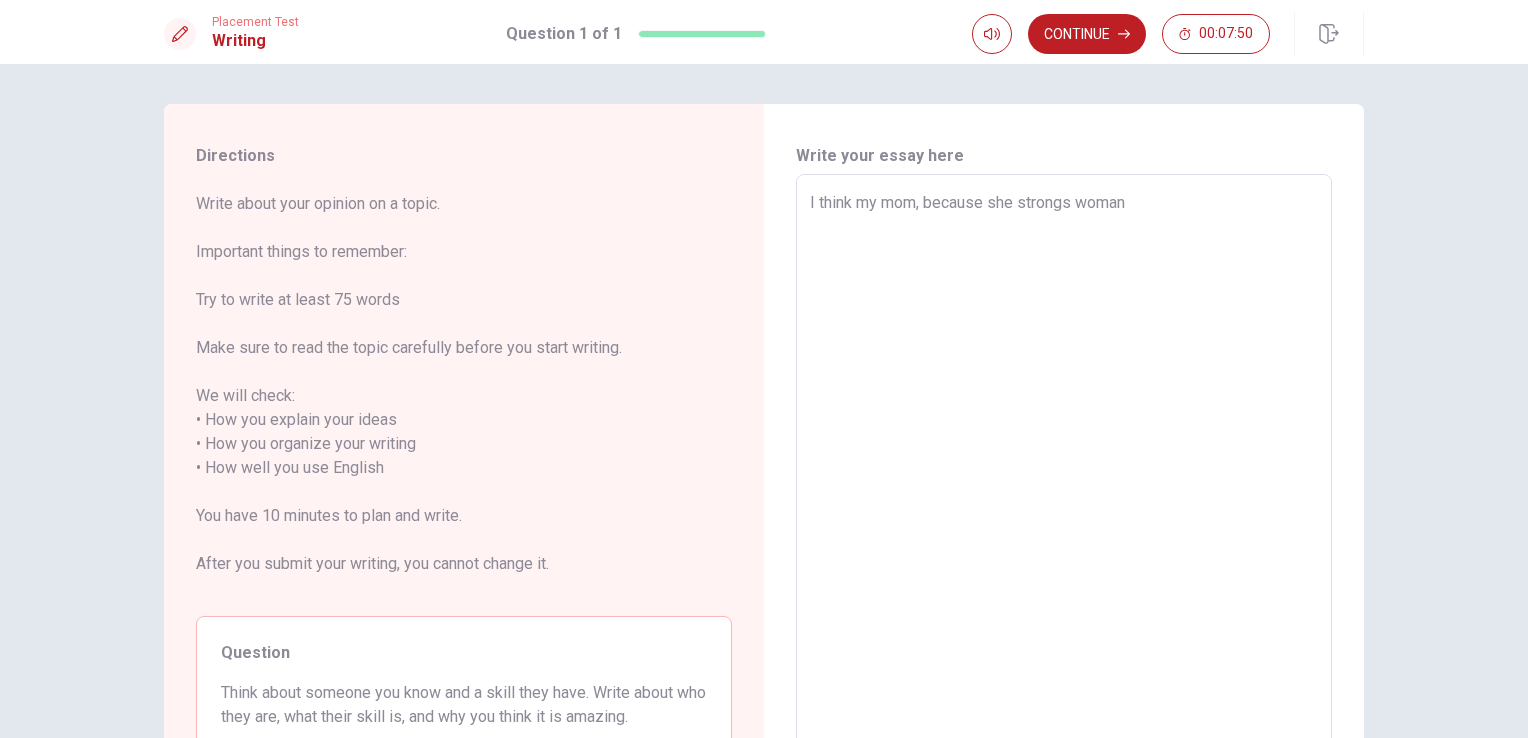 click on "I think my mom, because she strongs woman" at bounding box center [1064, 468] 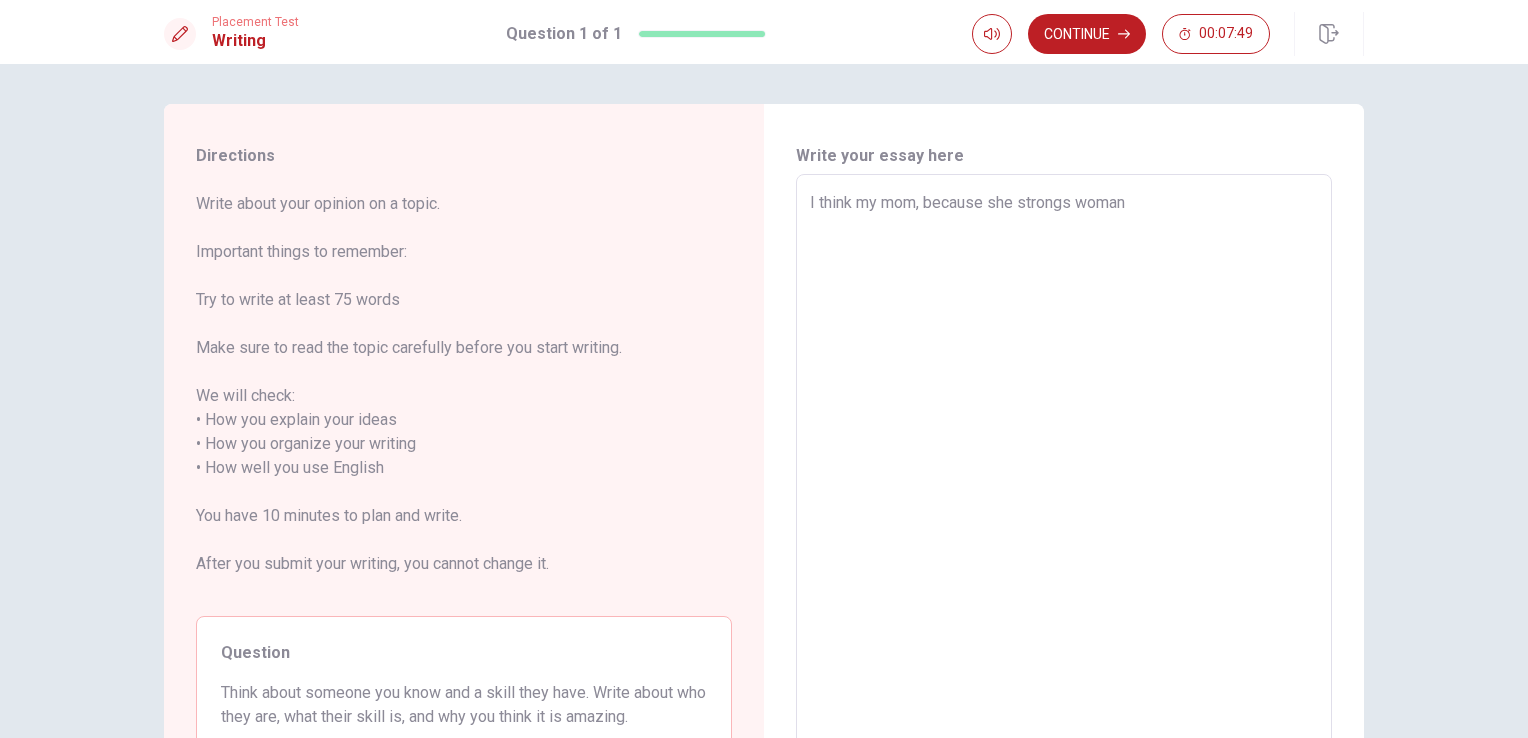 type on "I think my mom, because she strongs woman." 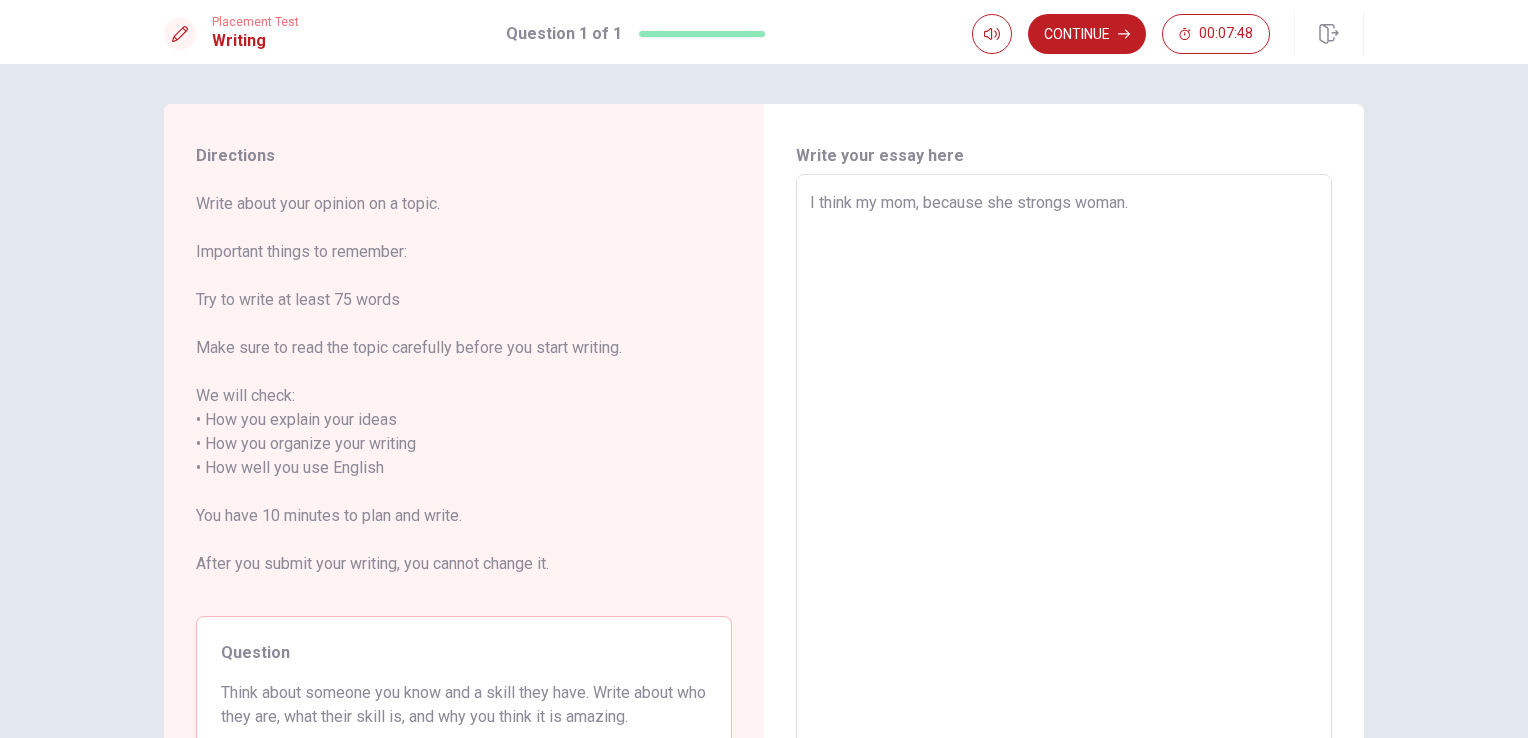 type on "x" 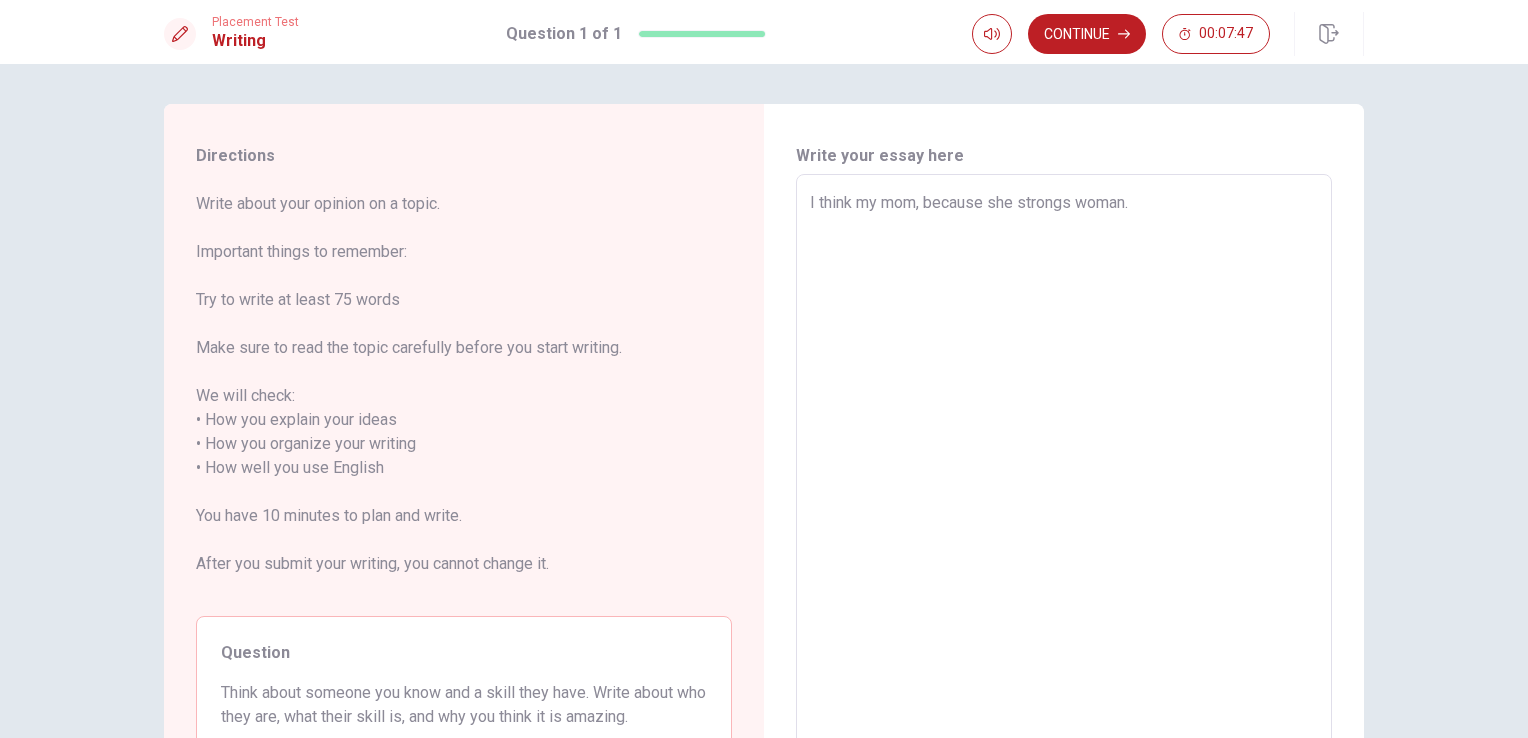 type on "I think my mom, because she strongswoman." 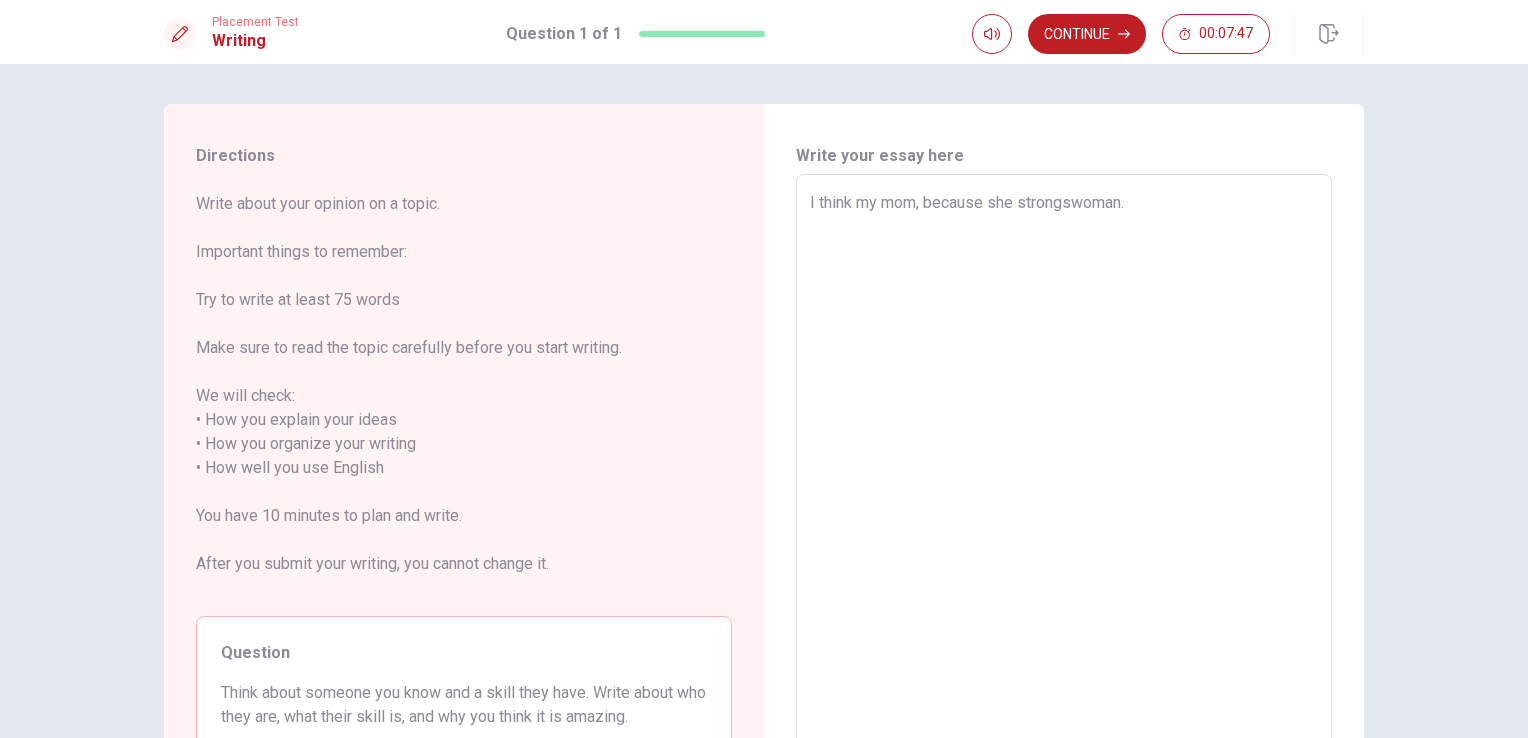 type on "x" 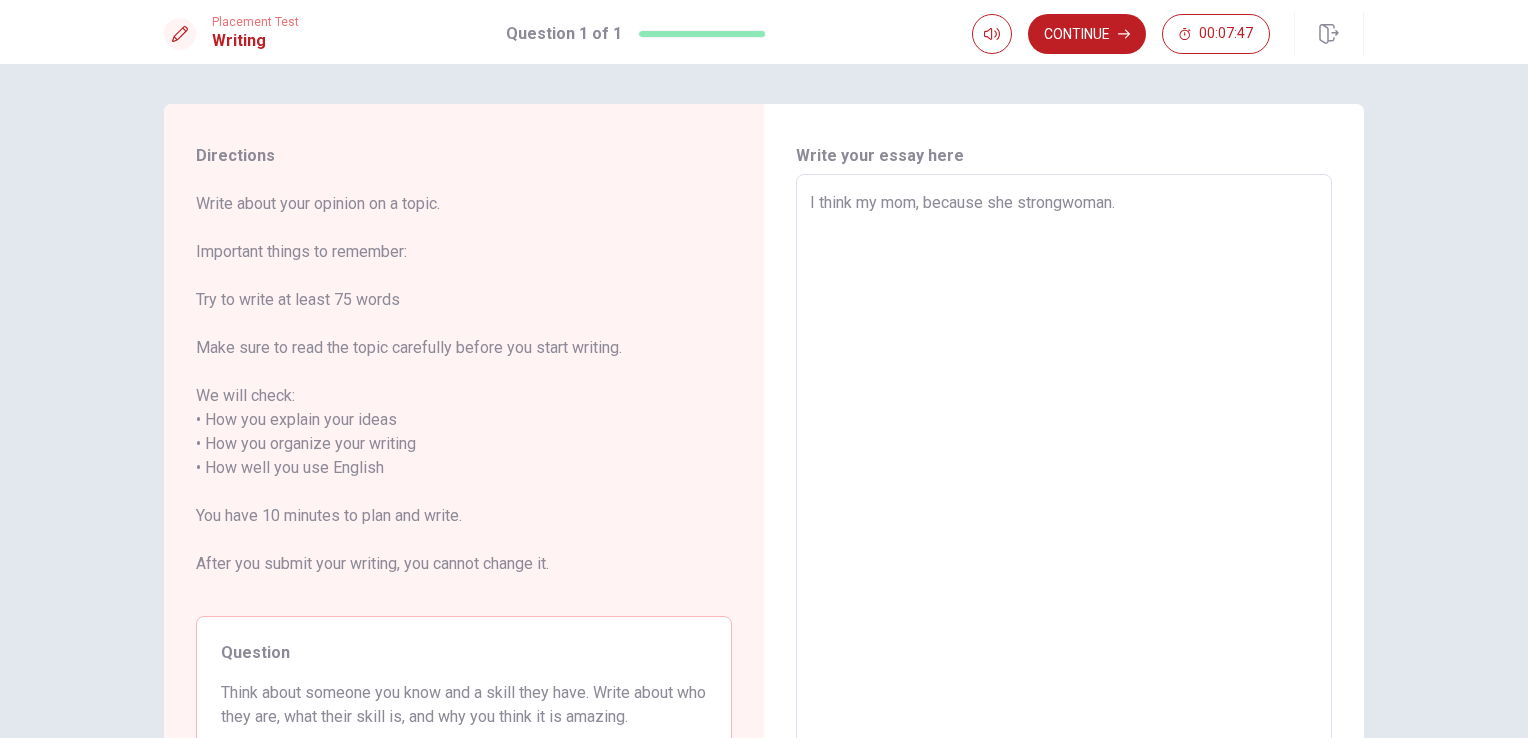 type on "x" 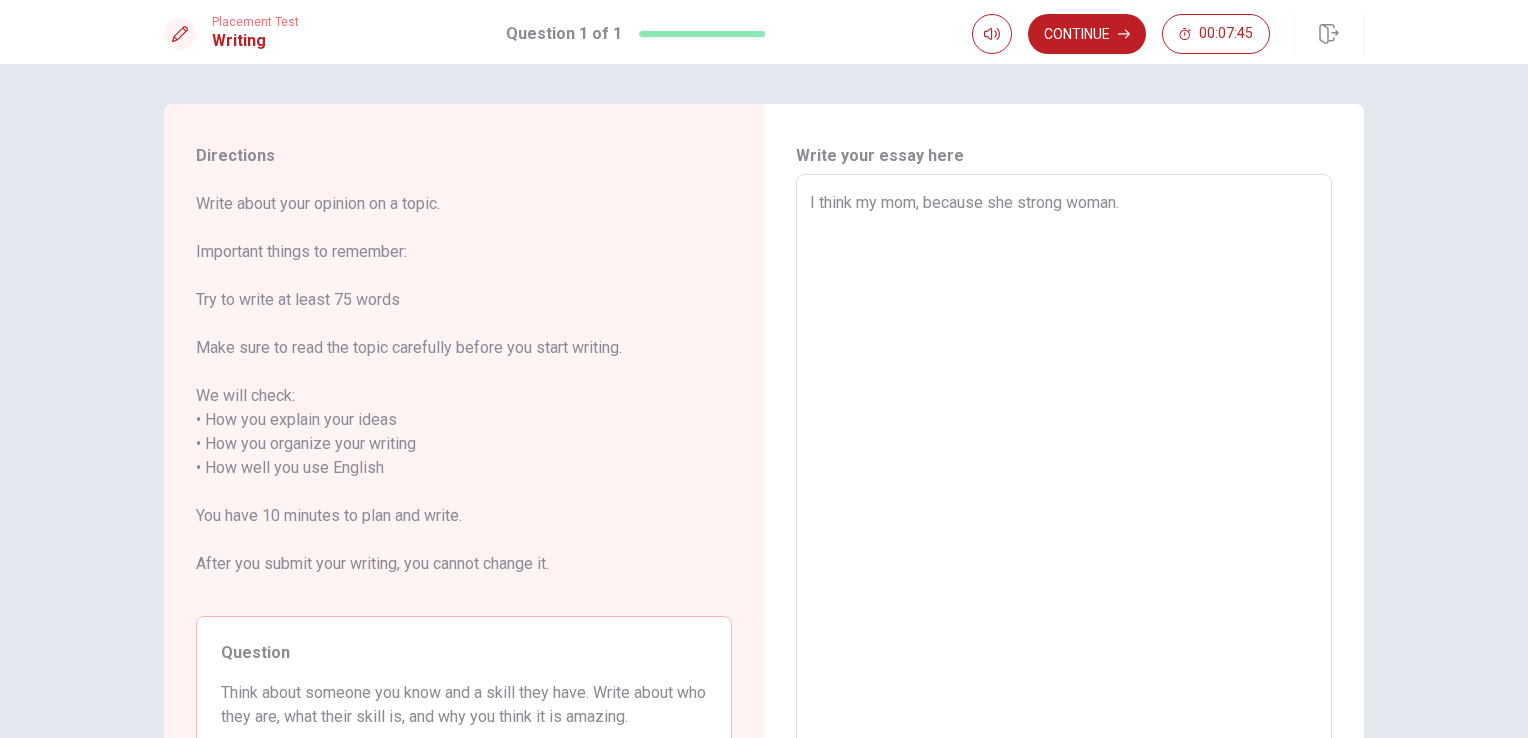 click on "I think my mom, because she strong woman." at bounding box center [1064, 468] 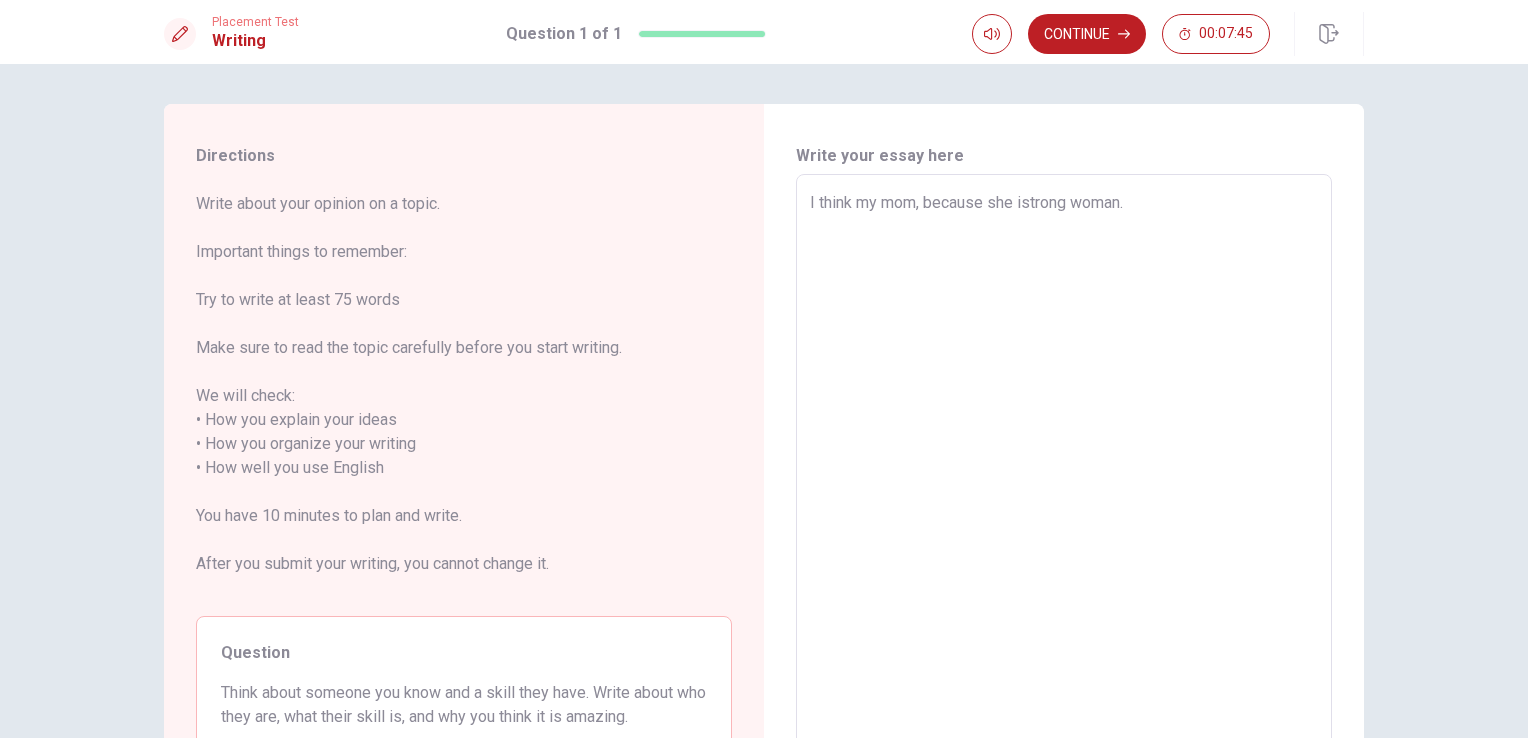 type on "x" 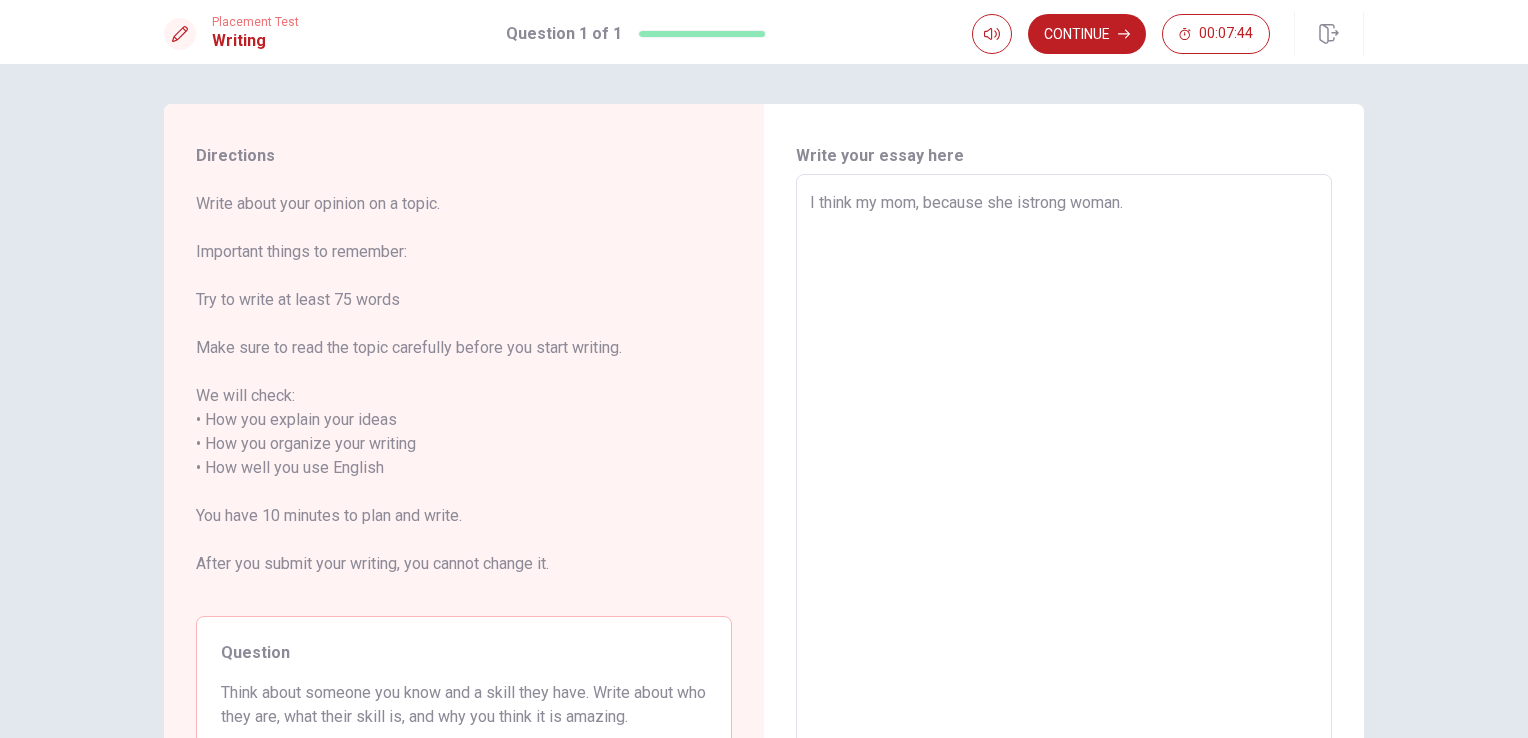 type on "I think my mom, because she isstrong woman." 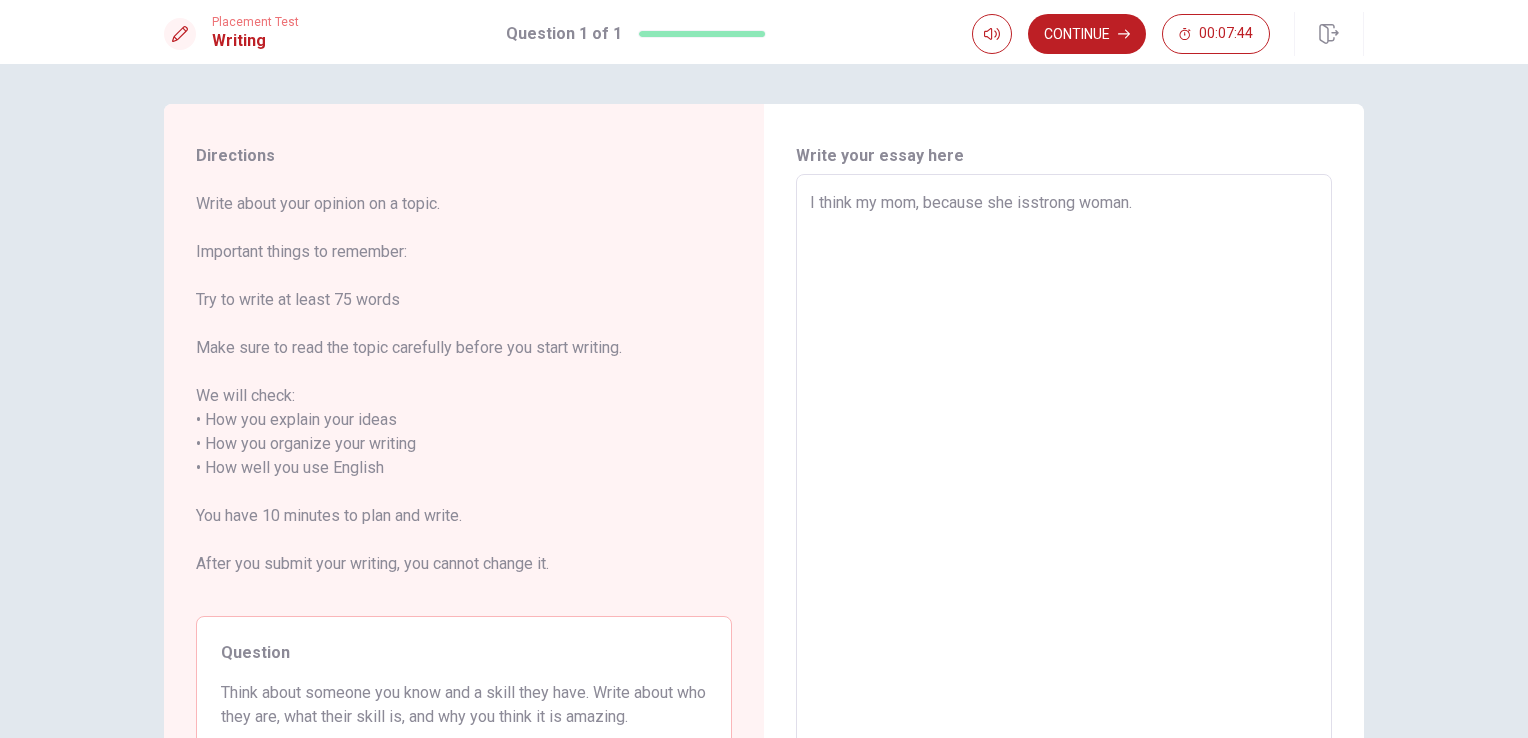 type on "x" 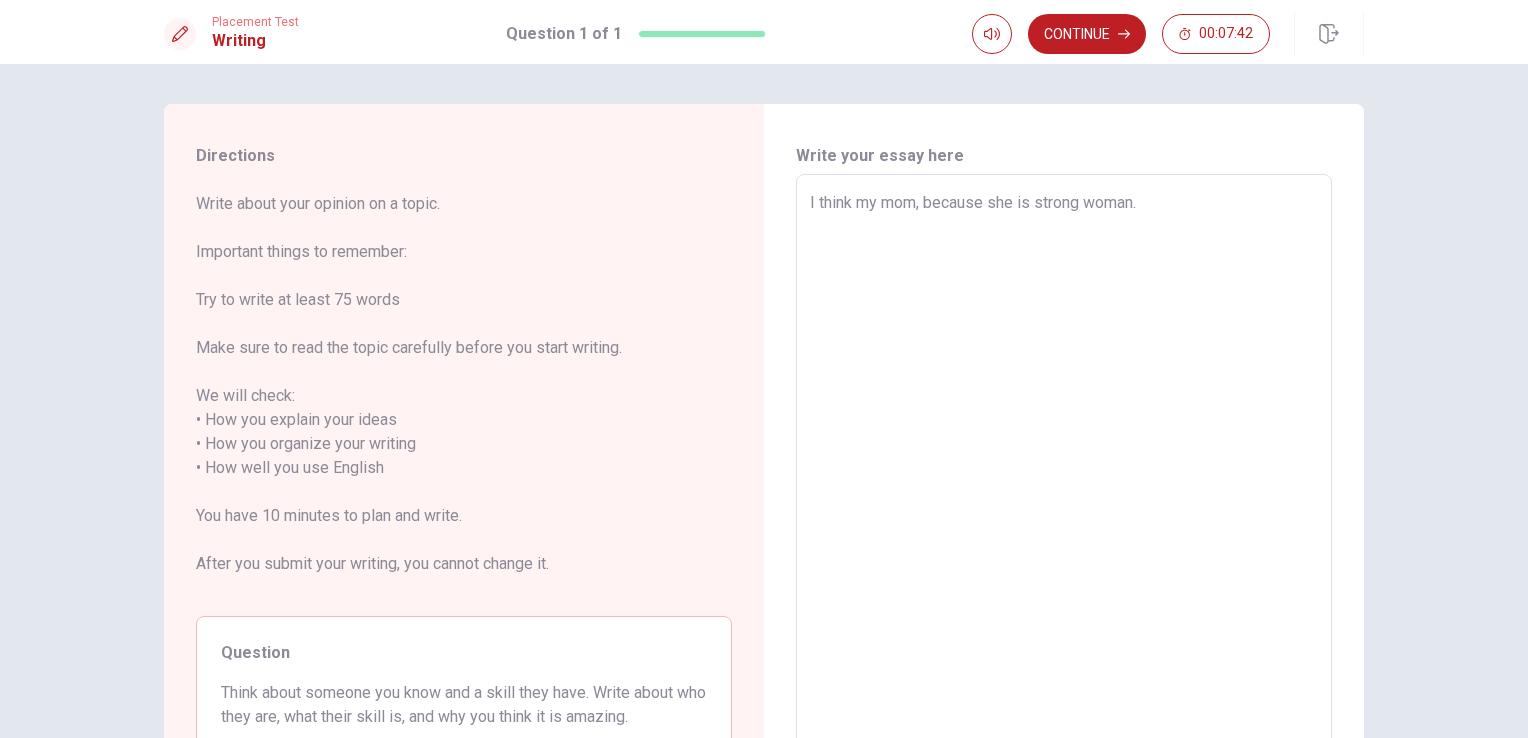 click on "I think my mom, because she is strong woman." at bounding box center [1064, 468] 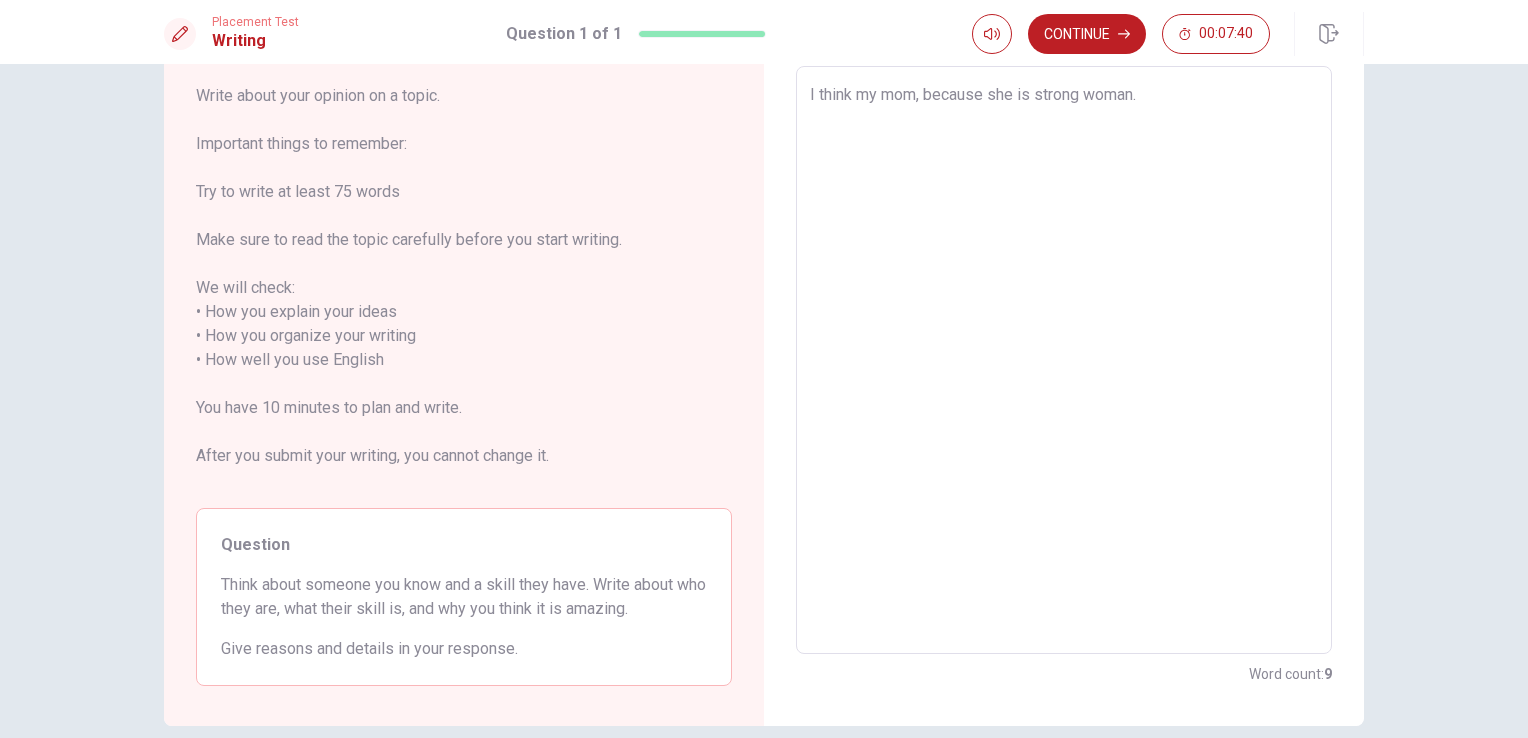 scroll, scrollTop: 0, scrollLeft: 0, axis: both 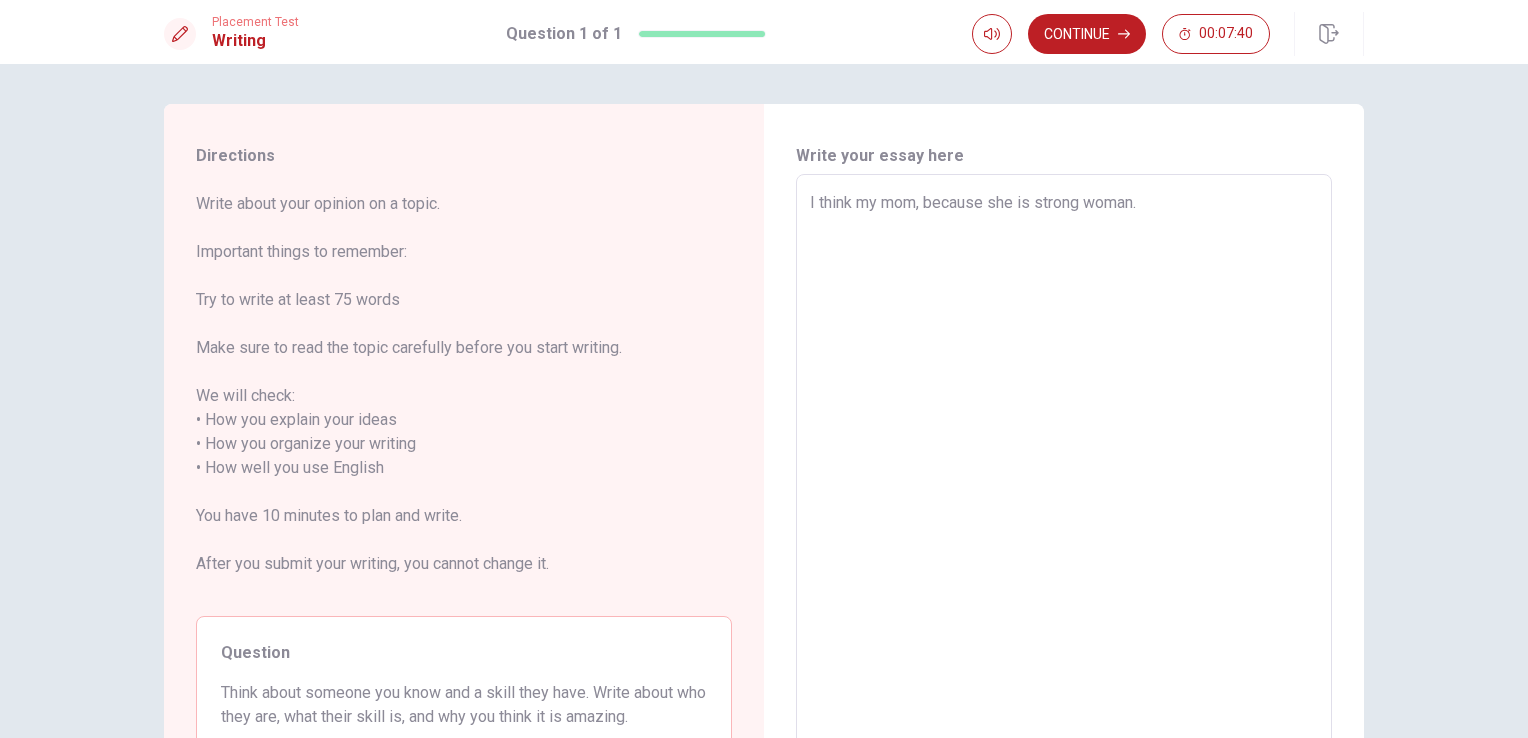 type on "x" 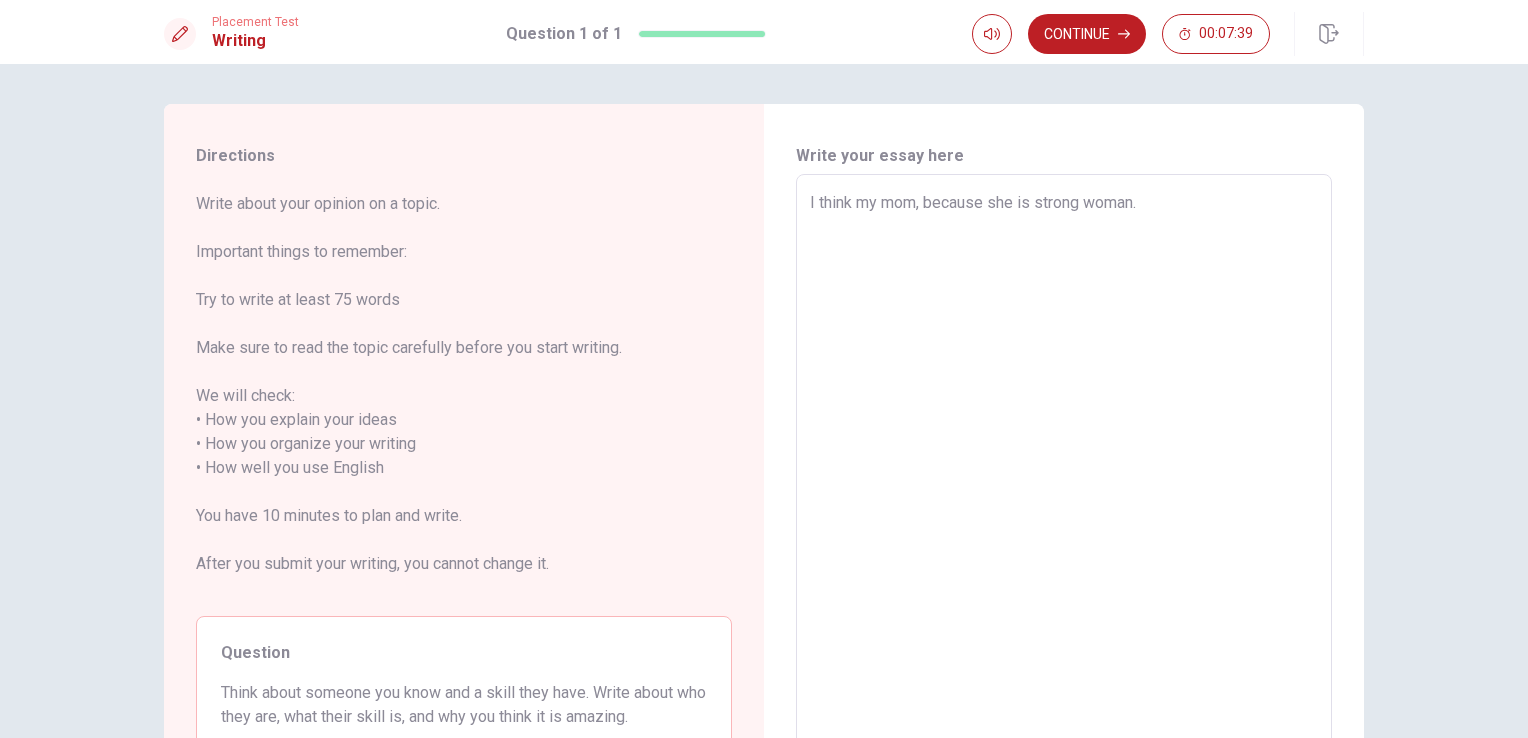 type on "I think my mom, because she is strong woman." 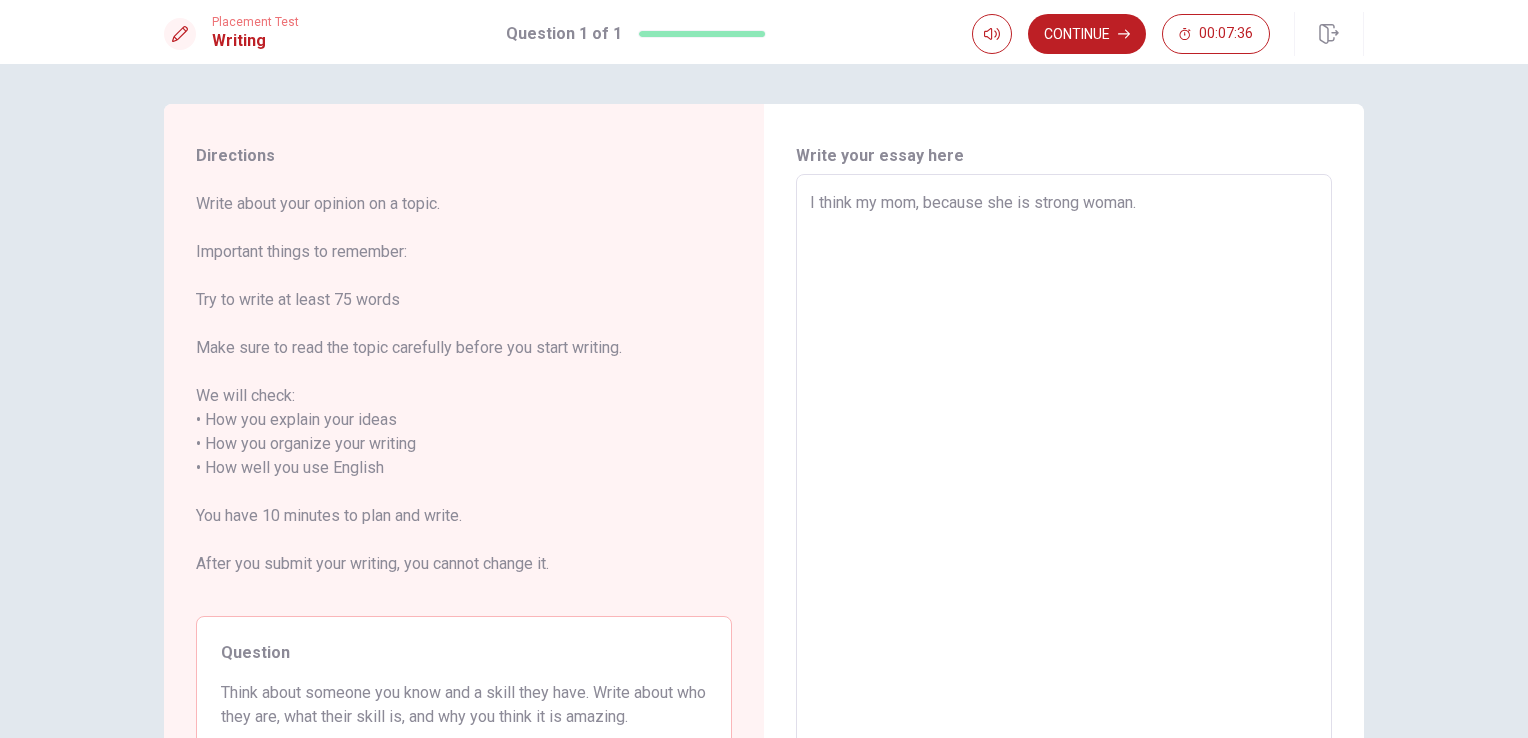 type on "x" 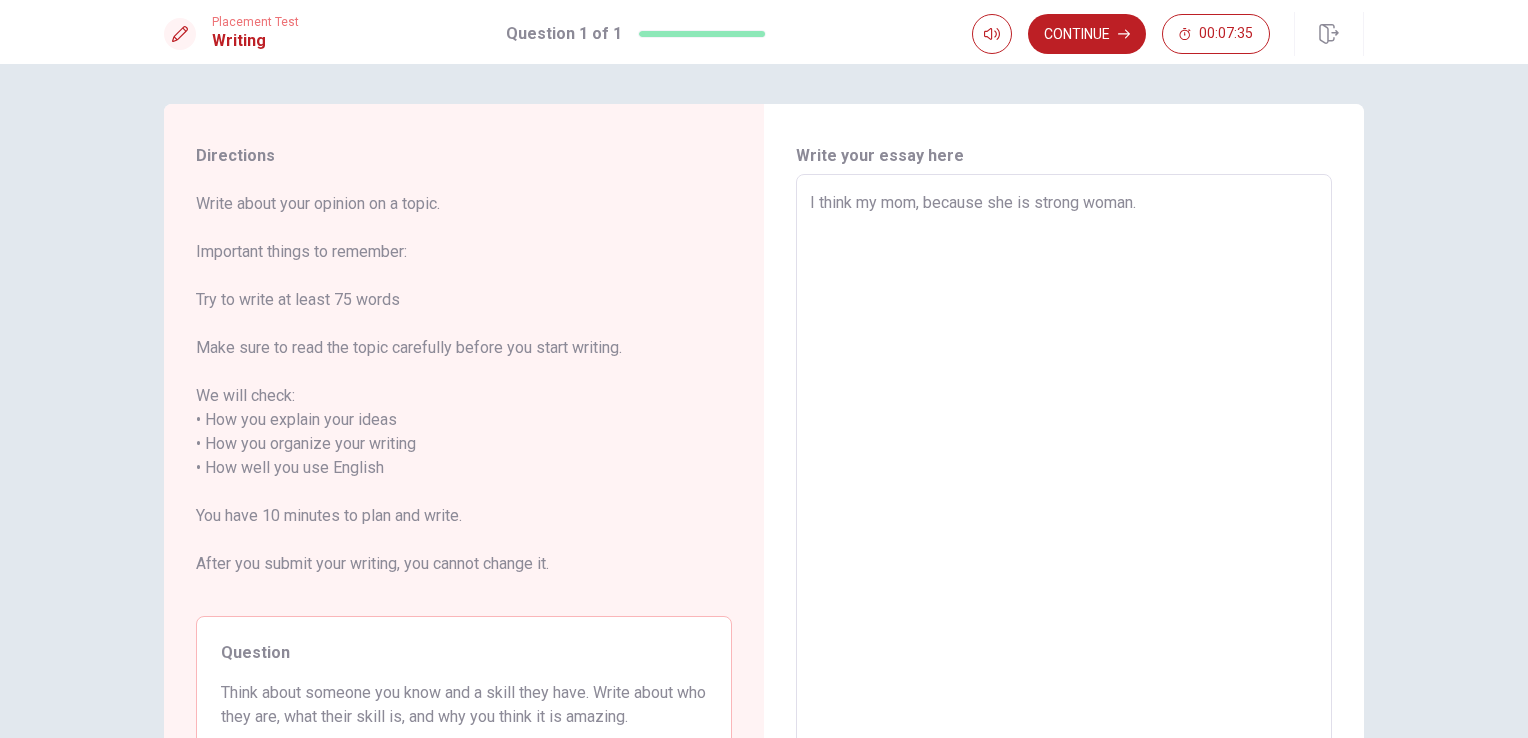 type on "I think my mom, because she is strong woman. H" 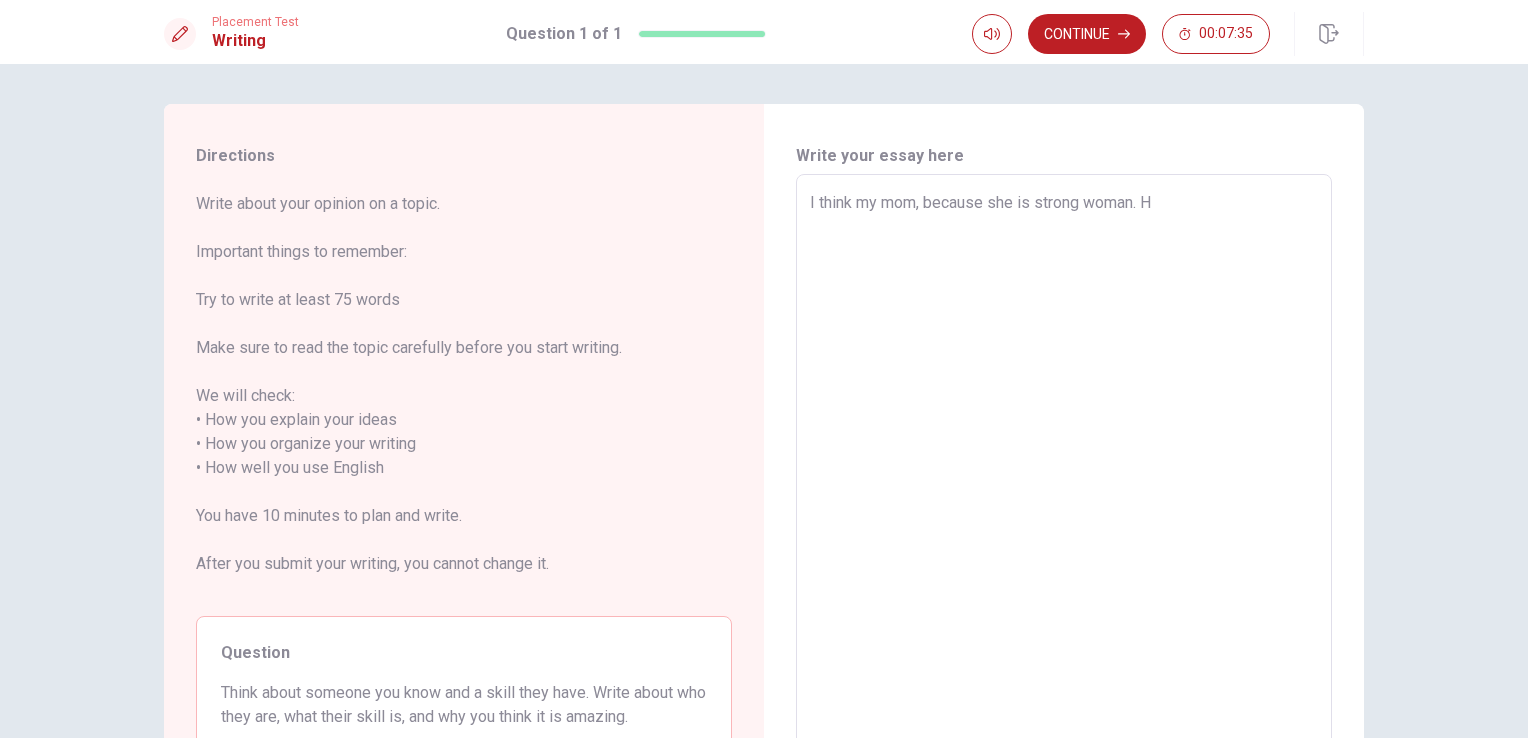 type on "x" 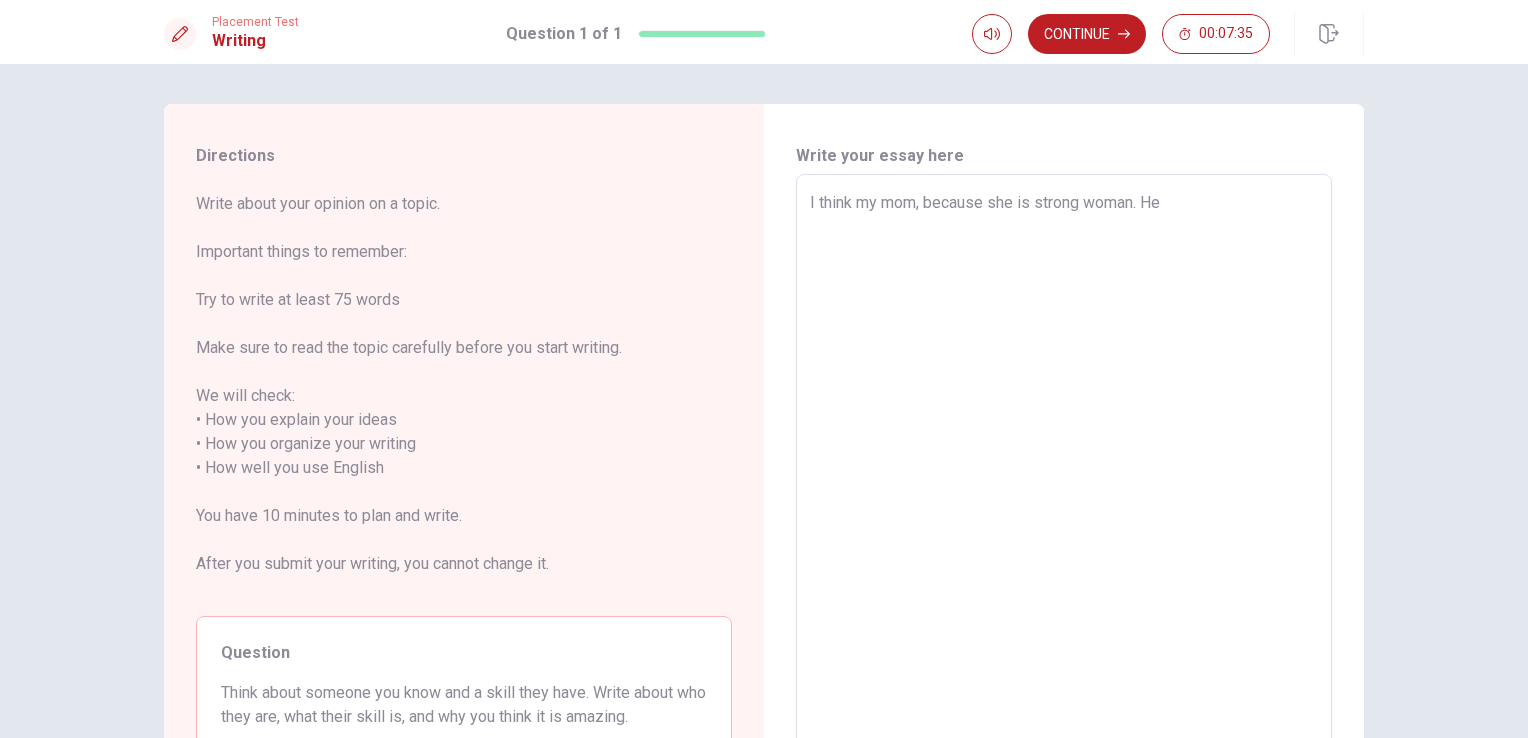 type on "x" 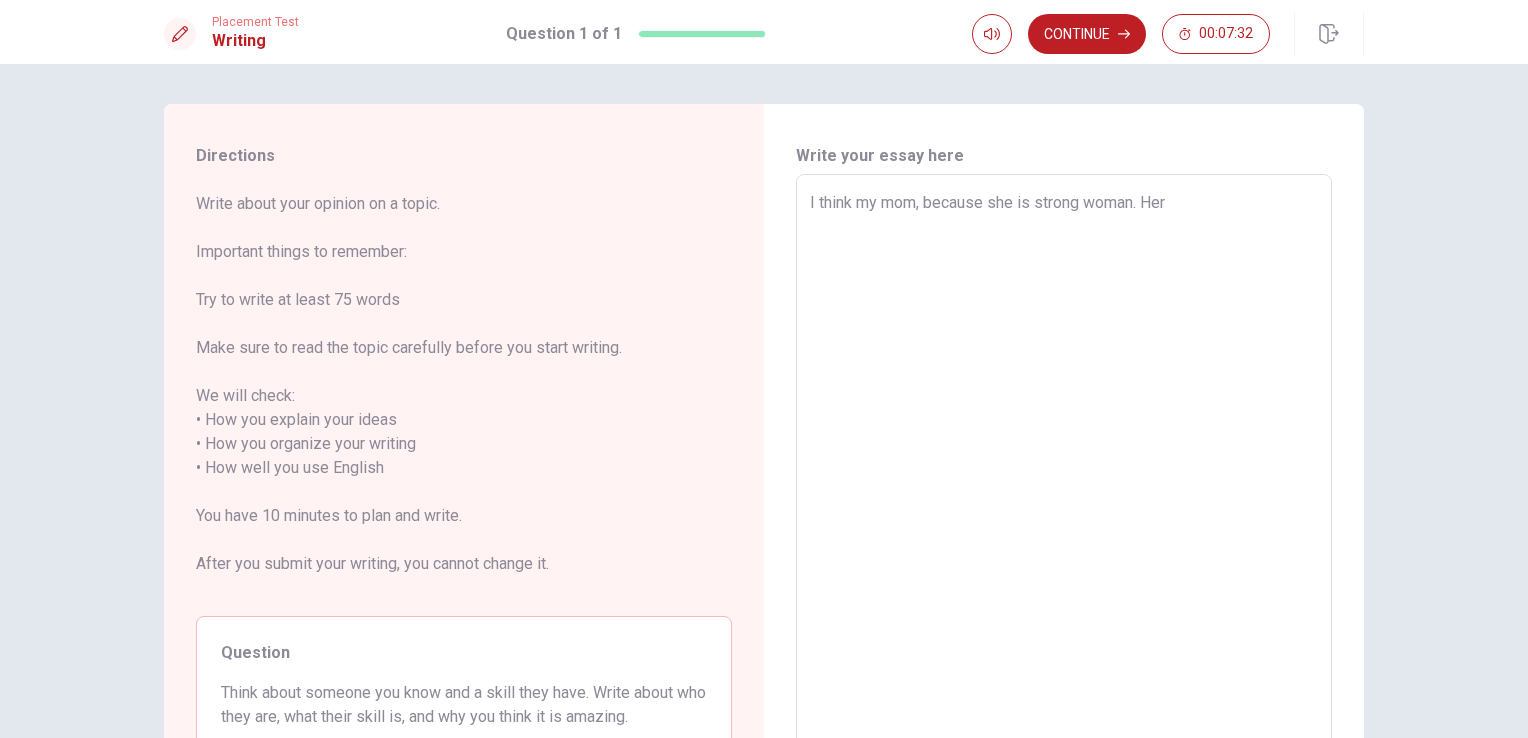 type on "x" 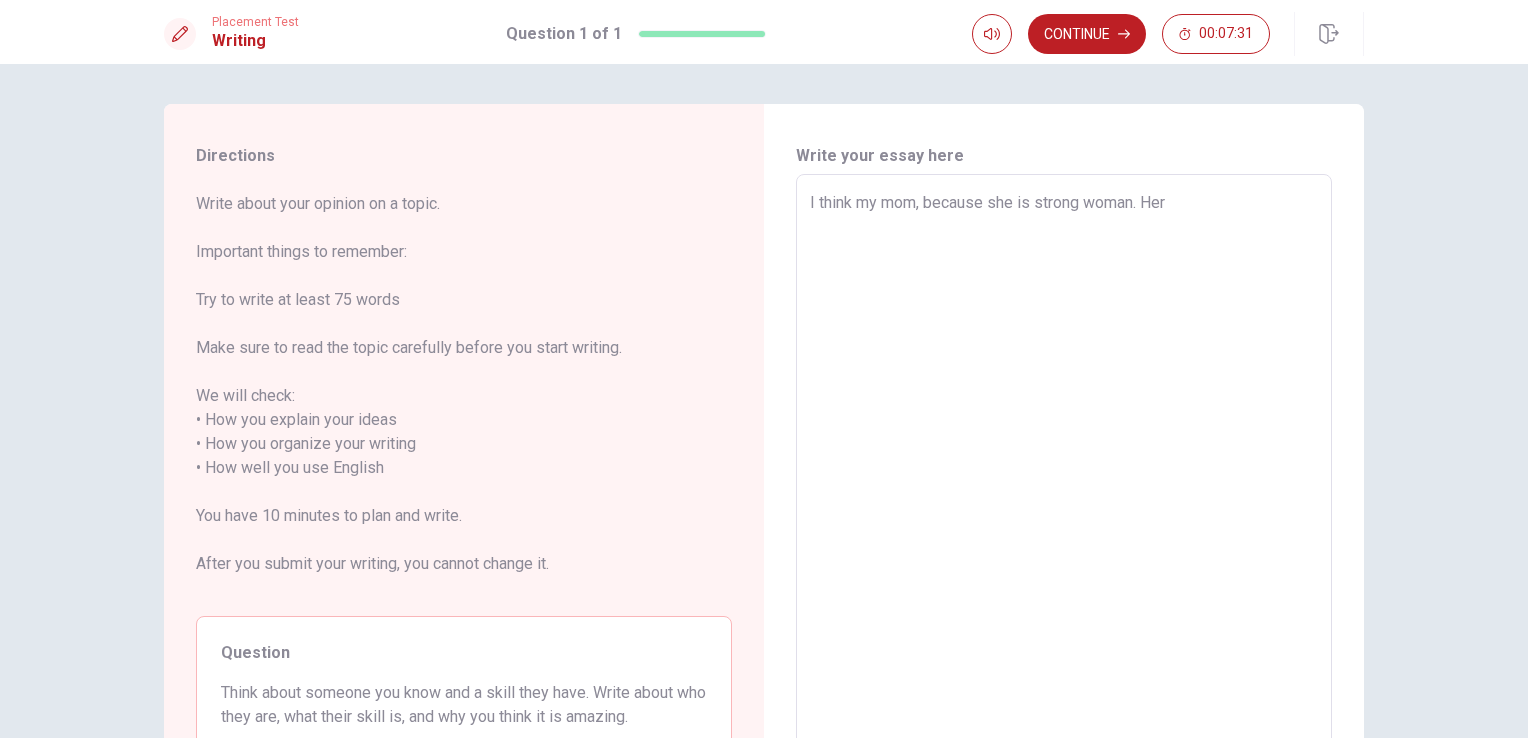 type on "I think my mom, because she is strong woman. Her c" 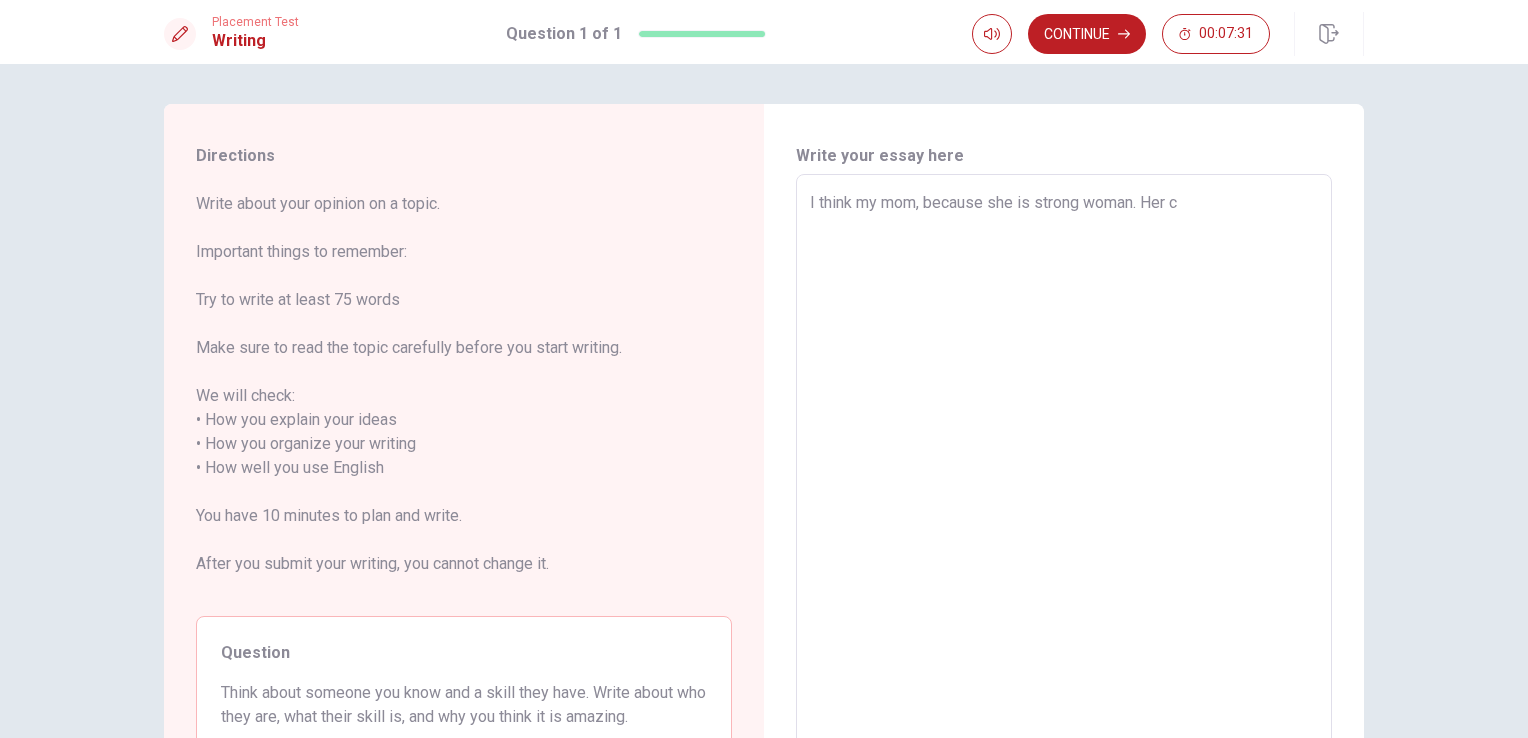 type on "x" 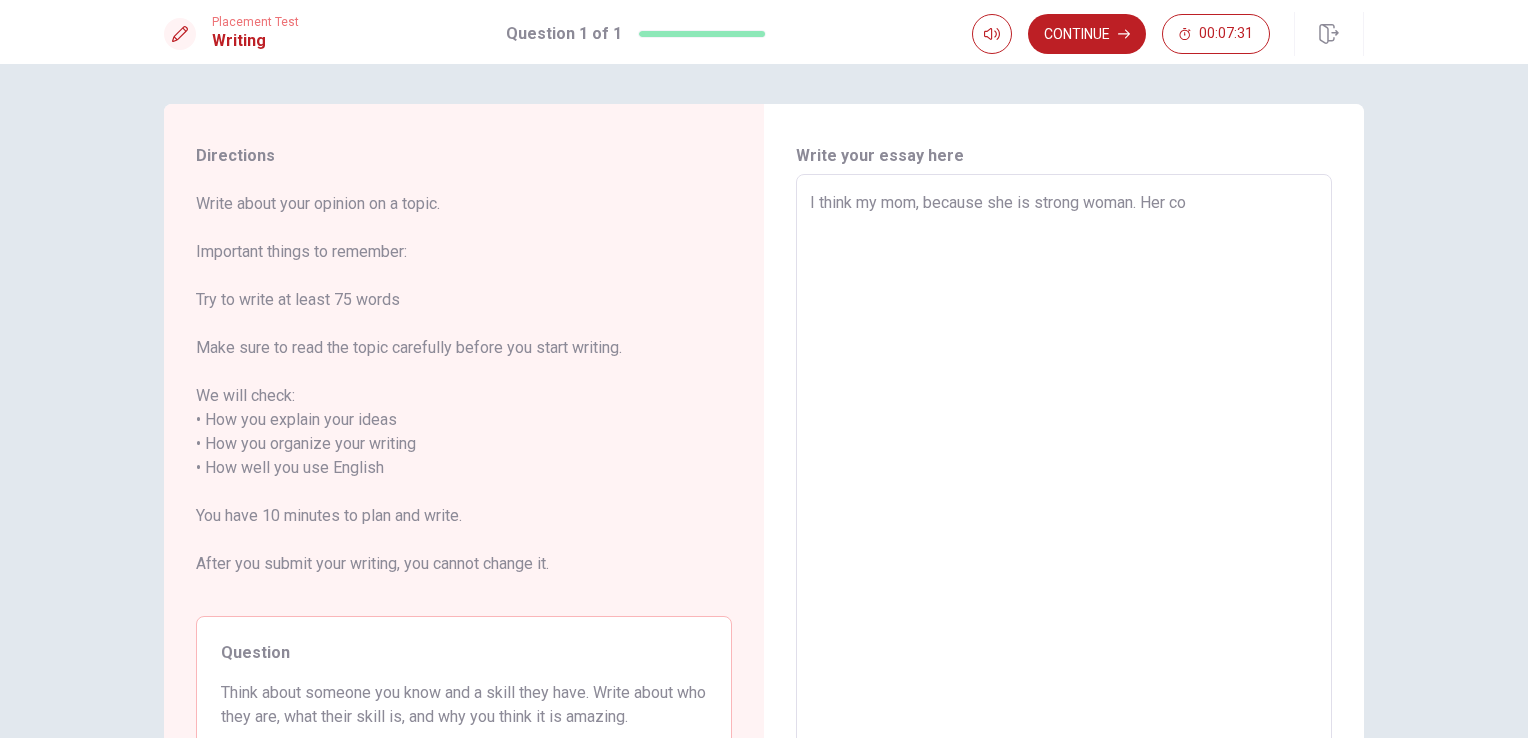 type on "x" 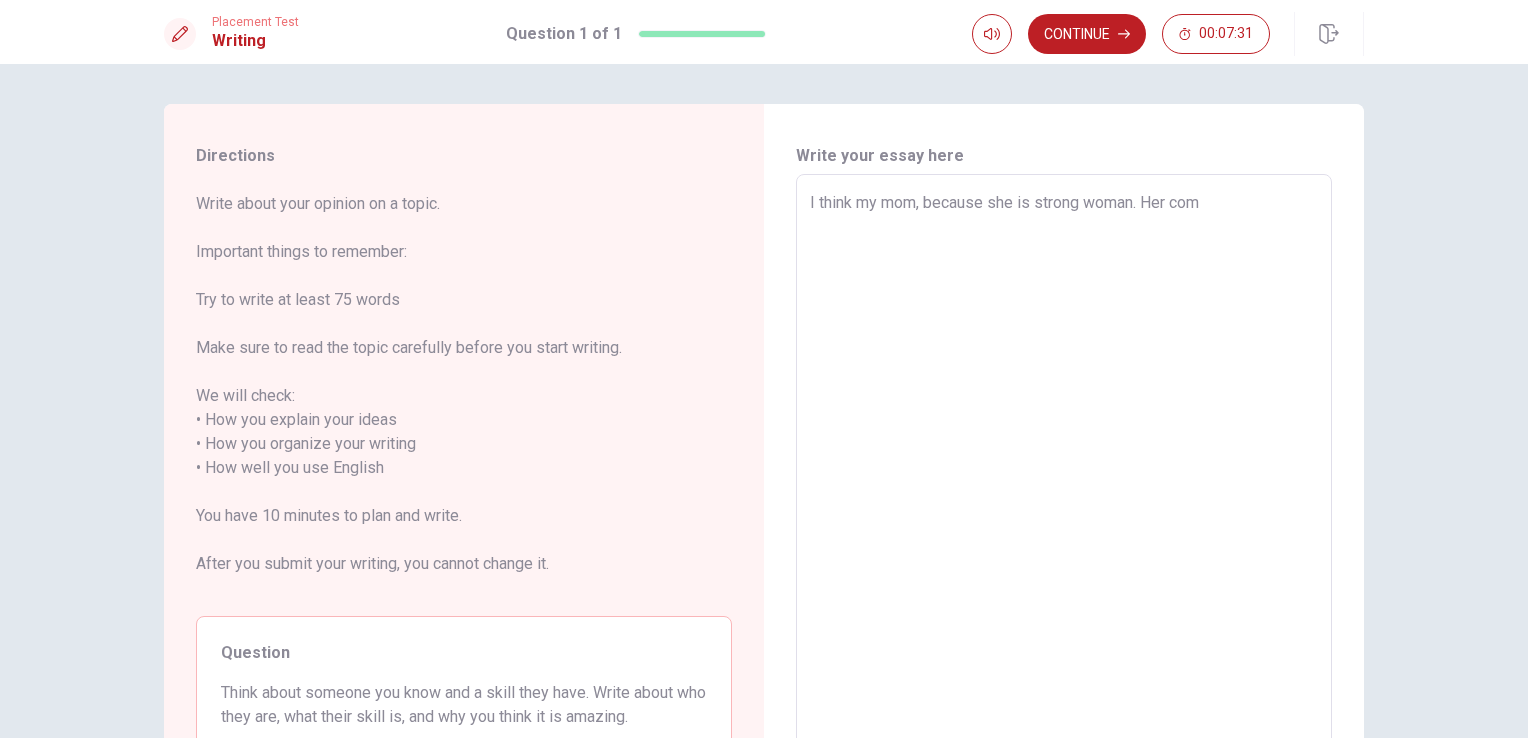type on "x" 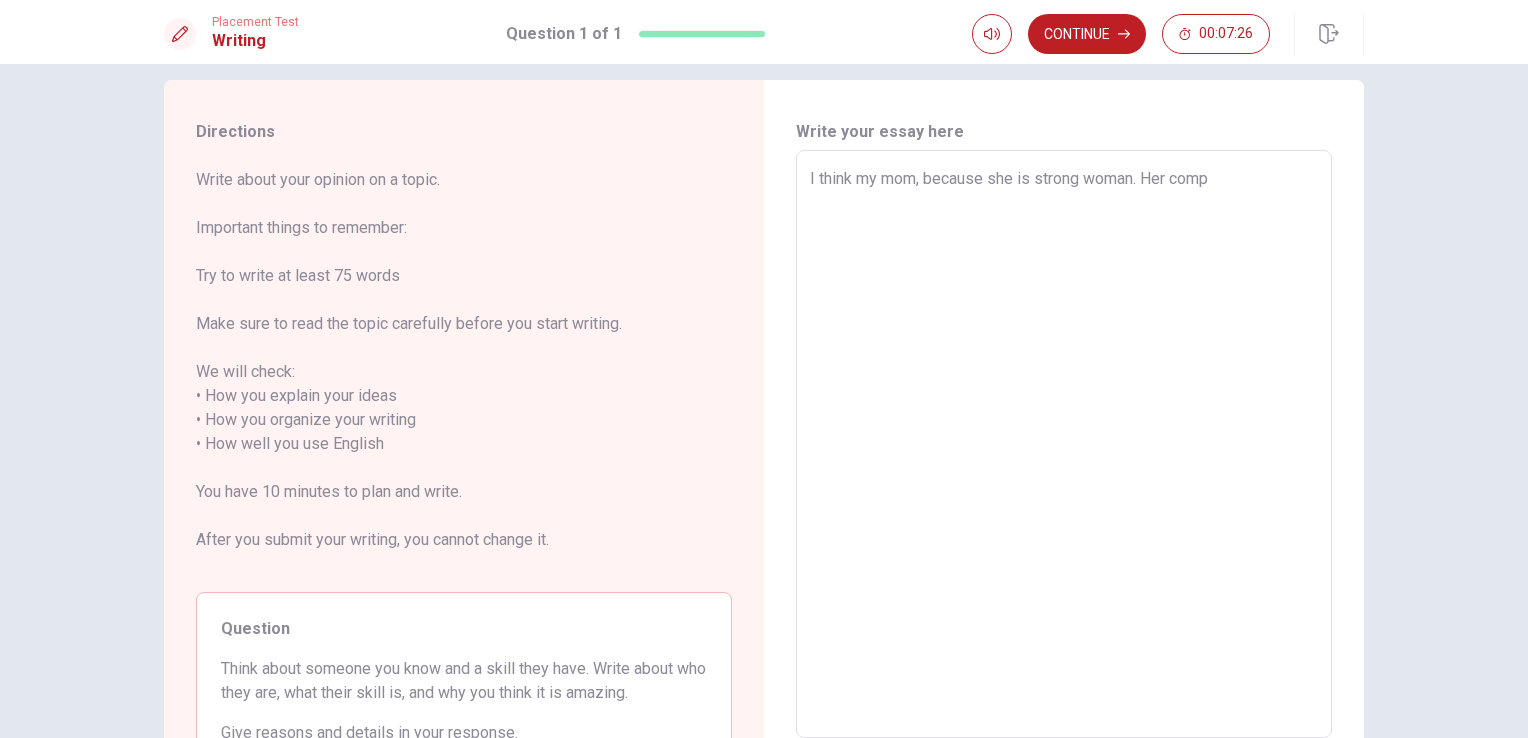 scroll, scrollTop: 23, scrollLeft: 0, axis: vertical 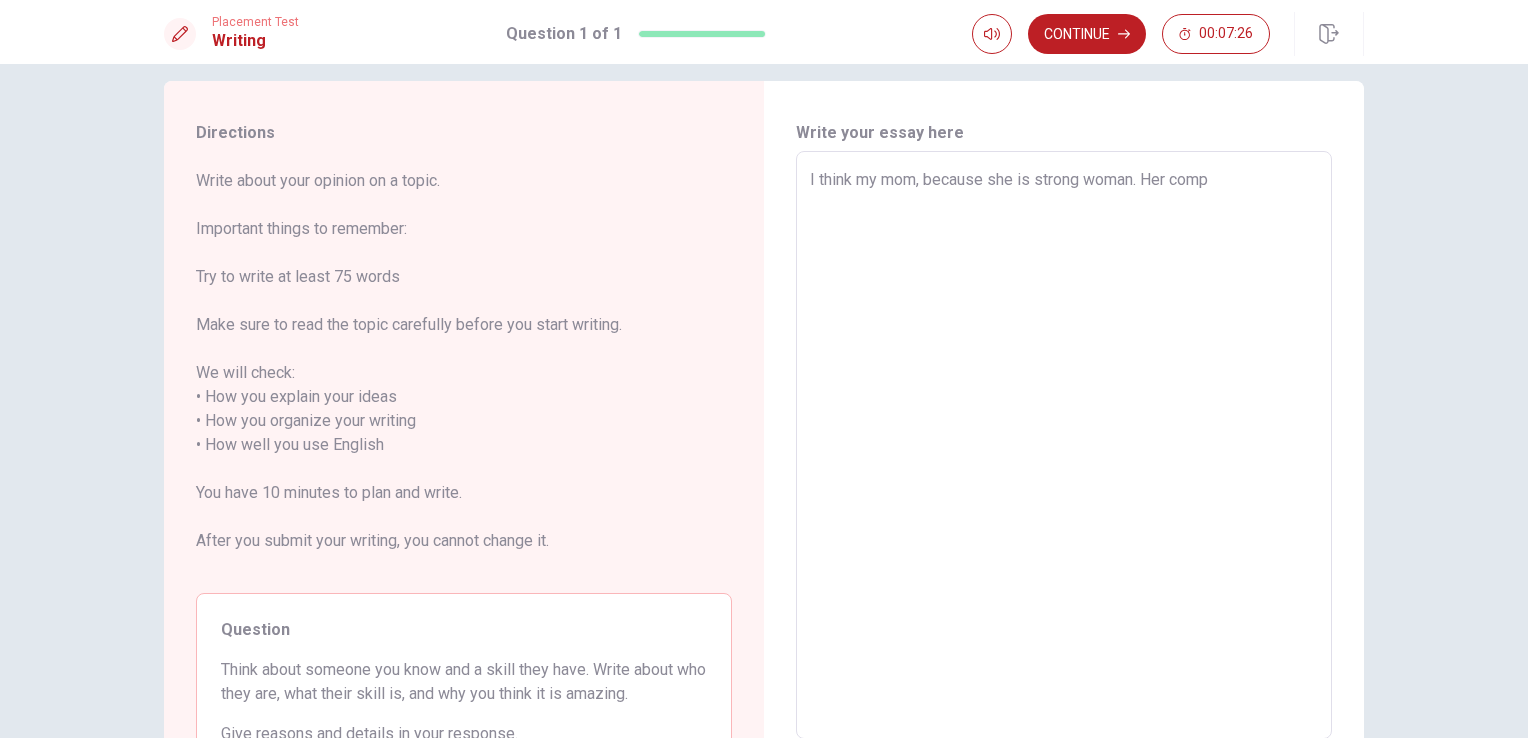 type on "x" 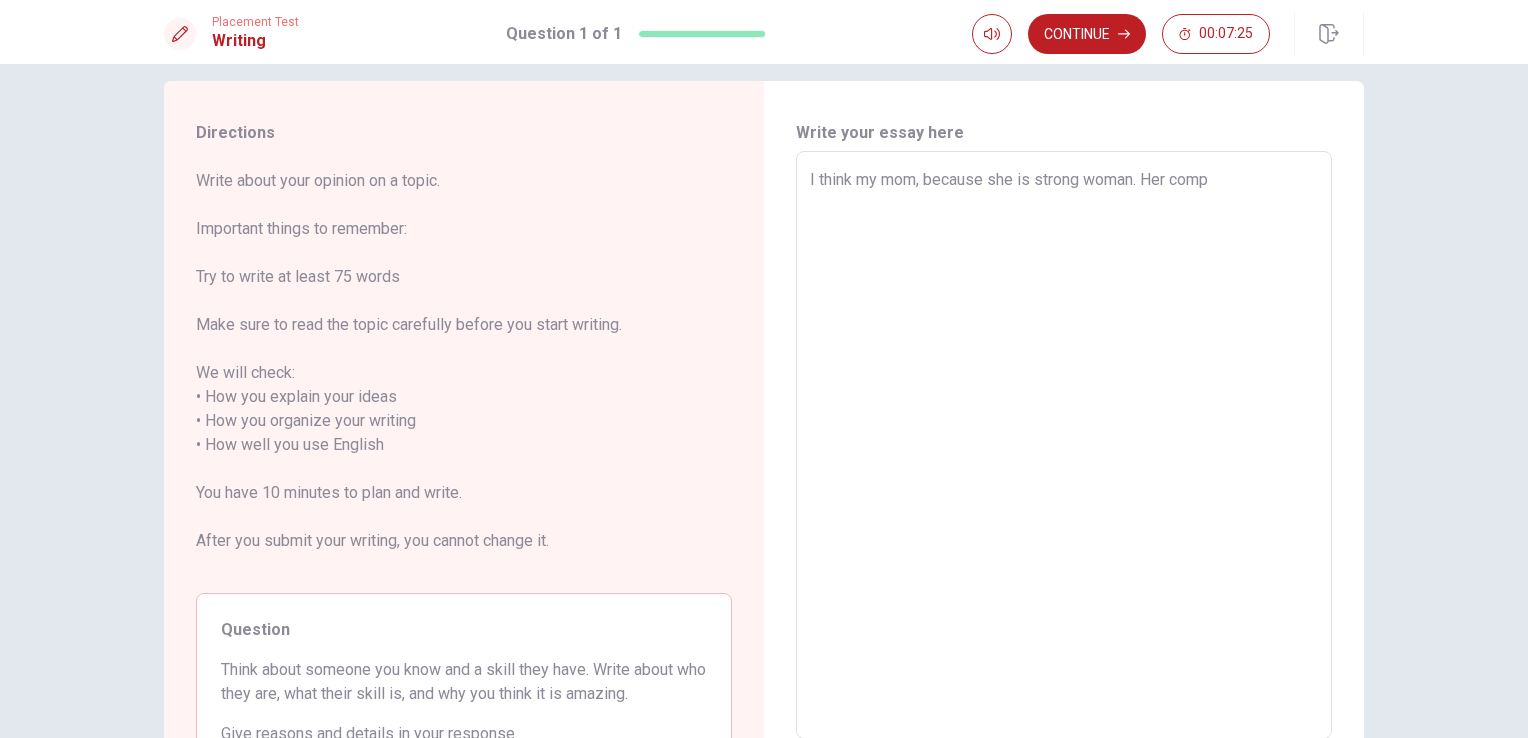 type on "I think my mom, because she is strong woman. Her compe" 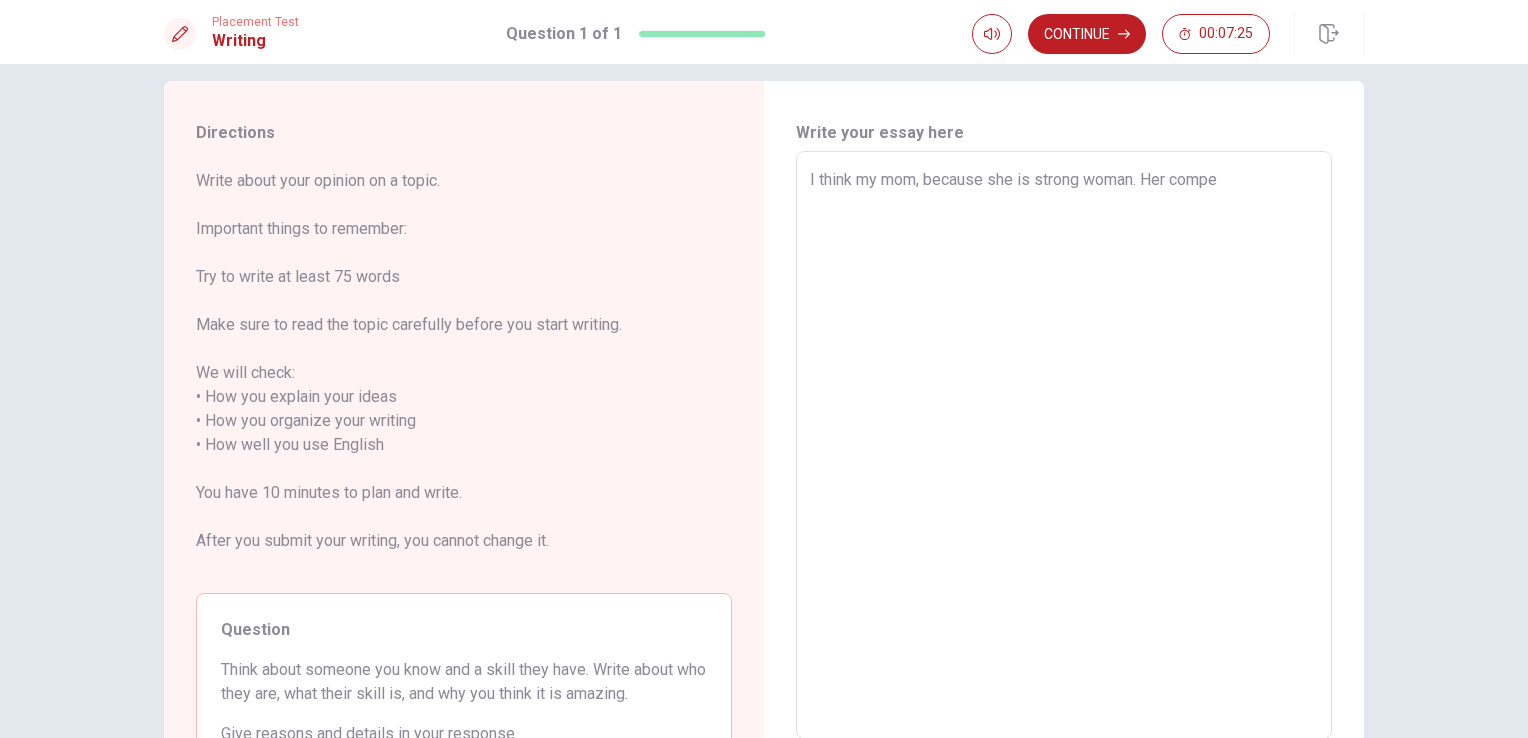 type on "x" 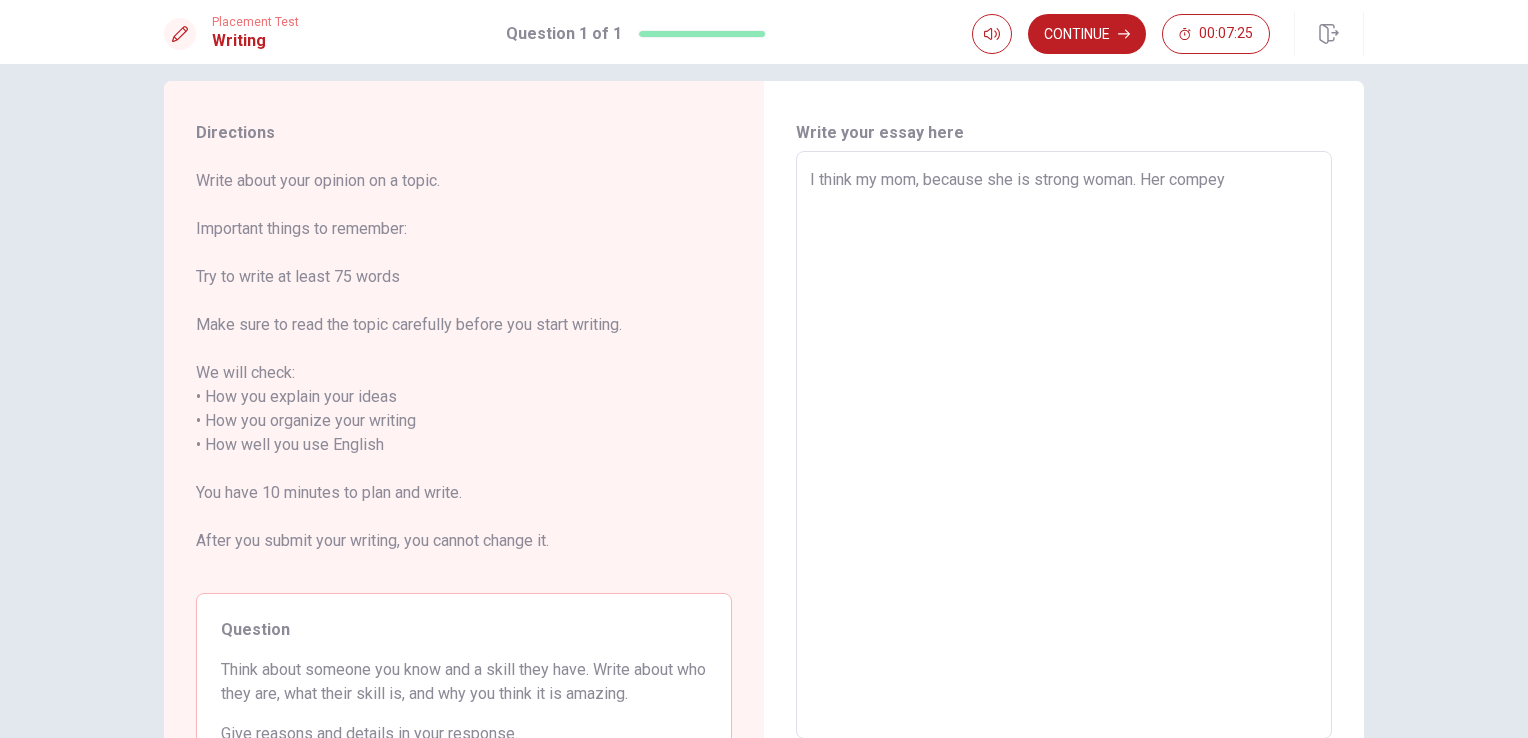 type on "x" 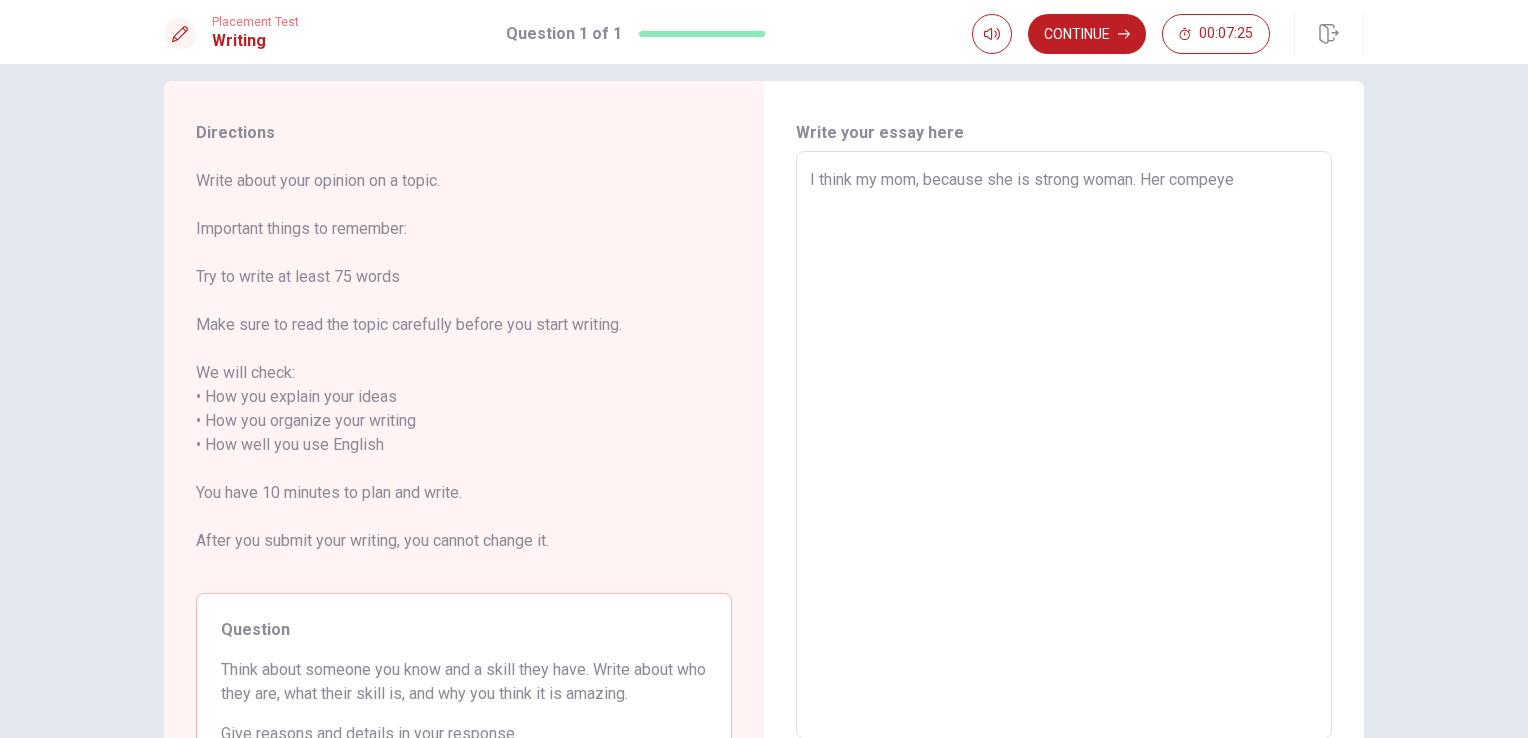 type on "x" 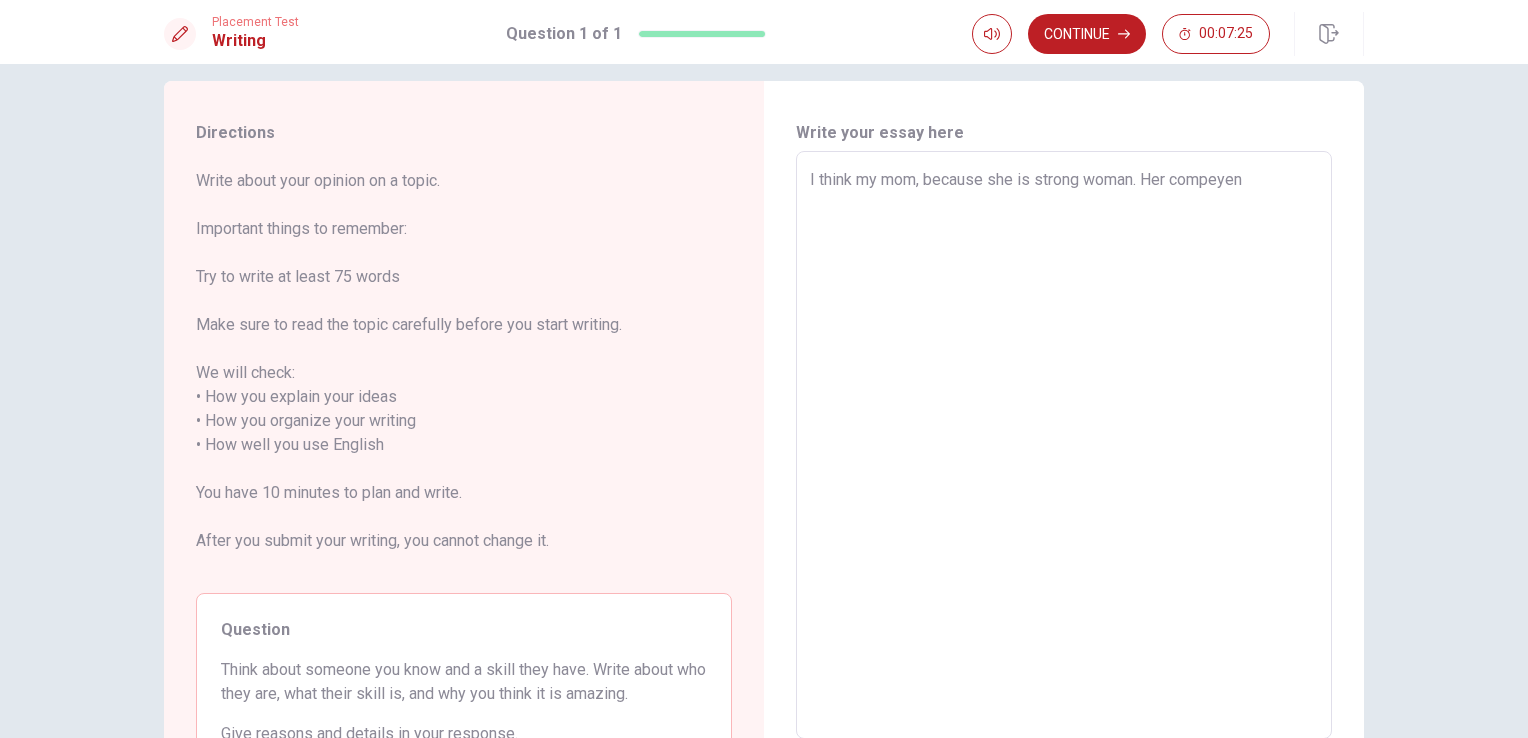 type on "x" 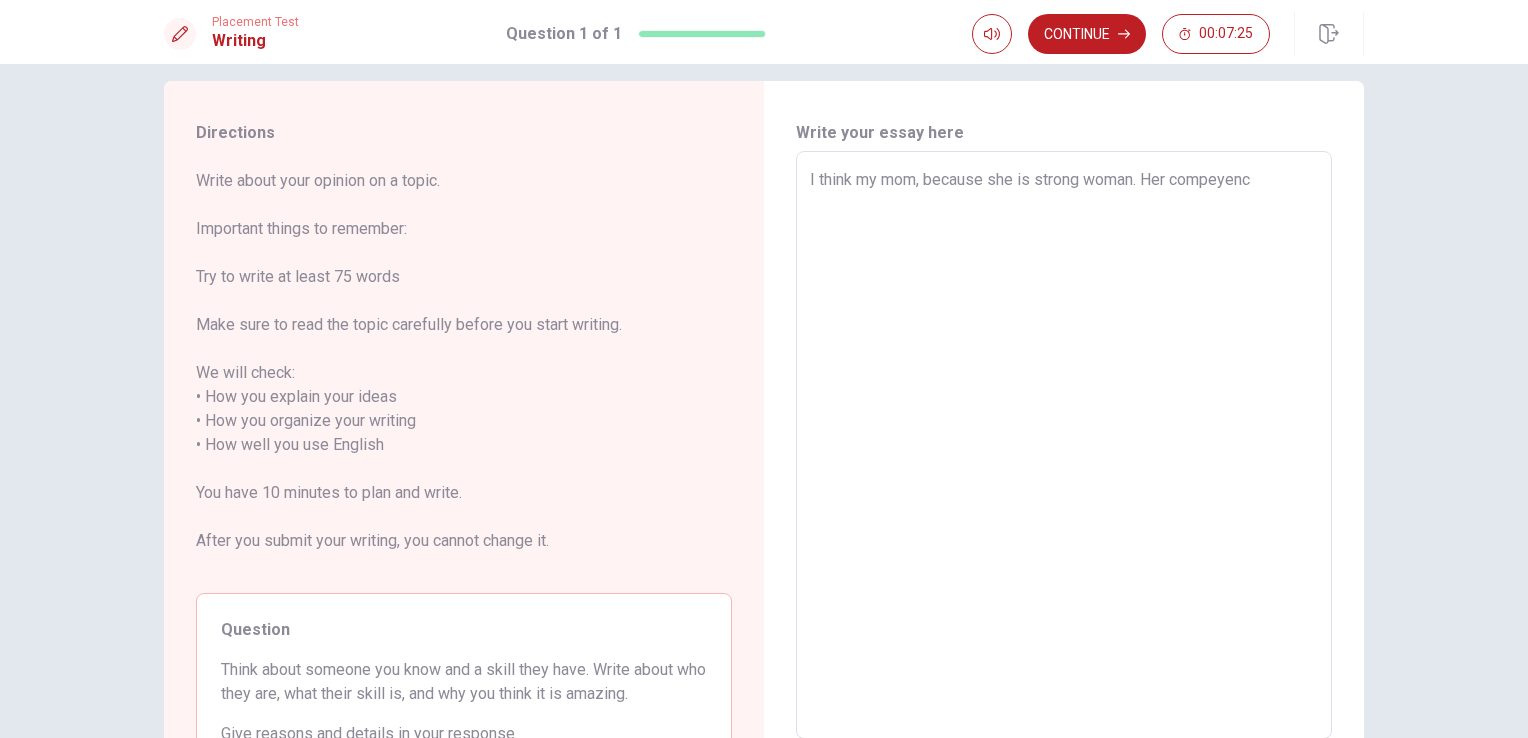 type on "x" 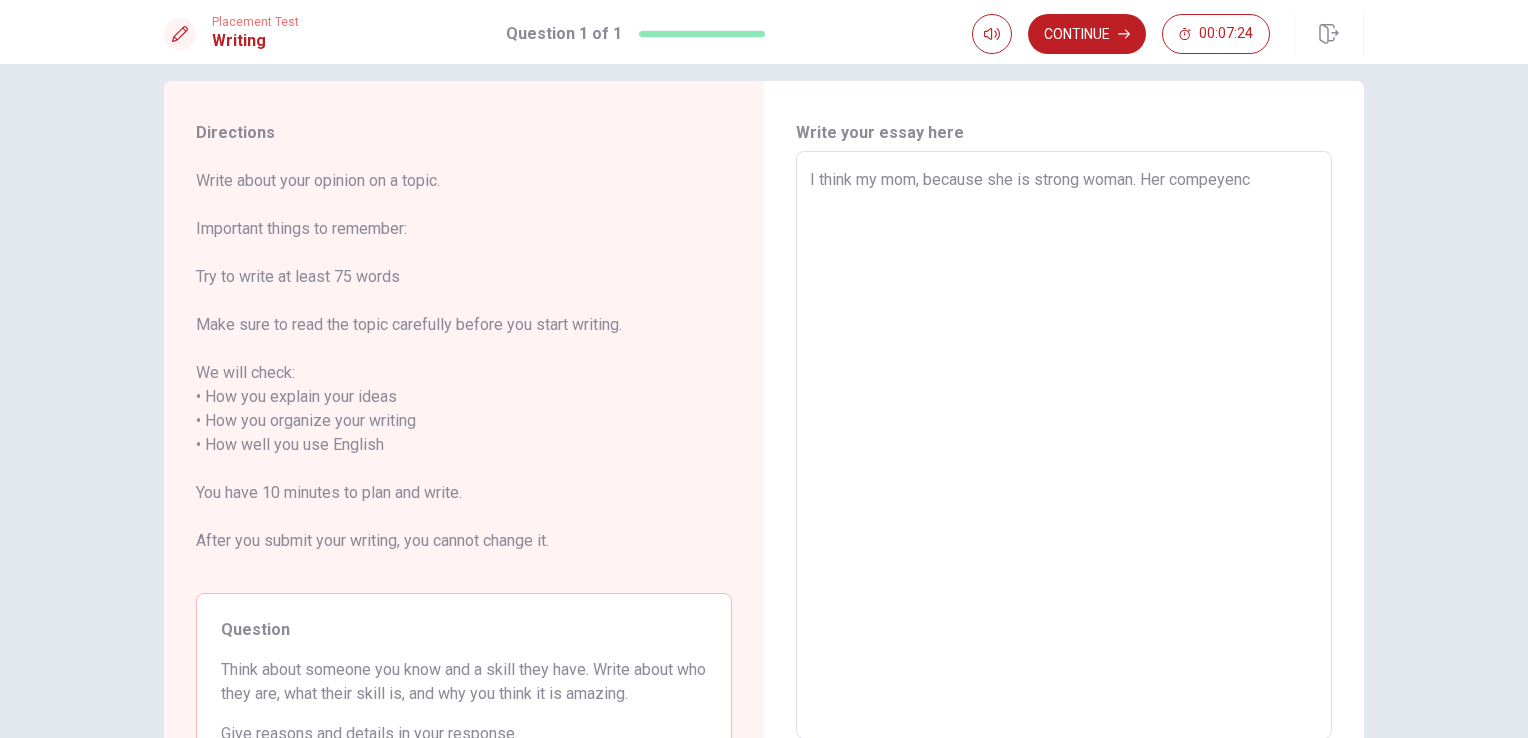 type on "I think my mom, because she is strong woman. Her compeyen" 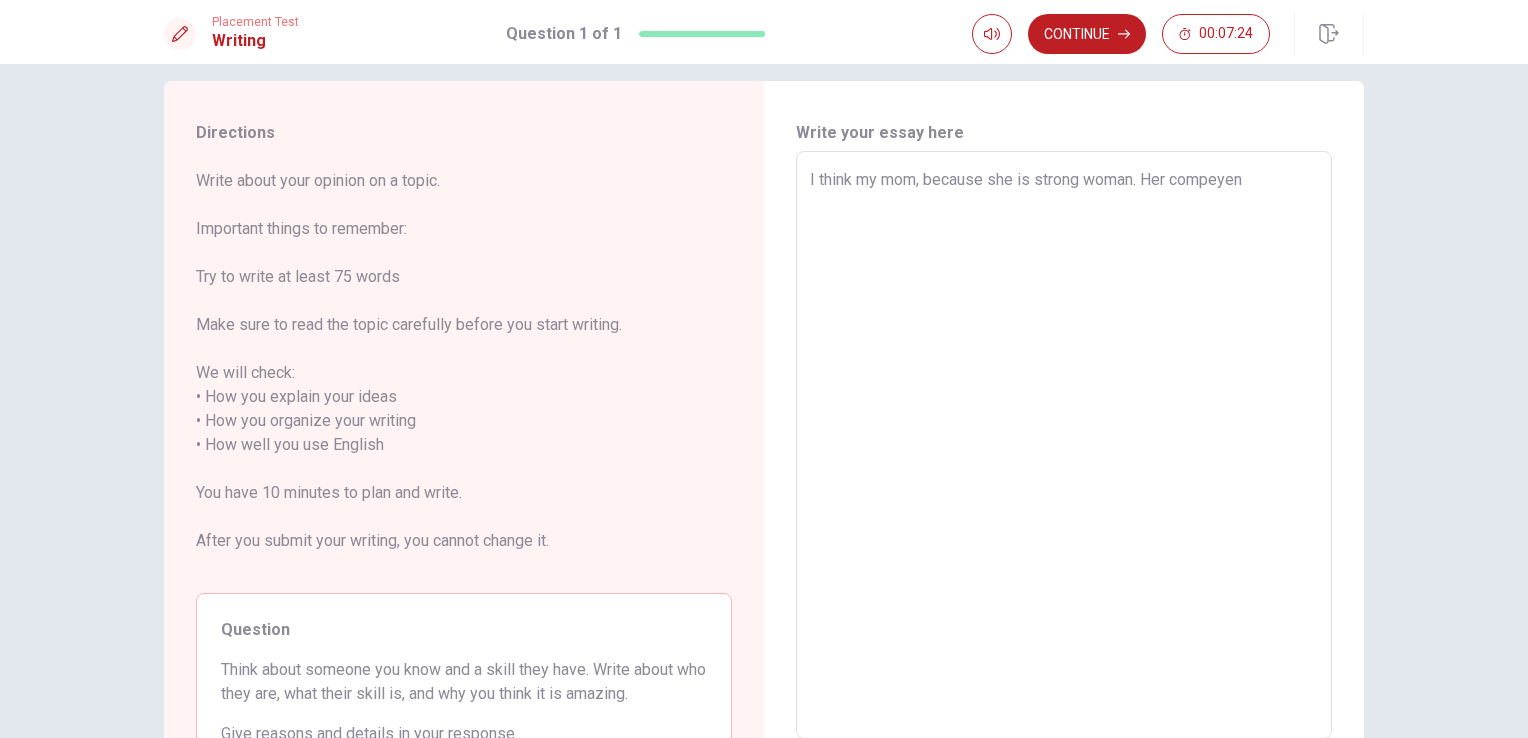 type on "x" 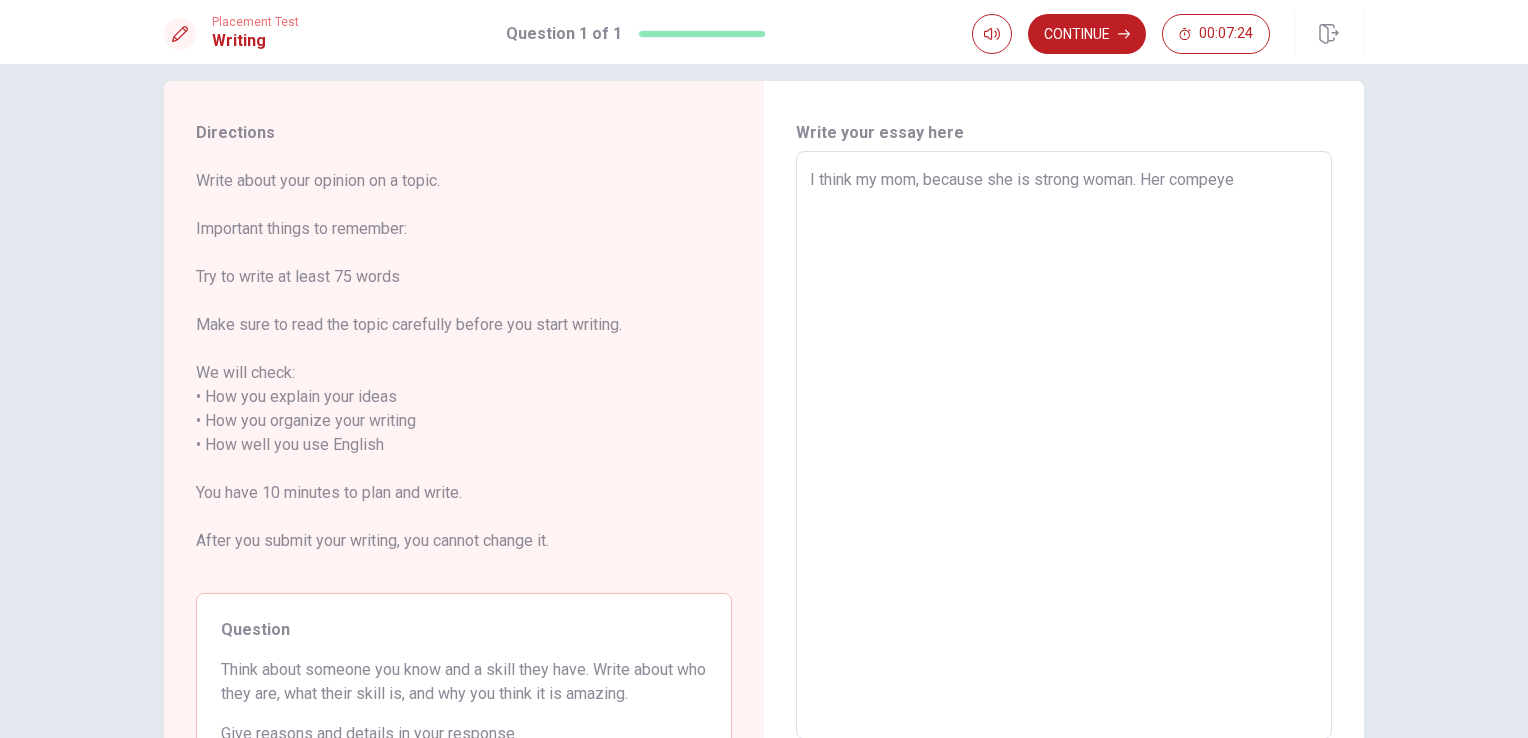 type on "x" 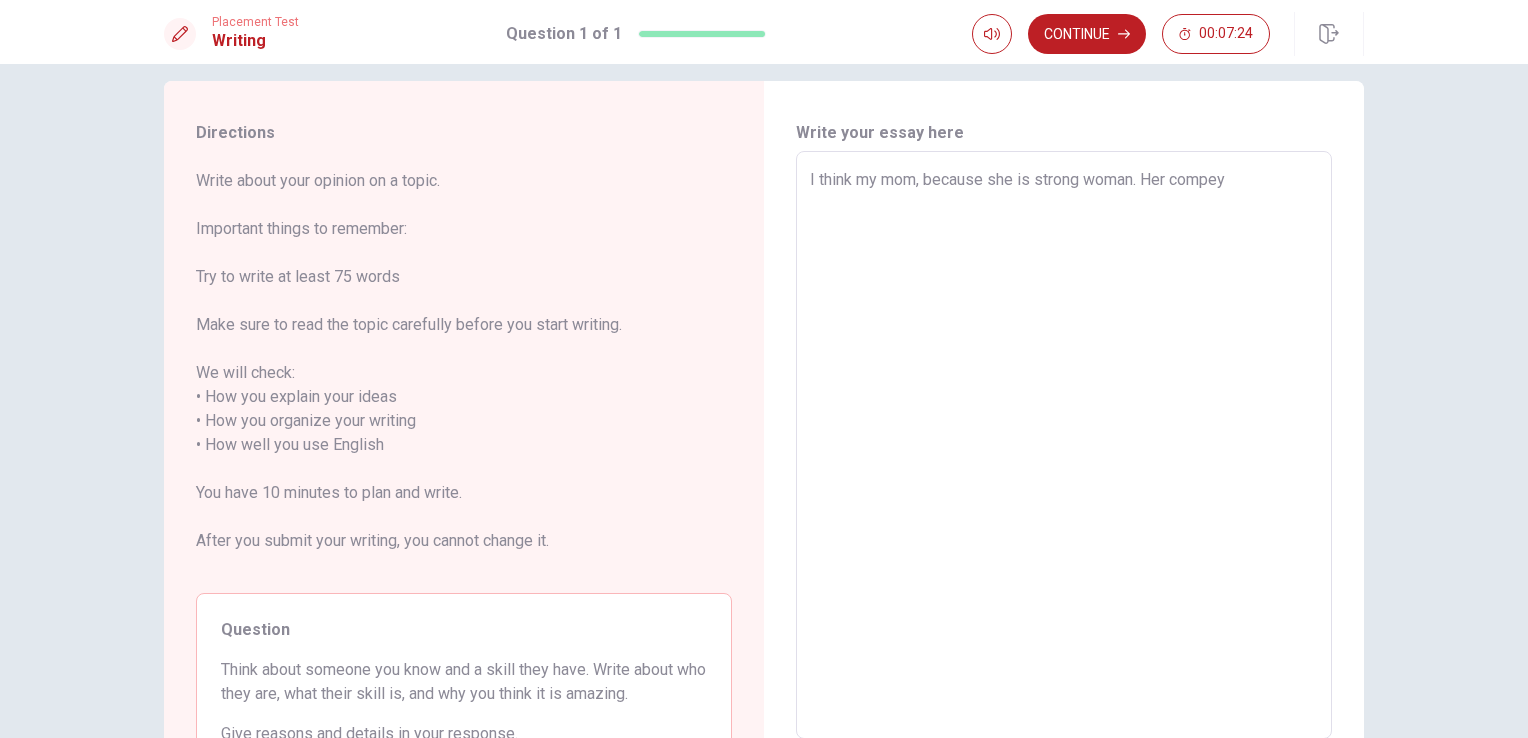 type on "x" 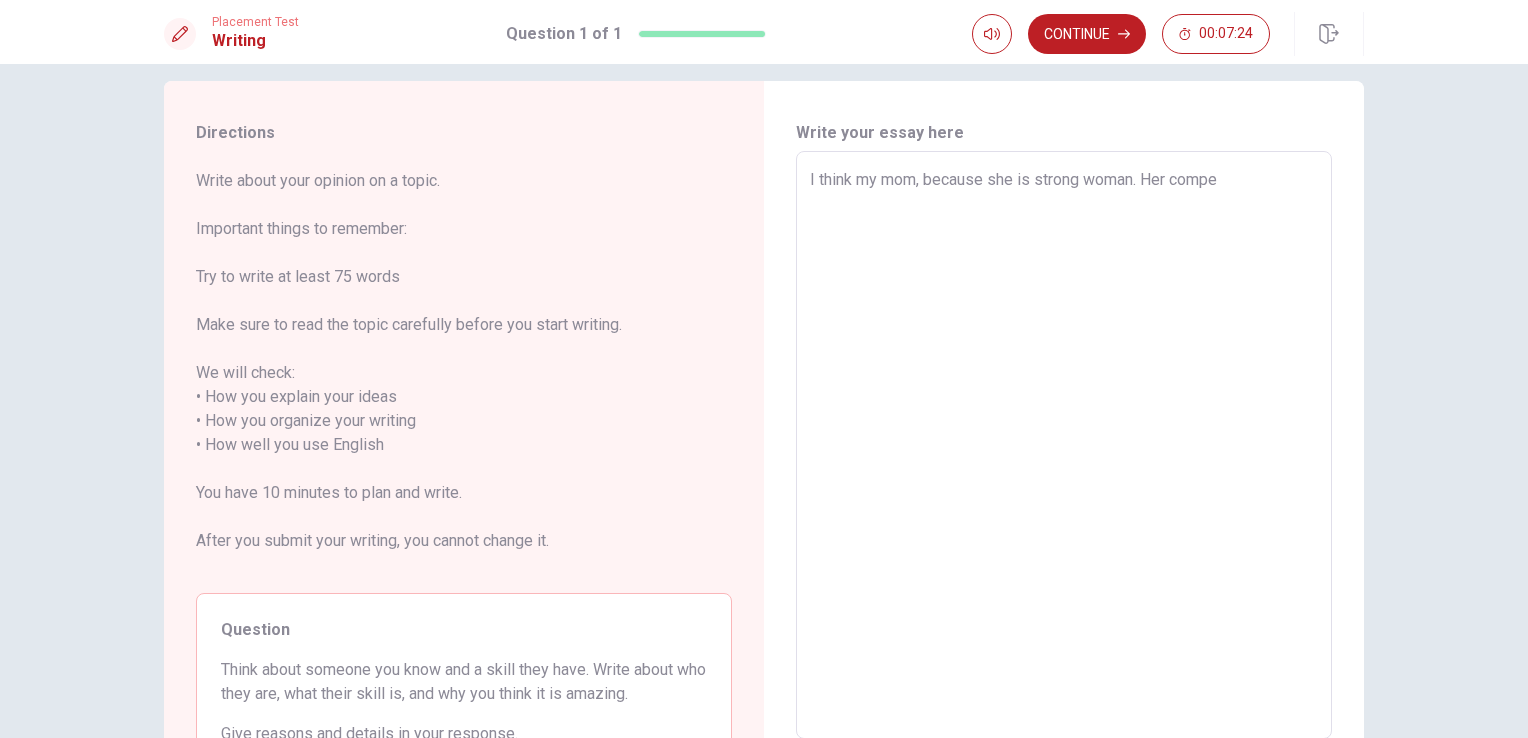 type on "x" 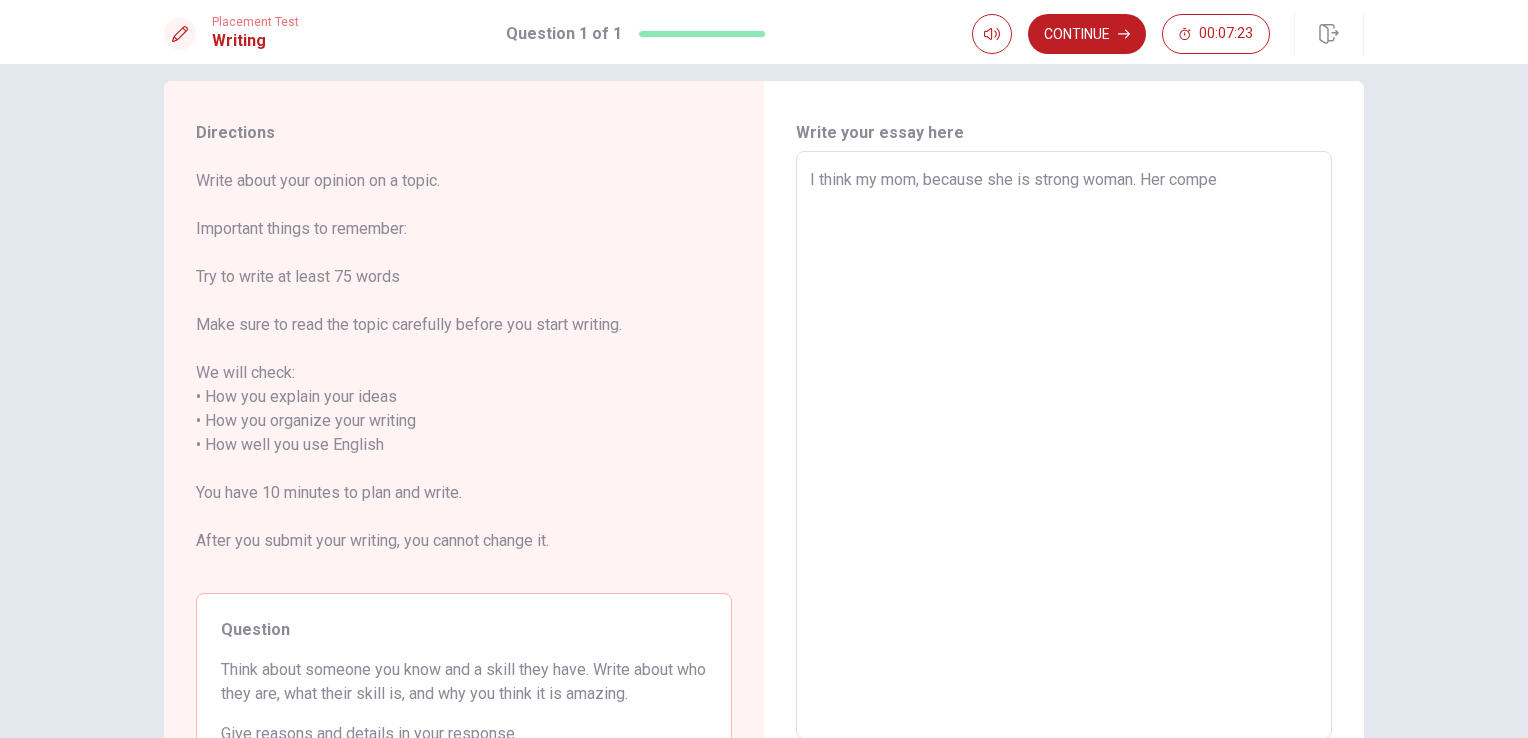 type on "I think my mom, because she is strong woman. Her compet" 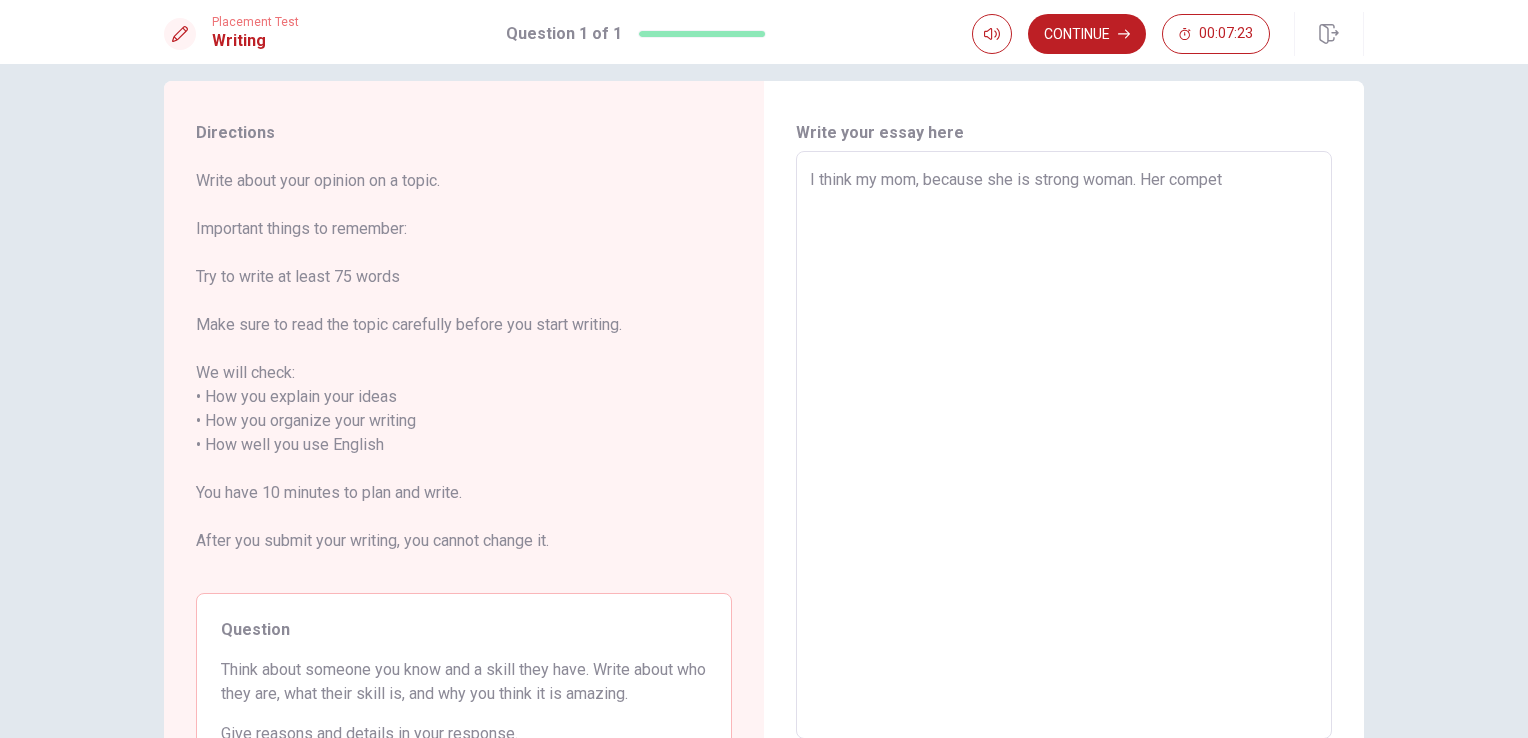 type on "x" 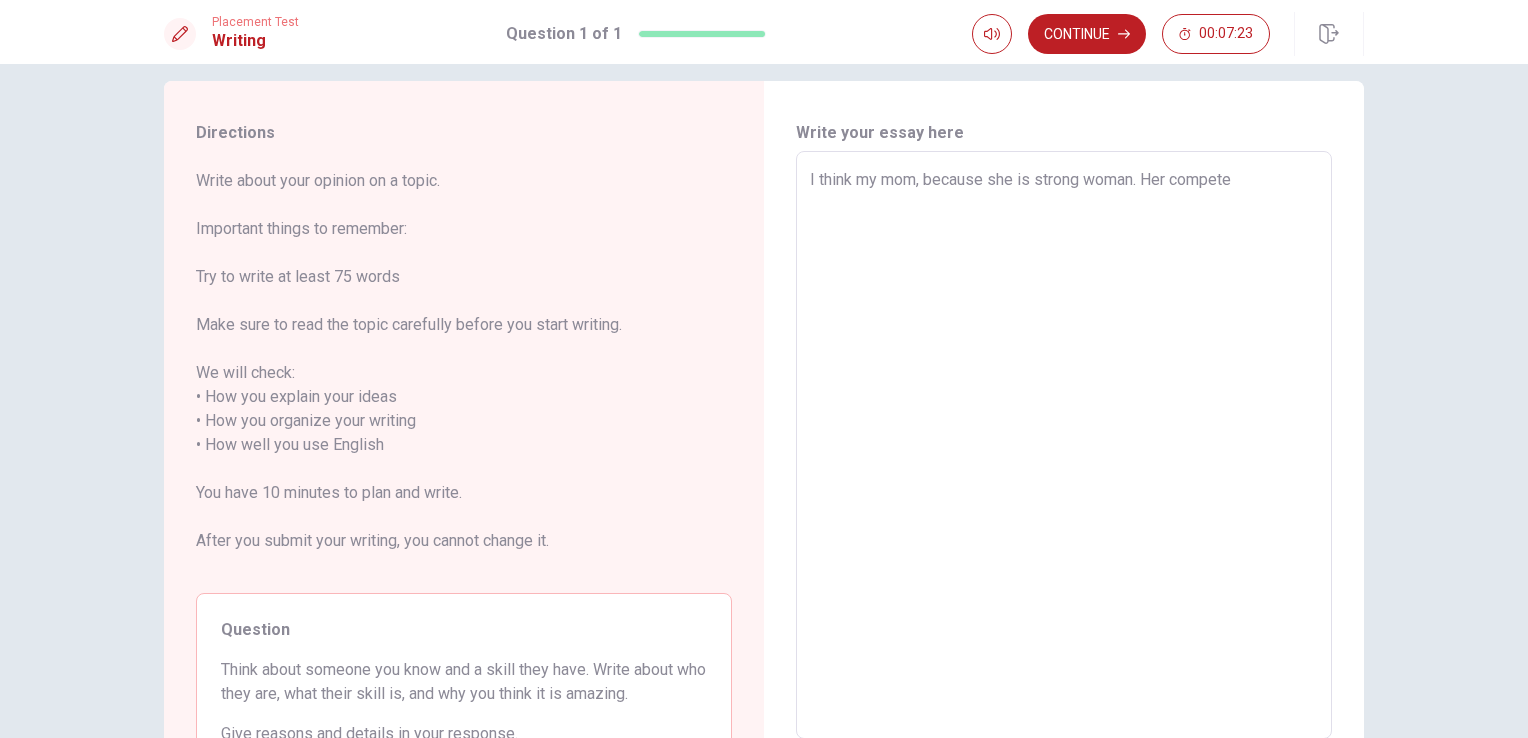 type on "I think my mom, because she is strong woman. Her competen" 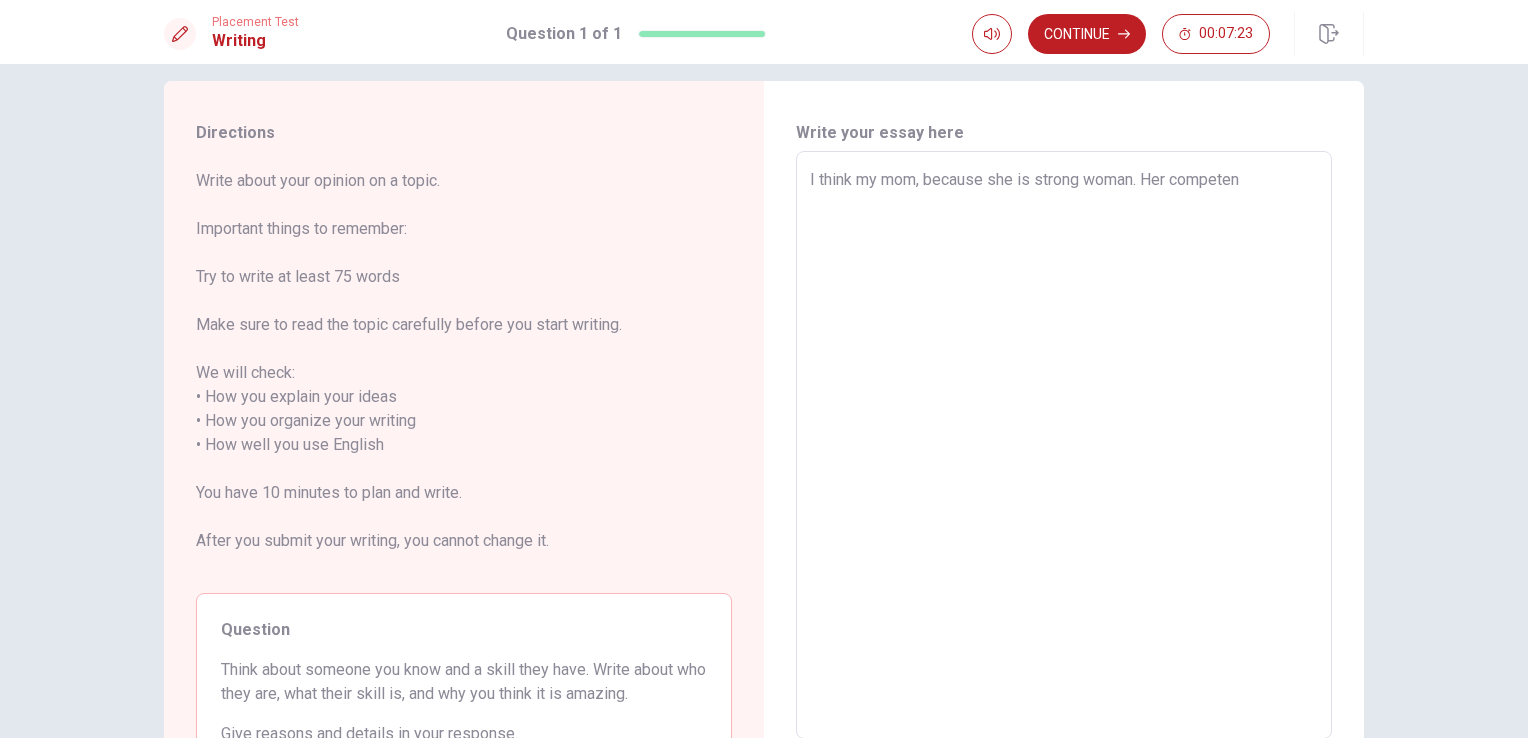type on "x" 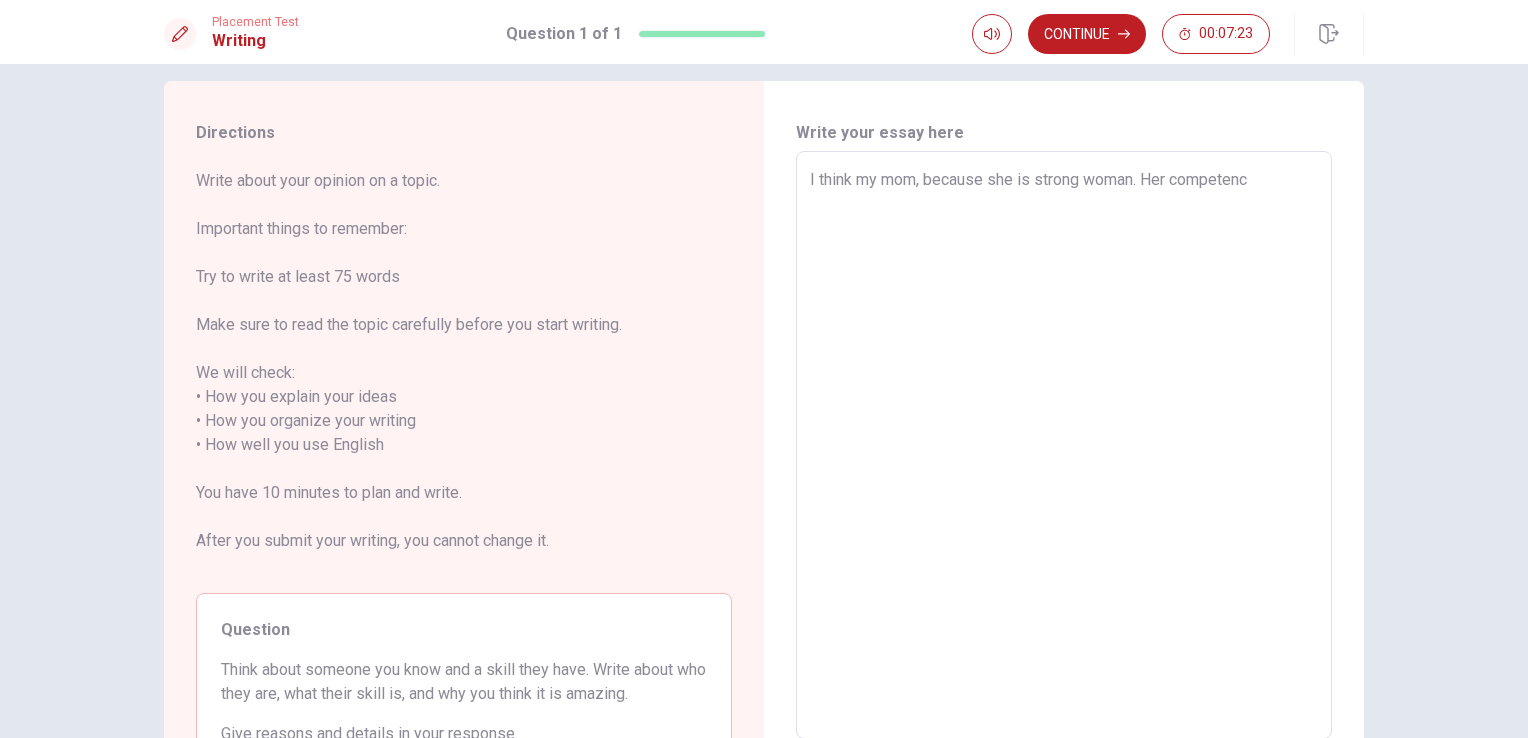 type on "x" 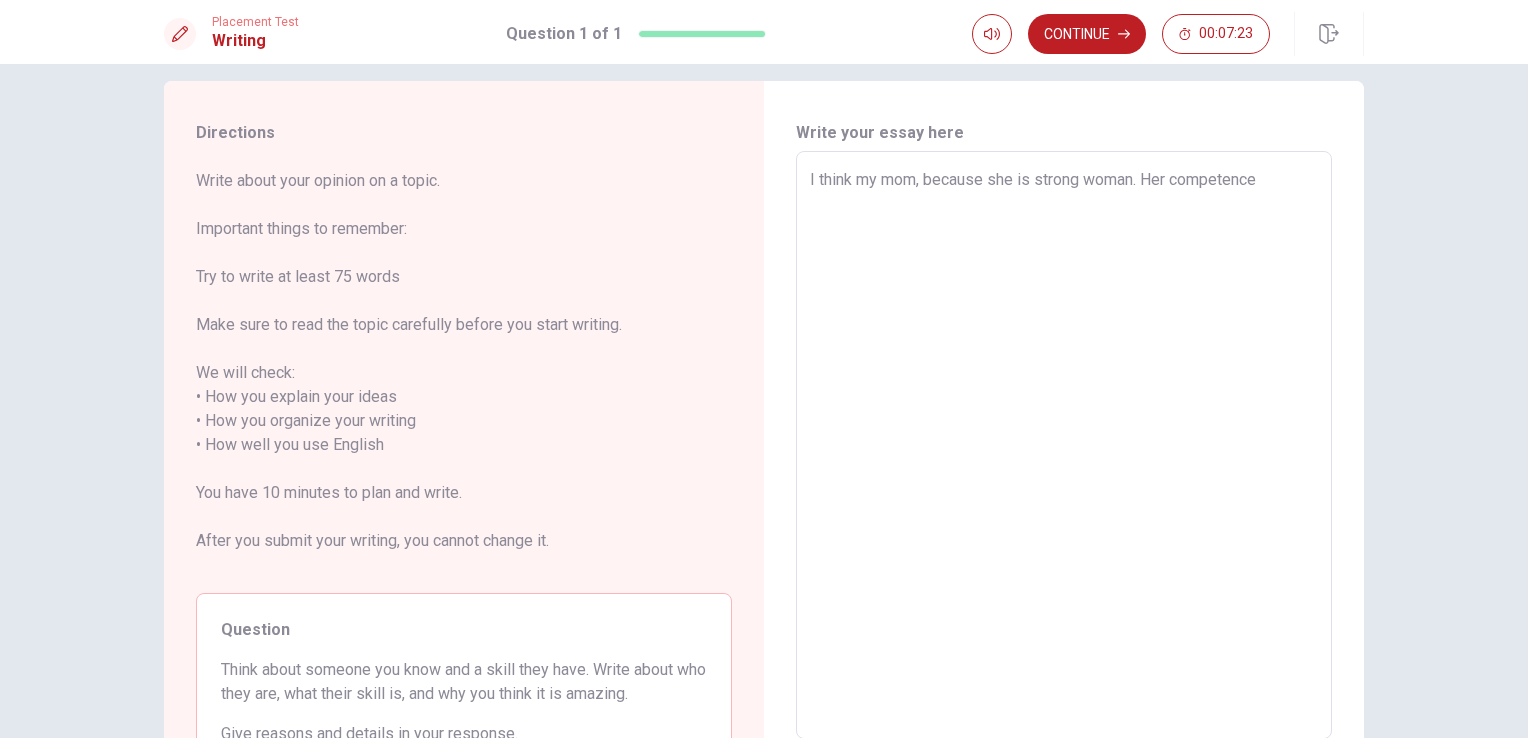 type on "x" 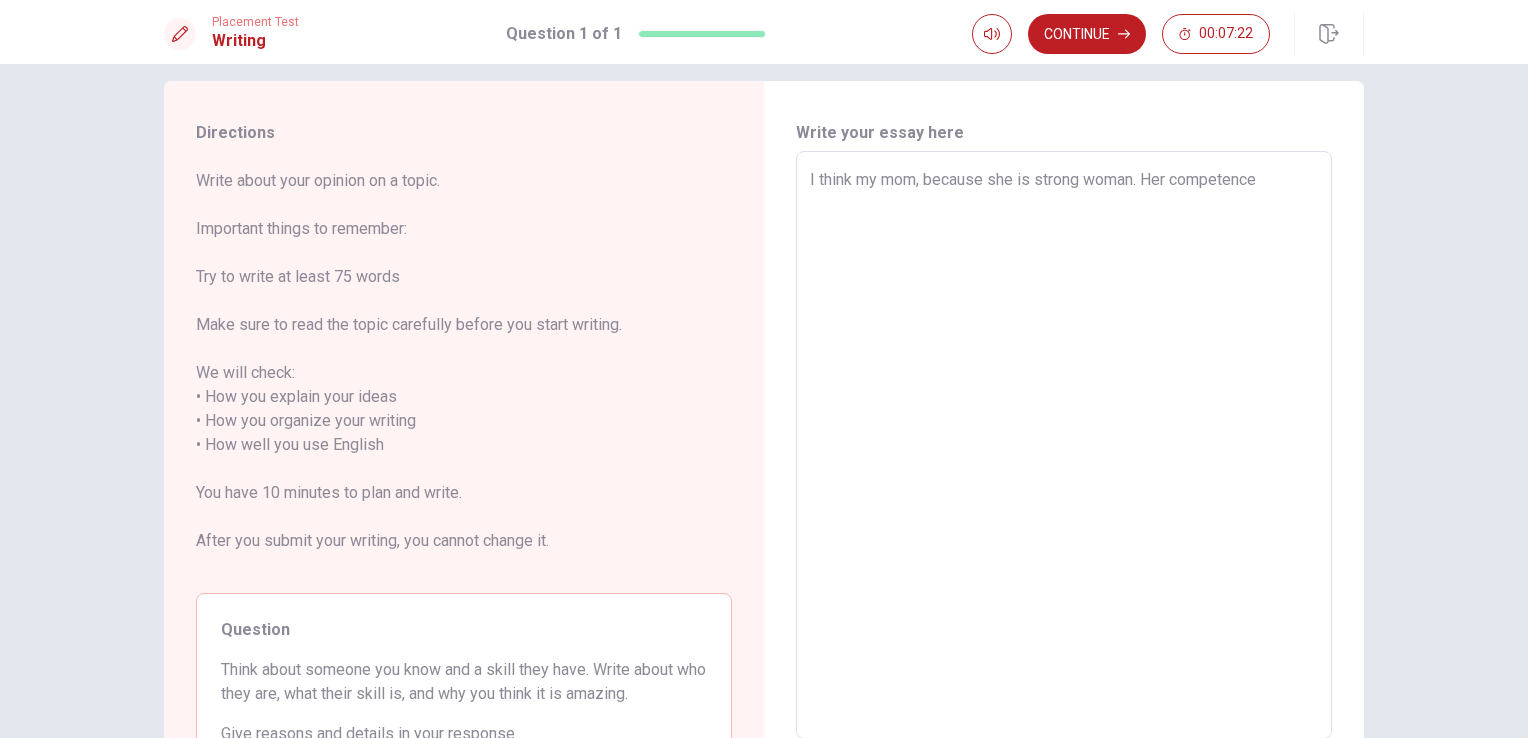 type on "I think my mom, because she is strong woman. Her competence i" 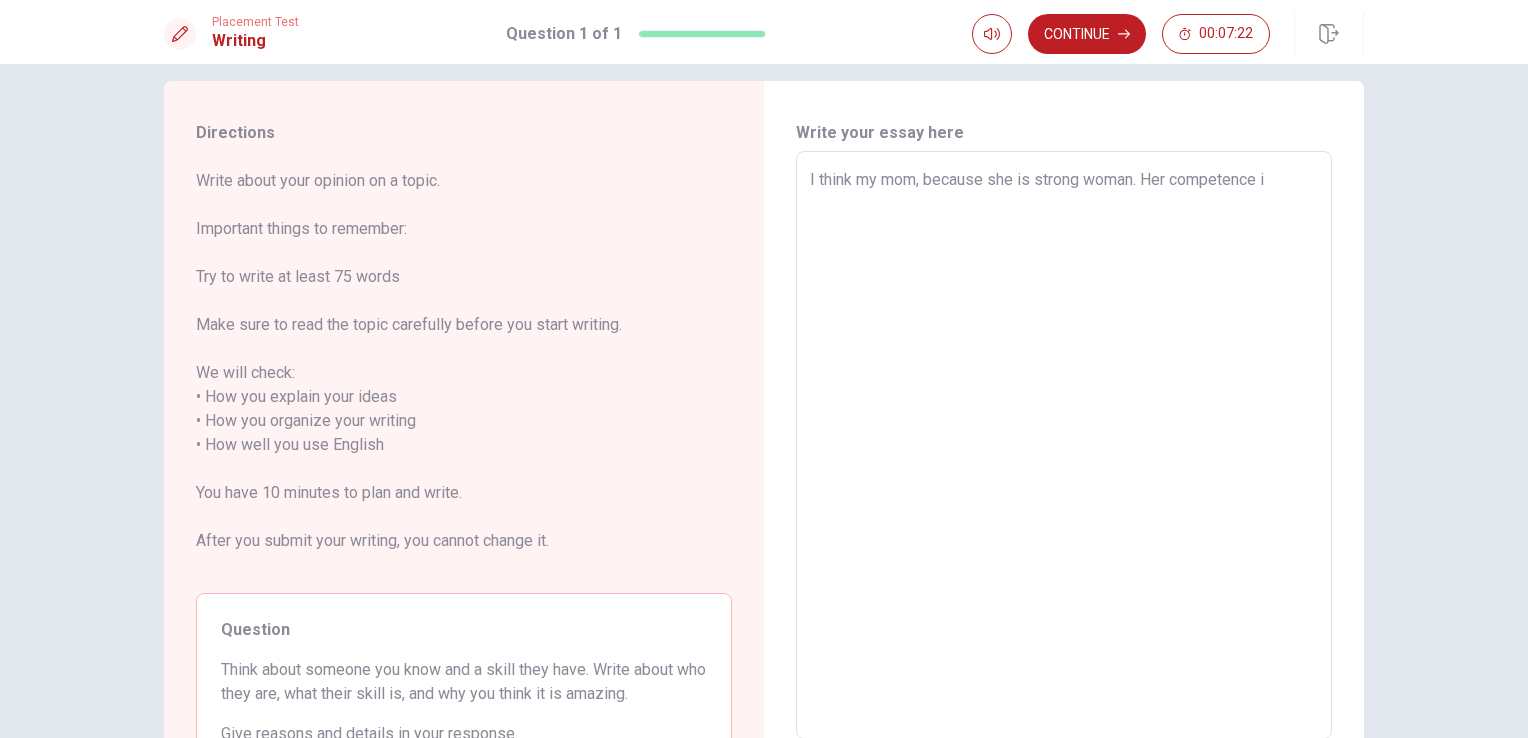 type on "x" 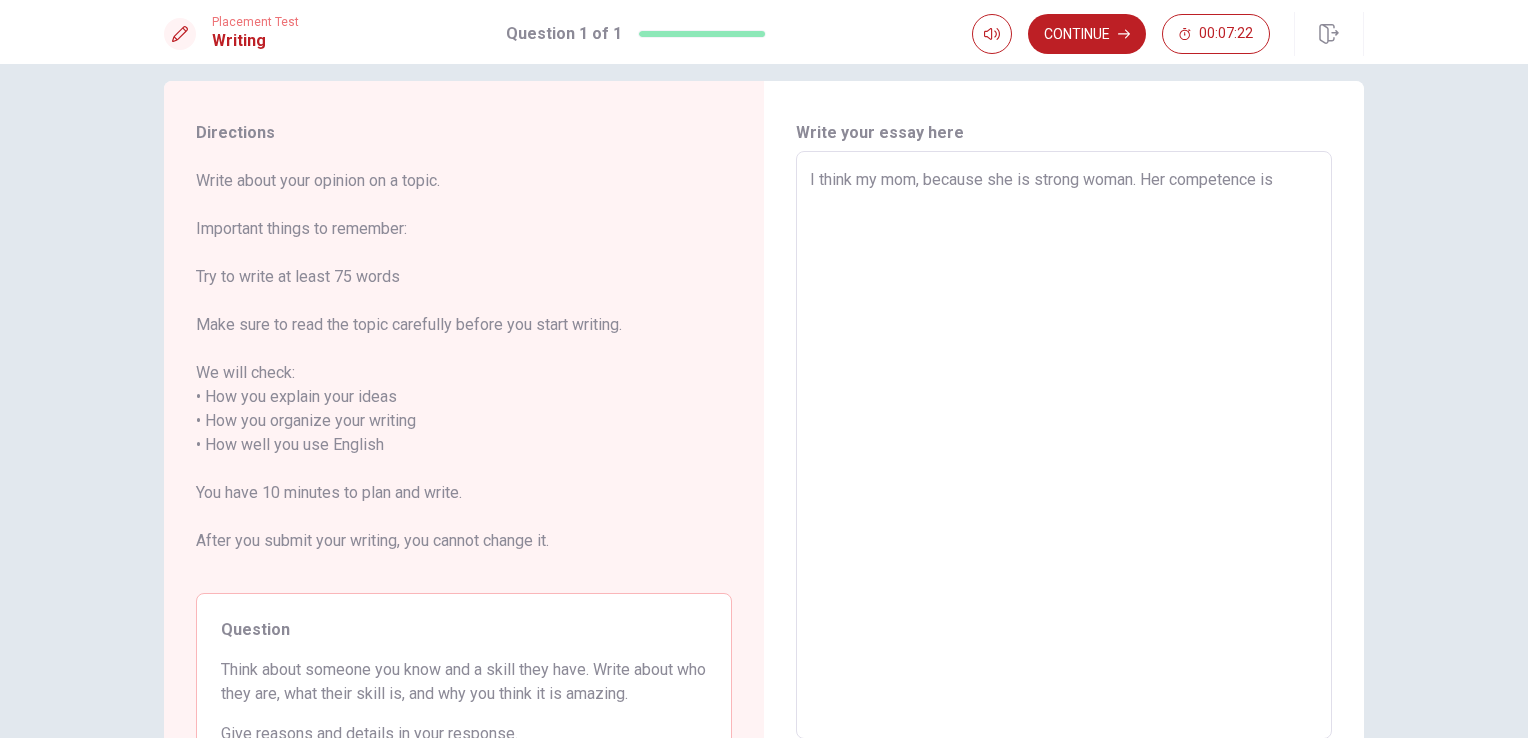 type on "x" 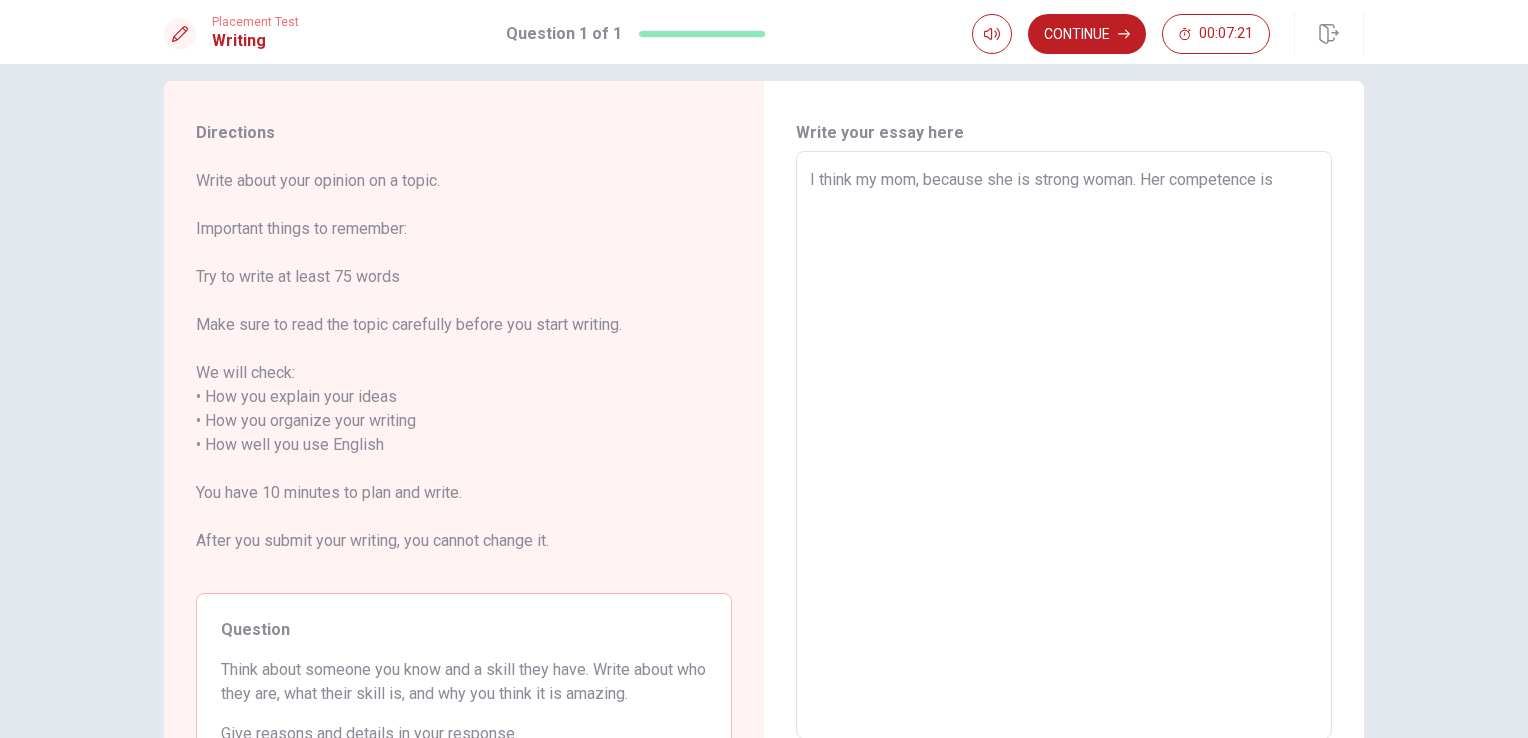 type on "I think my mom, because she is strong woman. Her competence is" 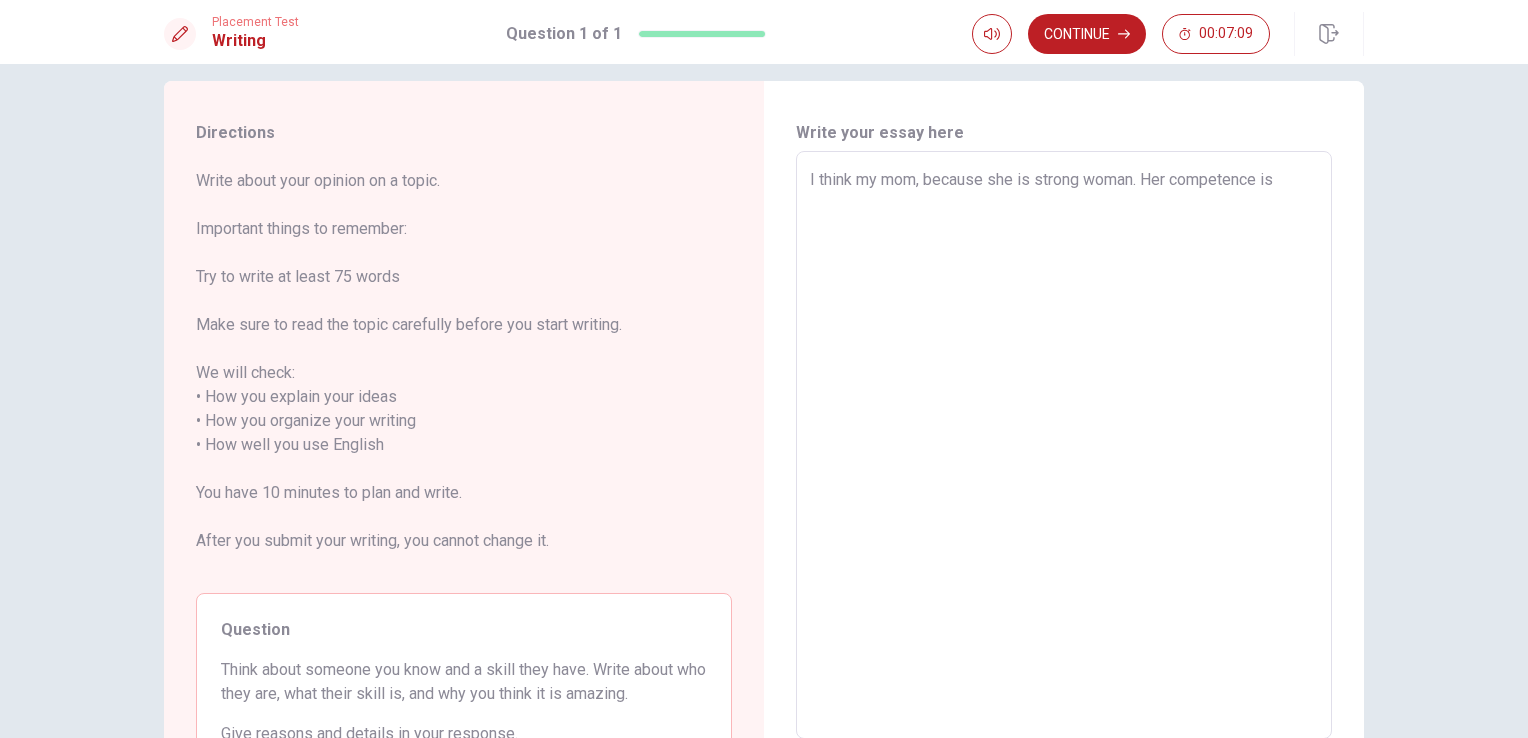 type on "x" 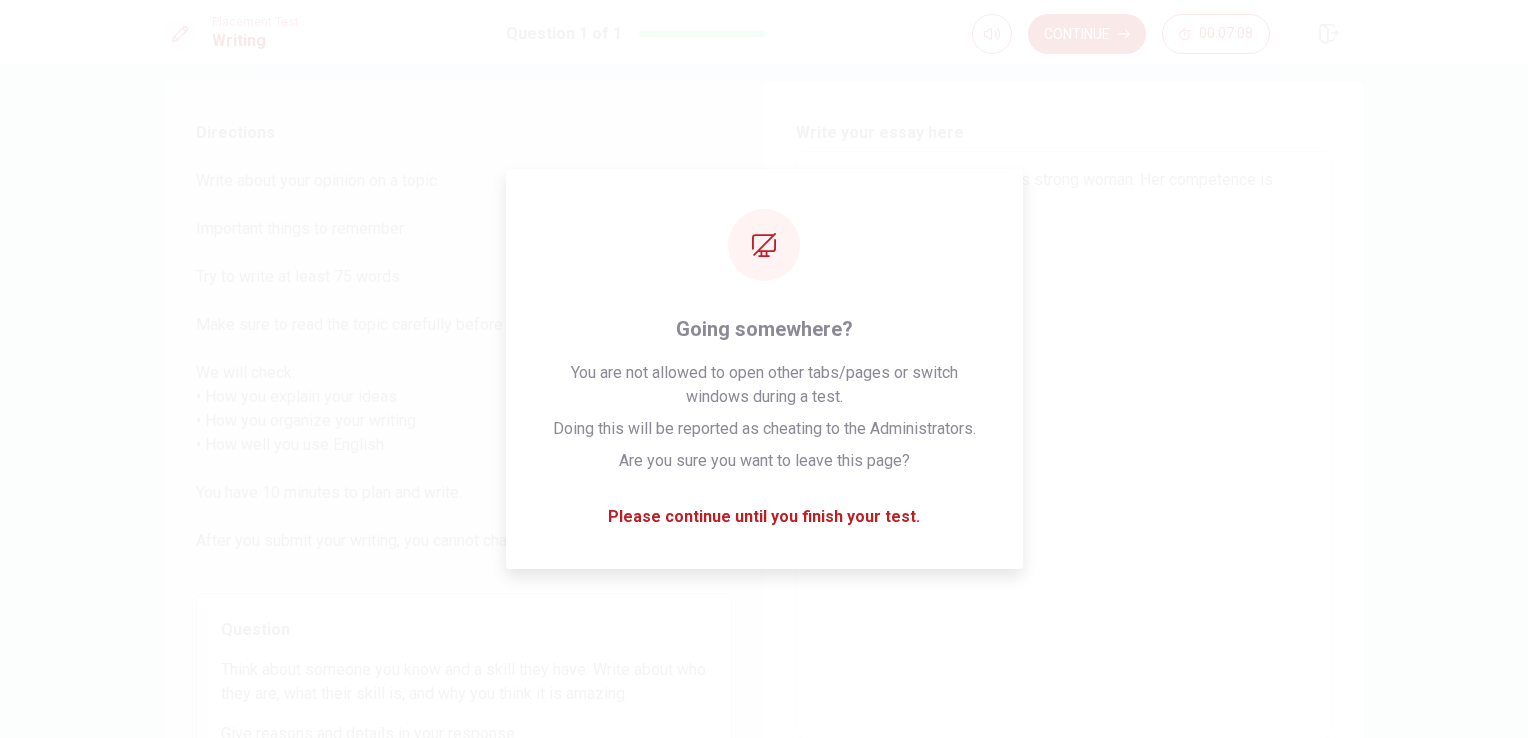 type on "I think my mom, because she is strong woman. Her competence is" 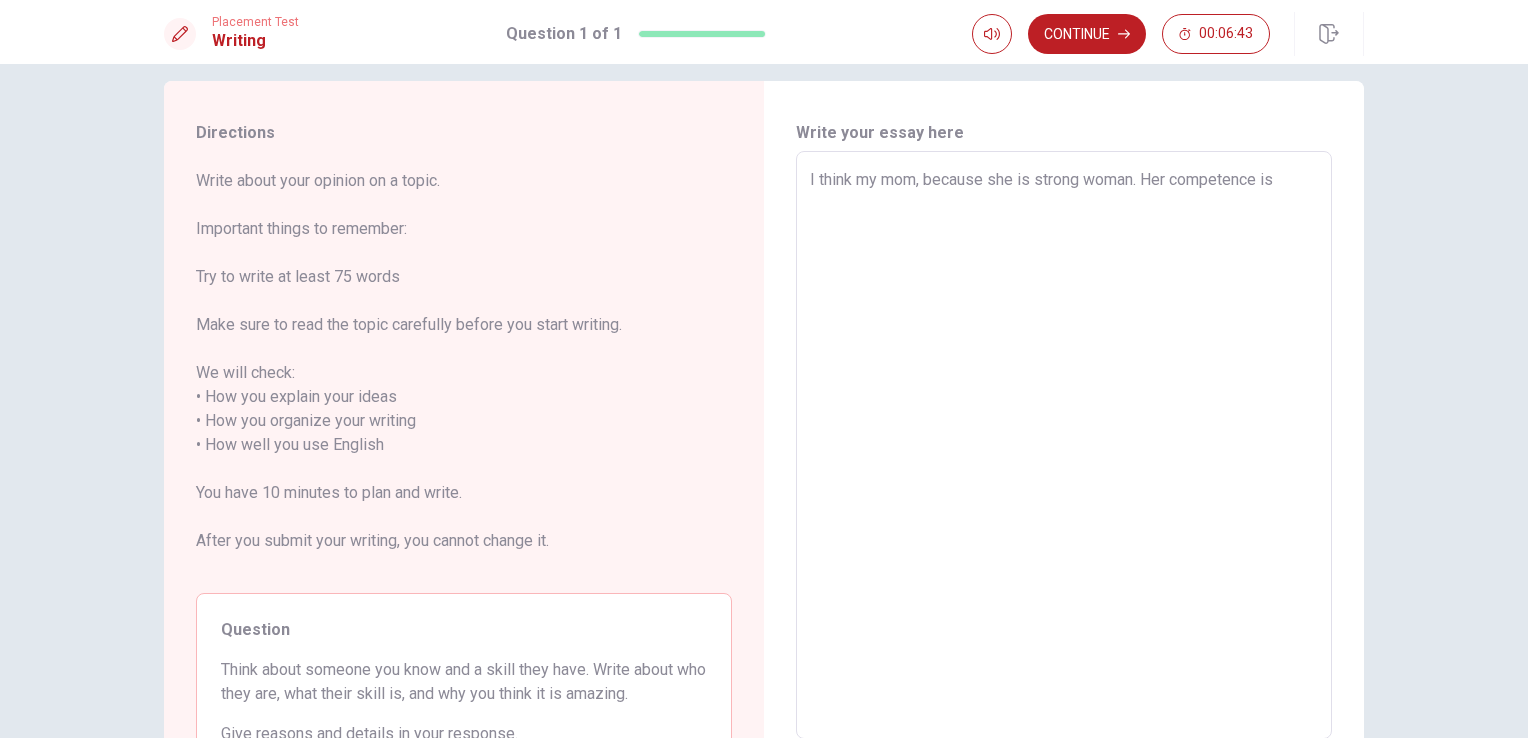 click on "I think my mom, because she is strong woman. Her competence is" at bounding box center (1064, 445) 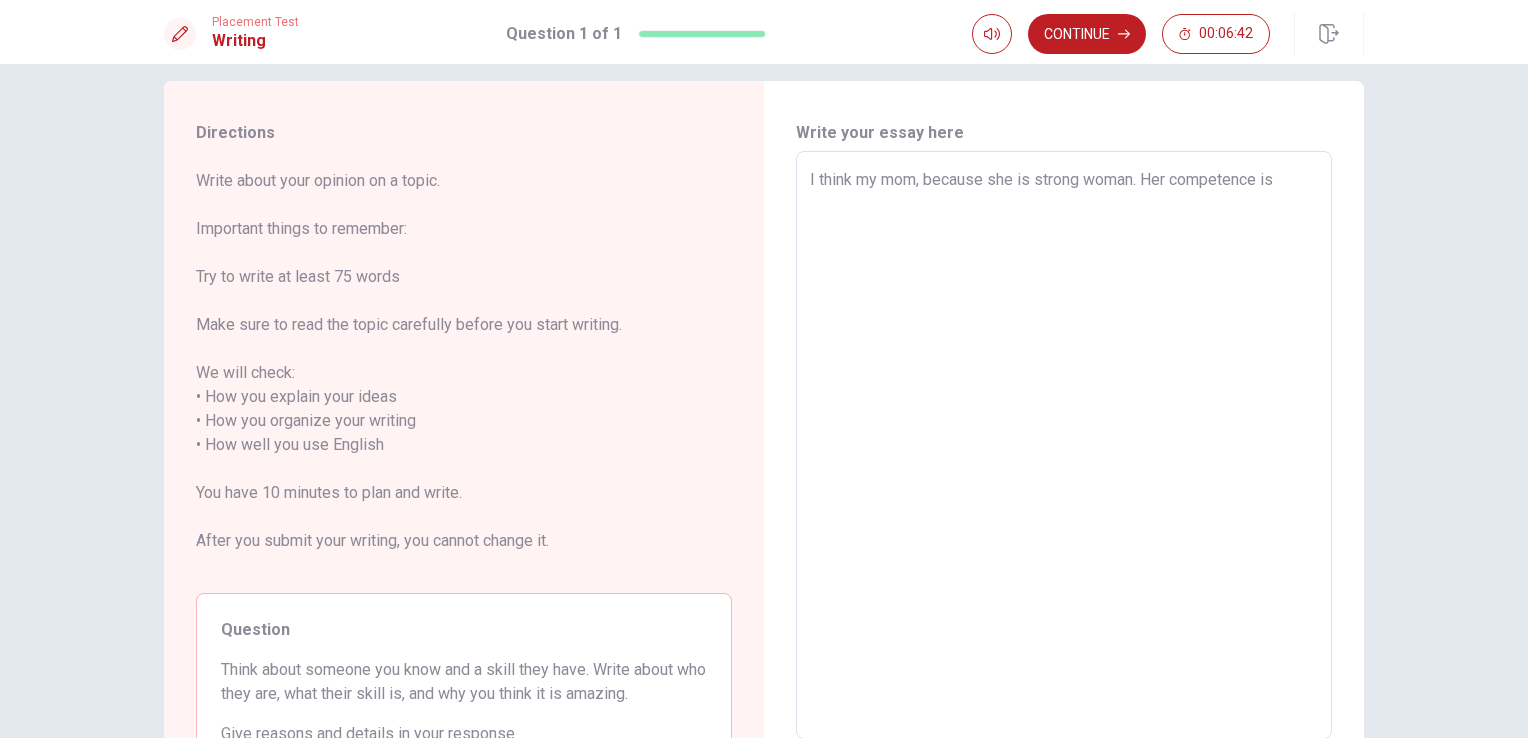 type on "x" 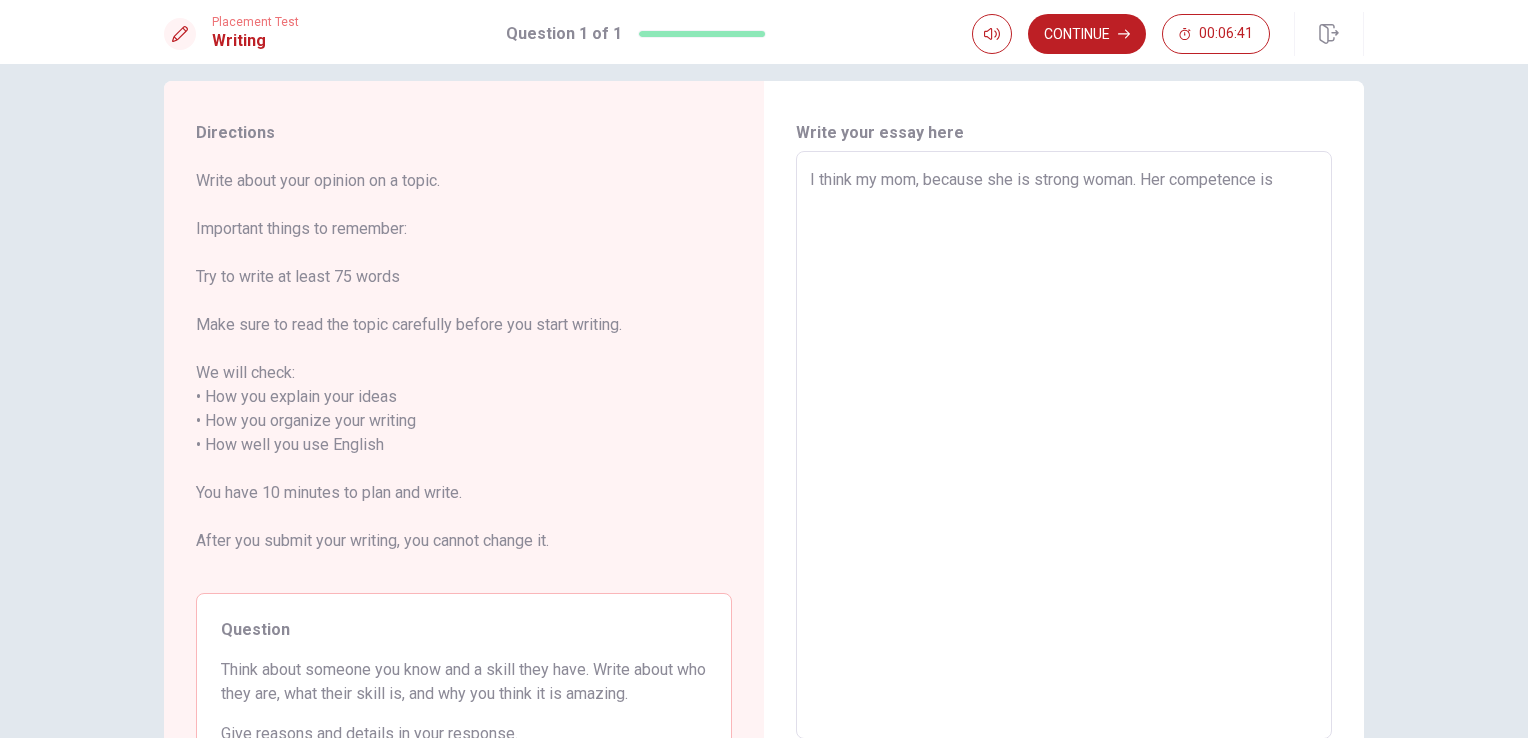 click on "I think my mom, because she is strong woman. Her competence is" at bounding box center [1064, 445] 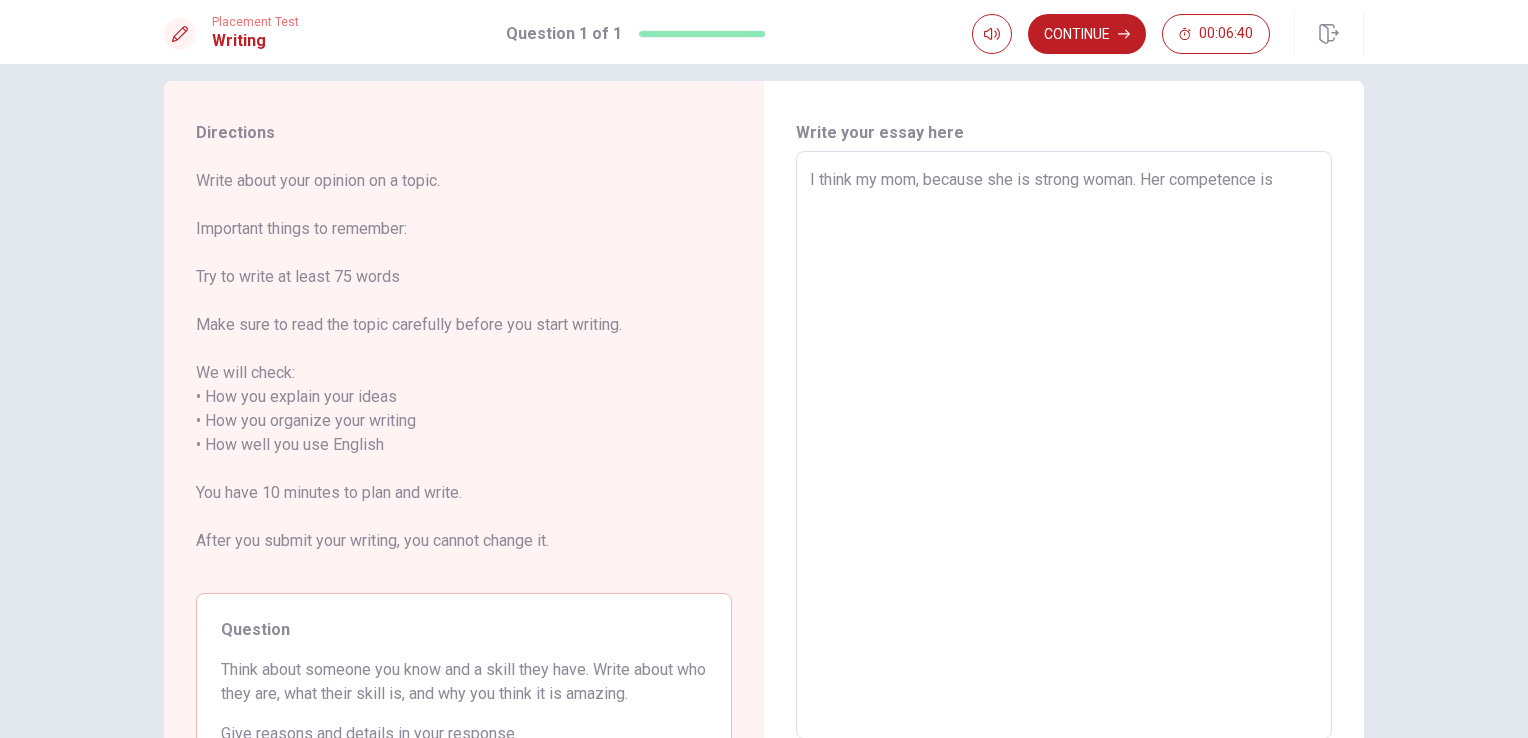 type on "I think my mom, because she is strong woman. Her competence is" 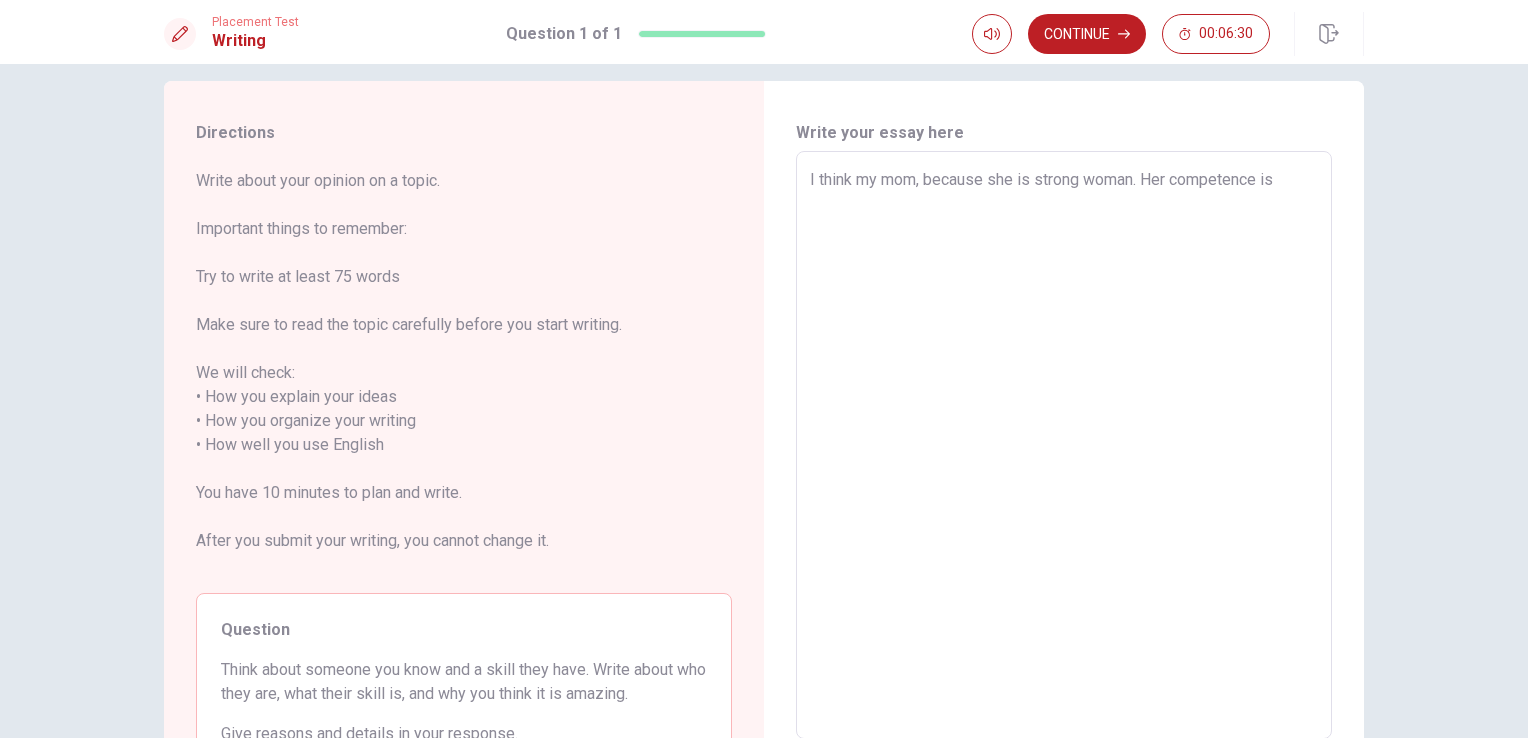 drag, startPoint x: 1307, startPoint y: 190, endPoint x: 1145, endPoint y: 190, distance: 162 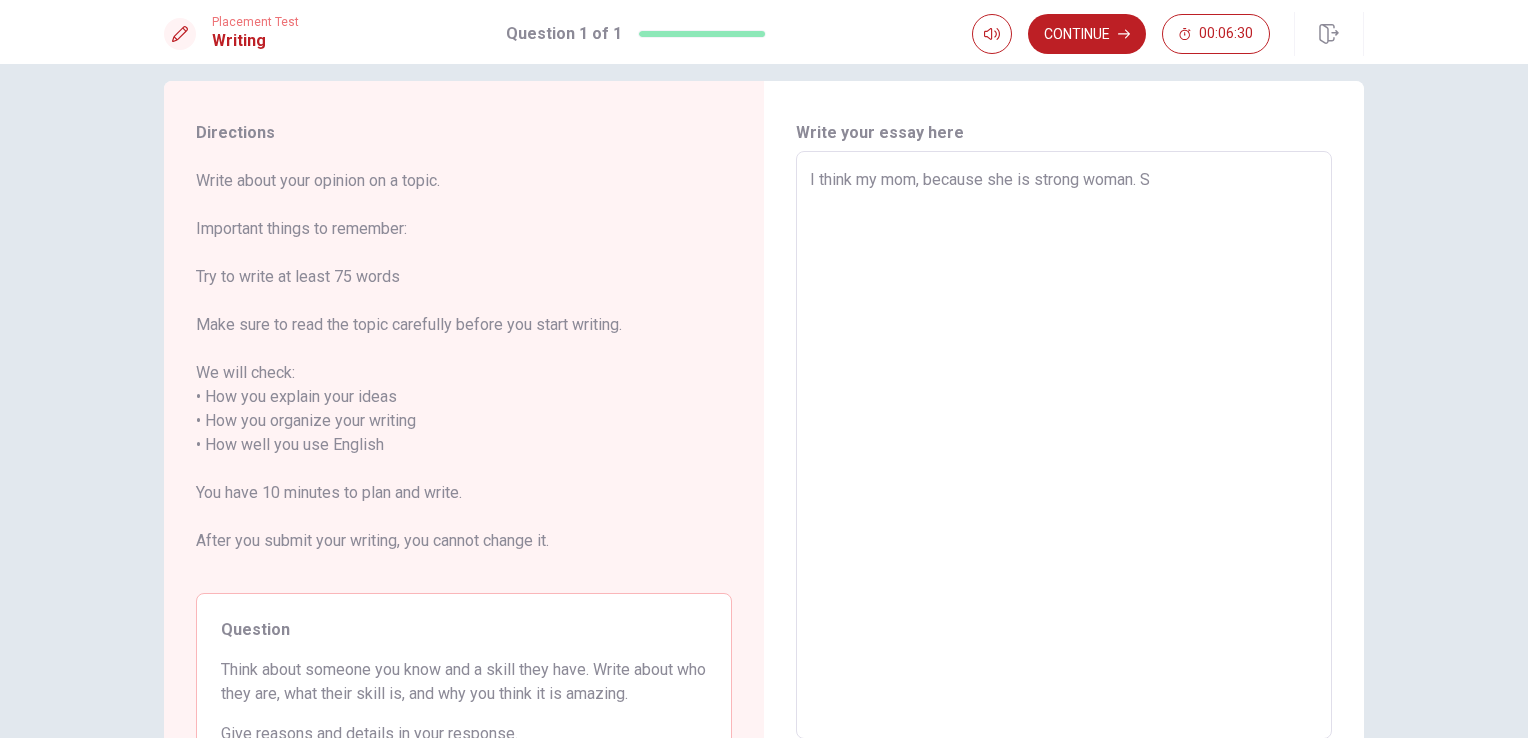 type on "x" 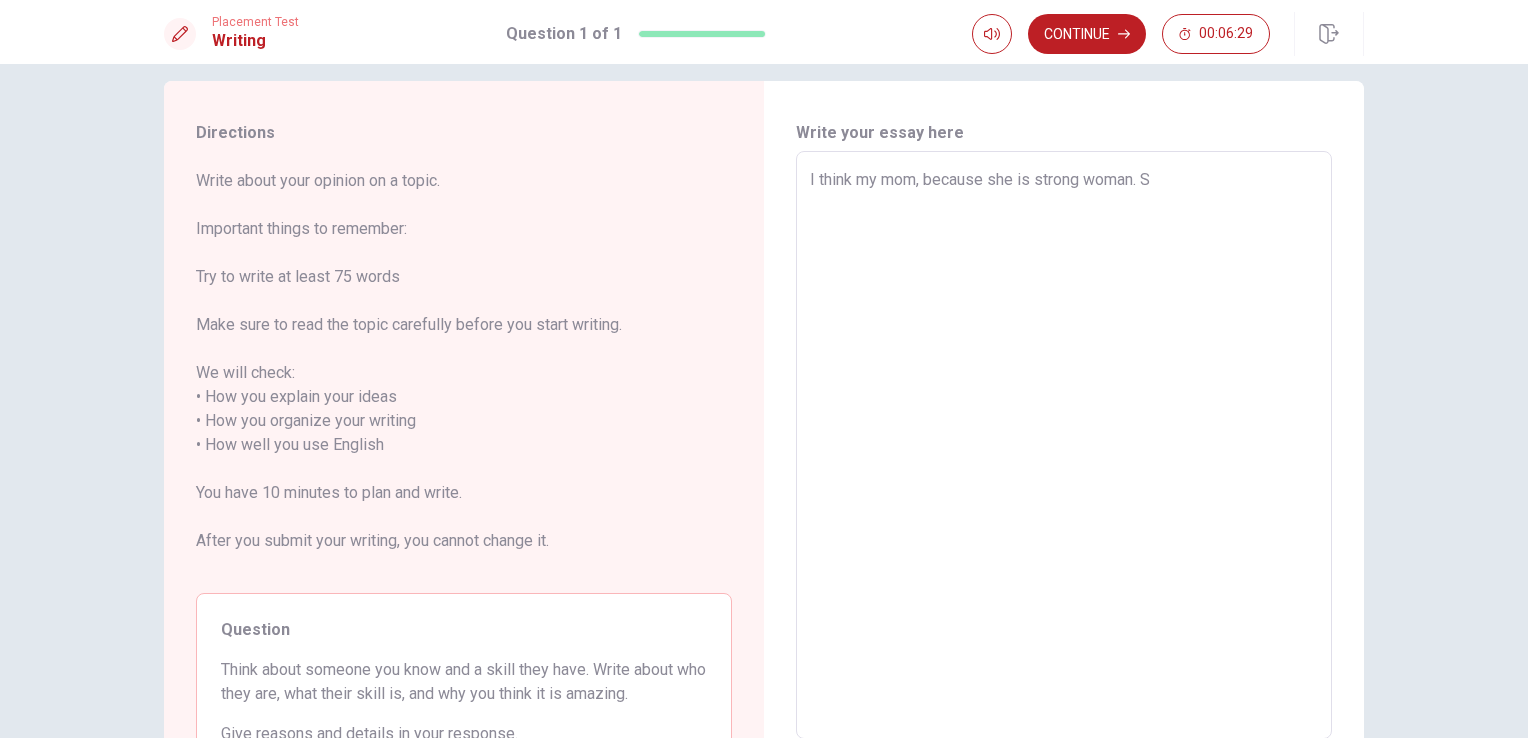 type on "I think my mom, because she is strong woman. Sh" 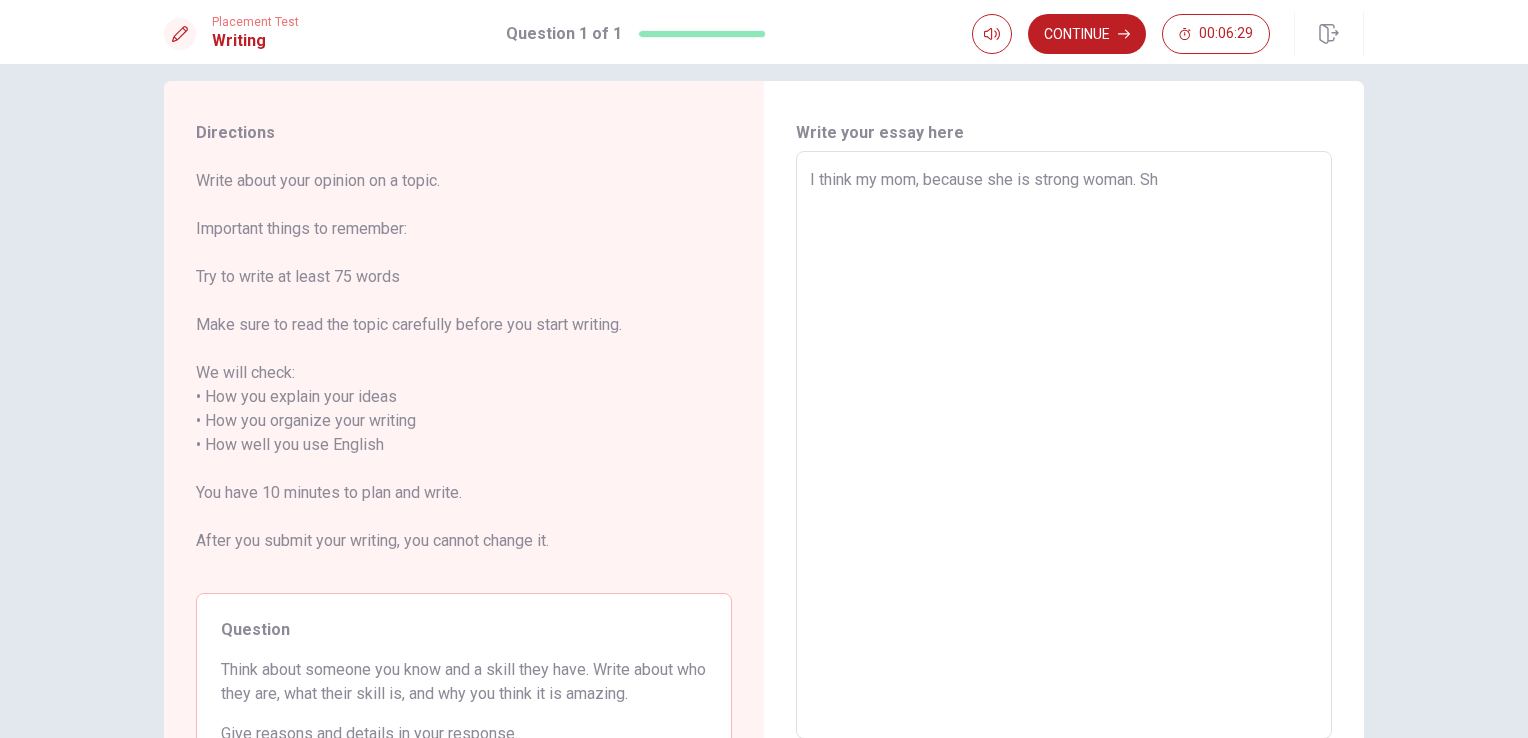 type on "x" 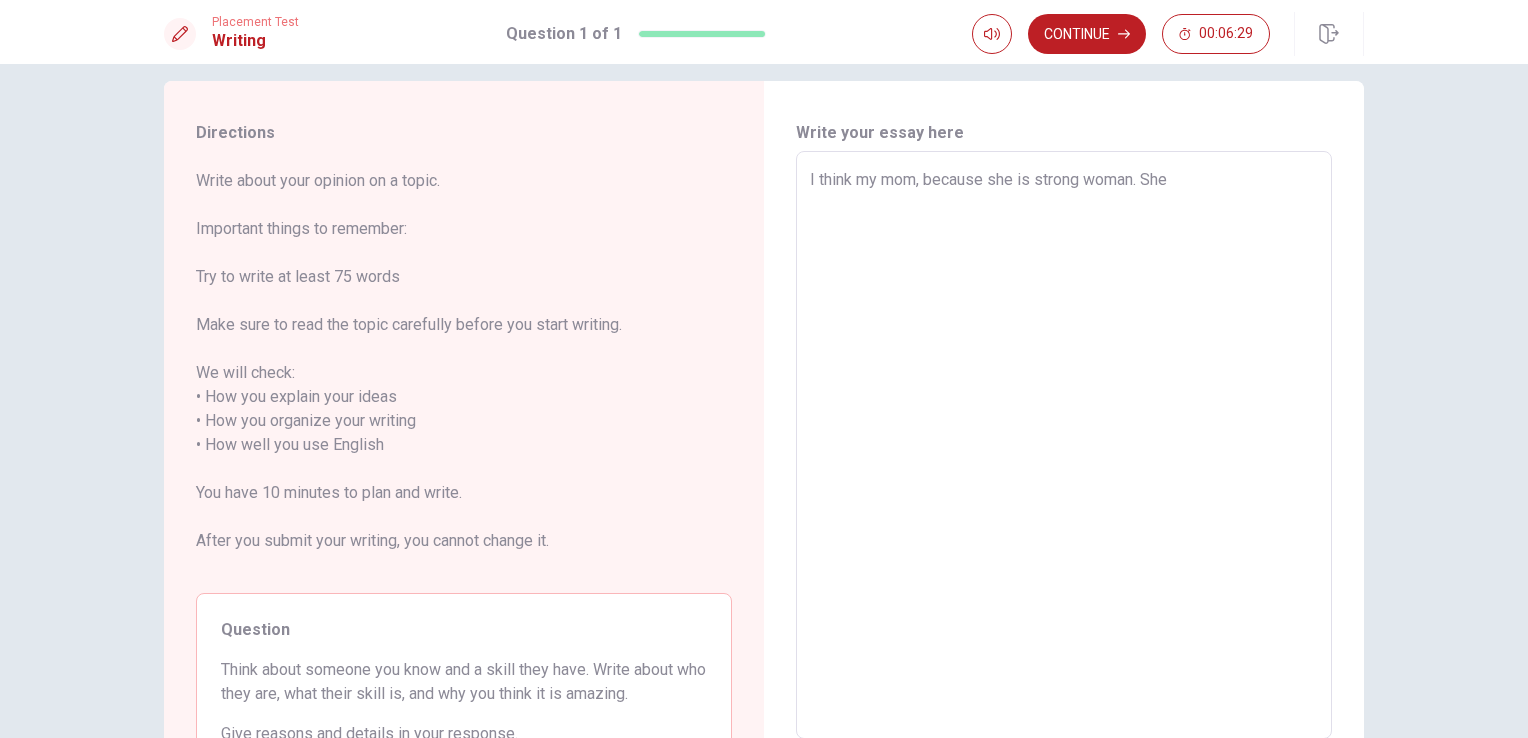 type on "x" 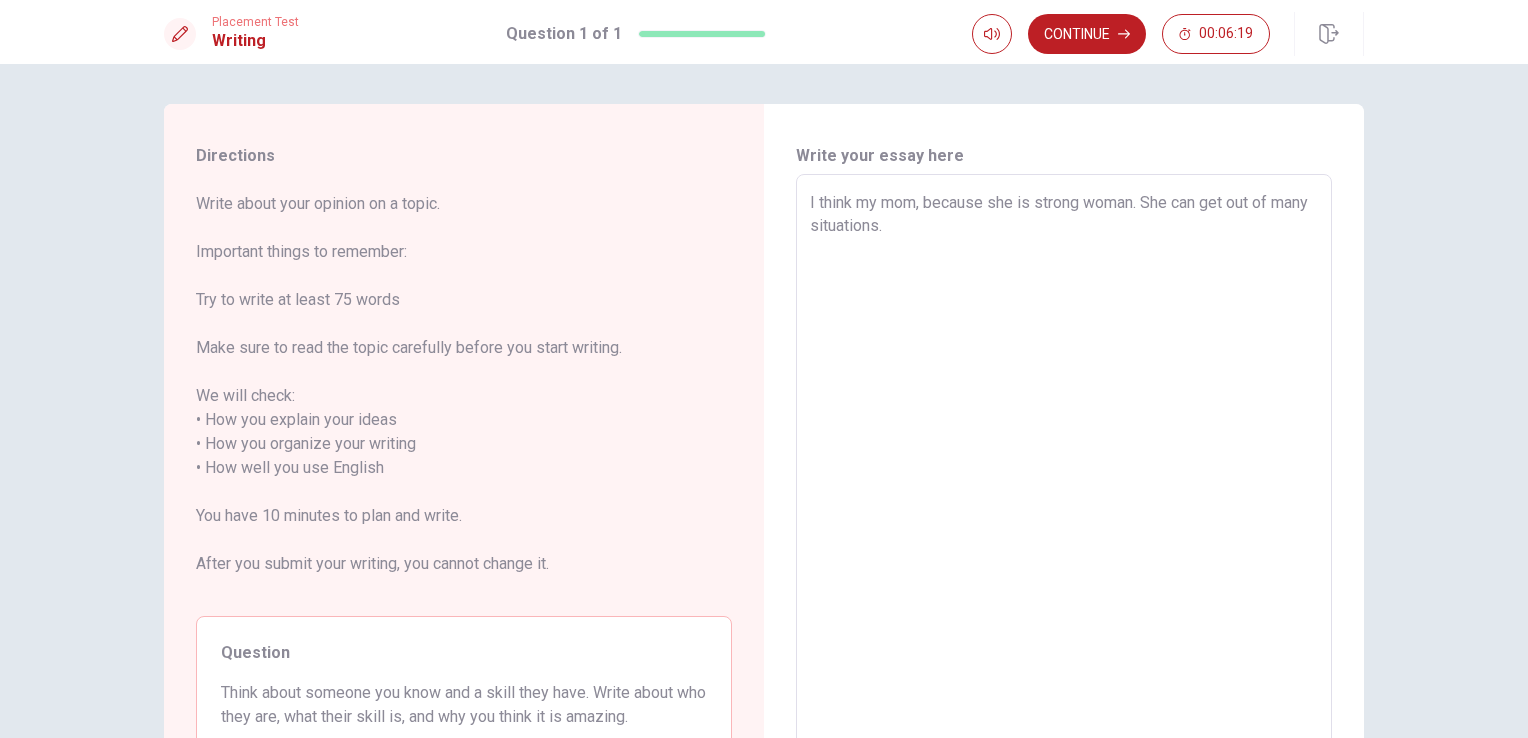 scroll, scrollTop: 0, scrollLeft: 0, axis: both 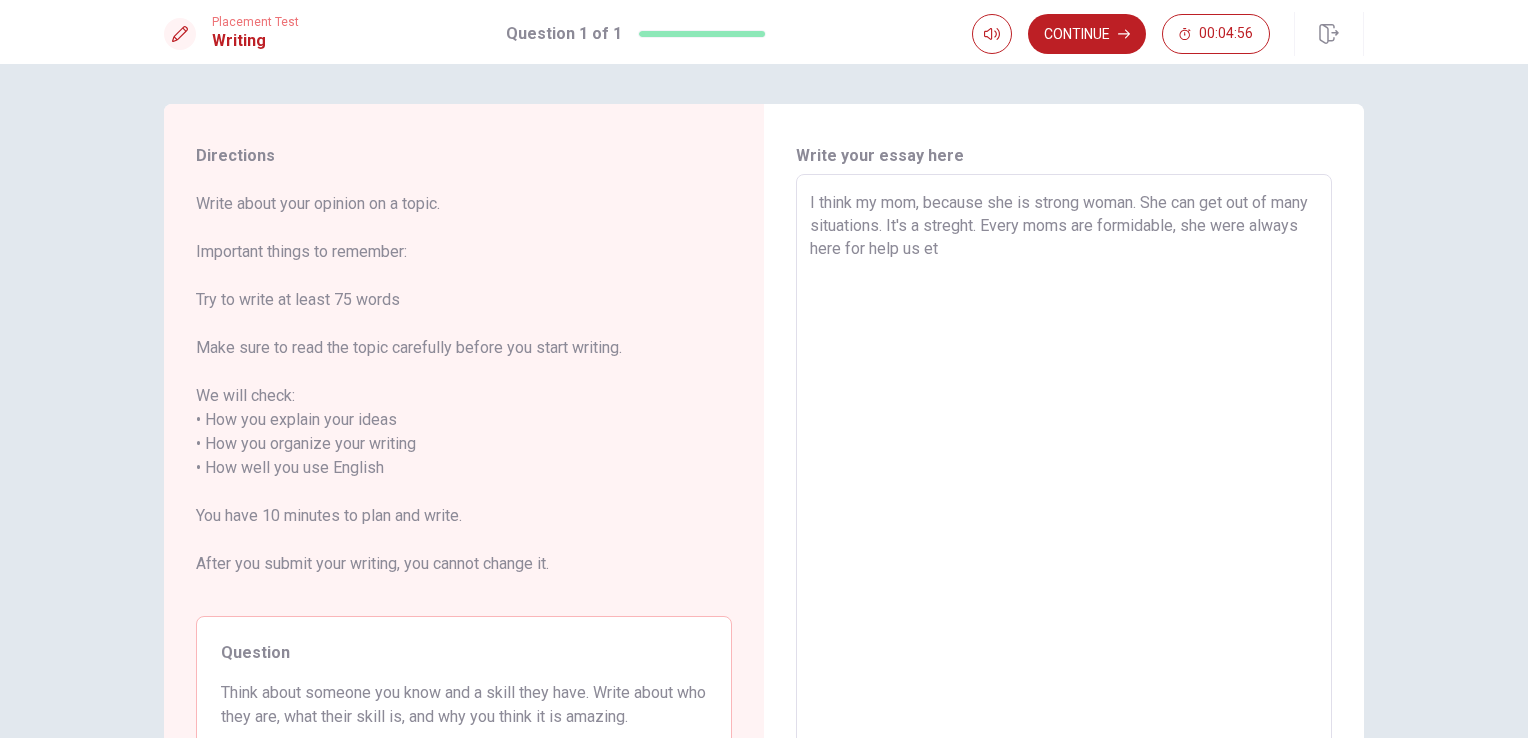 click on "I think my mom, because she is strong woman. She can get out of many situations. It's a streght. Every moms are formidable, she were always here for help us et" at bounding box center [1064, 468] 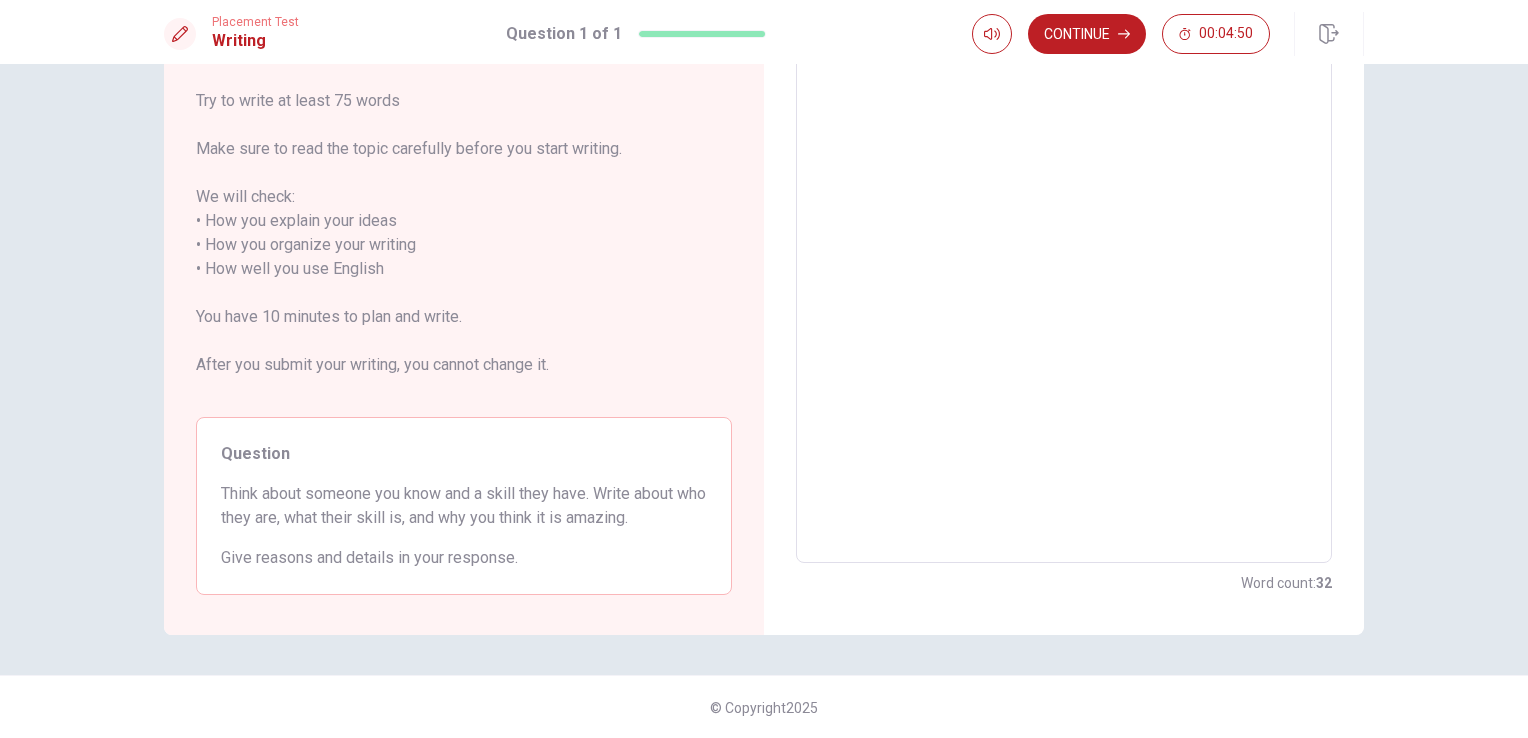 scroll, scrollTop: 0, scrollLeft: 0, axis: both 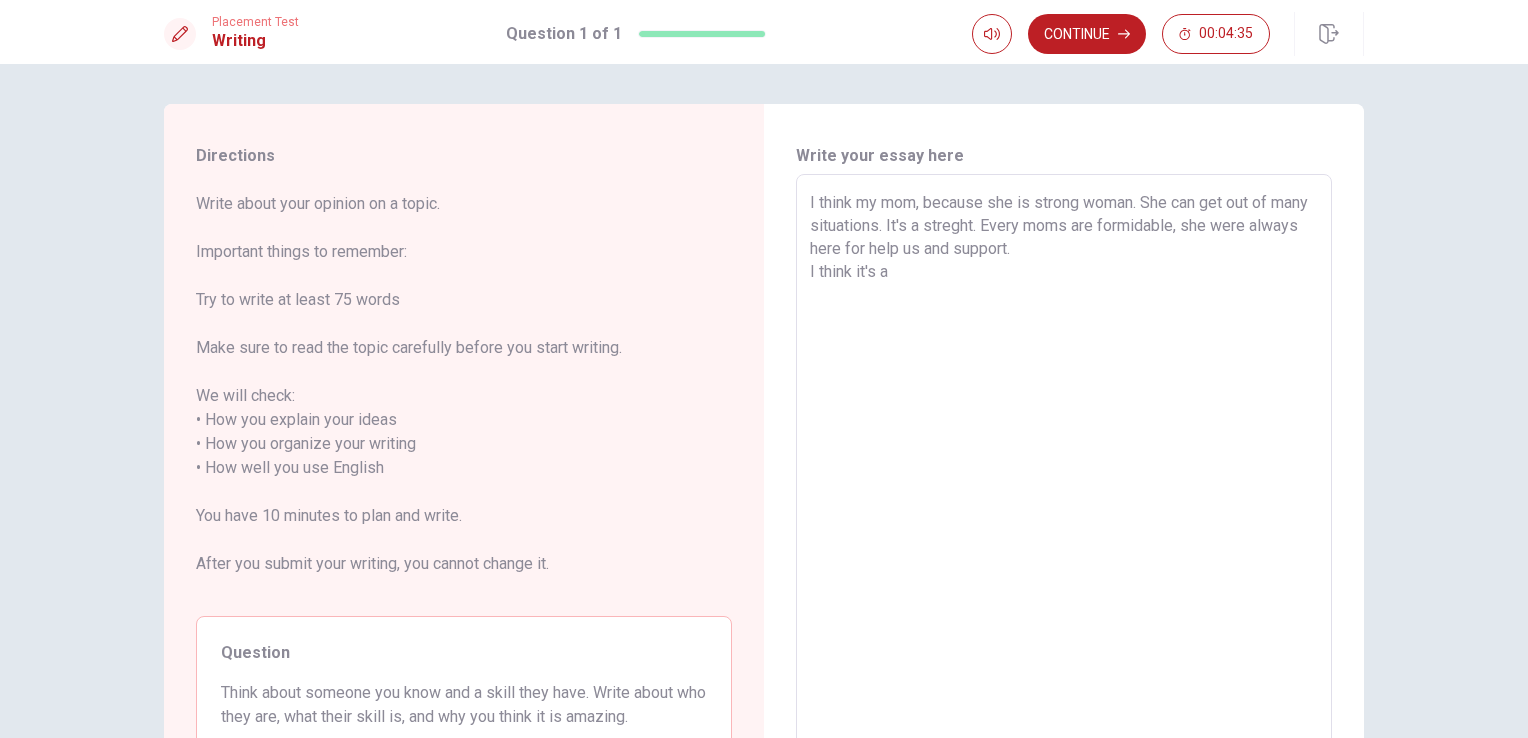 click on "I think my mom, because she is strong woman. She can get out of many situations. It's a streght. Every moms are formidable, she were always here for help us and support.
I think it's a" at bounding box center [1064, 468] 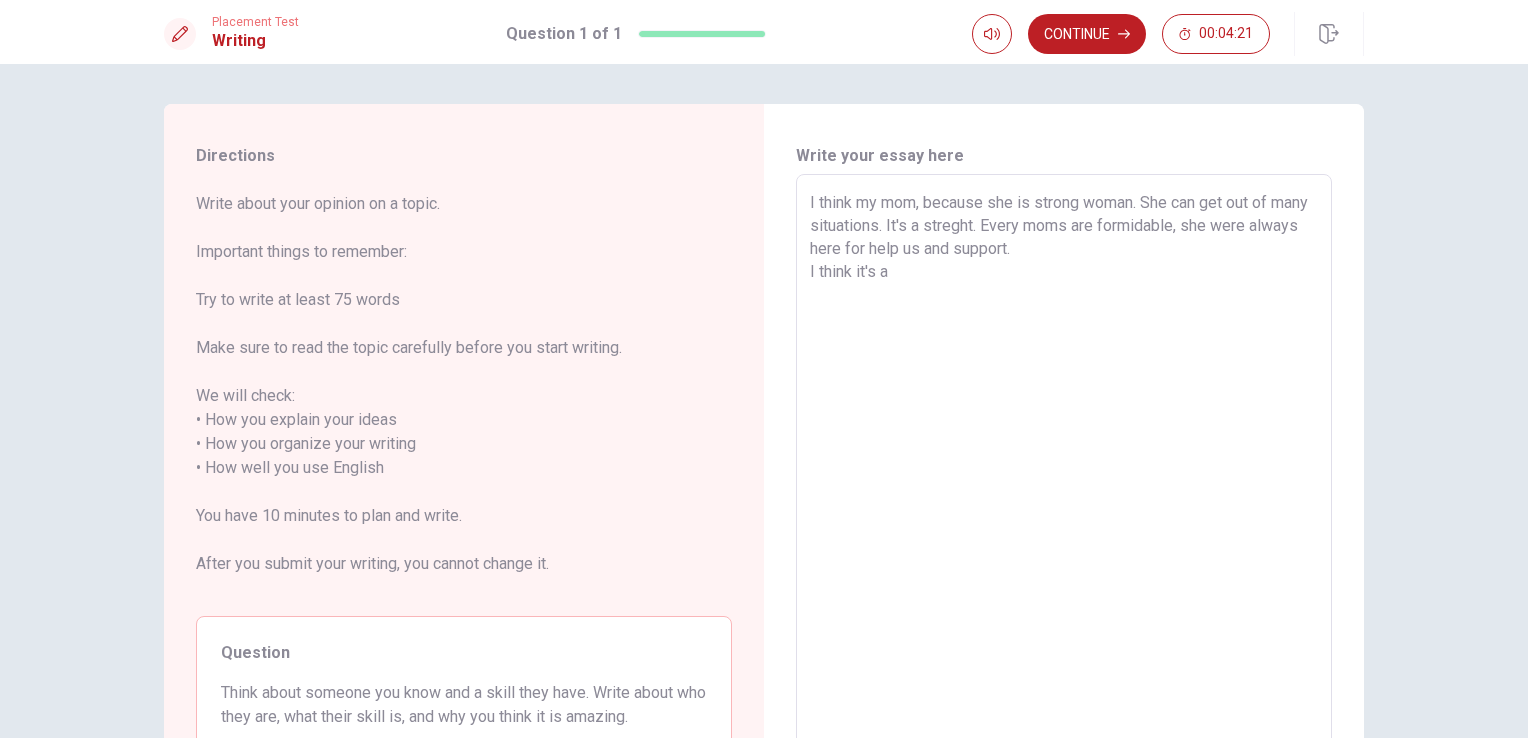 click on "I think my mom, because she is strong woman. She can get out of many situations. It's a streght. Every moms are formidable, she were always here for help us and support.
I think it's a" at bounding box center [1064, 468] 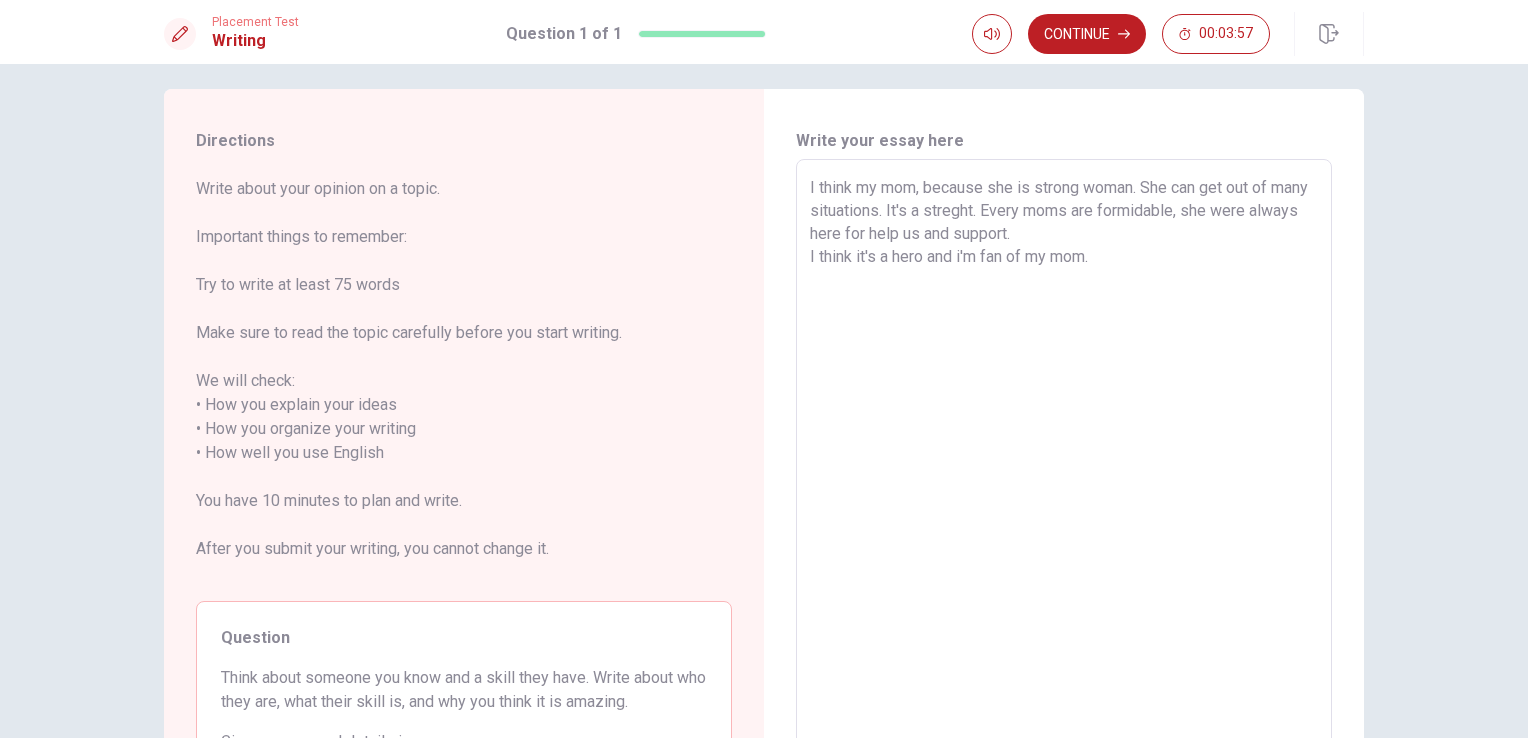 scroll, scrollTop: 0, scrollLeft: 0, axis: both 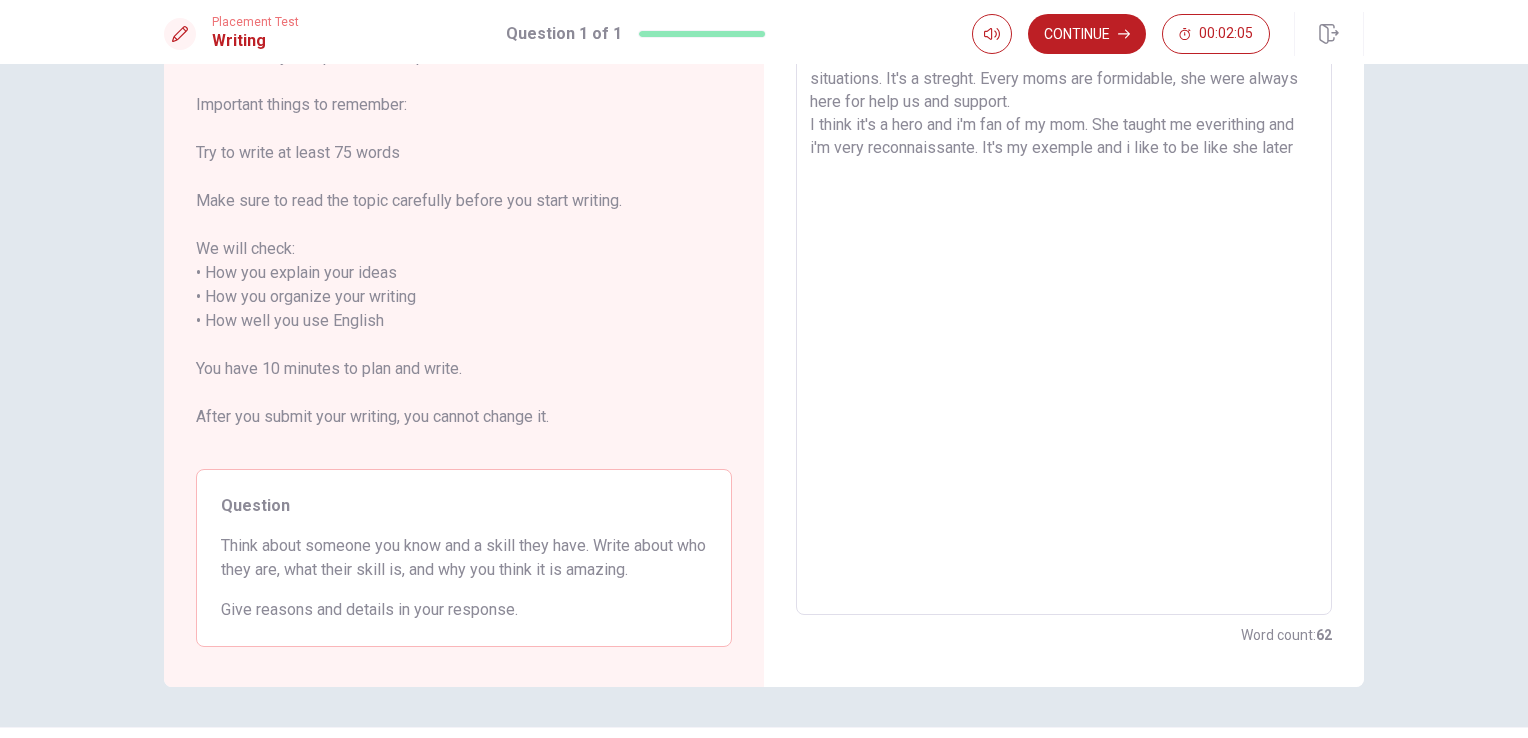 drag, startPoint x: 1293, startPoint y: 151, endPoint x: 980, endPoint y: 152, distance: 313.0016 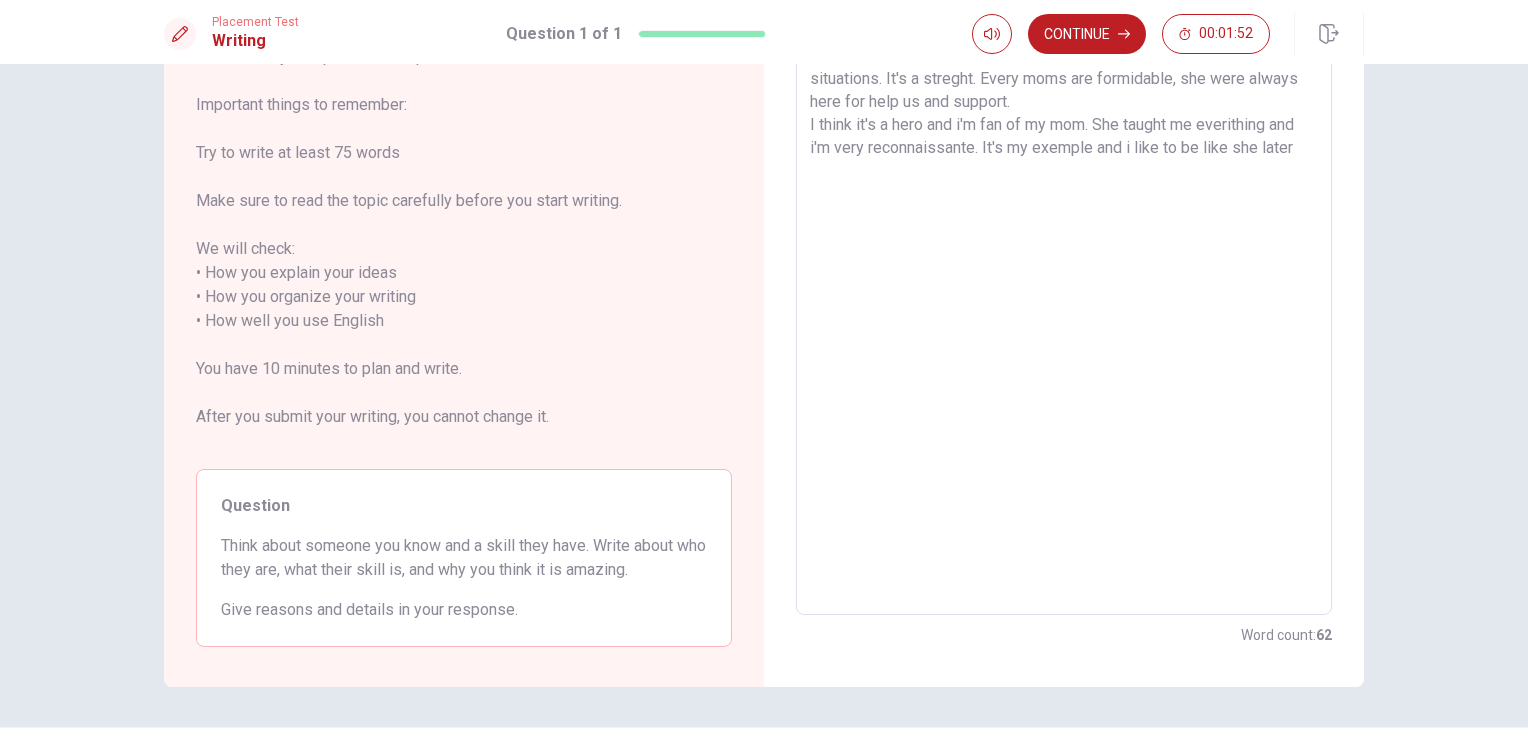 click on "I think my mom, because she is strong woman. She can get out of many situations. It's a streght. Every moms are formidable, she were always here for help us and support.
I think it's a hero and i'm fan of my mom. She taught me everithing and i'm very reconnaissante. It's my exemple and i like to be like she later" at bounding box center [1064, 321] 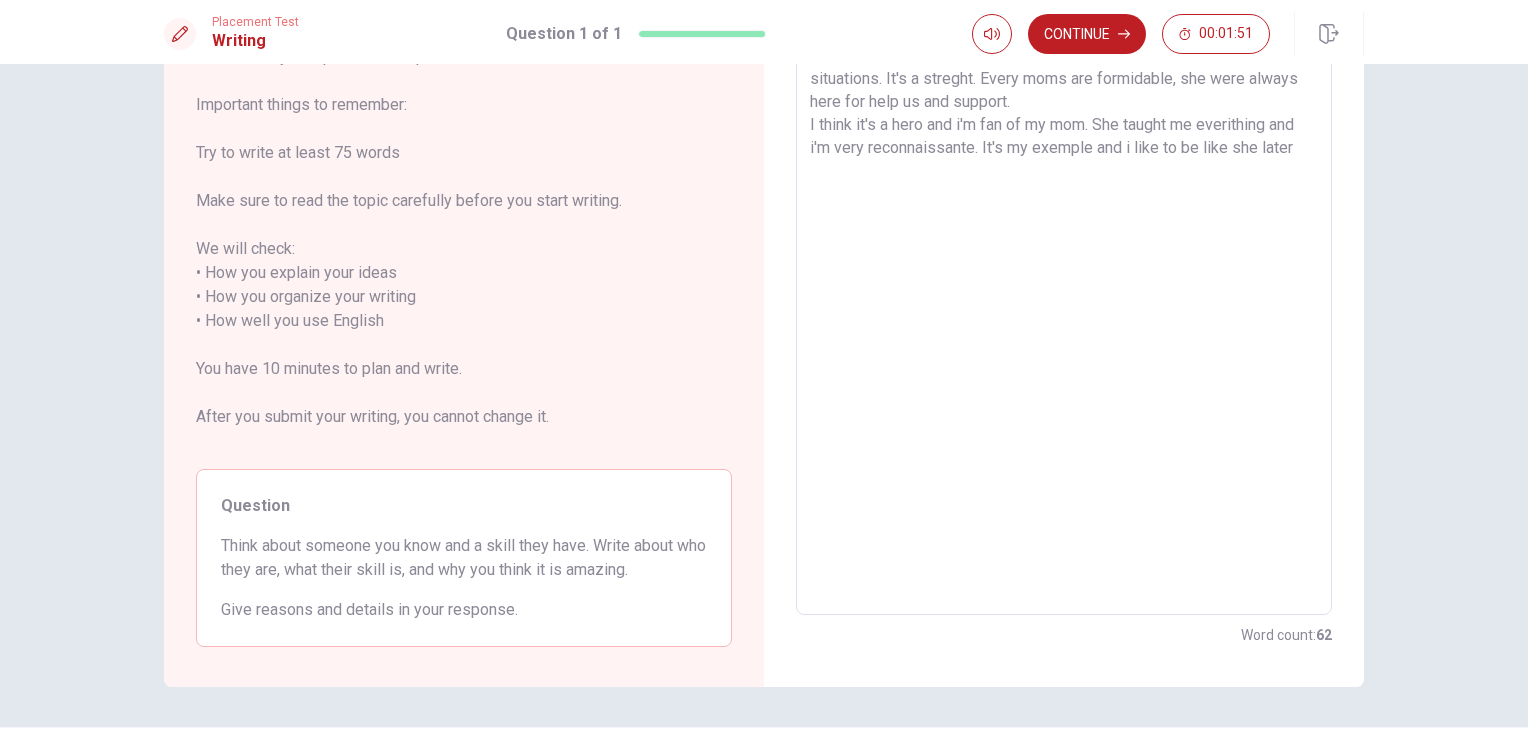 click on "I think my mom, because she is strong woman. She can get out of many situations. It's a streght. Every moms are formidable, she were always here for help us and support.
I think it's a hero and i'm fan of my mom. She taught me everithing and i'm very reconnaissante. It's my exemple and i like to be like she later" at bounding box center (1064, 321) 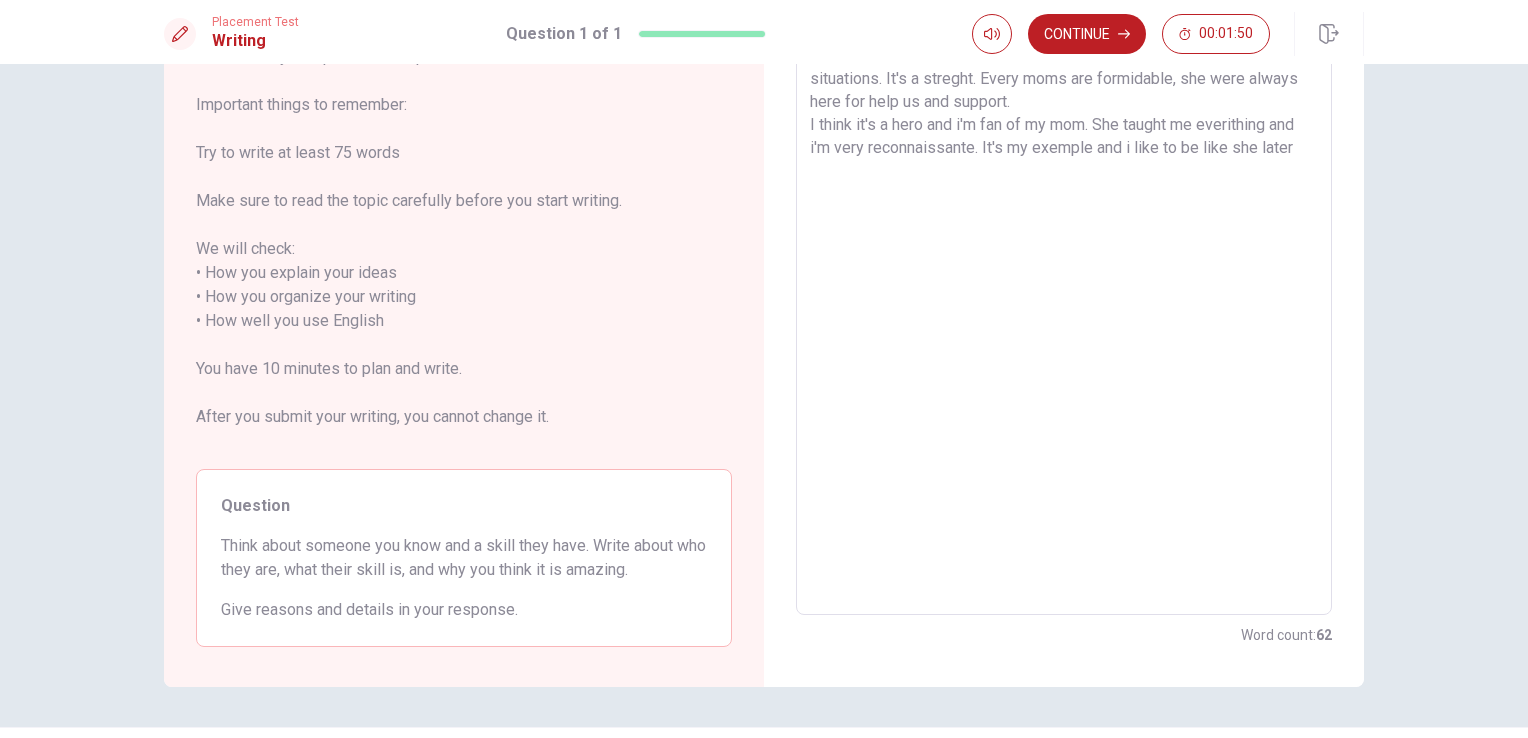 click on "I think my mom, because she is strong woman. She can get out of many situations. It's a streght. Every moms are formidable, she were always here for help us and support.
I think it's a hero and i'm fan of my mom. She taught me everithing and i'm very reconnaissante. It's my exemple and i like to be like she later" at bounding box center [1064, 321] 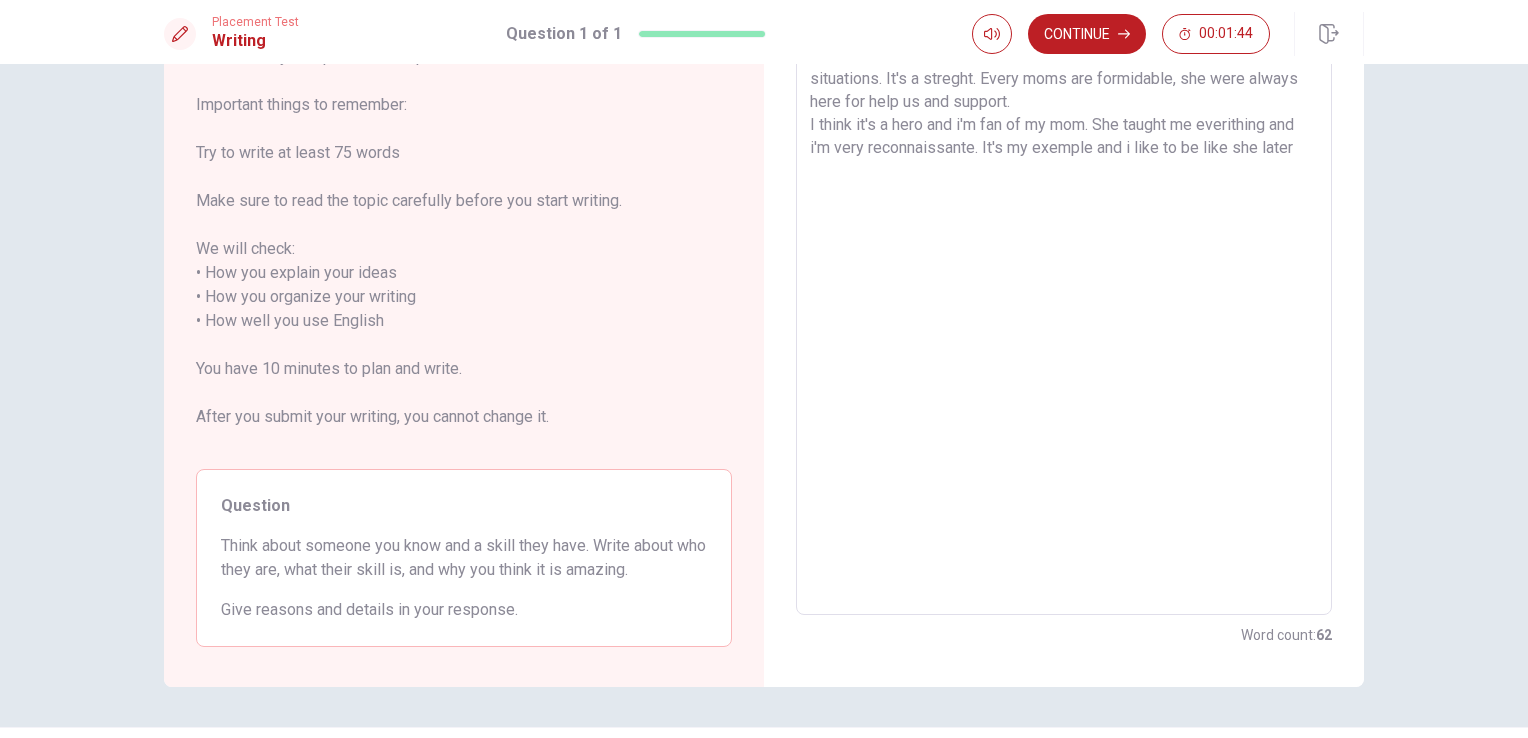 click on "I think my mom, because she is strong woman. She can get out of many situations. It's a streght. Every moms are formidable, she were always here for help us and support.
I think it's a hero and i'm fan of my mom. She taught me everithing and i'm very reconnaissante. It's my exemple and i like to be like she later" at bounding box center [1064, 321] 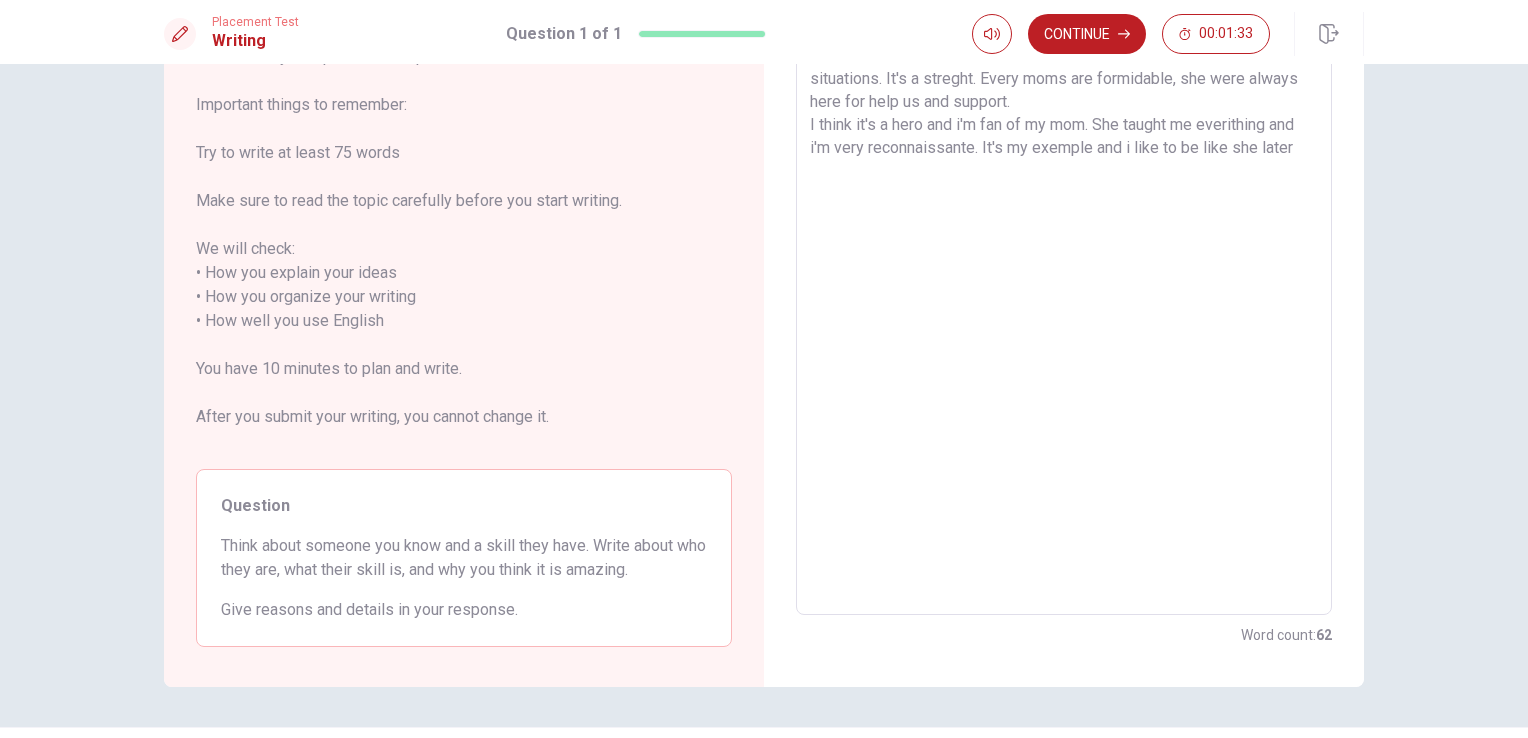 click on "I think my mom, because she is strong woman. She can get out of many situations. It's a streght. Every moms are formidable, she were always here for help us and support.
I think it's a hero and i'm fan of my mom. She taught me everithing and i'm very reconnaissante. It's my exemple and i like to be like she later" at bounding box center (1064, 321) 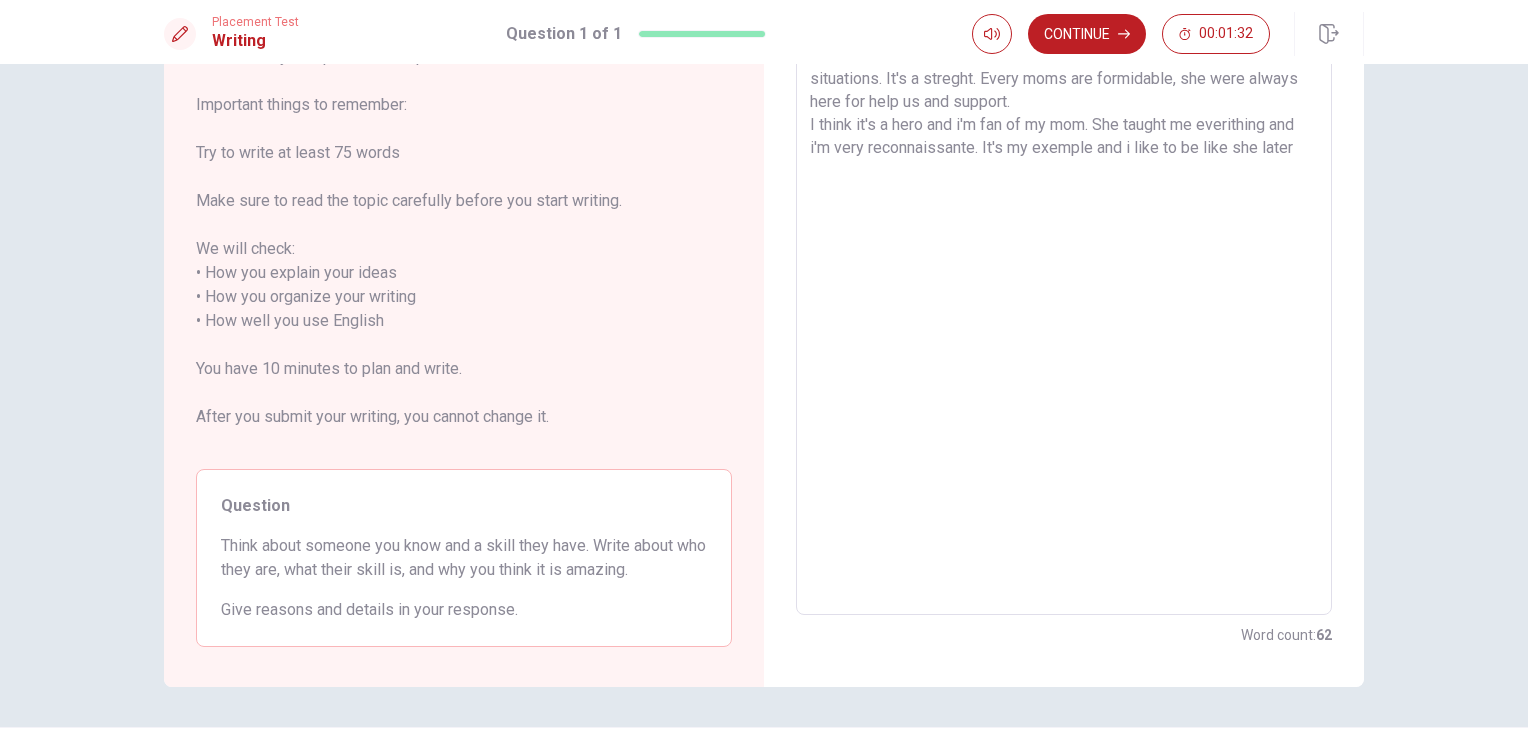 click on "I think my mom, because she is strong woman. She can get out of many situations. It's a streght. Every moms are formidable, she were always here for help us and support.
I think it's a hero and i'm fan of my mom. She taught me everithing and i'm very reconnaissante. It's my exemple and i like to be like she later" at bounding box center [1064, 321] 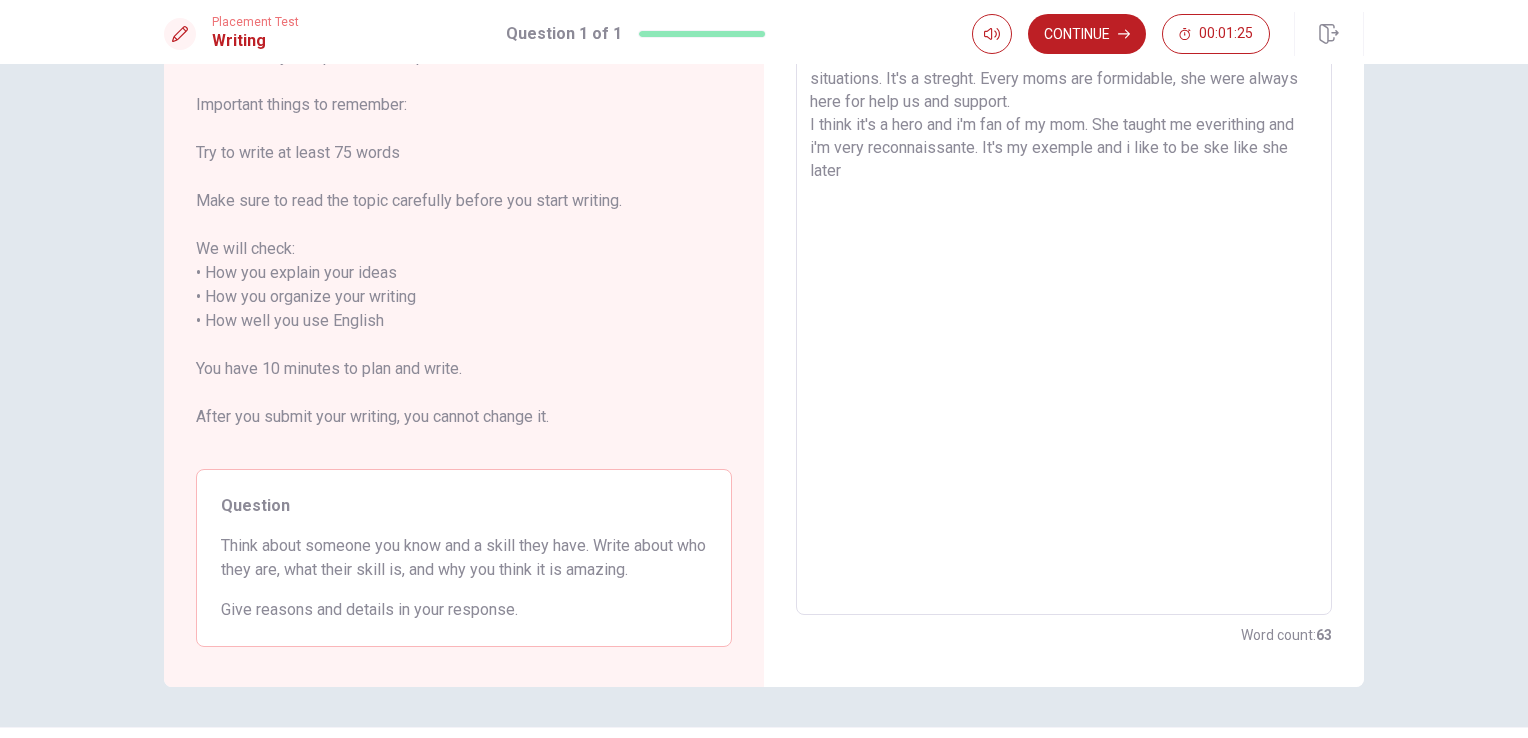 click on "I think my mom, because she is strong woman. She can get out of many situations. It's a streght. Every moms are formidable, she were always here for help us and support.
I think it's a hero and i'm fan of my mom. She taught me everithing and i'm very reconnaissante. It's my exemple and i like to be ske like she later" at bounding box center (1064, 321) 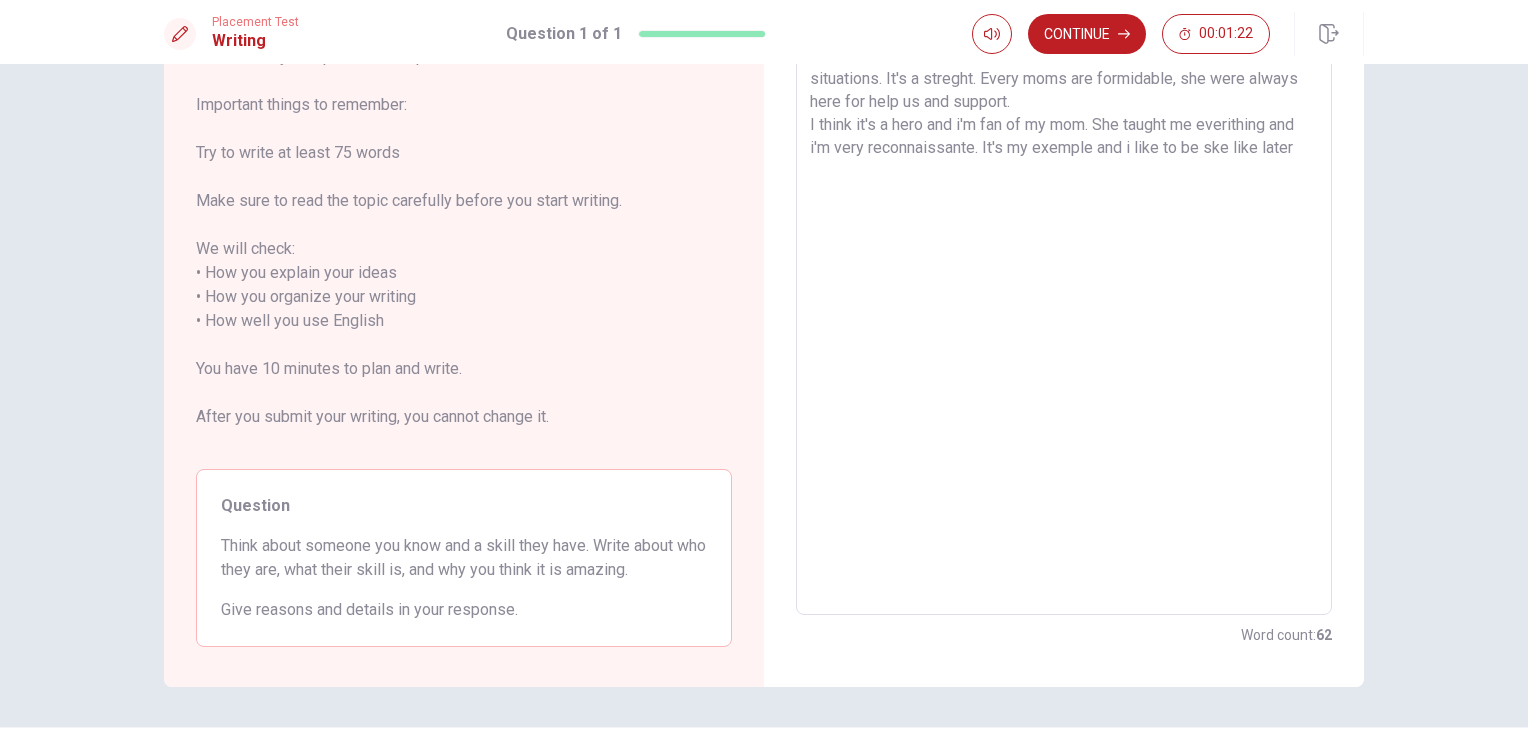click on "I think my mom, because she is strong woman. She can get out of many situations. It's a streght. Every moms are formidable, she were always here for help us and support.
I think it's a hero and i'm fan of my mom. She taught me everithing and i'm very reconnaissante. It's my exemple and i like to be ske like later" at bounding box center (1064, 321) 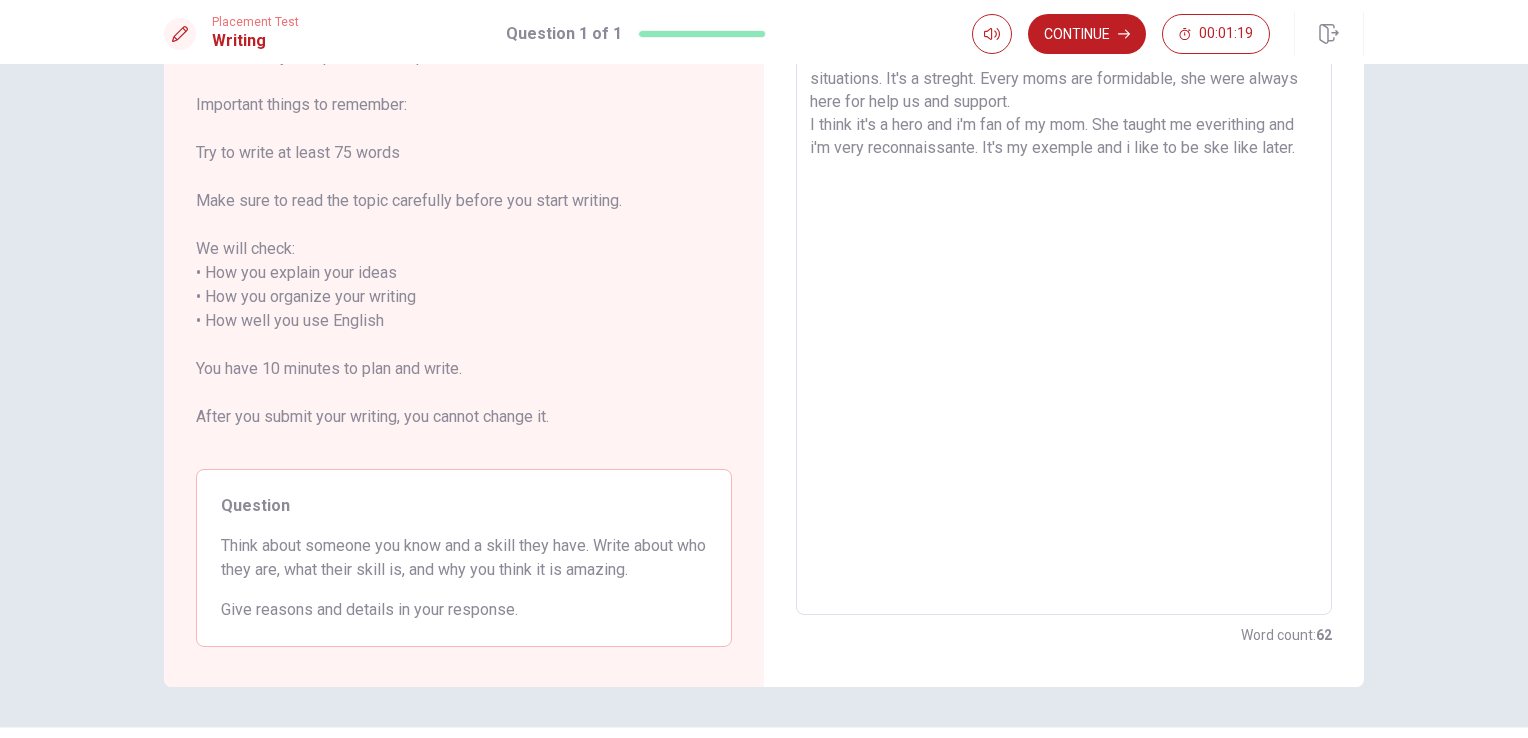 click on "I think my mom, because she is strong woman. She can get out of many situations. It's a streght. Every moms are formidable, she were always here for help us and support.
I think it's a hero and i'm fan of my mom. She taught me everithing and i'm very reconnaissante. It's my exemple and i like to be ske like later." at bounding box center (1064, 321) 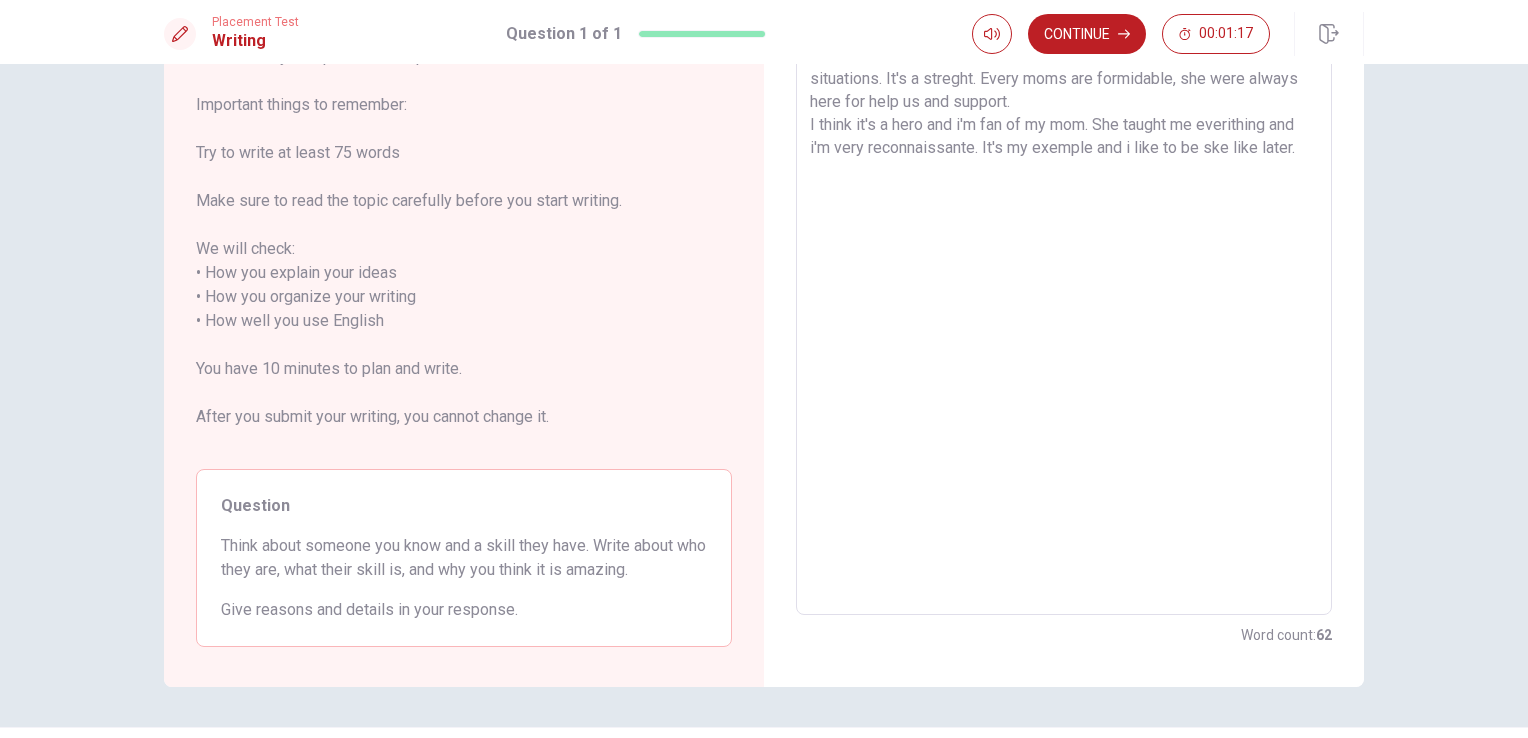 click on "I think my mom, because she is strong woman. She can get out of many situations. It's a streght. Every moms are formidable, she were always here for help us and support.
I think it's a hero and i'm fan of my mom. She taught me everithing and i'm very reconnaissante. It's my exemple and i like to be ske like later." at bounding box center (1064, 321) 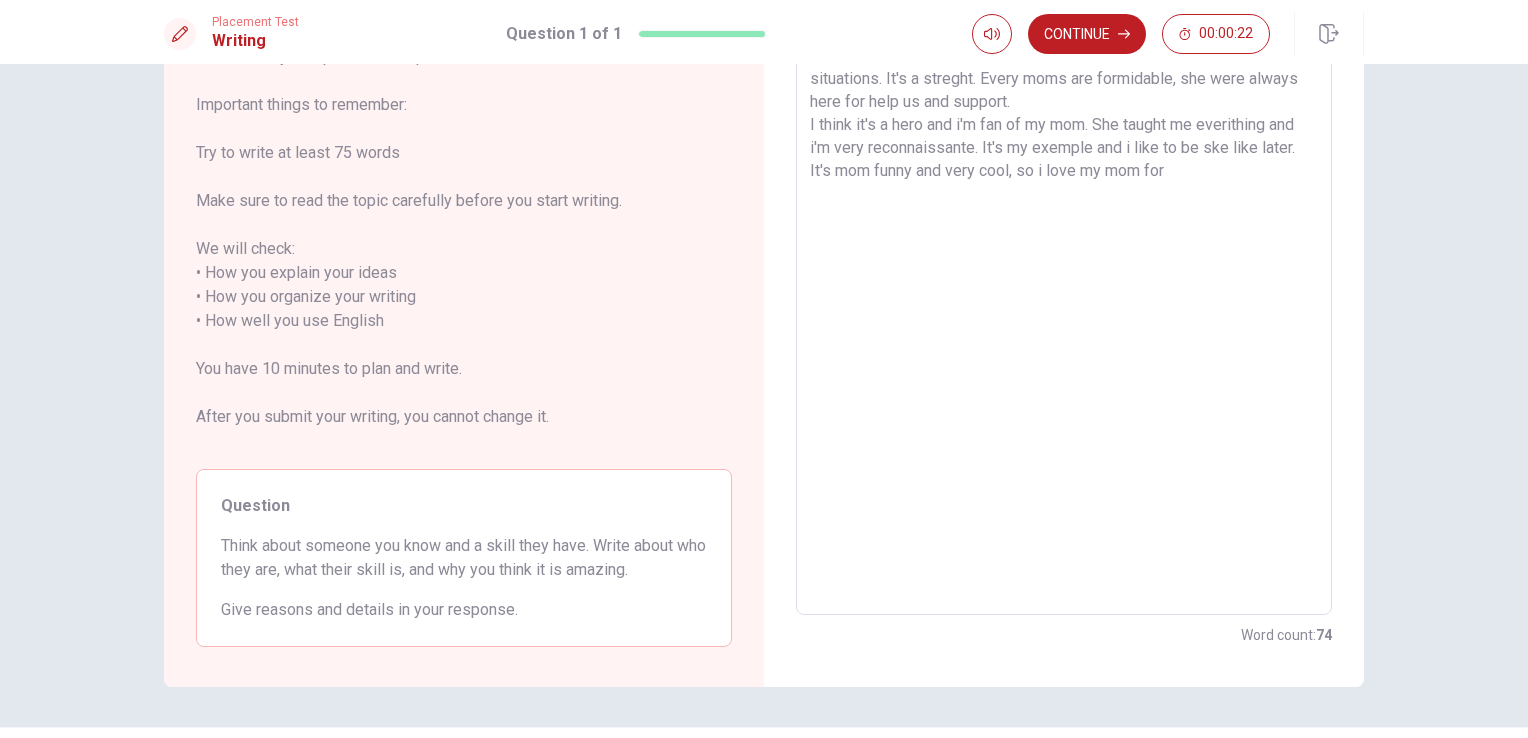 click on "I think my mom, because she is strong woman. She can get out of many situations. It's a streght. Every moms are formidable, she were always here for help us and support.
I think it's a hero and i'm fan of my mom. She taught me everithing and i'm very reconnaissante. It's my exemple and i like to be ske like later. It's mom funny and very cool, so i love my mom for" at bounding box center (1064, 321) 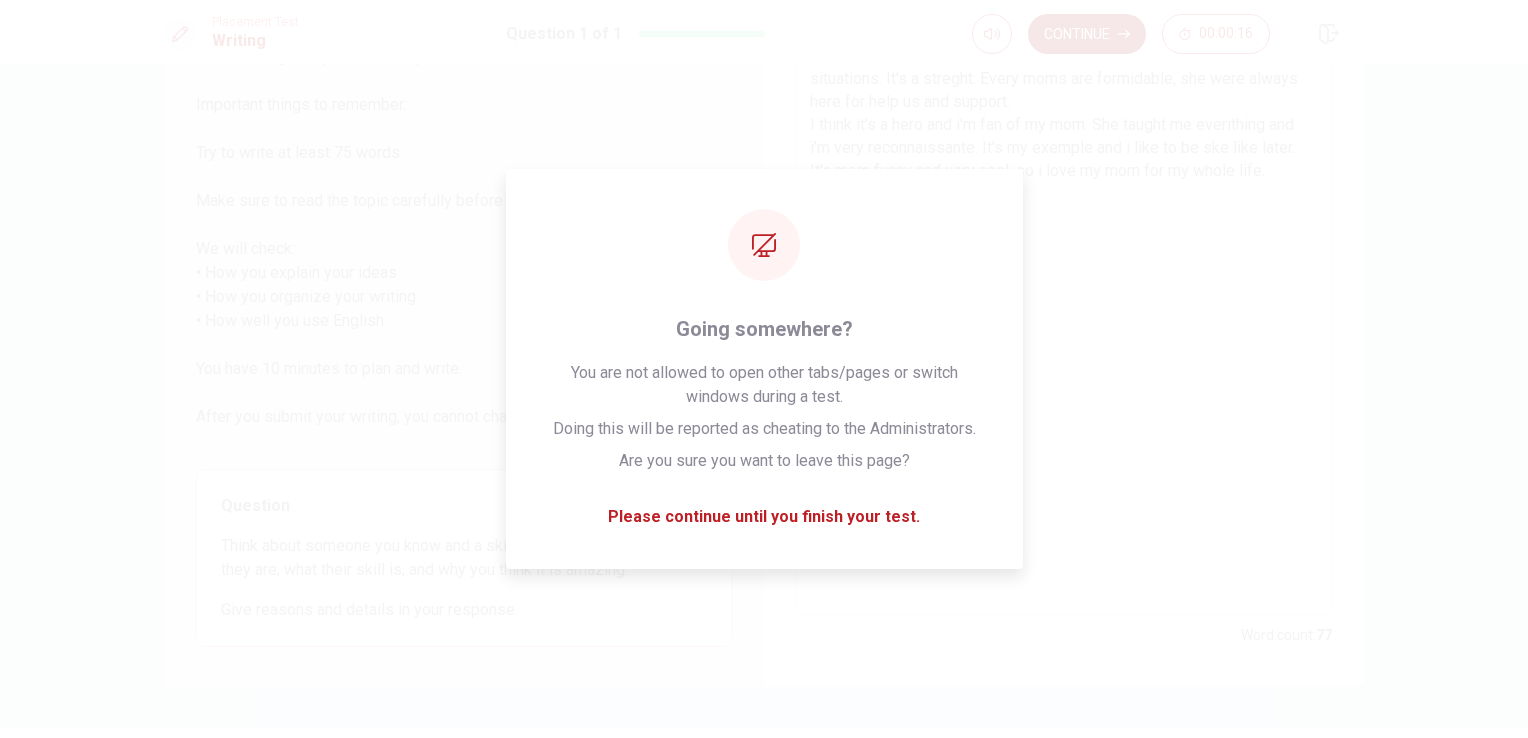 click on "Continue" at bounding box center (1087, 34) 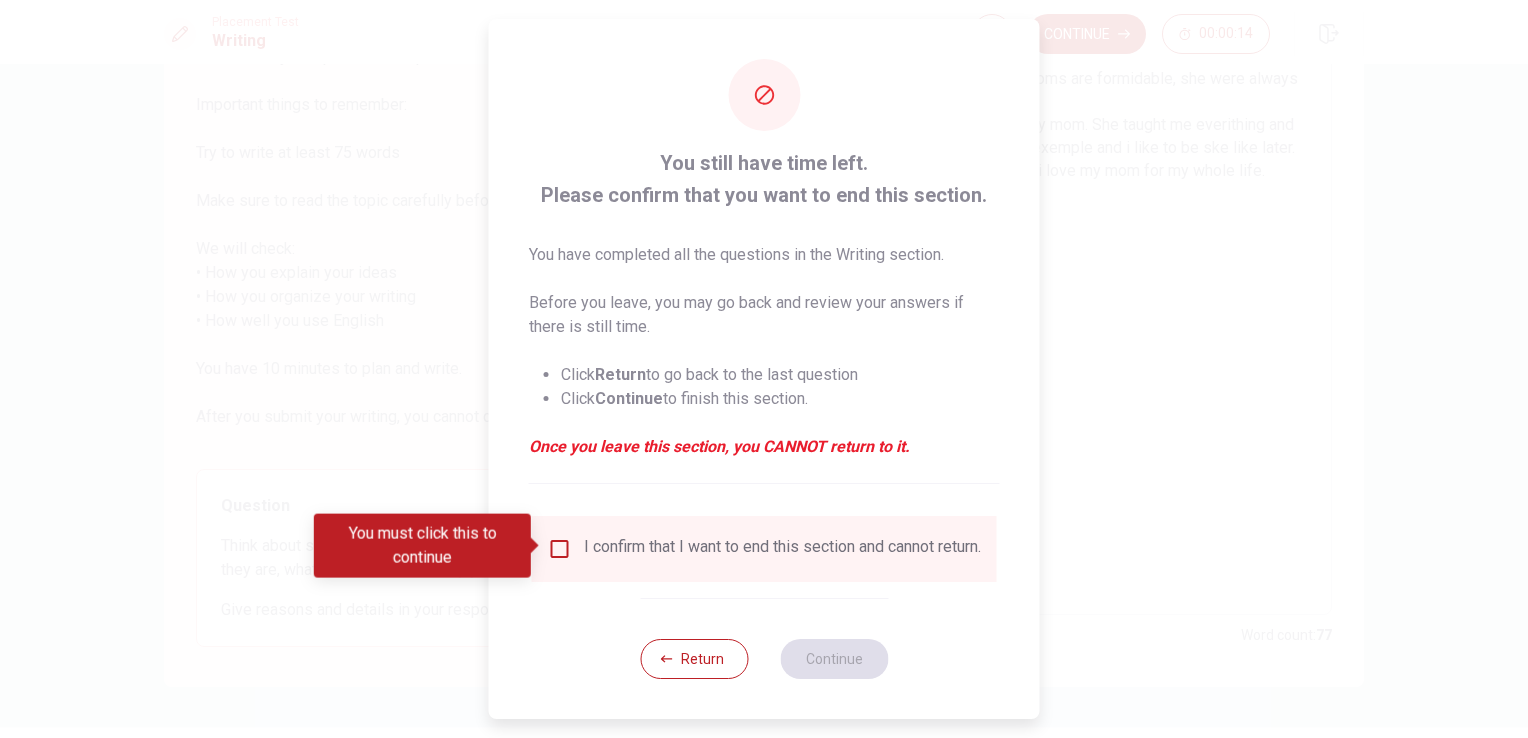 click at bounding box center (560, 549) 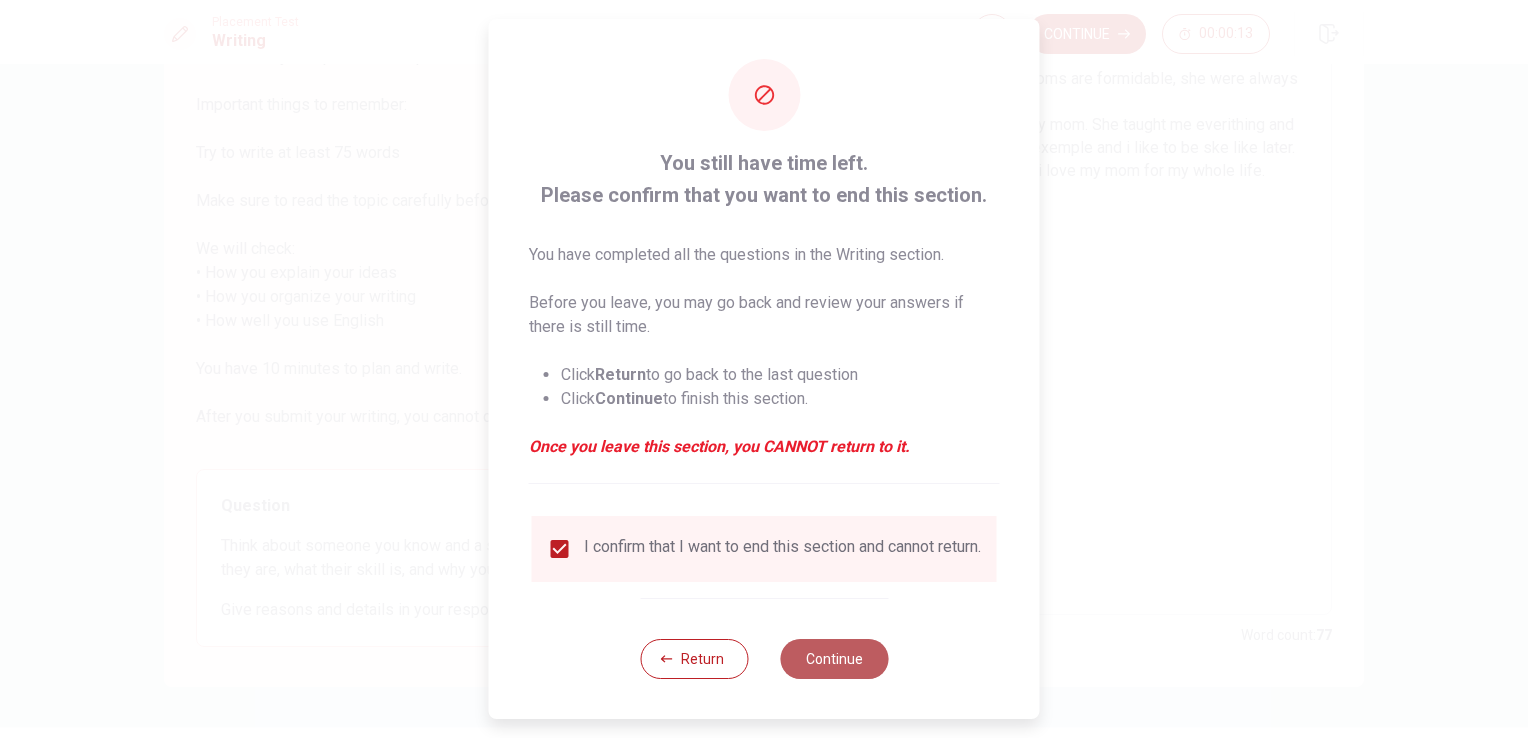 click on "Continue" at bounding box center [834, 659] 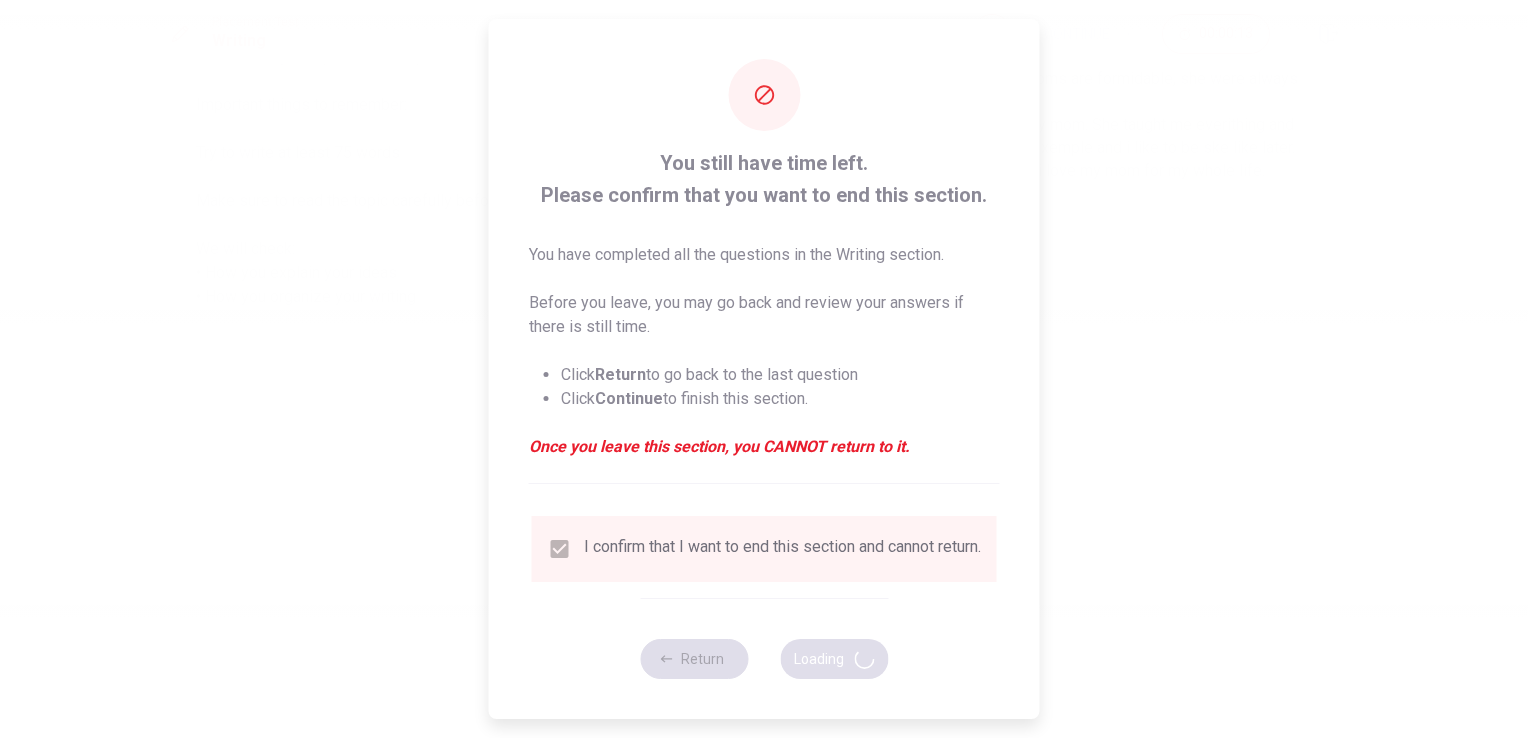 scroll, scrollTop: 0, scrollLeft: 0, axis: both 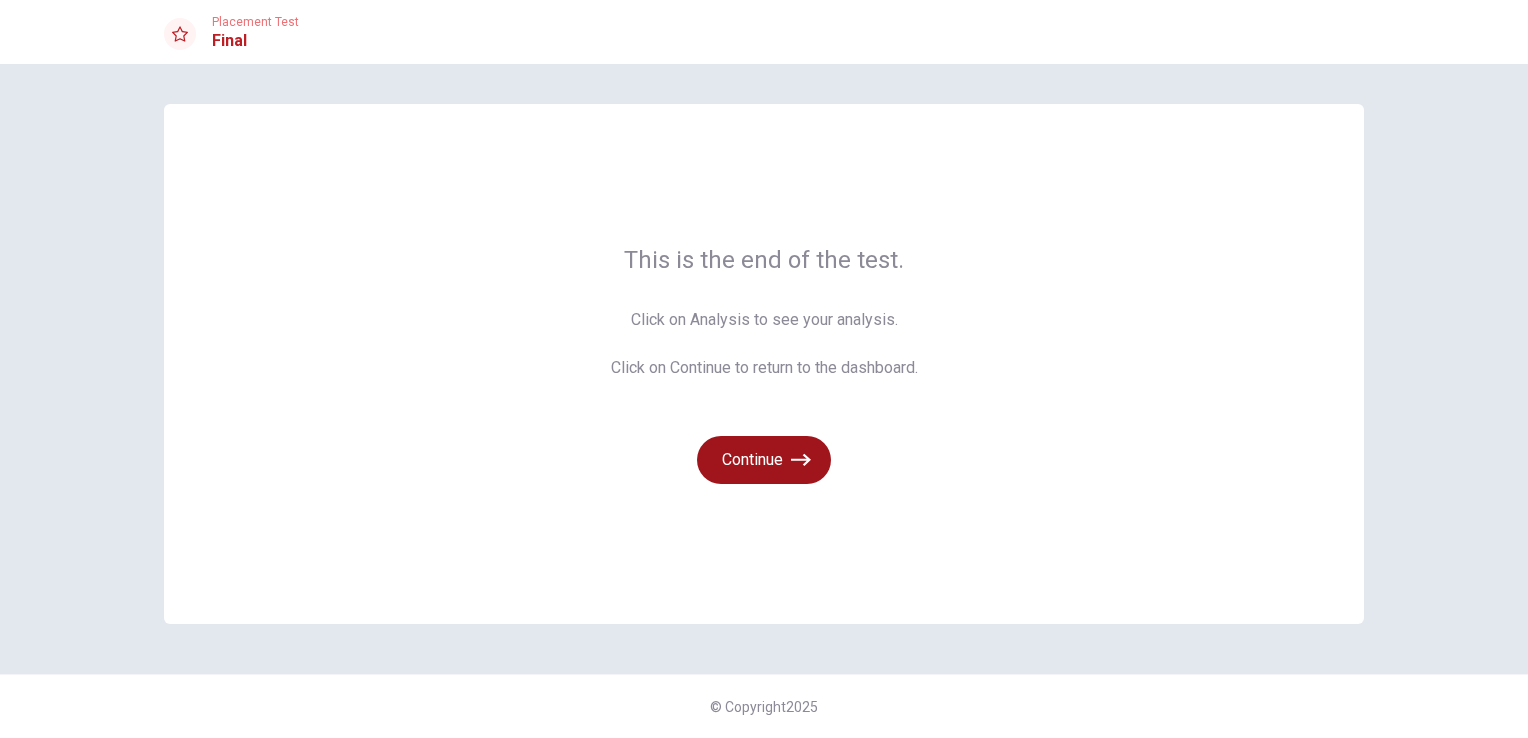 click on "Continue" at bounding box center [764, 460] 